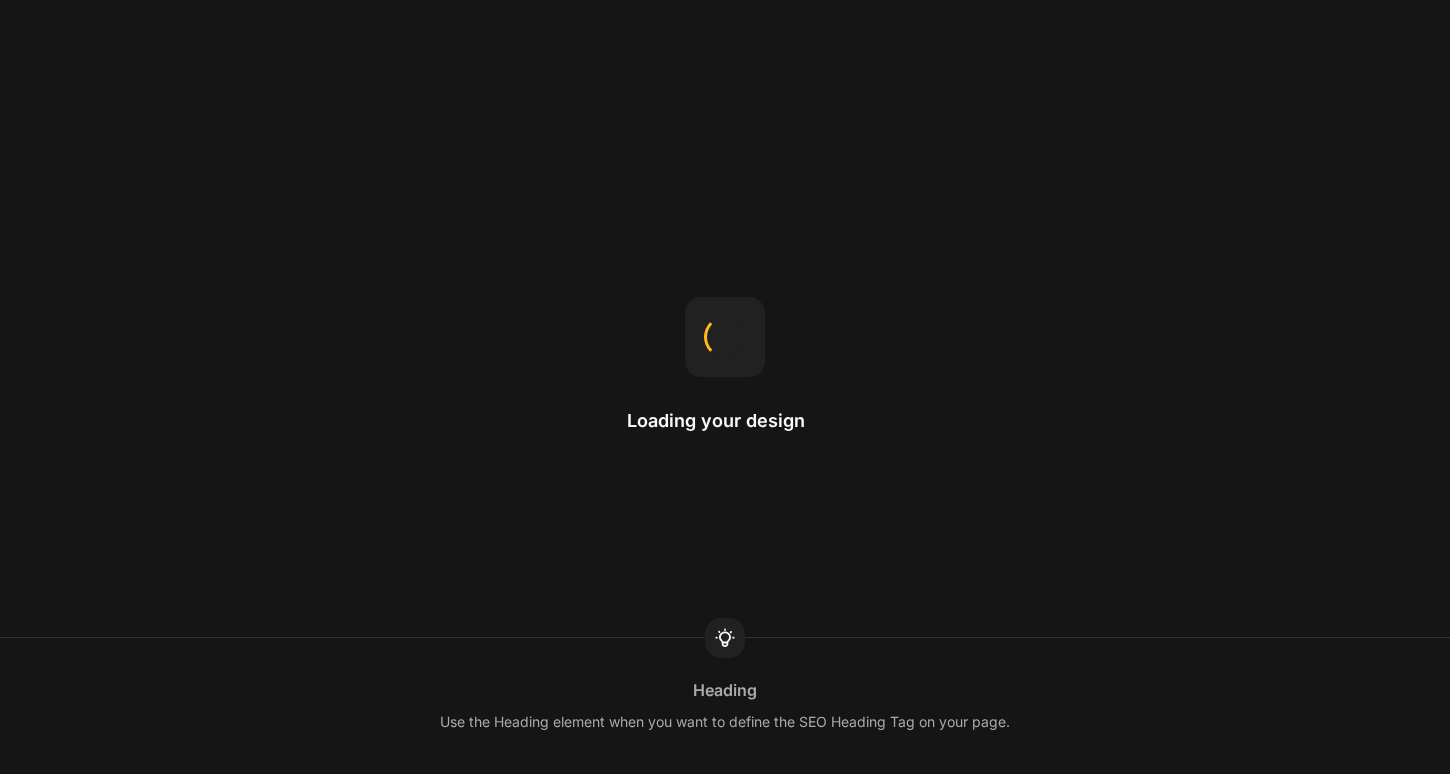 scroll, scrollTop: 0, scrollLeft: 0, axis: both 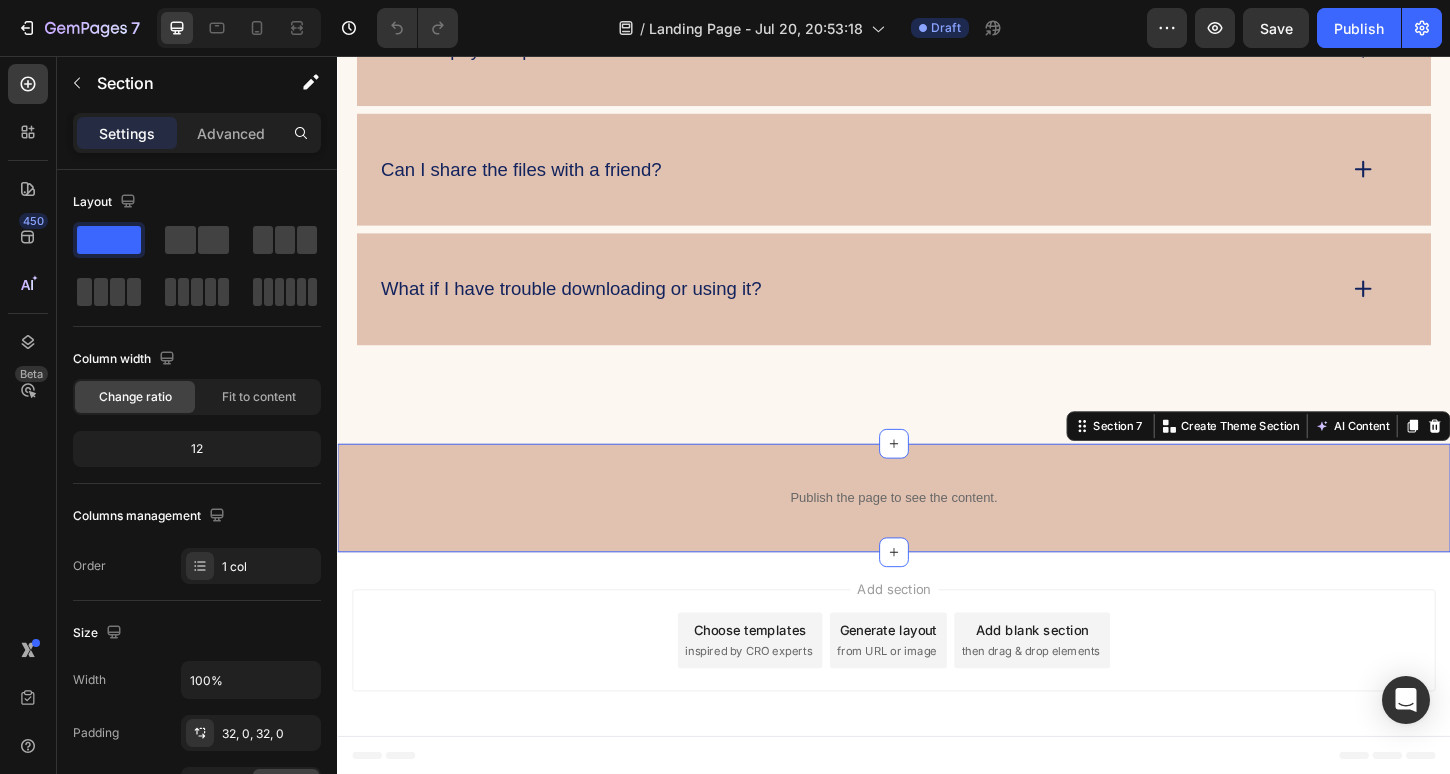 click on "Publish the page to see the content.
Custom Code Section 7   You can create reusable sections Create Theme Section AI Content Write with GemAI What would you like to describe here? Tone and Voice Persuasive Product Getting products... Show more Generate" at bounding box center [937, 532] 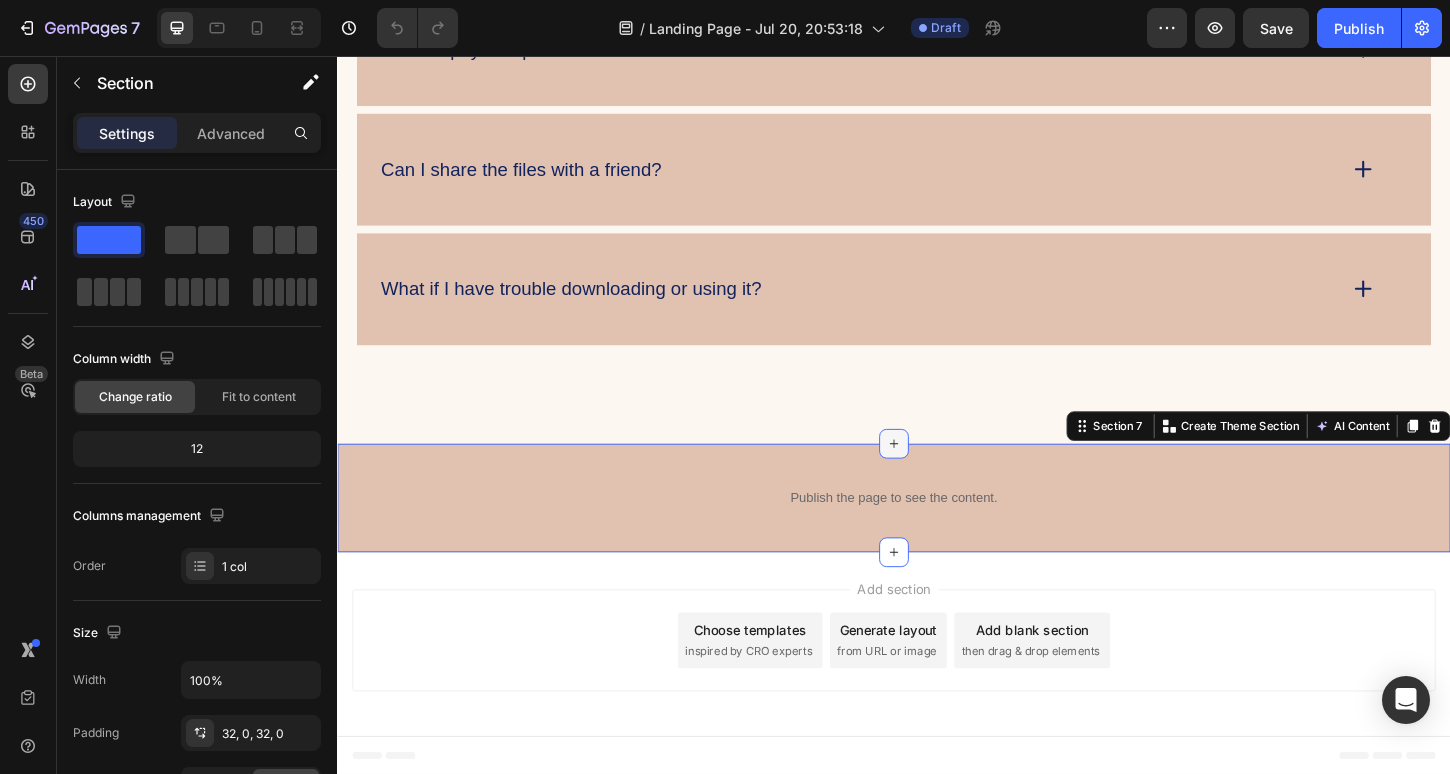 click at bounding box center [937, 474] 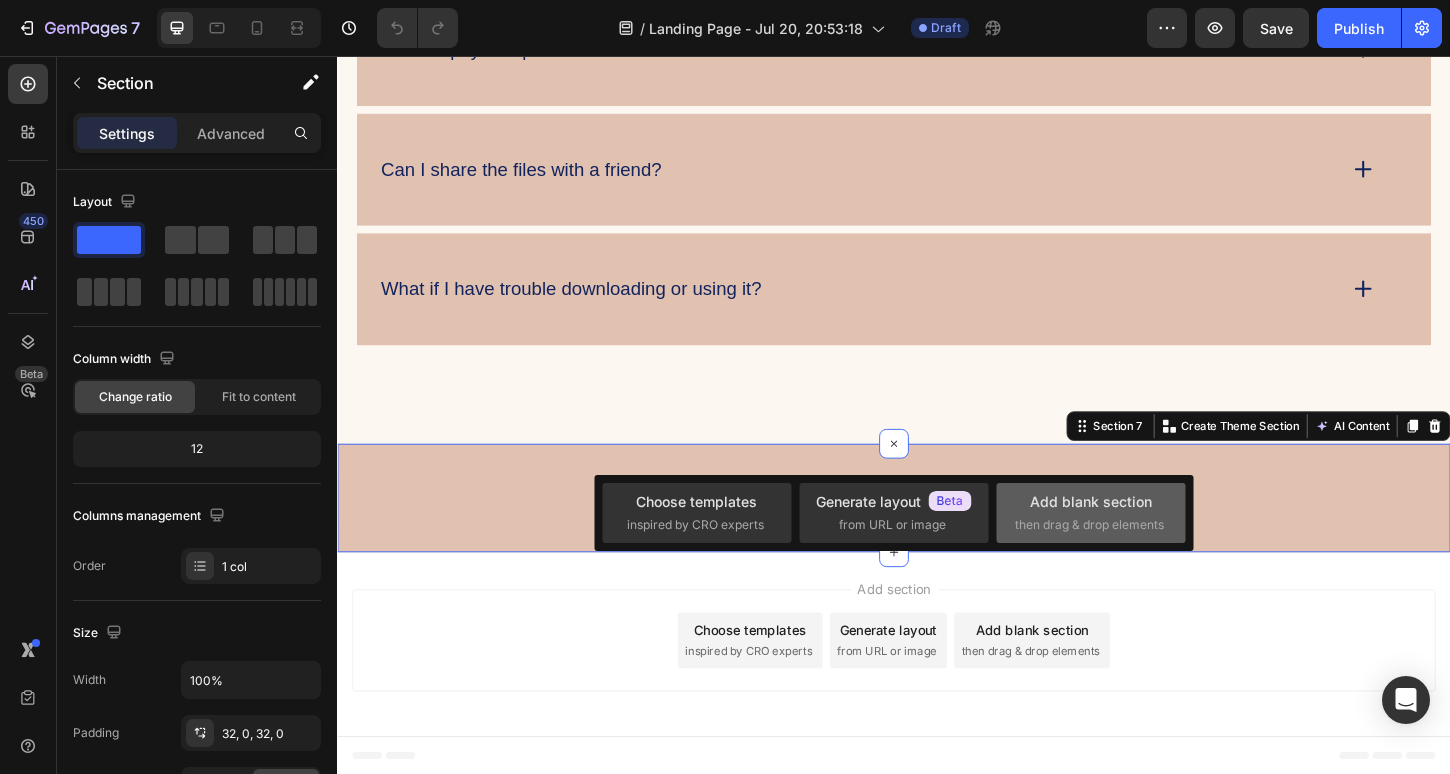 click on "then drag & drop elements" at bounding box center [1089, 525] 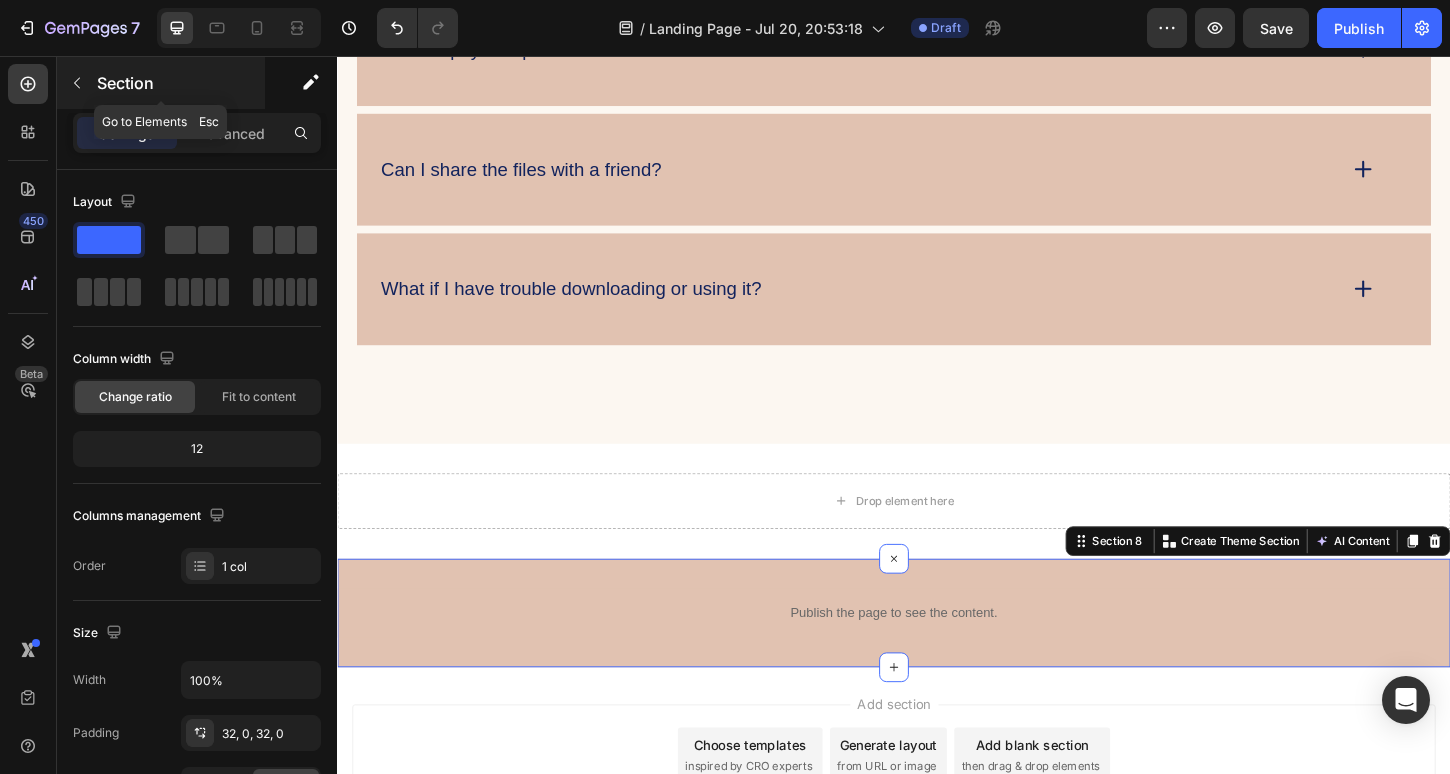 click on "Section" at bounding box center (179, 83) 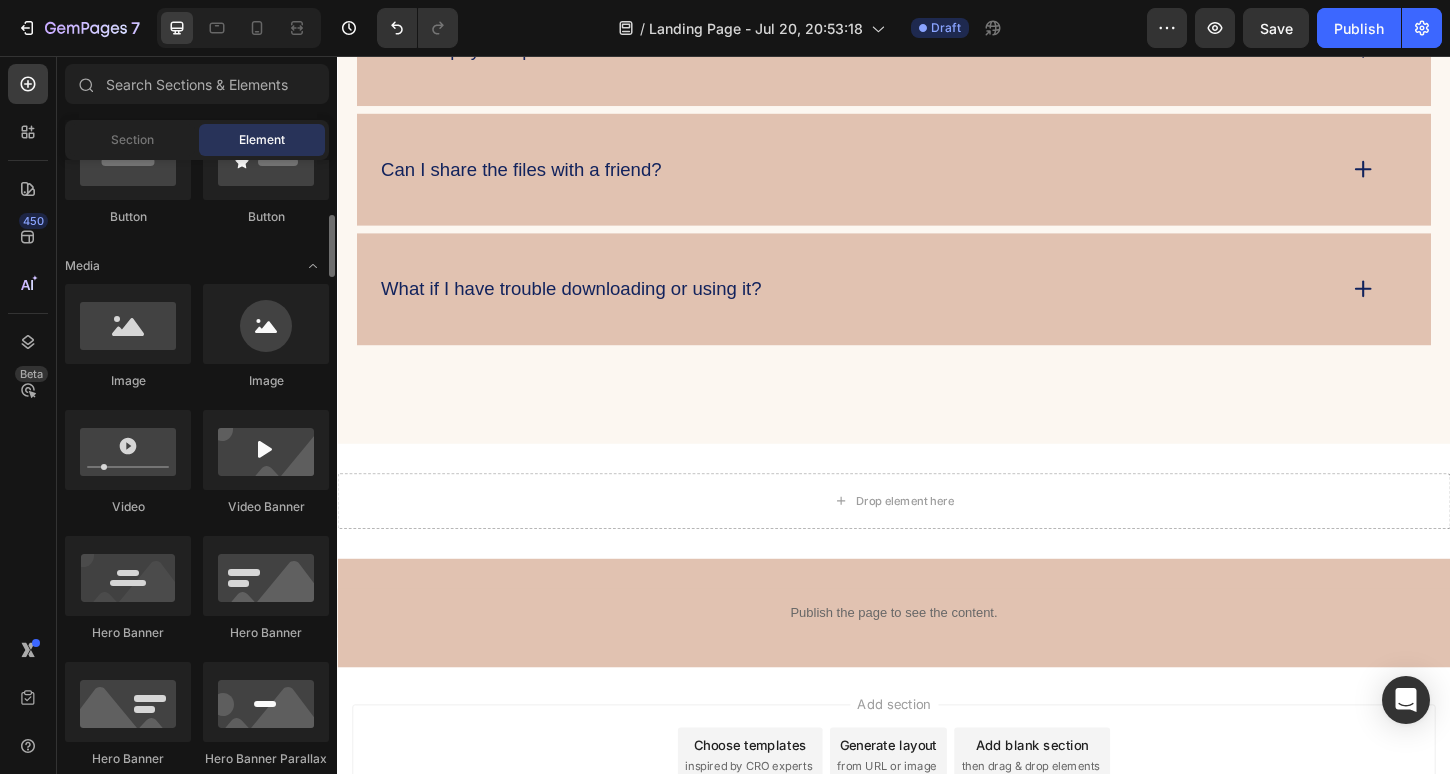 scroll, scrollTop: 532, scrollLeft: 0, axis: vertical 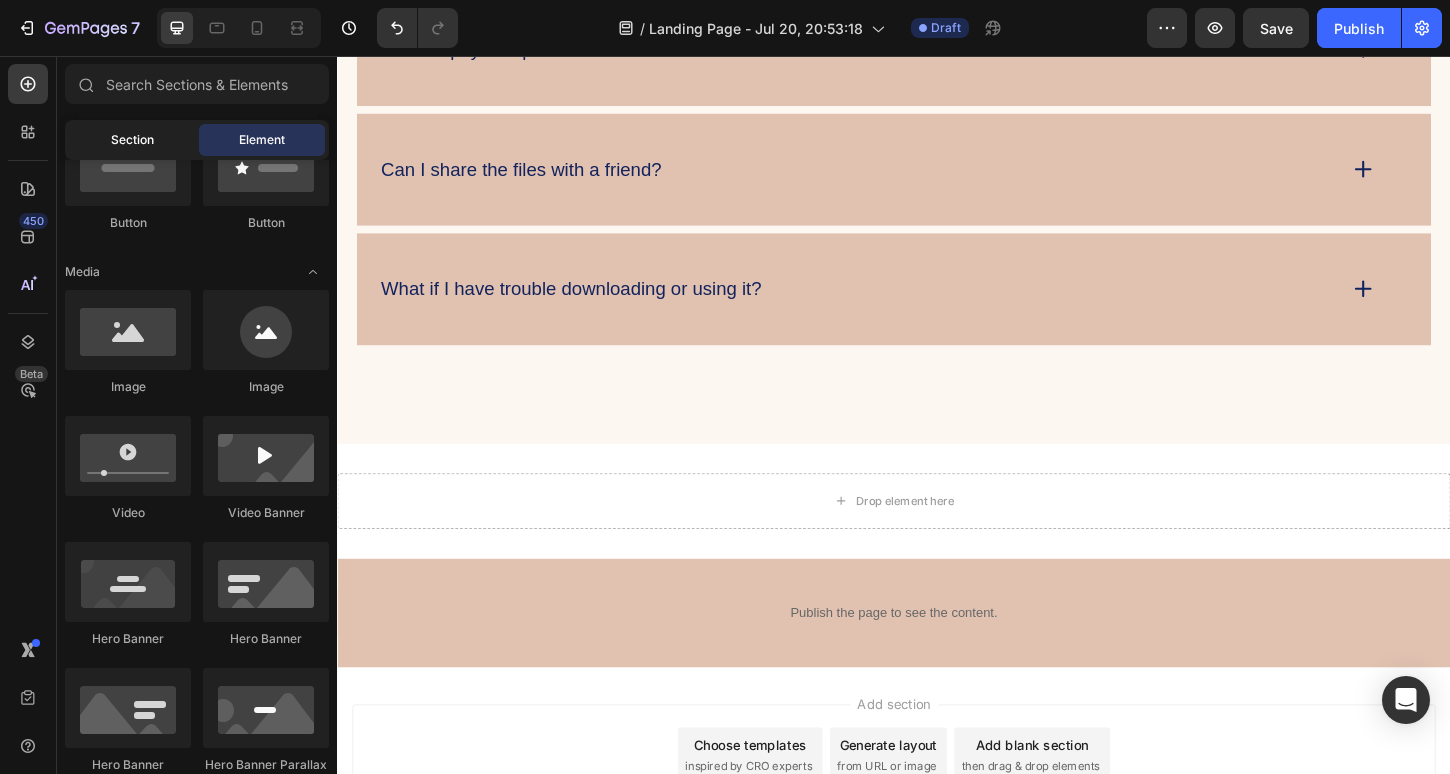 click on "Section" 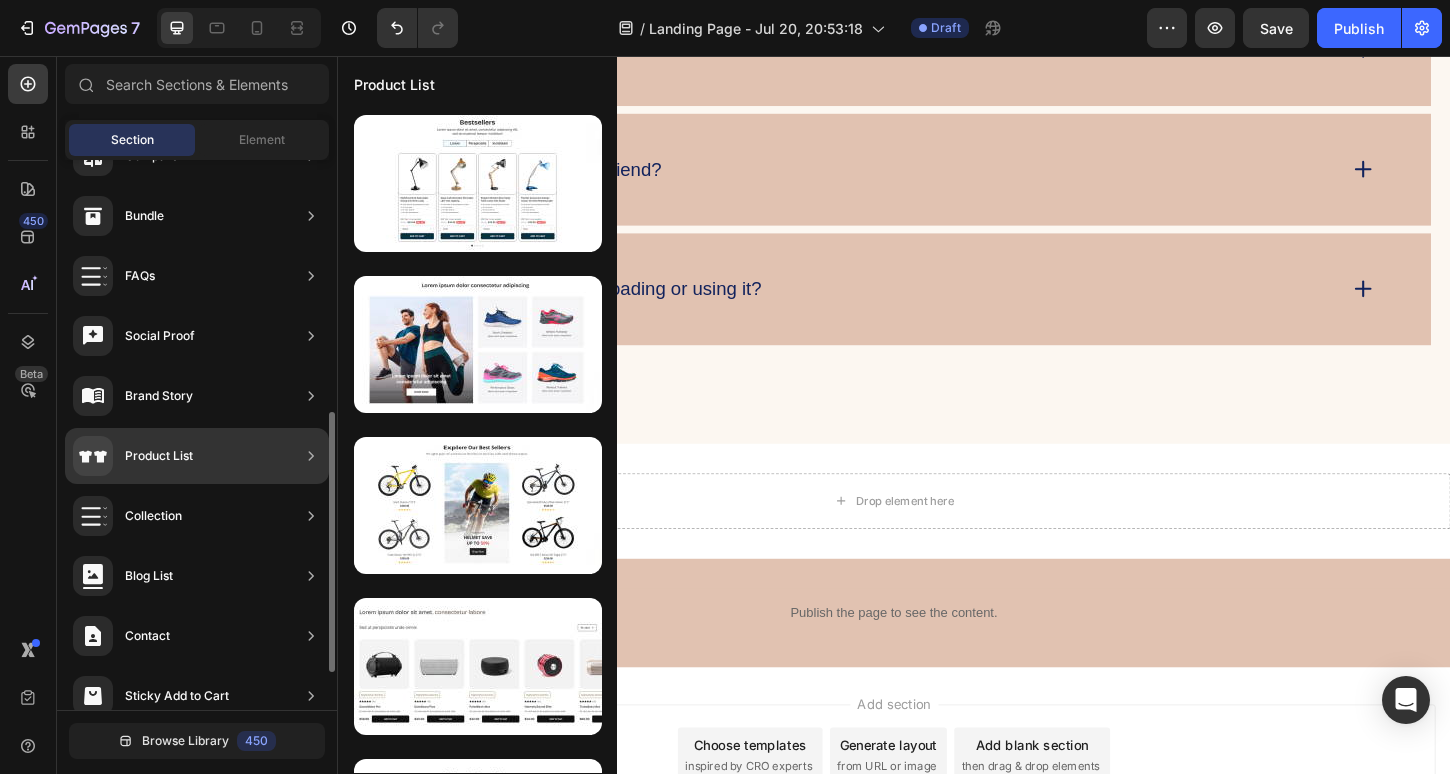 scroll, scrollTop: 610, scrollLeft: 0, axis: vertical 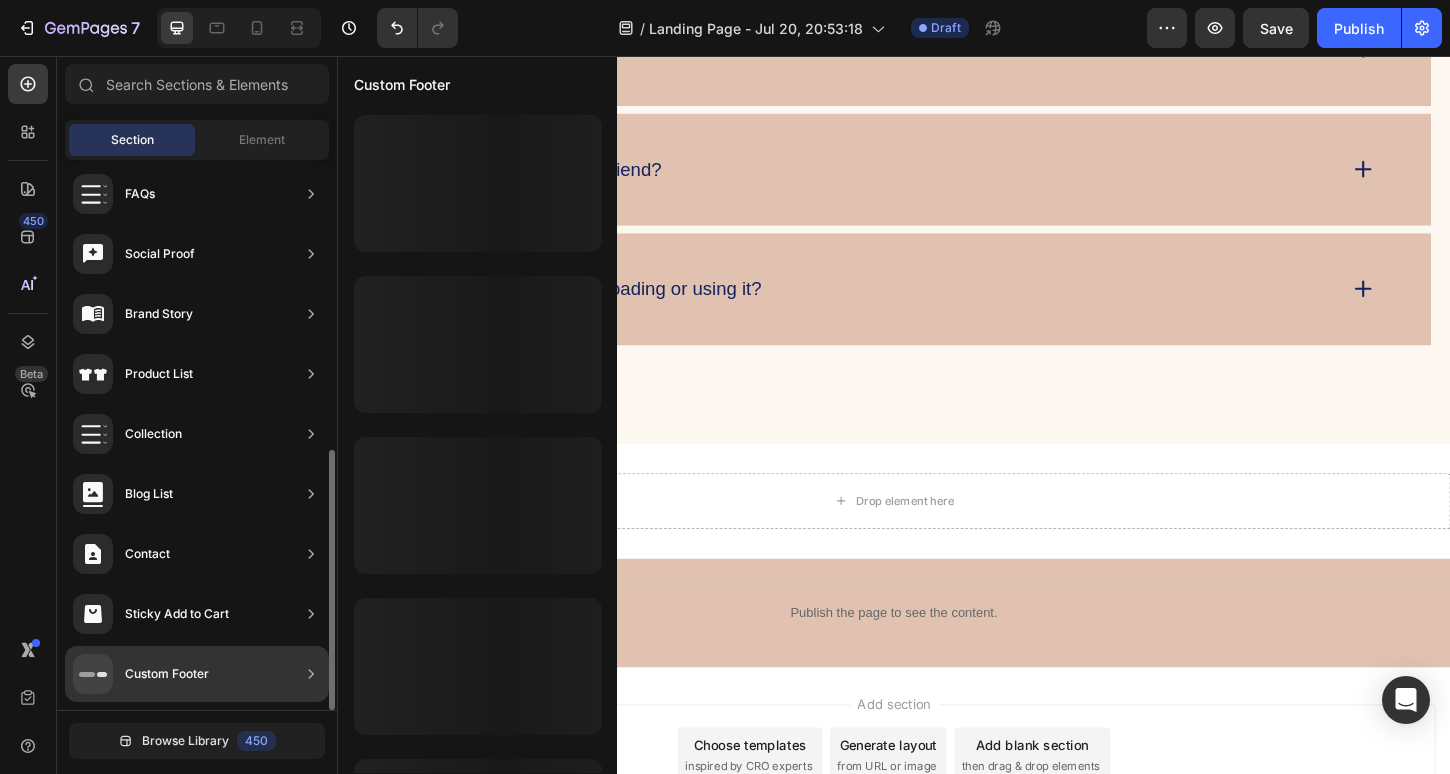 click on "Custom Footer" at bounding box center (141, 674) 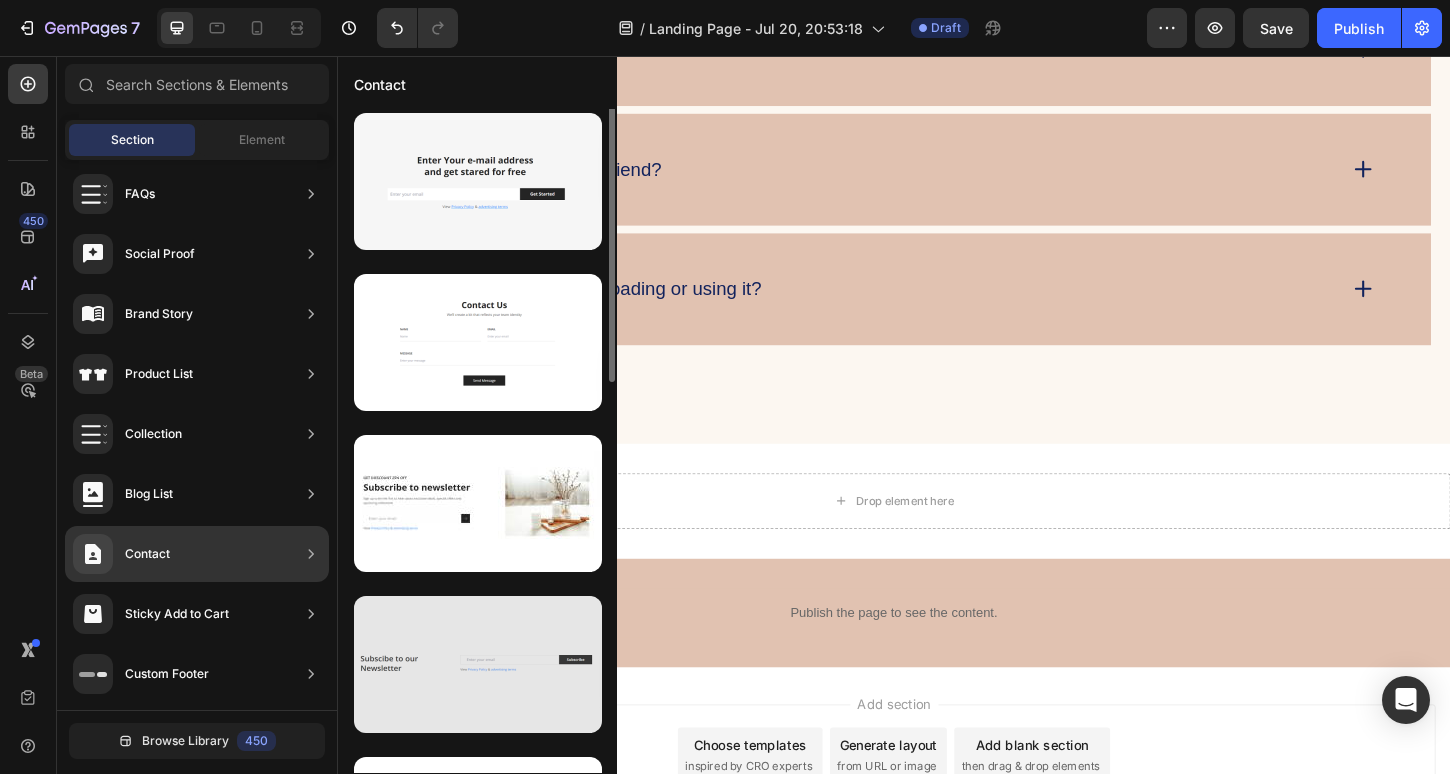 scroll, scrollTop: 0, scrollLeft: 0, axis: both 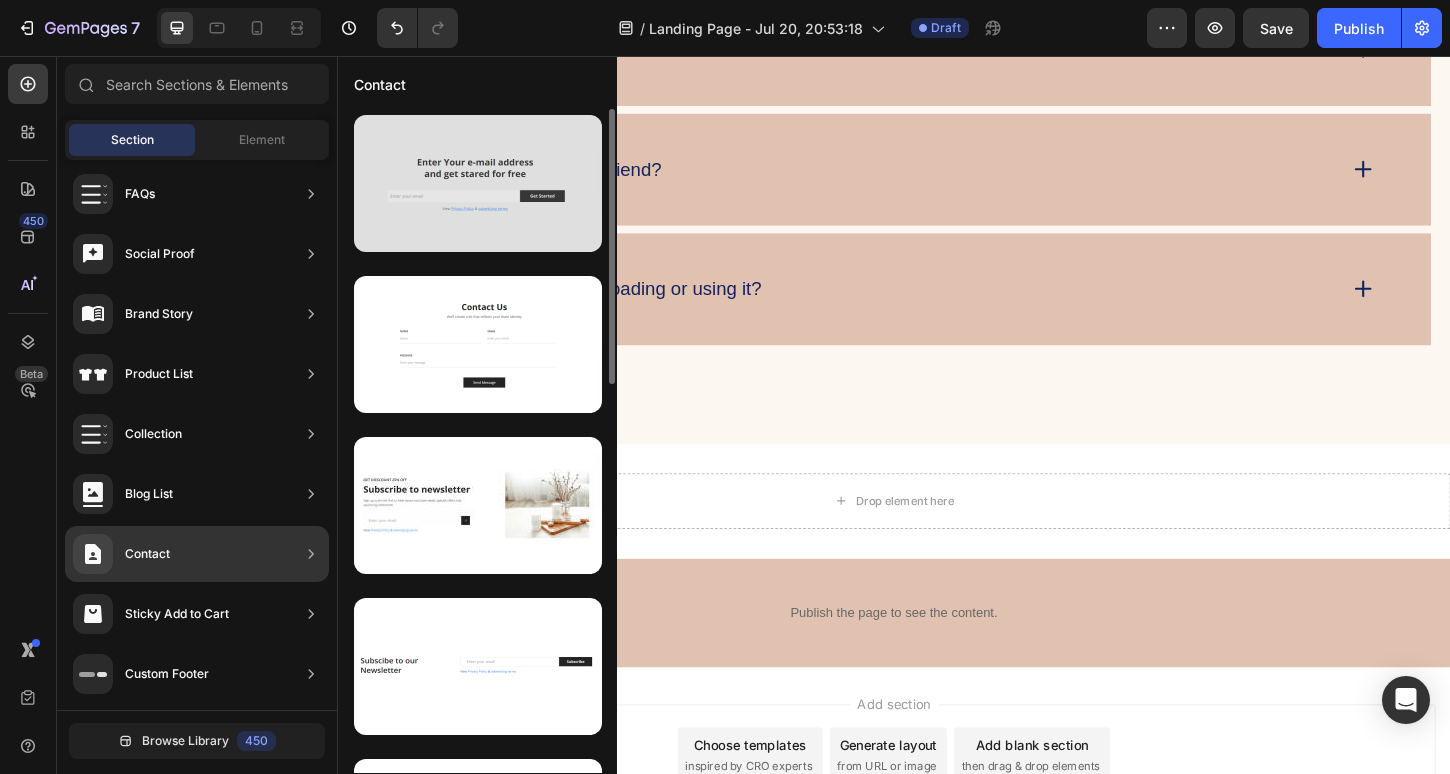 click at bounding box center [478, 183] 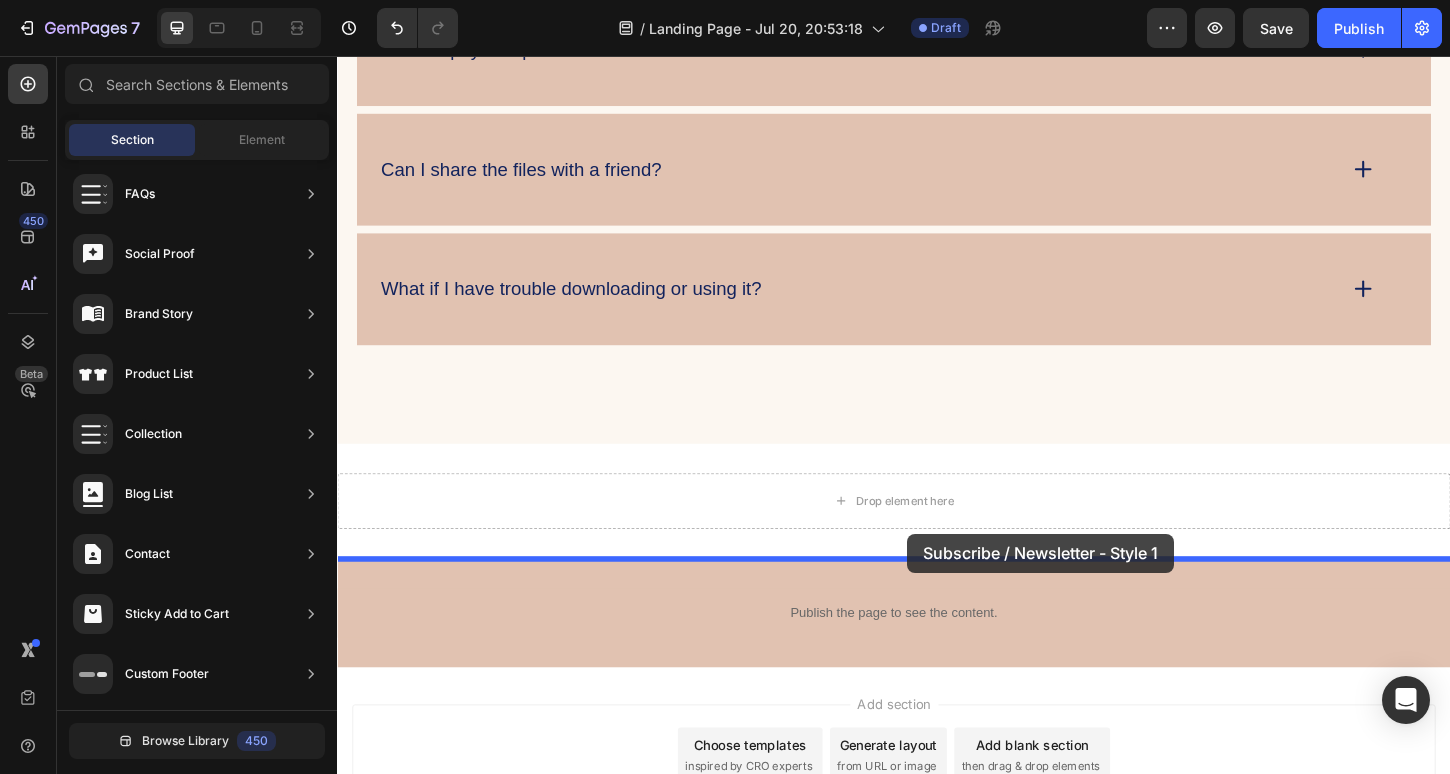 drag, startPoint x: 843, startPoint y: 264, endPoint x: 952, endPoint y: 571, distance: 325.776 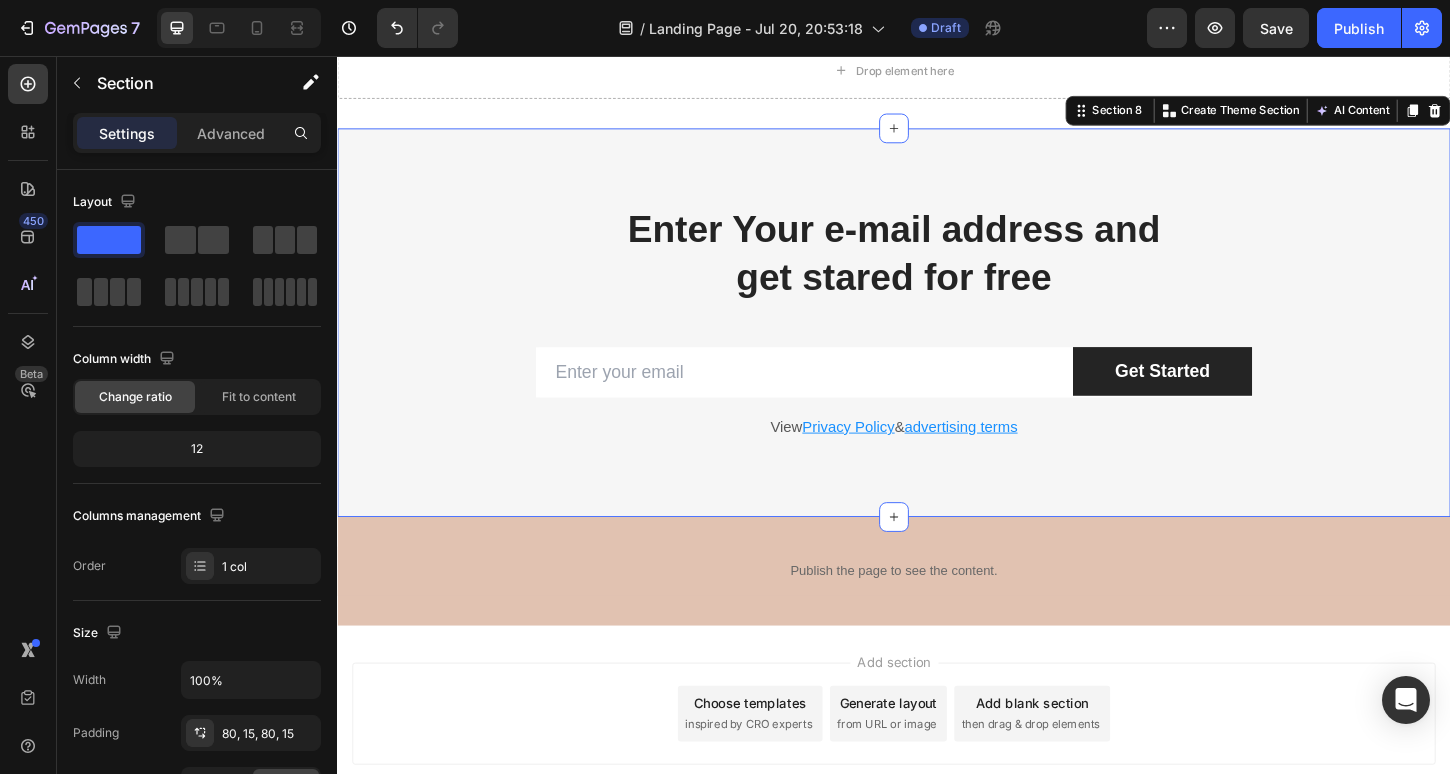 scroll, scrollTop: 5626, scrollLeft: 0, axis: vertical 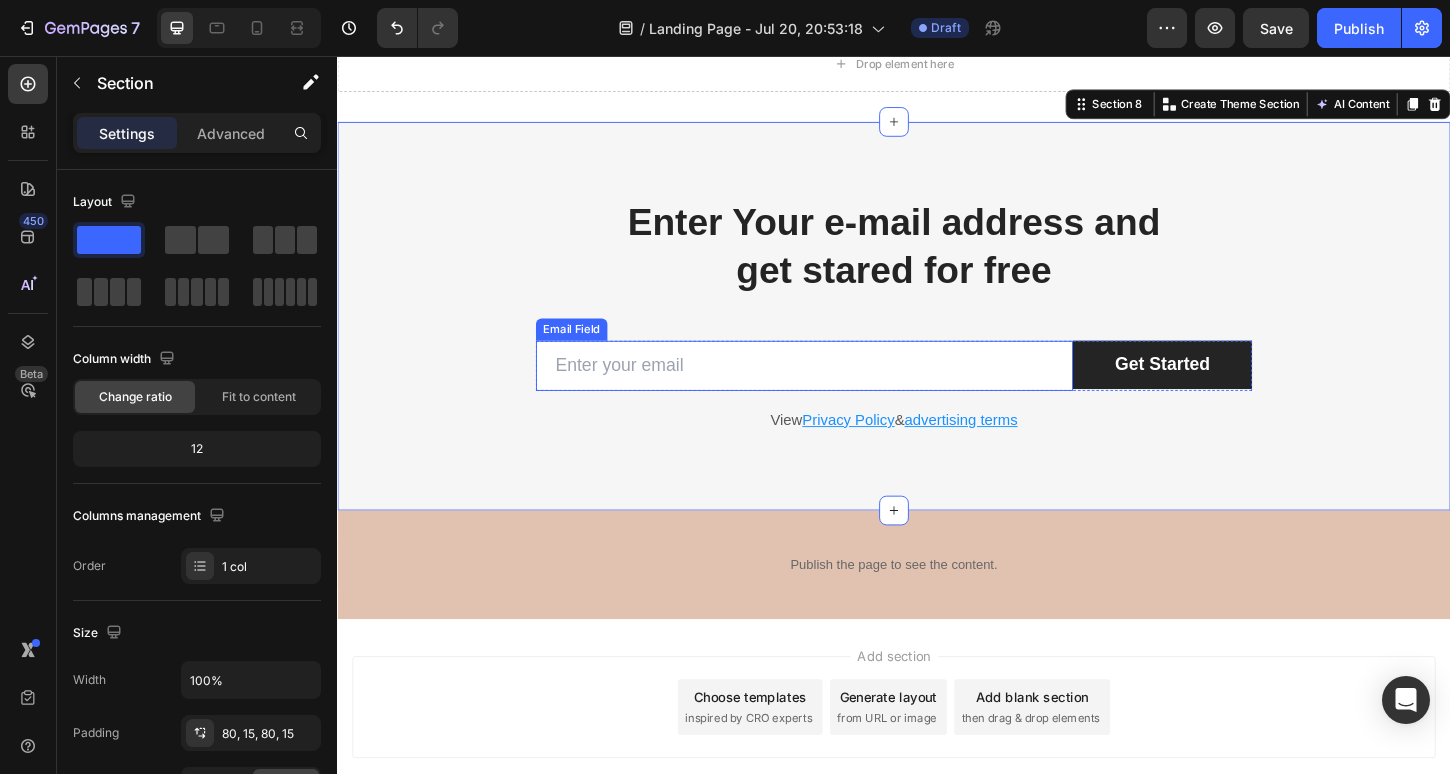 click at bounding box center [840, 390] 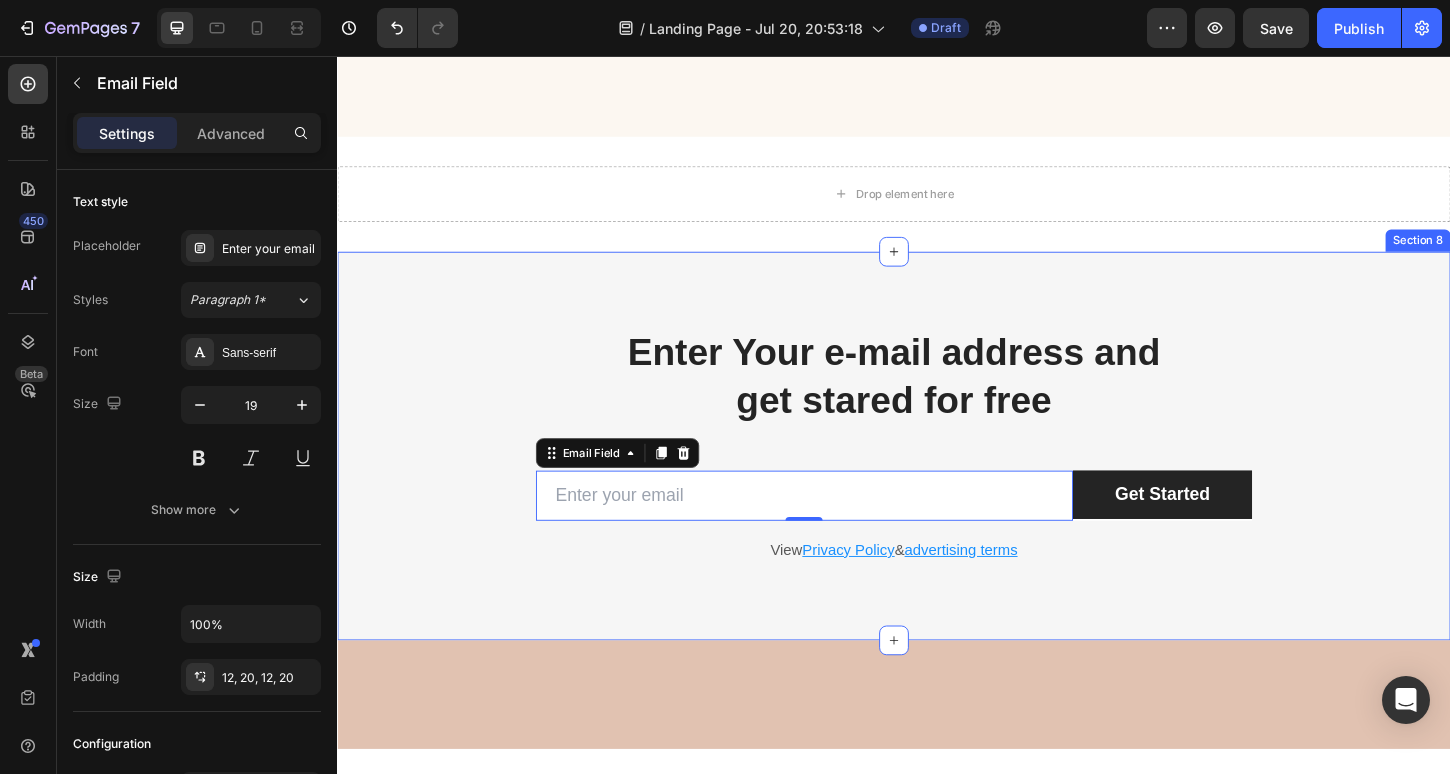 scroll, scrollTop: 5699, scrollLeft: 0, axis: vertical 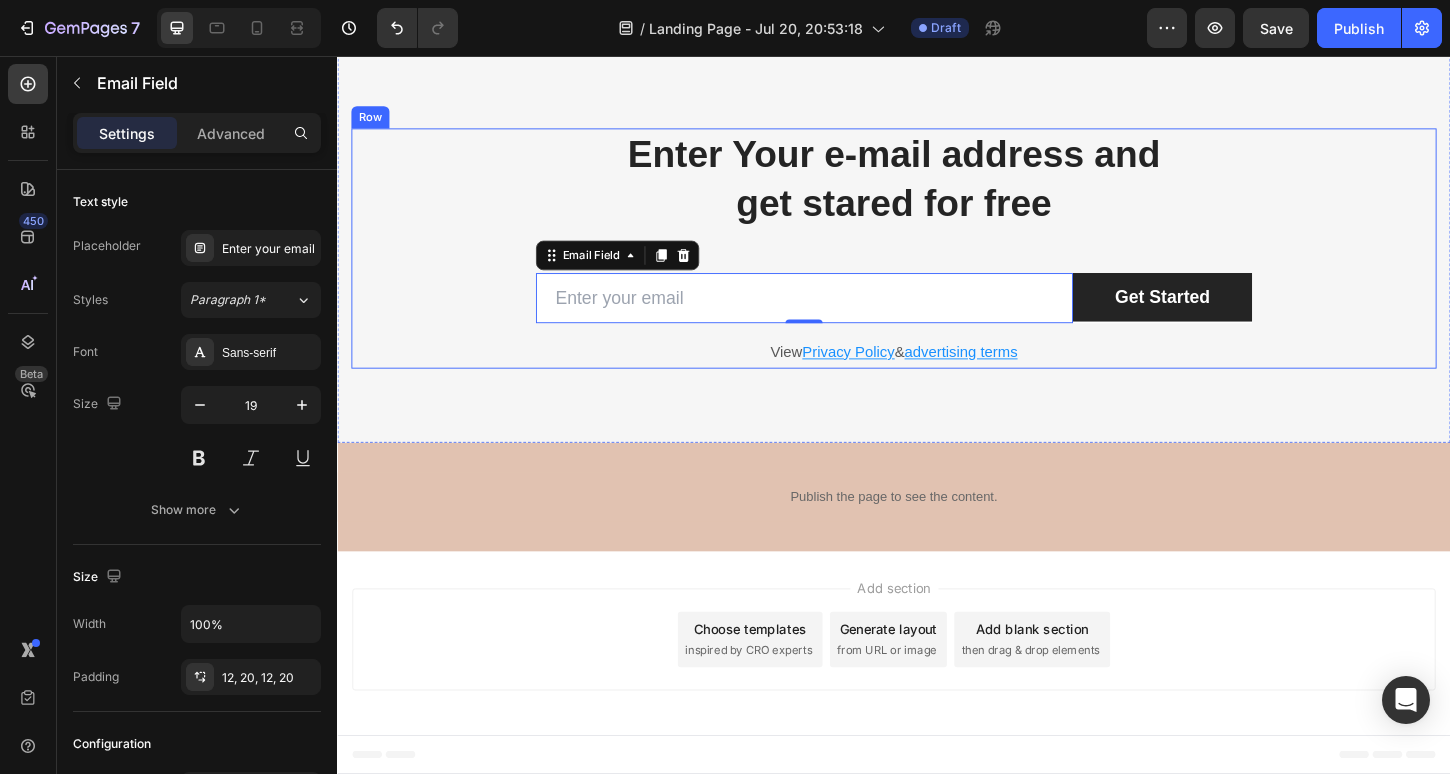 click on "Enter Your e-mail address and get stared for free Heading Row Email Field   0 Get Started Submit Button Row Newsletter Row View  Privacy Policy  &  advertising terms Text block" at bounding box center [937, 263] 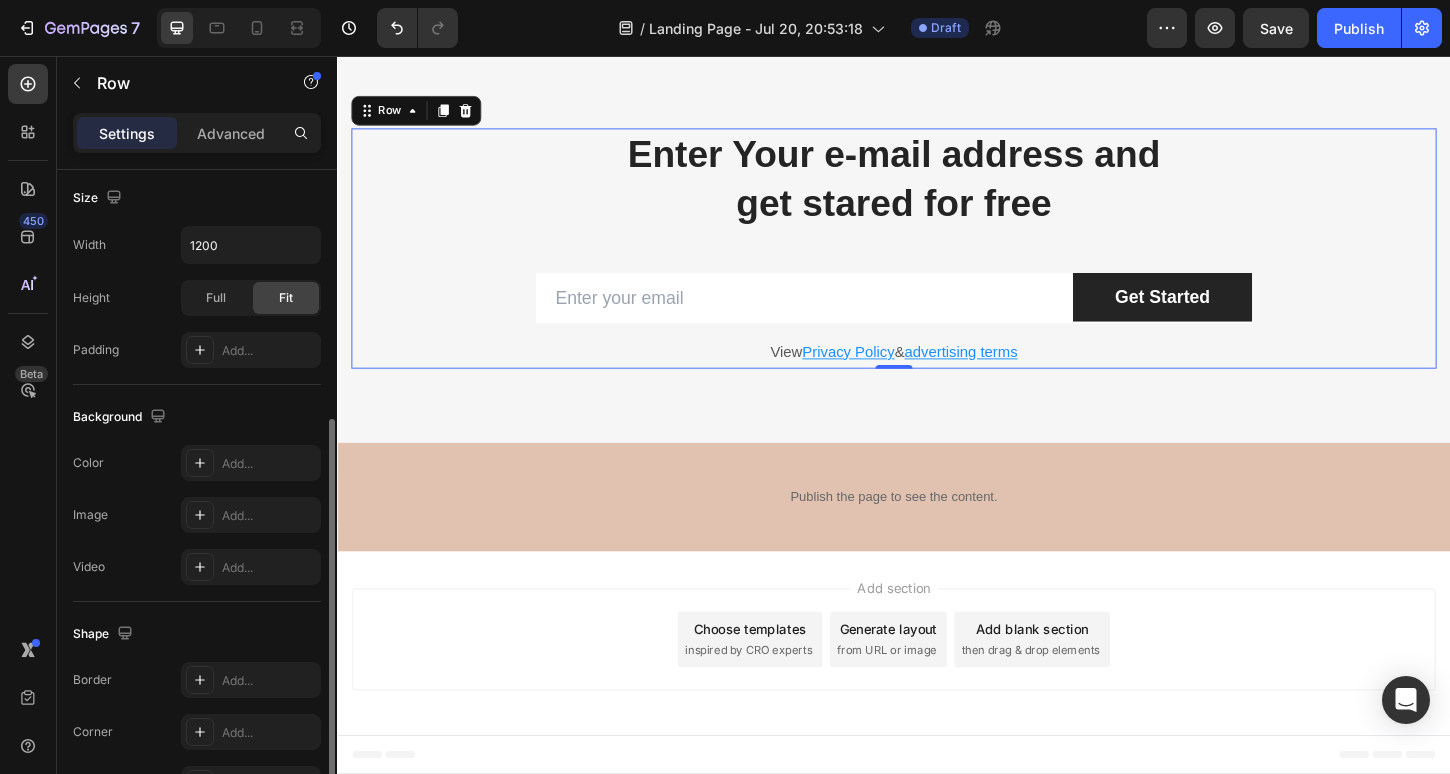 scroll, scrollTop: 559, scrollLeft: 0, axis: vertical 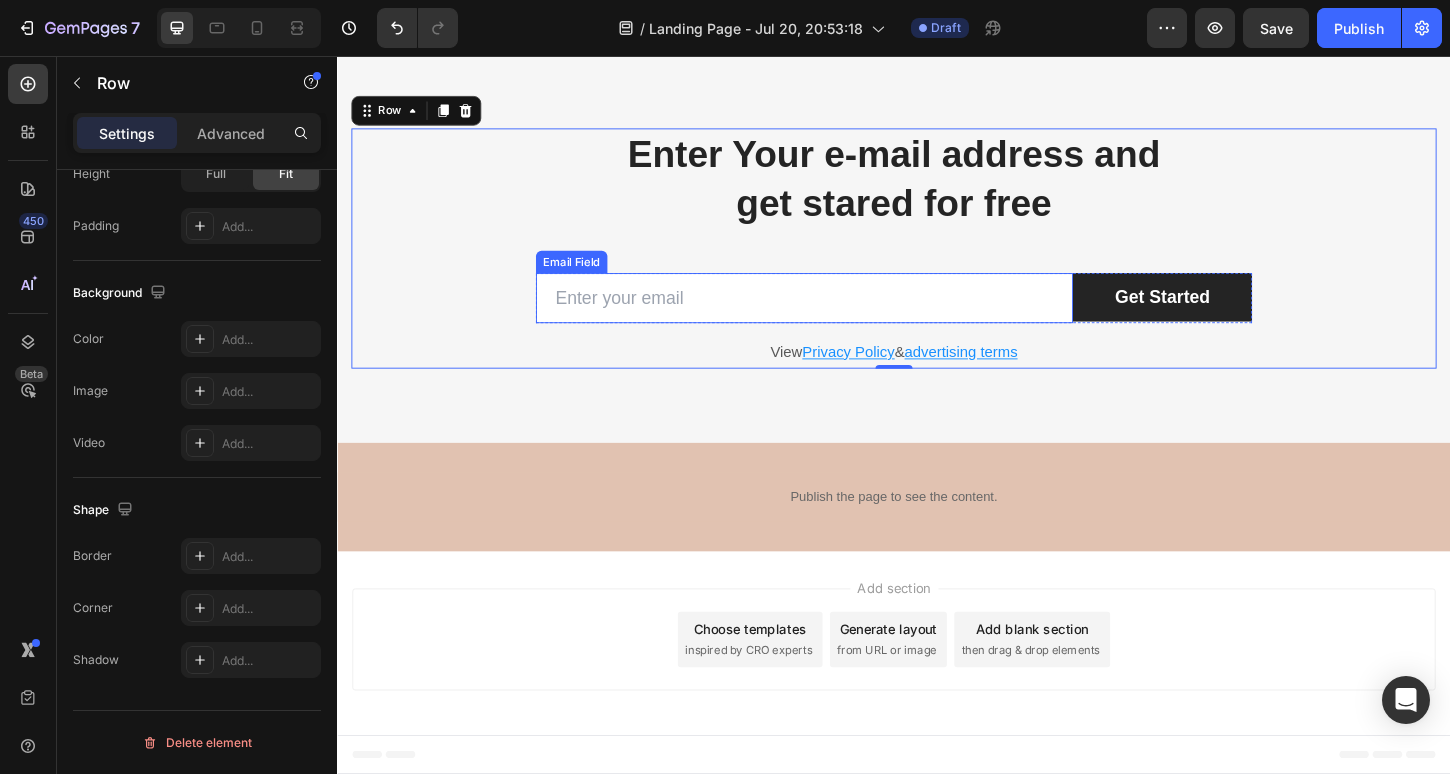 click at bounding box center (840, 317) 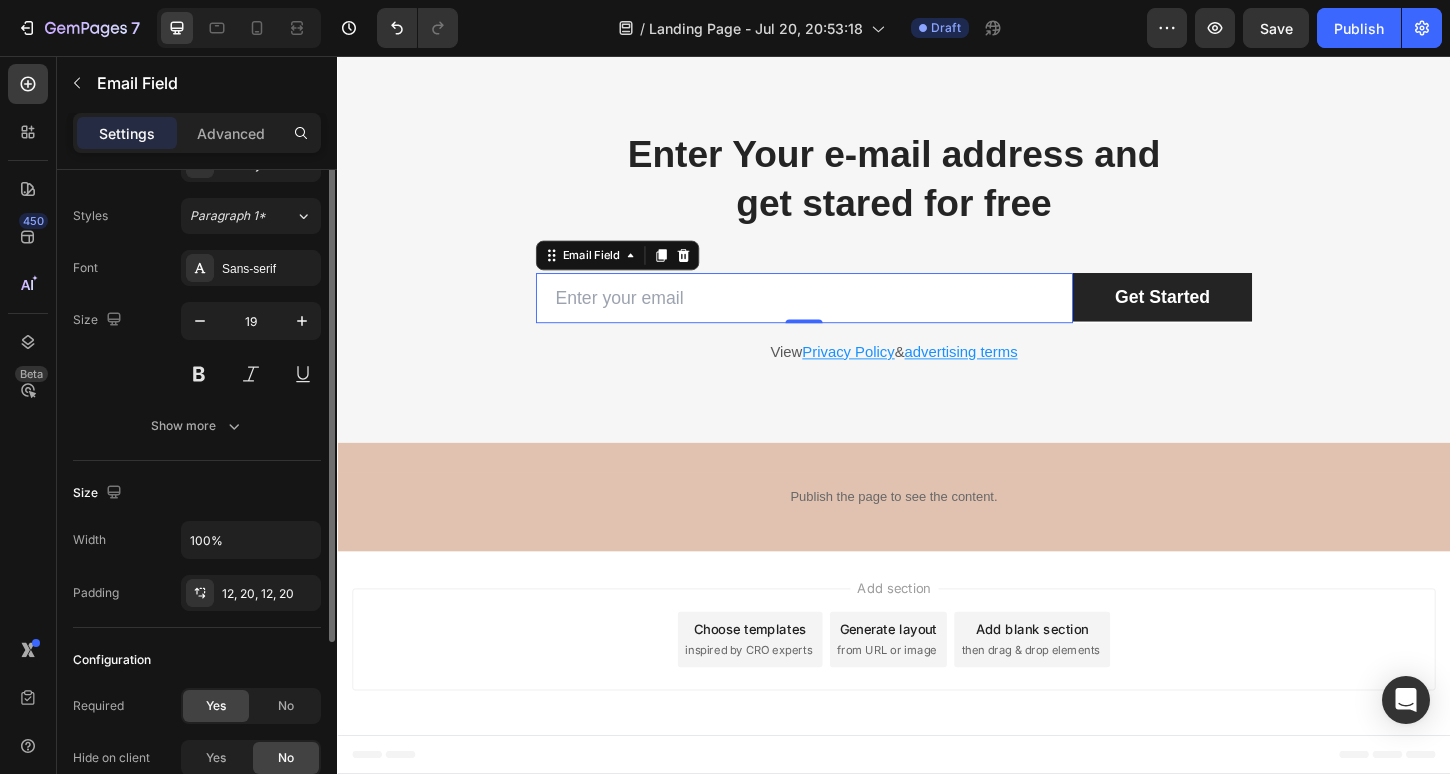 scroll, scrollTop: 44, scrollLeft: 0, axis: vertical 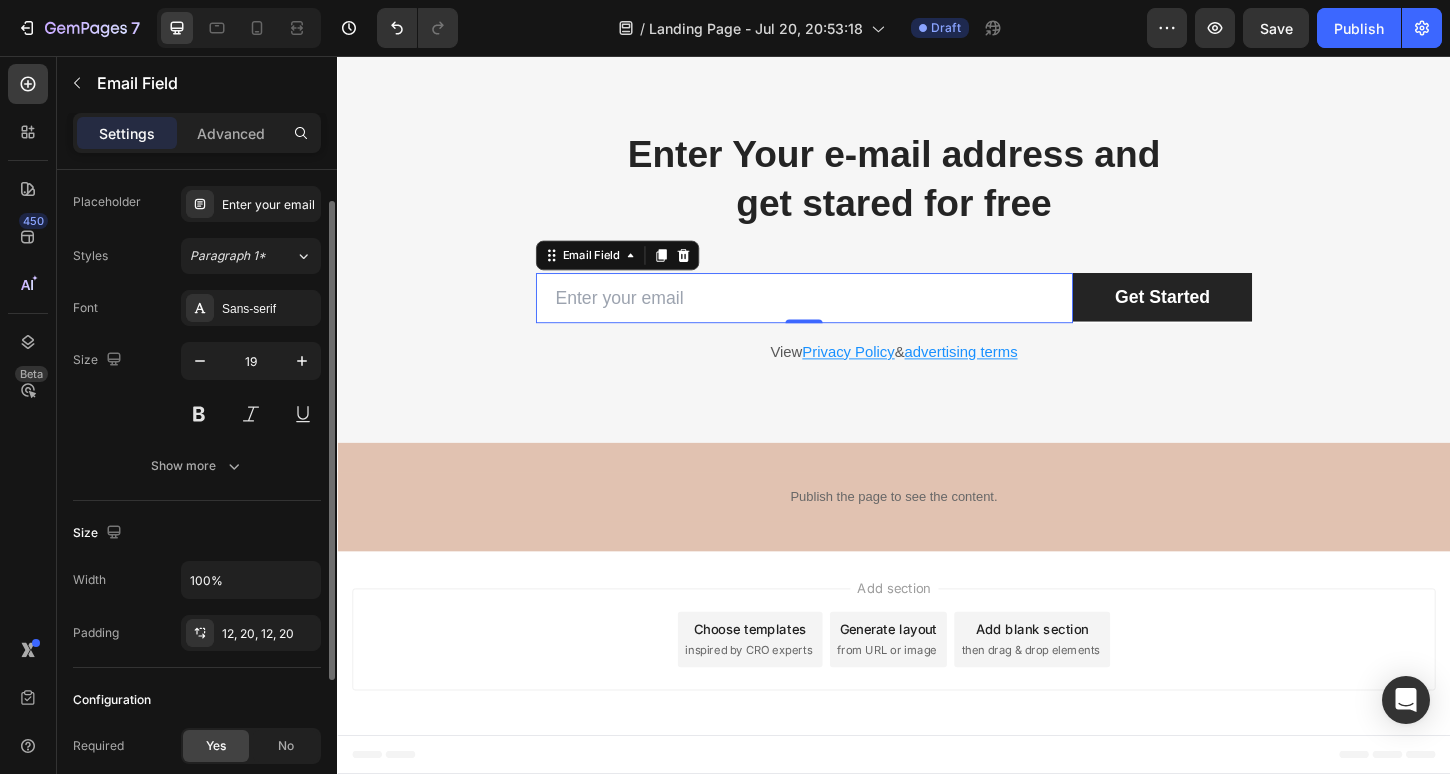 click 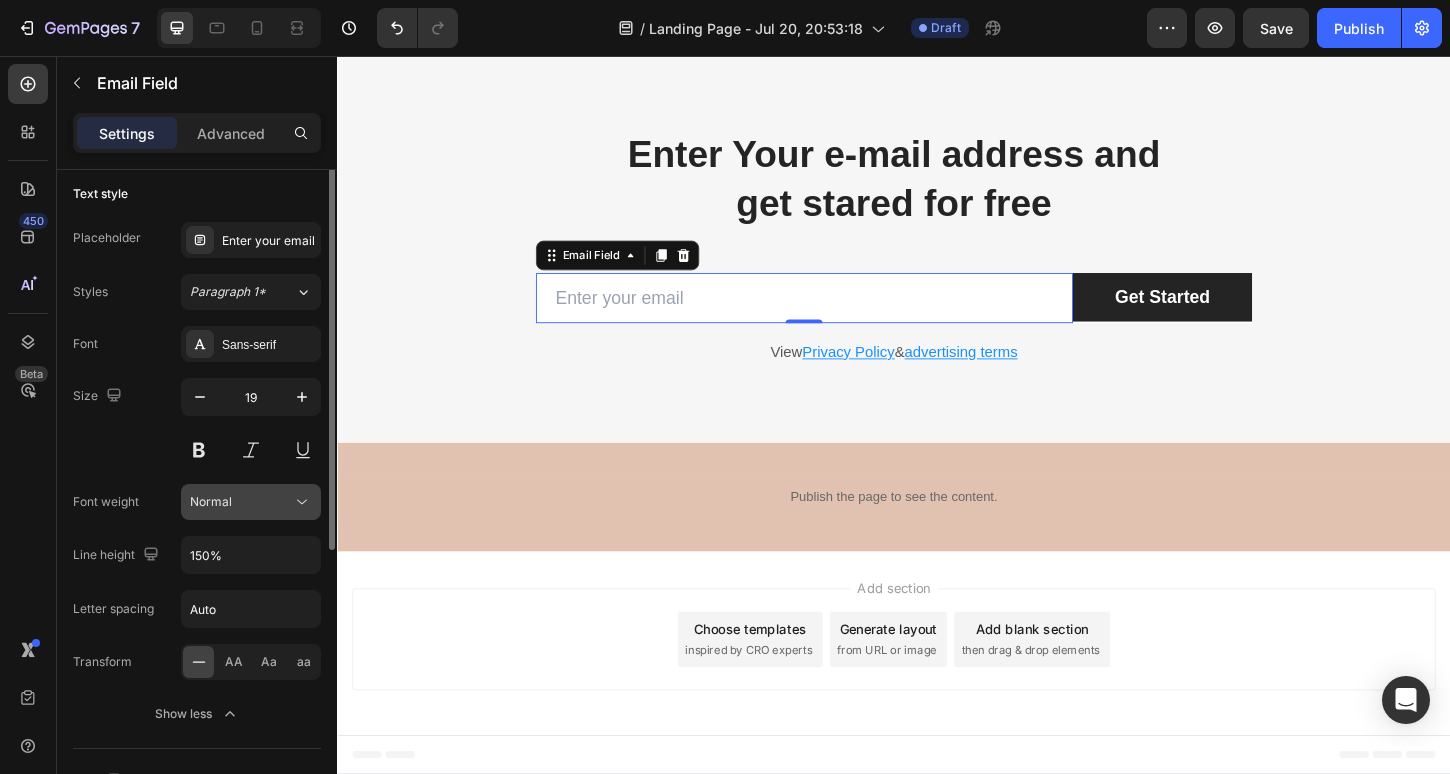 scroll, scrollTop: 0, scrollLeft: 0, axis: both 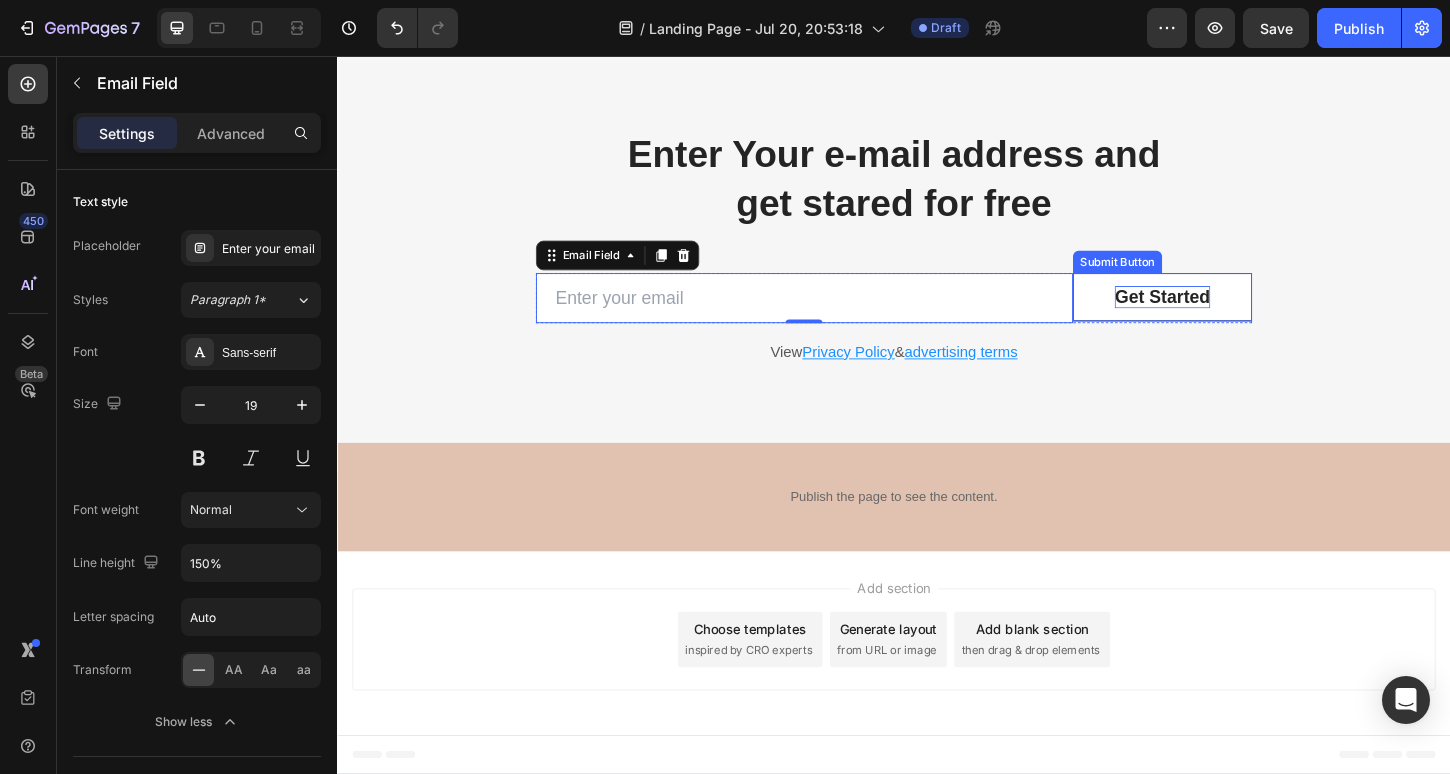 click on "Get Started" at bounding box center [1226, 316] 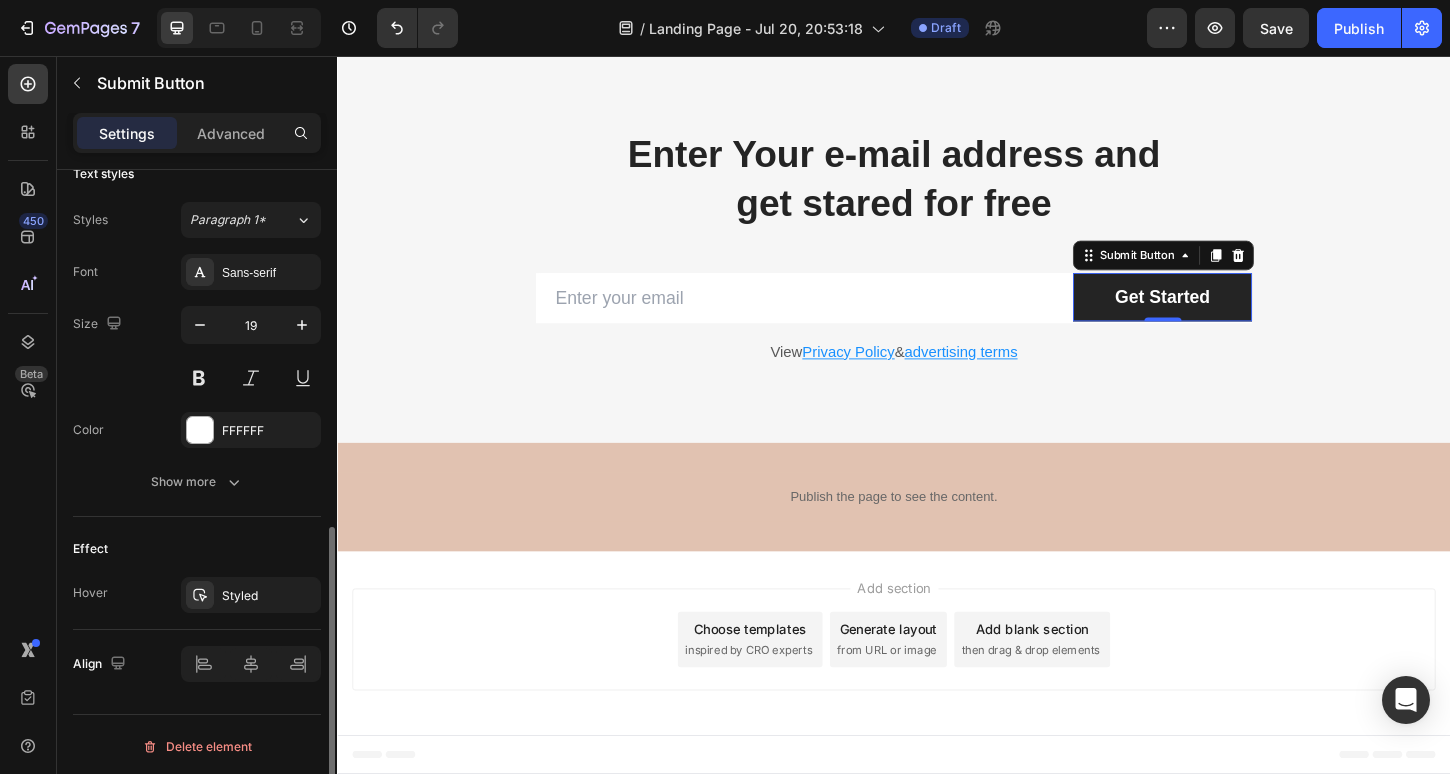 scroll, scrollTop: 757, scrollLeft: 0, axis: vertical 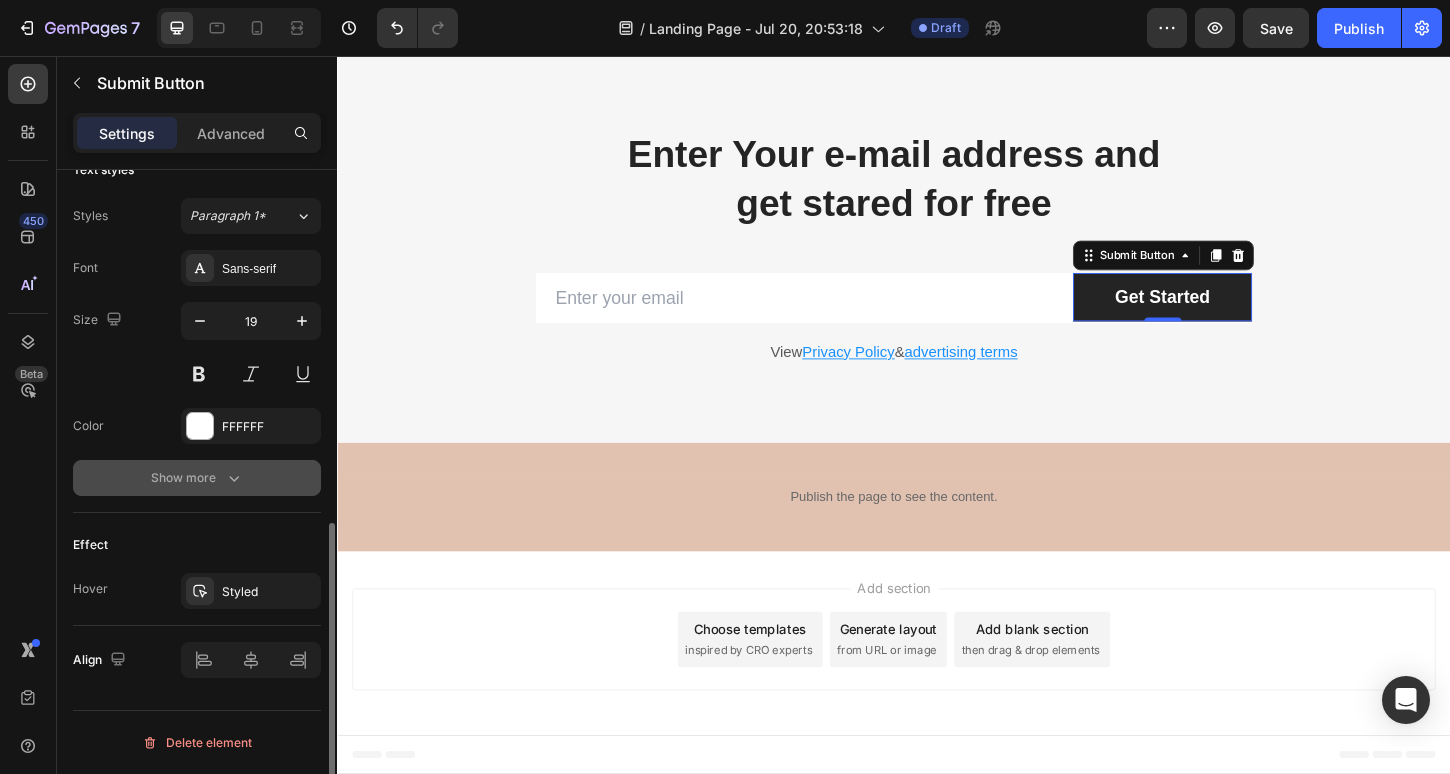 click on "Show more" at bounding box center [197, 478] 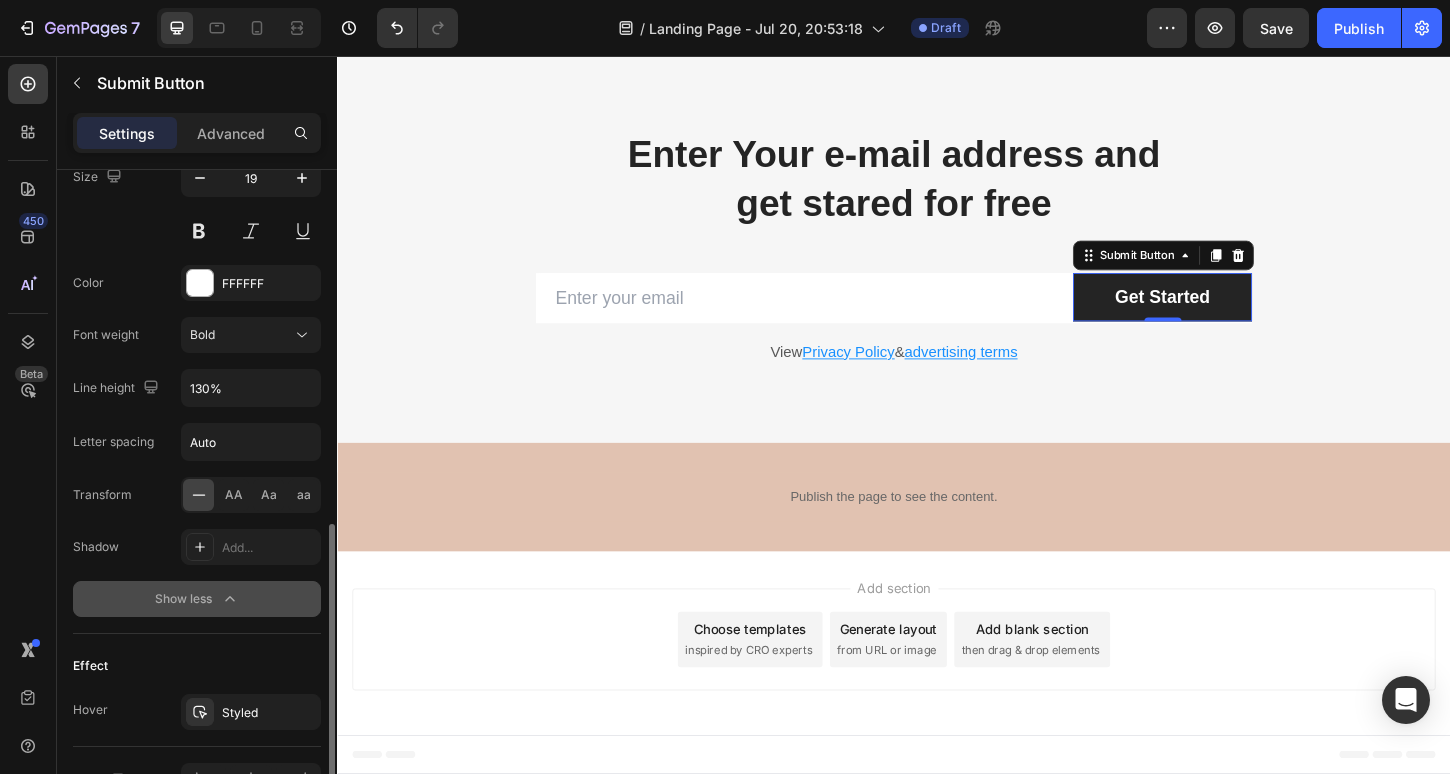 scroll, scrollTop: 1021, scrollLeft: 0, axis: vertical 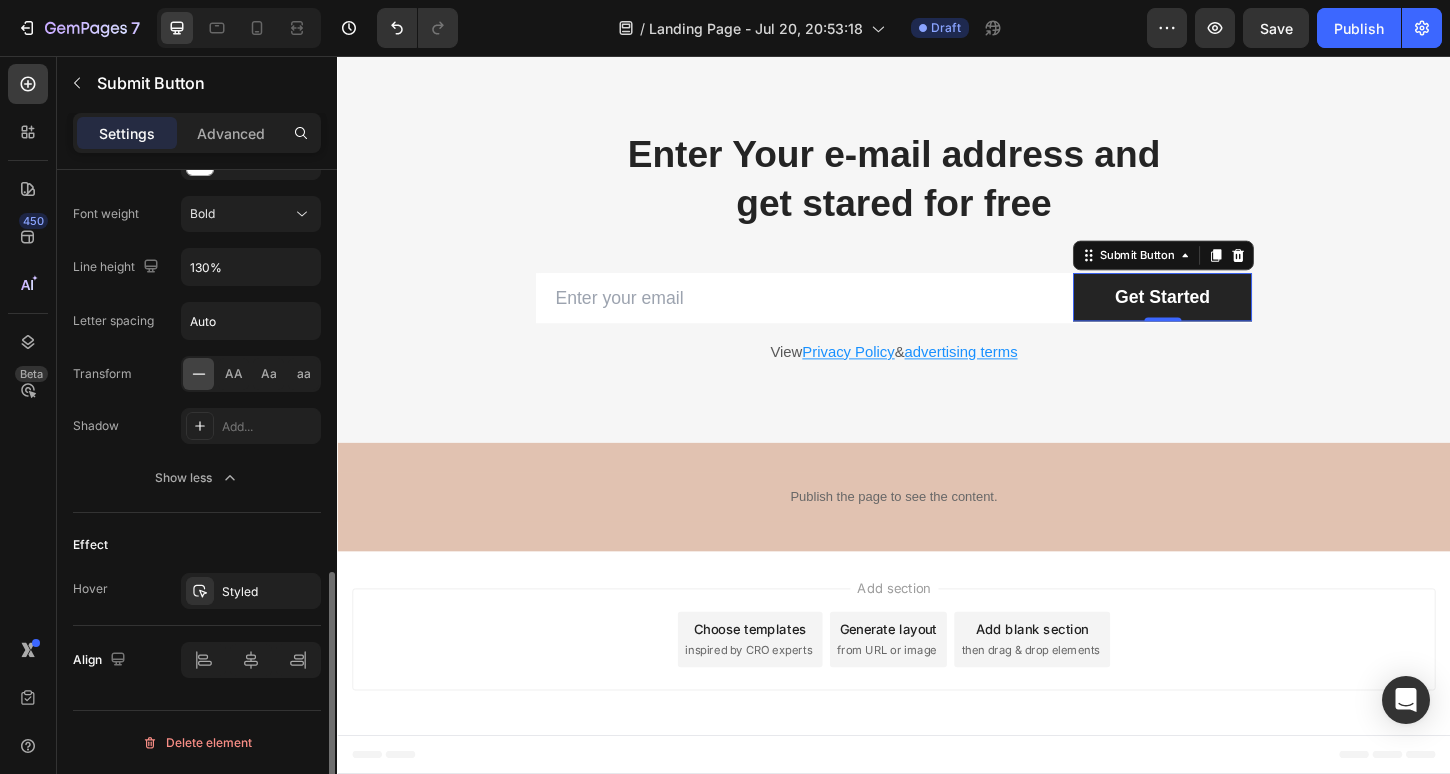 click on "Hover Styled" at bounding box center (197, 591) 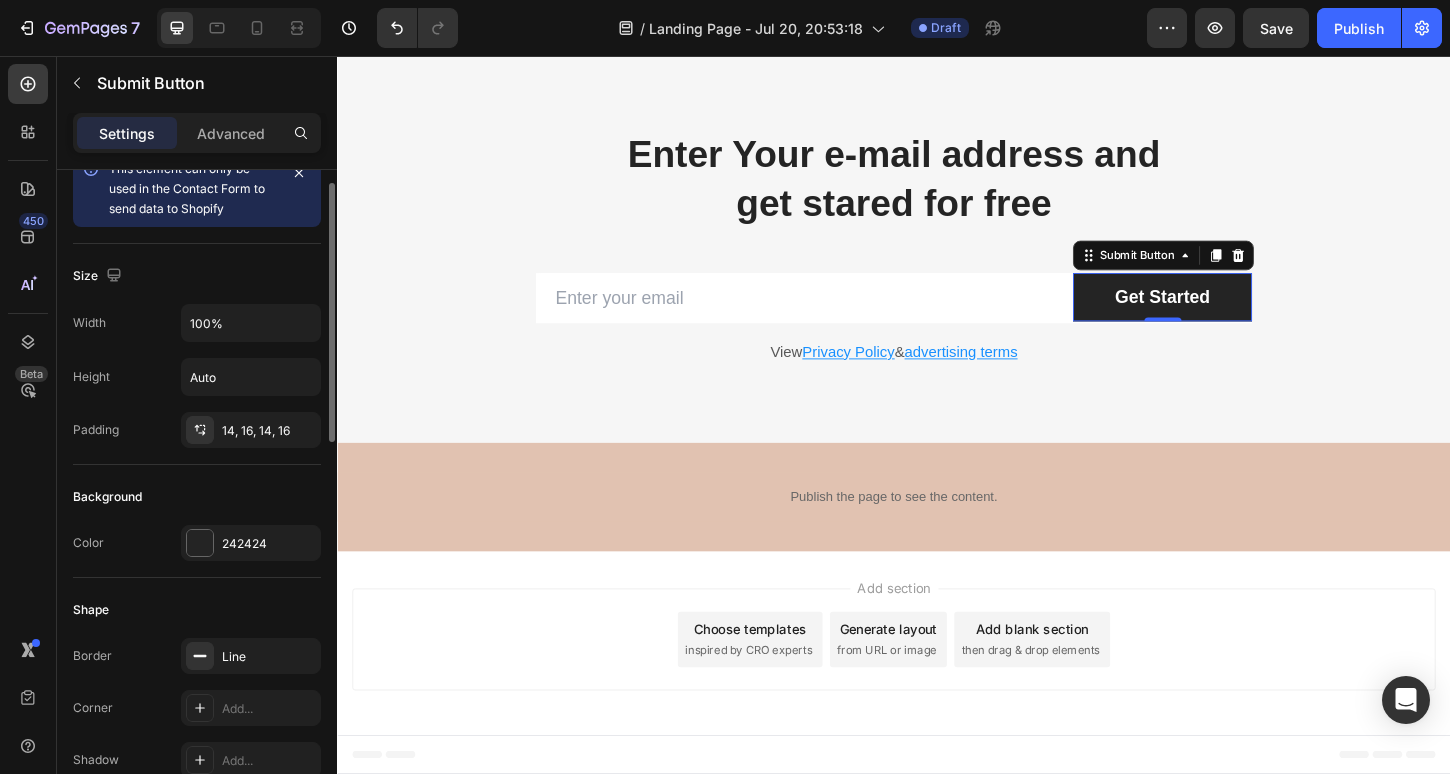 scroll, scrollTop: 0, scrollLeft: 0, axis: both 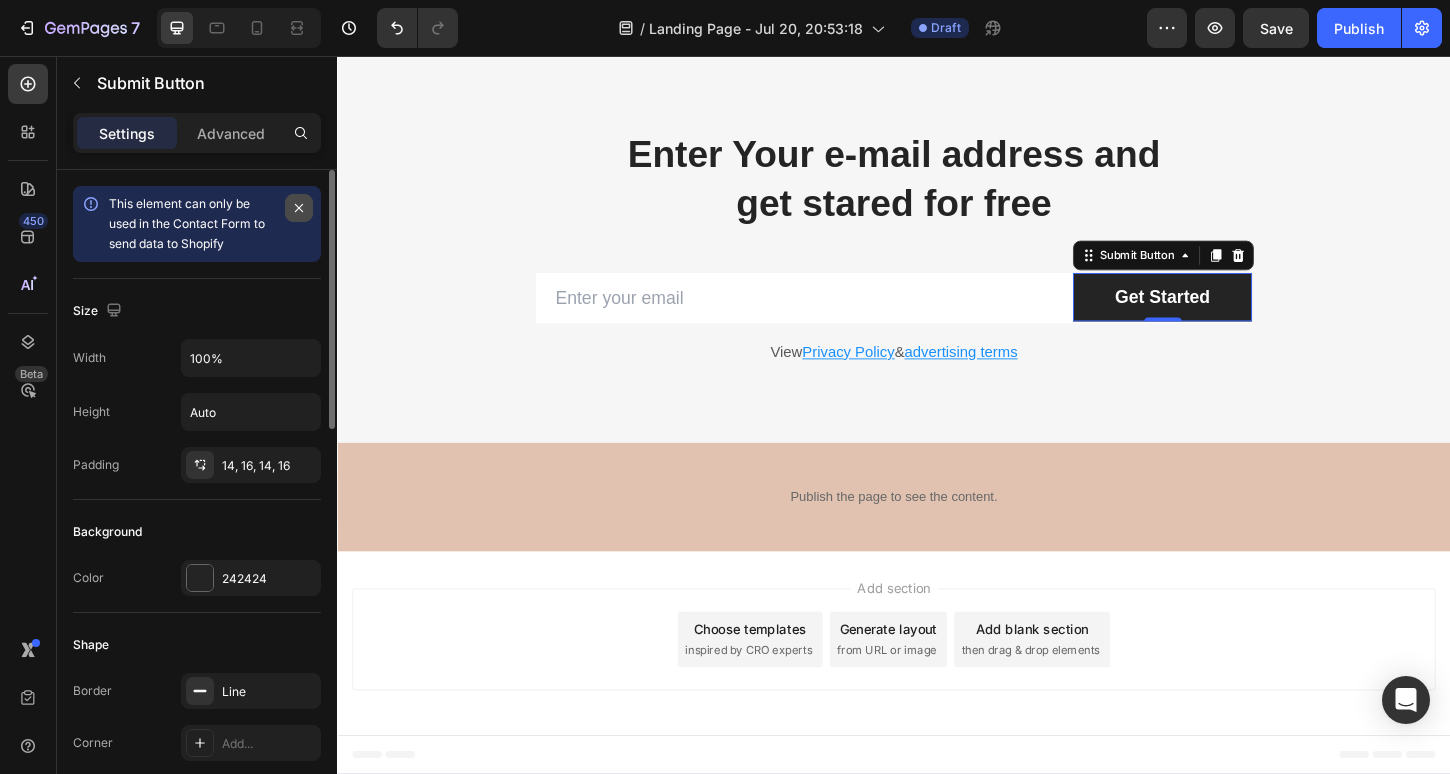 click at bounding box center [299, 208] 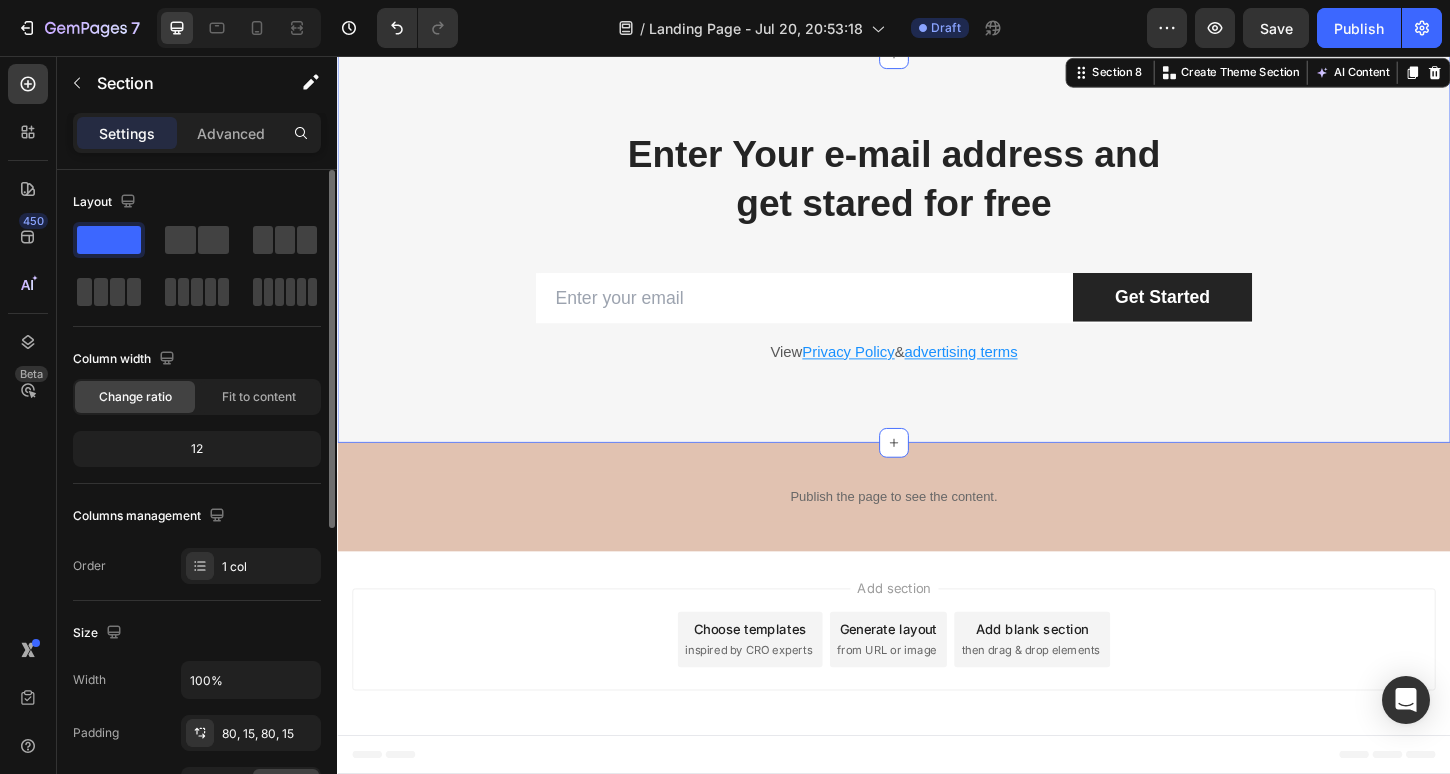 click on "Enter Your e-mail address and get stared for free Heading Row Email Field Get Started Submit Button Row Newsletter Row View  Privacy Policy  &  advertising terms Text block Row Section 8   You can create reusable sections Create Theme Section AI Content Write with GemAI What would you like to describe here? Tone and Voice Persuasive Product Mystical Mushrooms Tumbler Show more Generate" at bounding box center (937, 263) 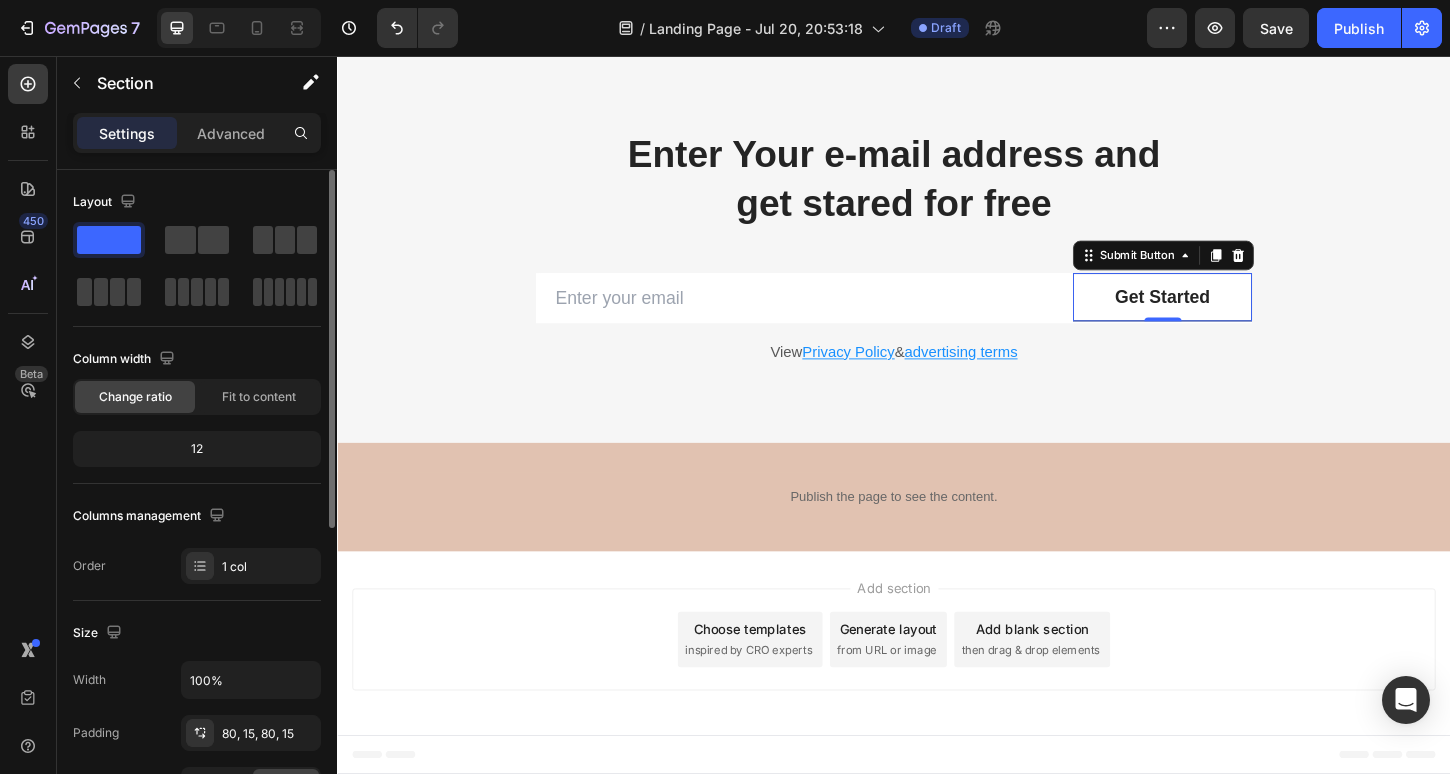 click on "Get Started" at bounding box center (1226, 316) 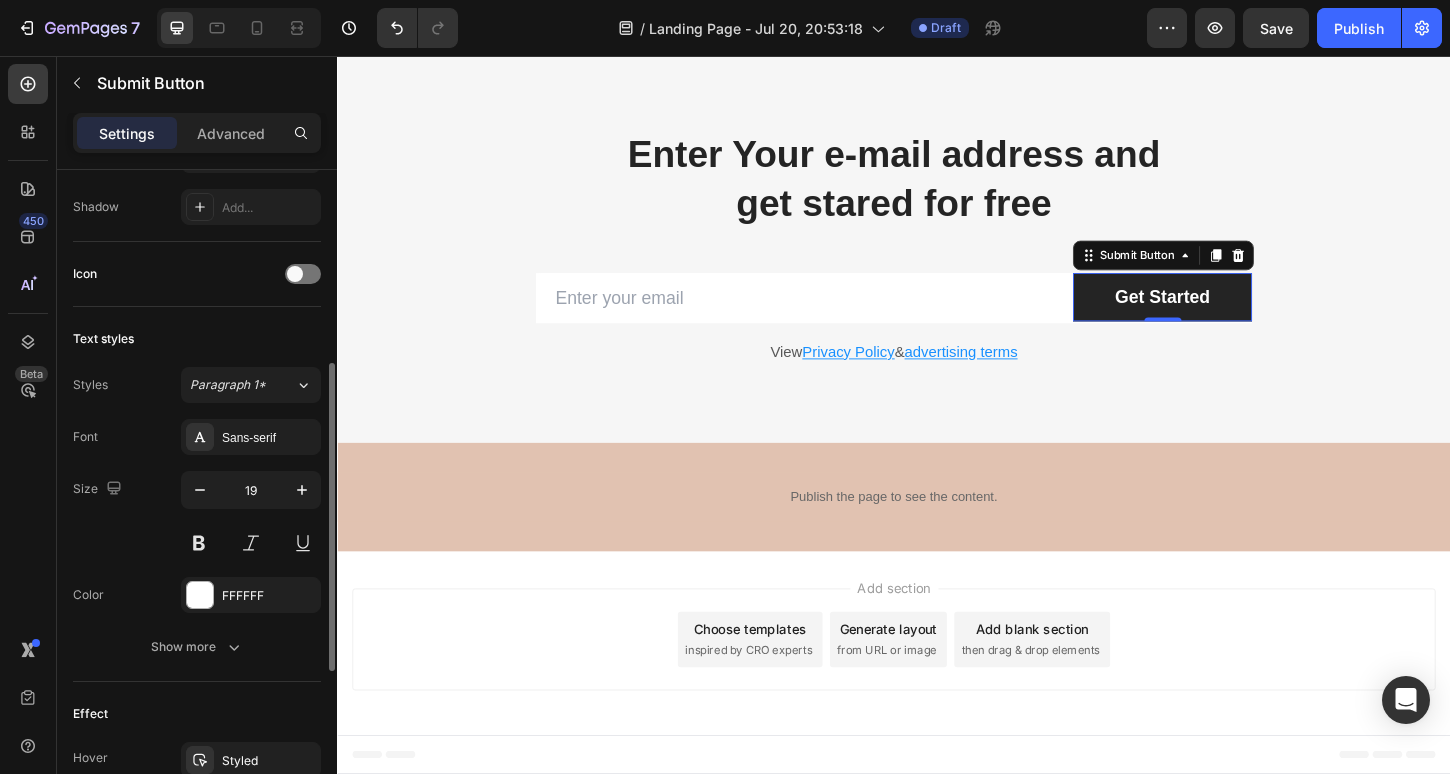 scroll, scrollTop: 757, scrollLeft: 0, axis: vertical 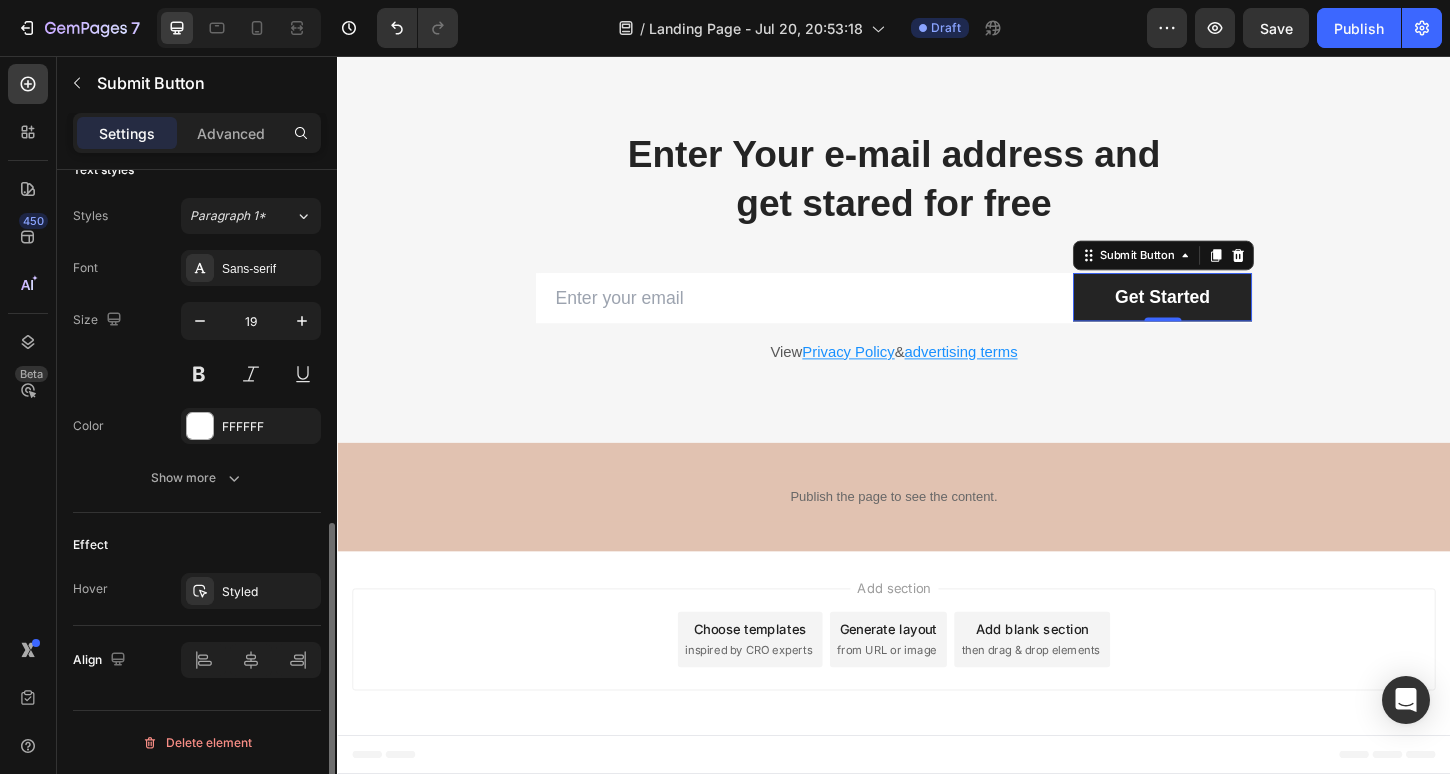 click on "Show more" at bounding box center (197, 478) 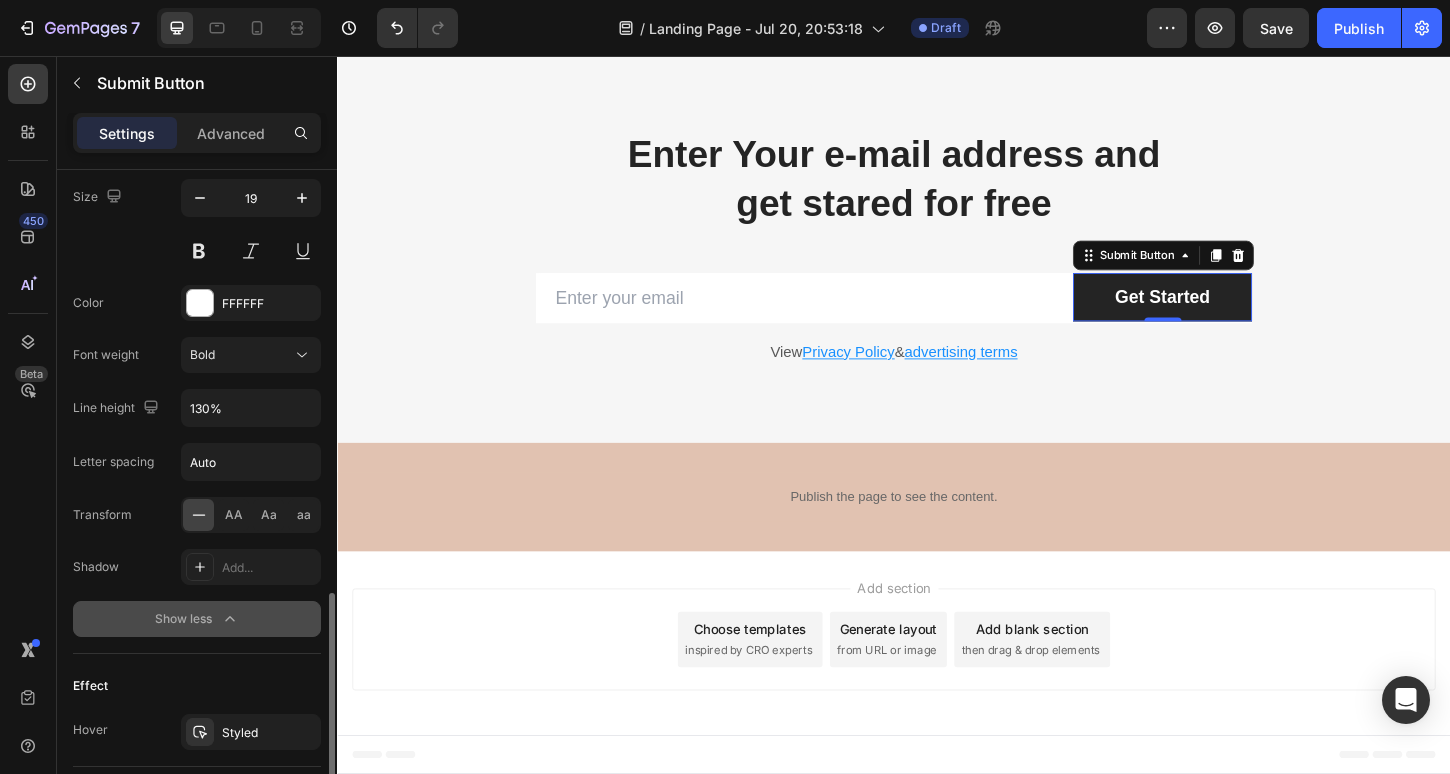 scroll, scrollTop: 1021, scrollLeft: 0, axis: vertical 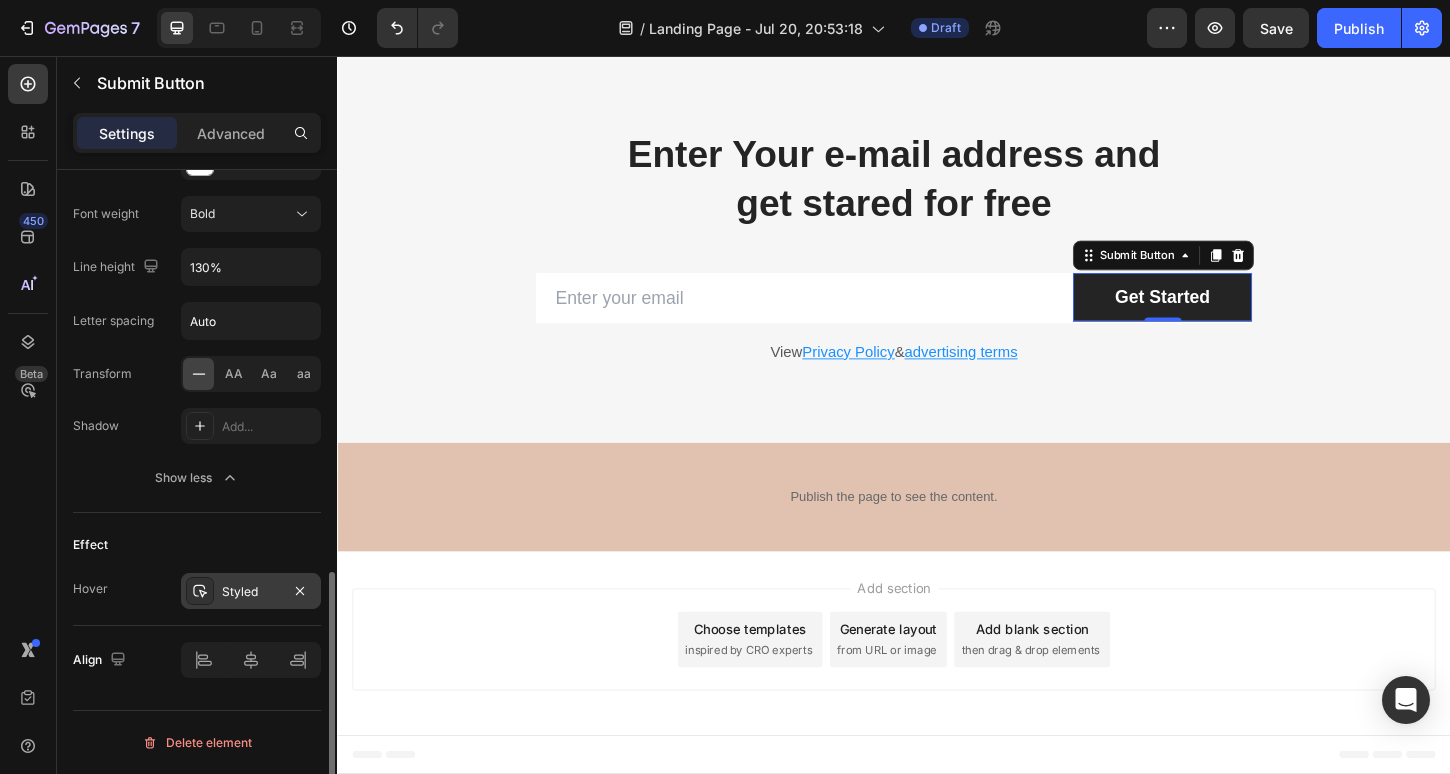 click on "Styled" at bounding box center [251, 591] 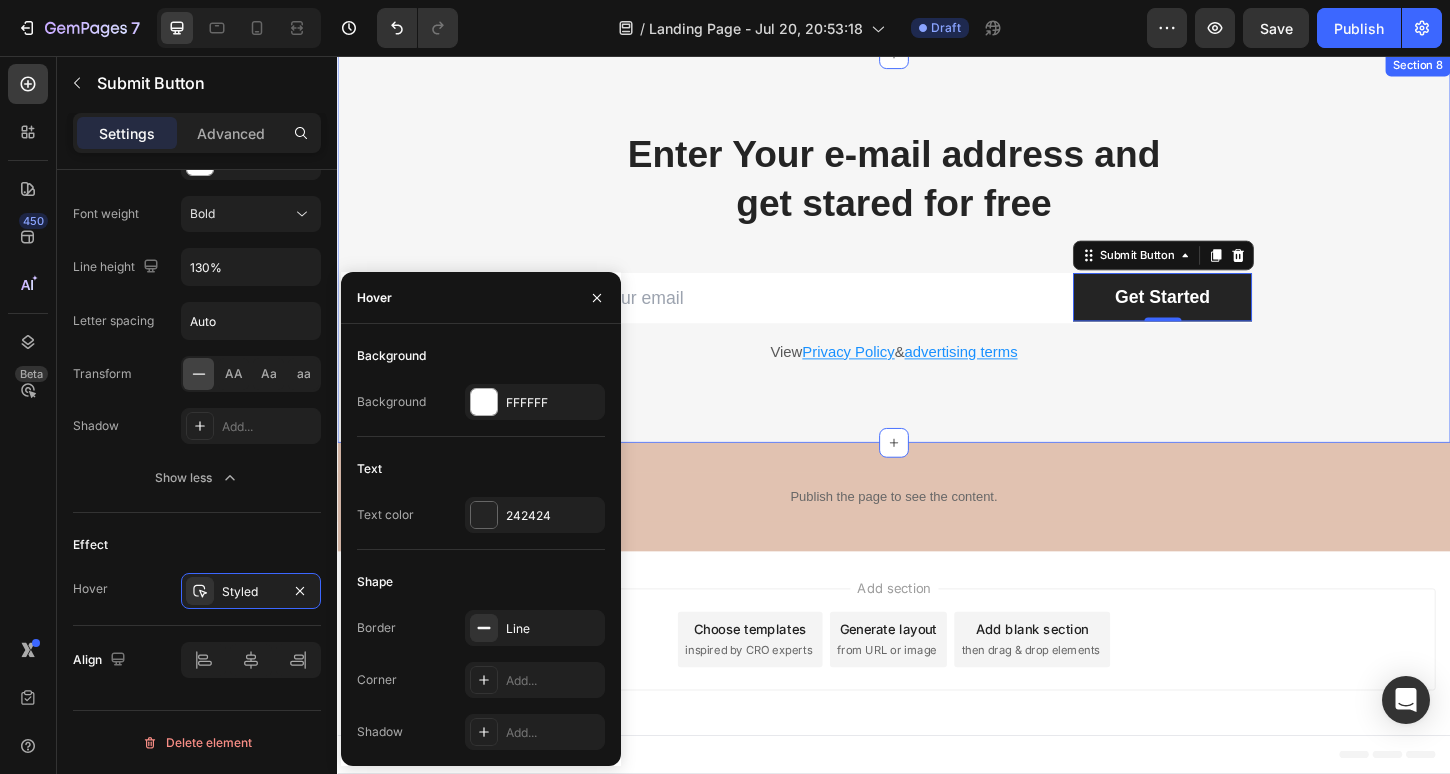 click on "Enter Your e-mail address and get stared for free Heading Row Email Field Get Started Submit Button   0 Row Newsletter Row View  Privacy Policy  &  advertising terms Text block Row Section 8" at bounding box center (937, 263) 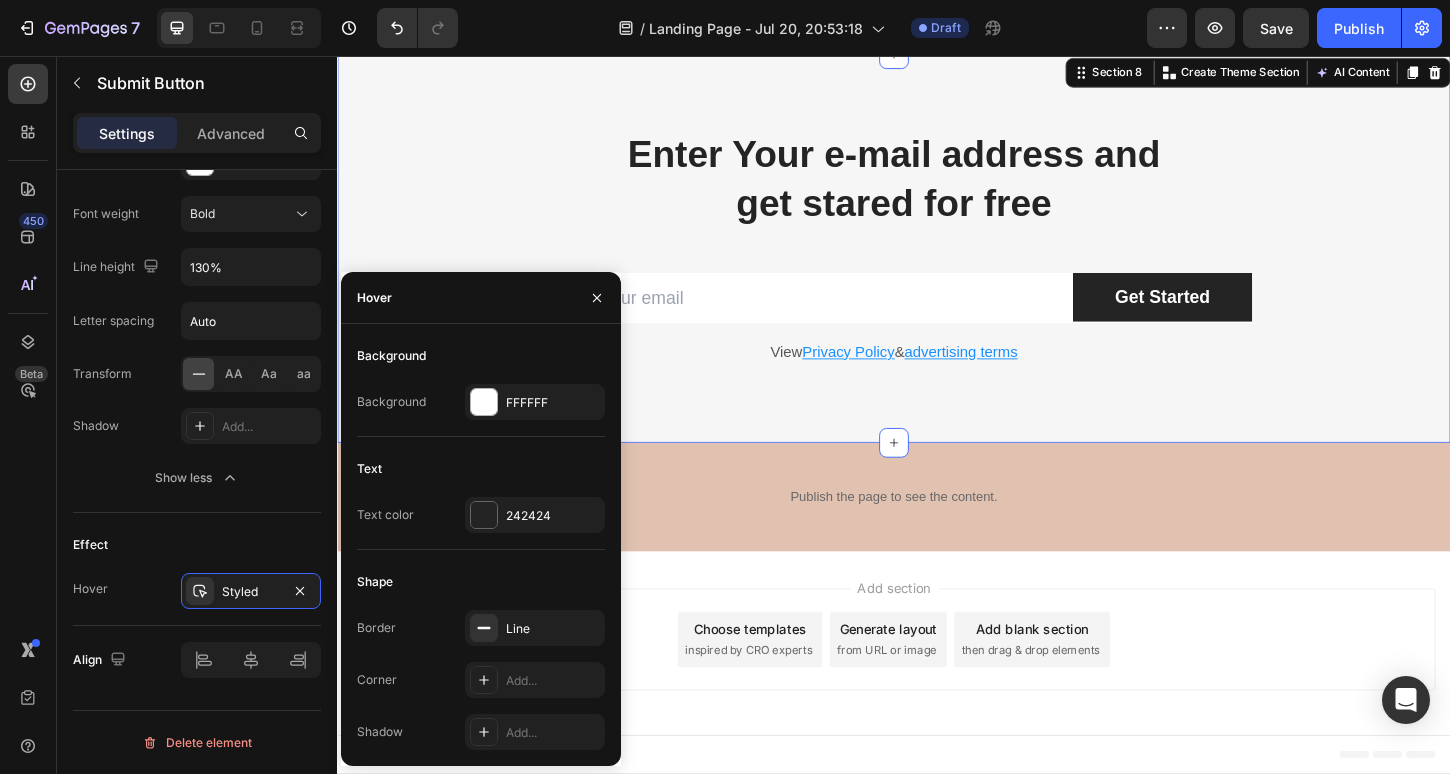 scroll, scrollTop: 0, scrollLeft: 0, axis: both 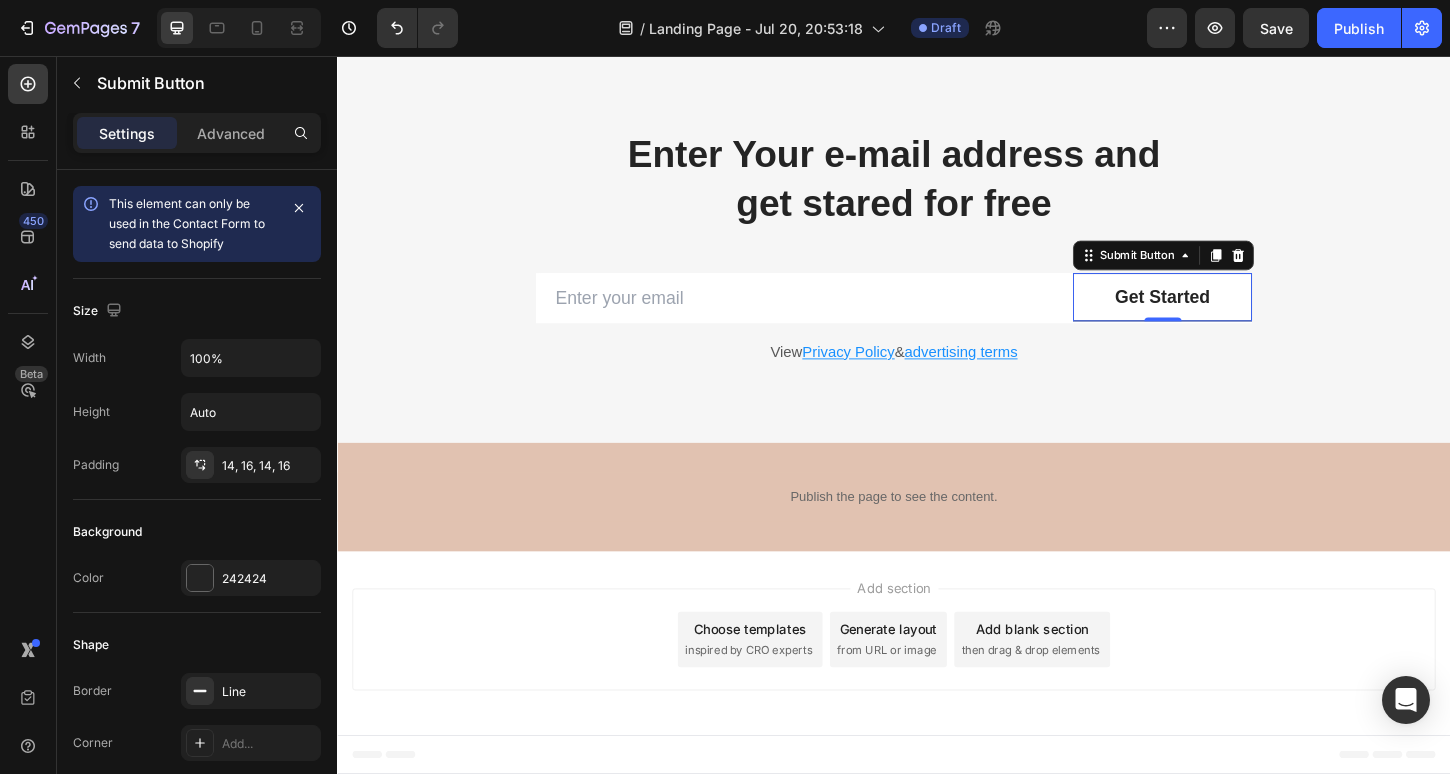 click on "Get Started" at bounding box center (1226, 316) 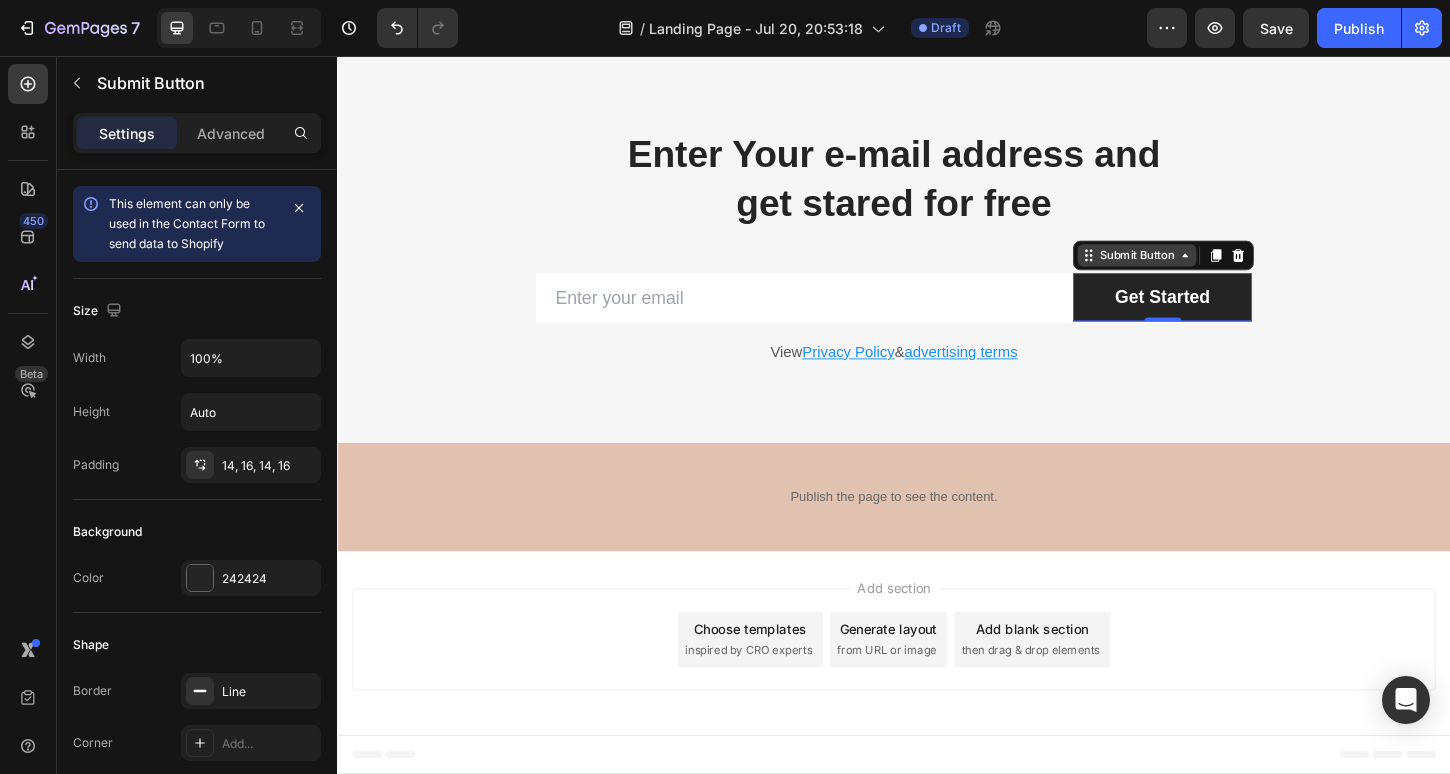 click 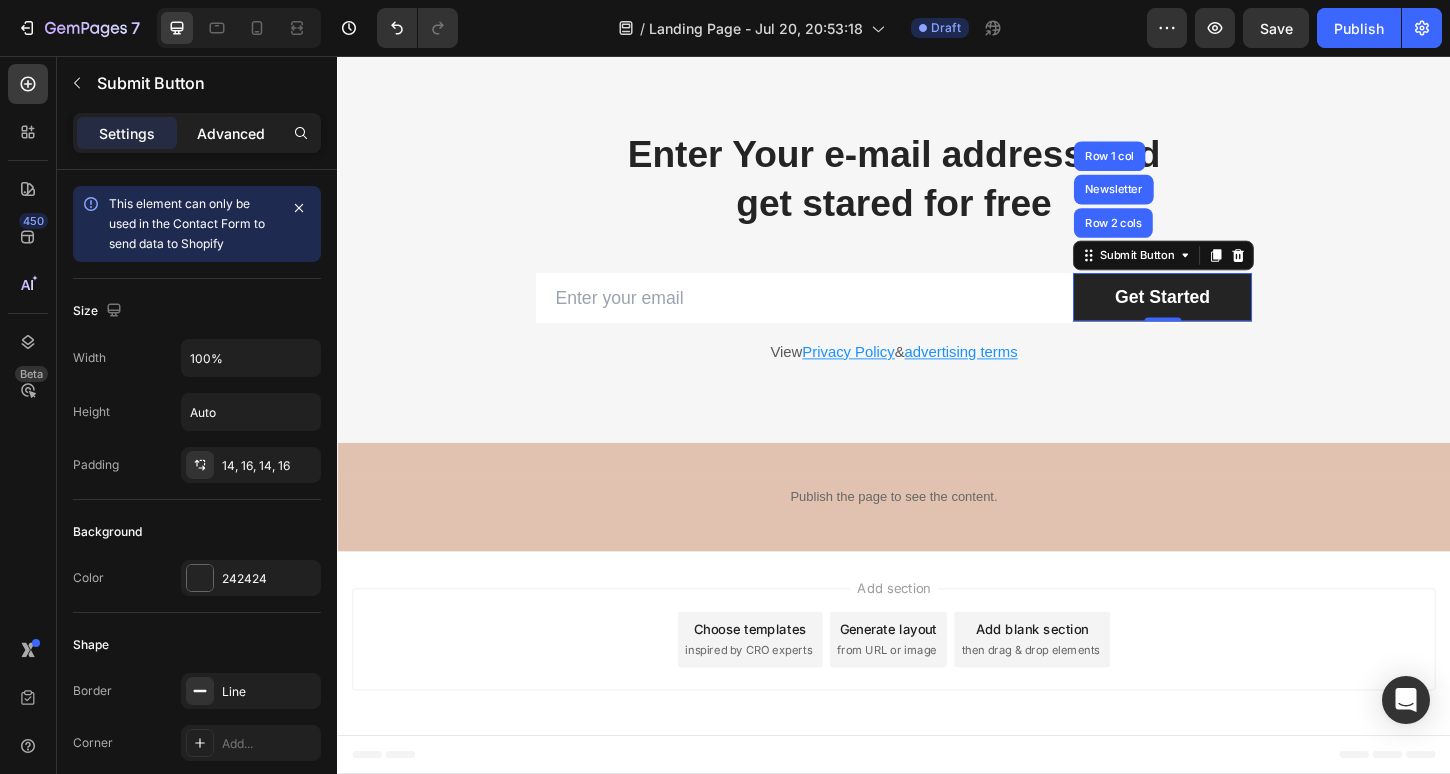 click on "Advanced" 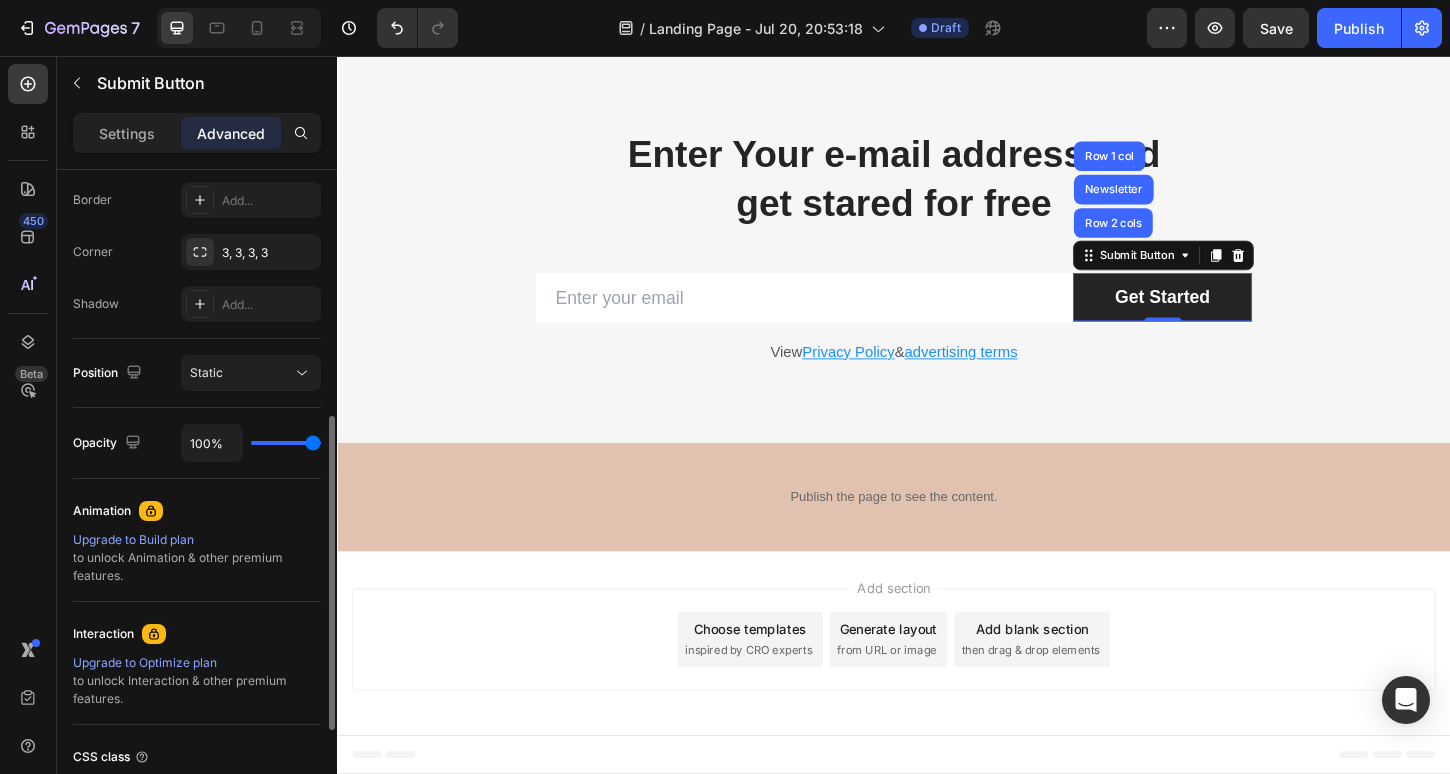 scroll, scrollTop: 727, scrollLeft: 0, axis: vertical 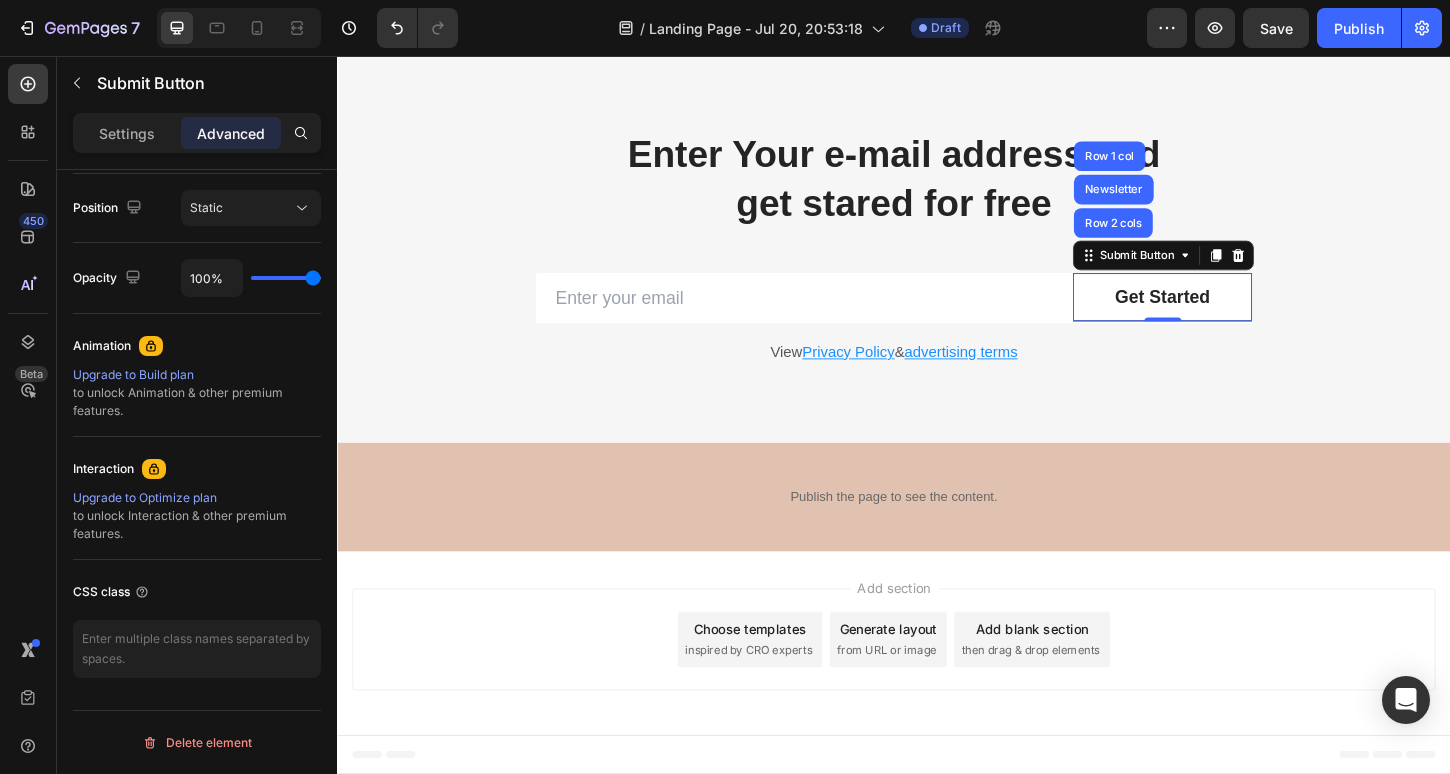 click on "Get Started" at bounding box center [1226, 316] 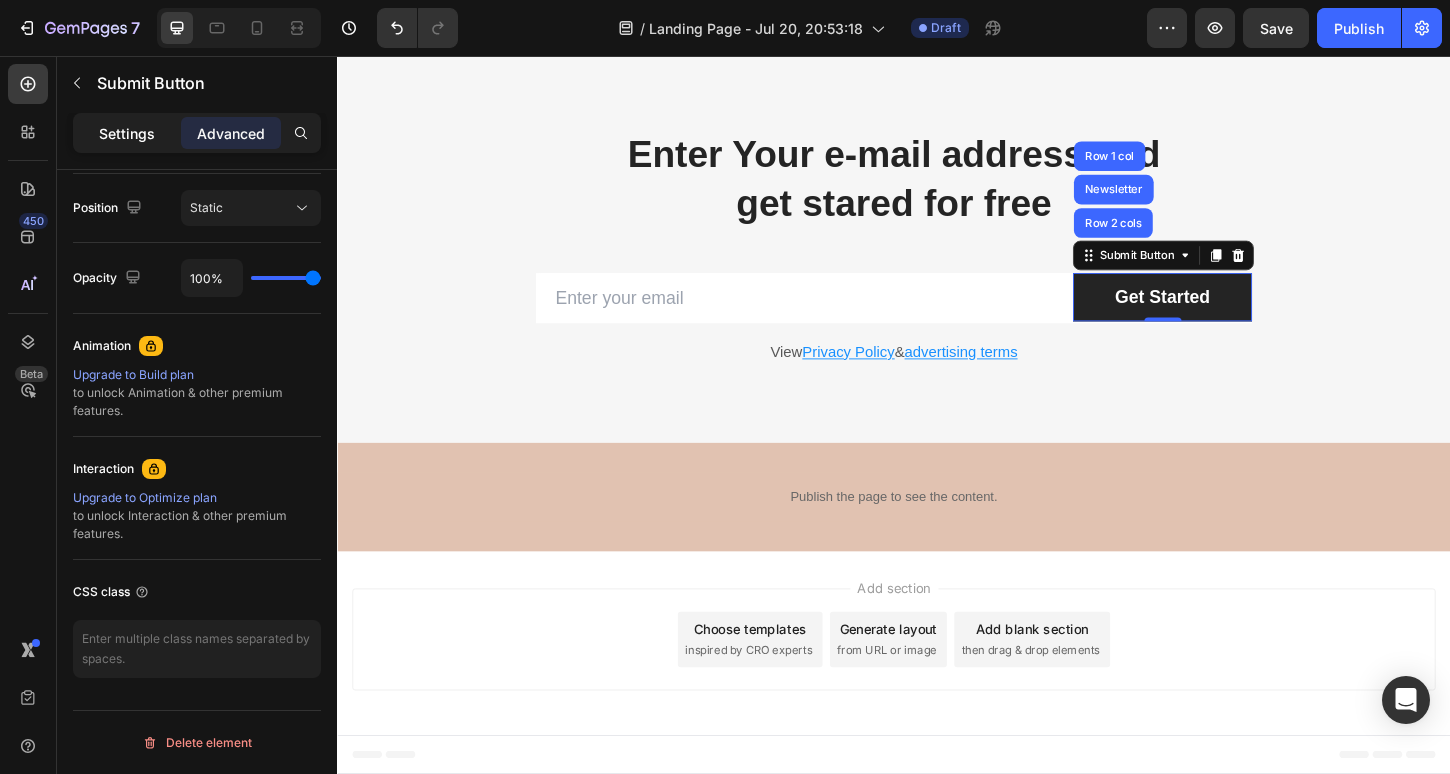 click on "Settings" at bounding box center (127, 133) 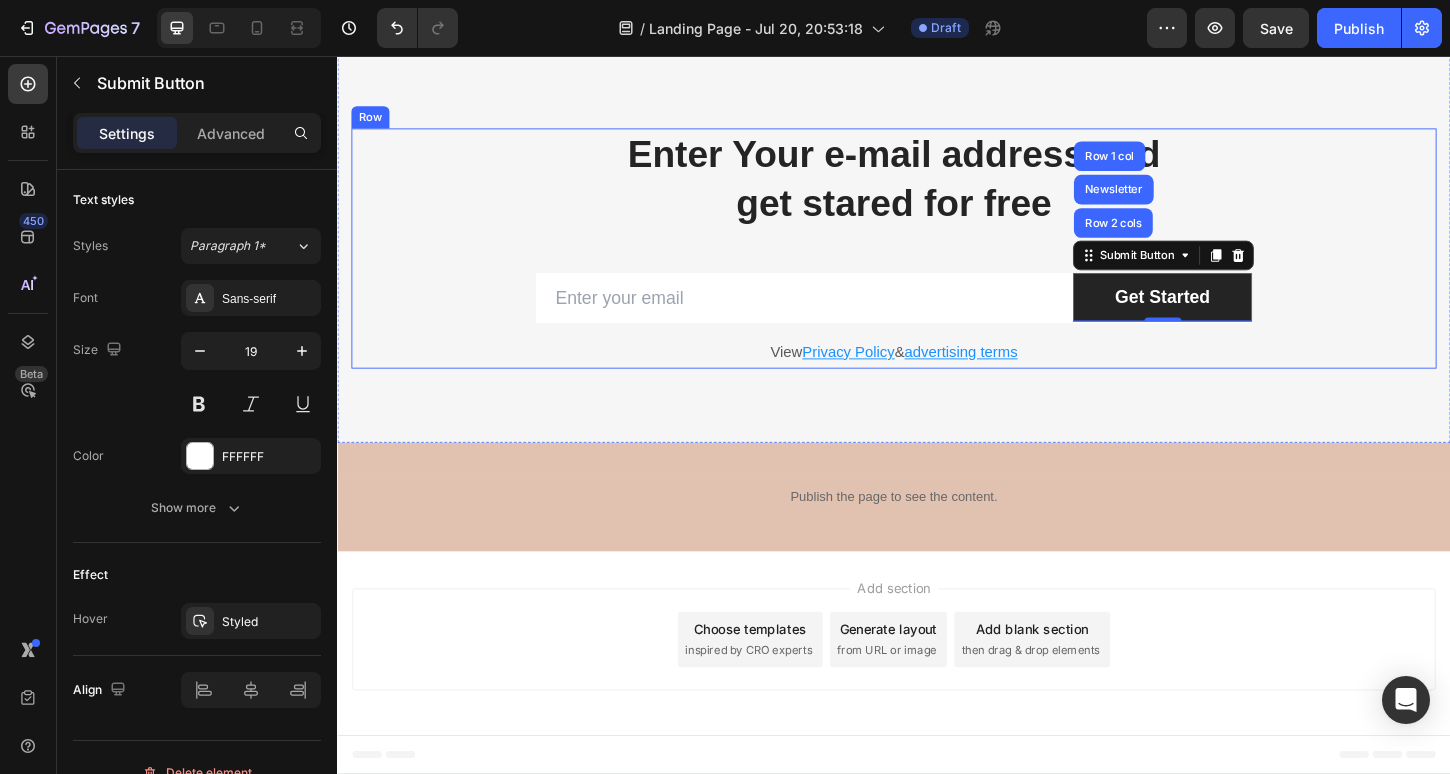 click on "Enter Your e-mail address and get stared for free Heading Row Email Field Get Started Submit Button Row 2 cols Newsletter Row 1 col   0 Row Newsletter Row View  Privacy Policy  &  advertising terms Text block" at bounding box center [937, 263] 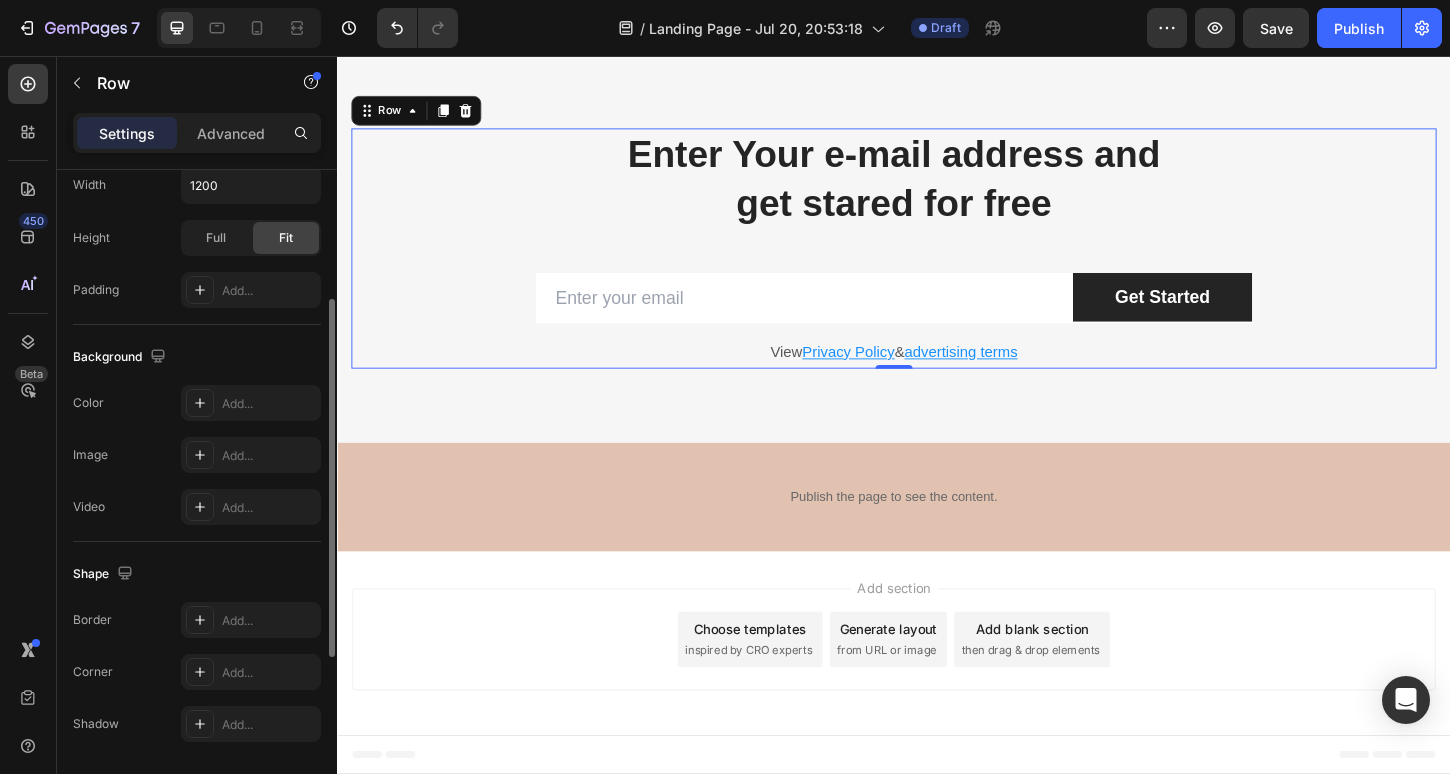 scroll, scrollTop: 559, scrollLeft: 0, axis: vertical 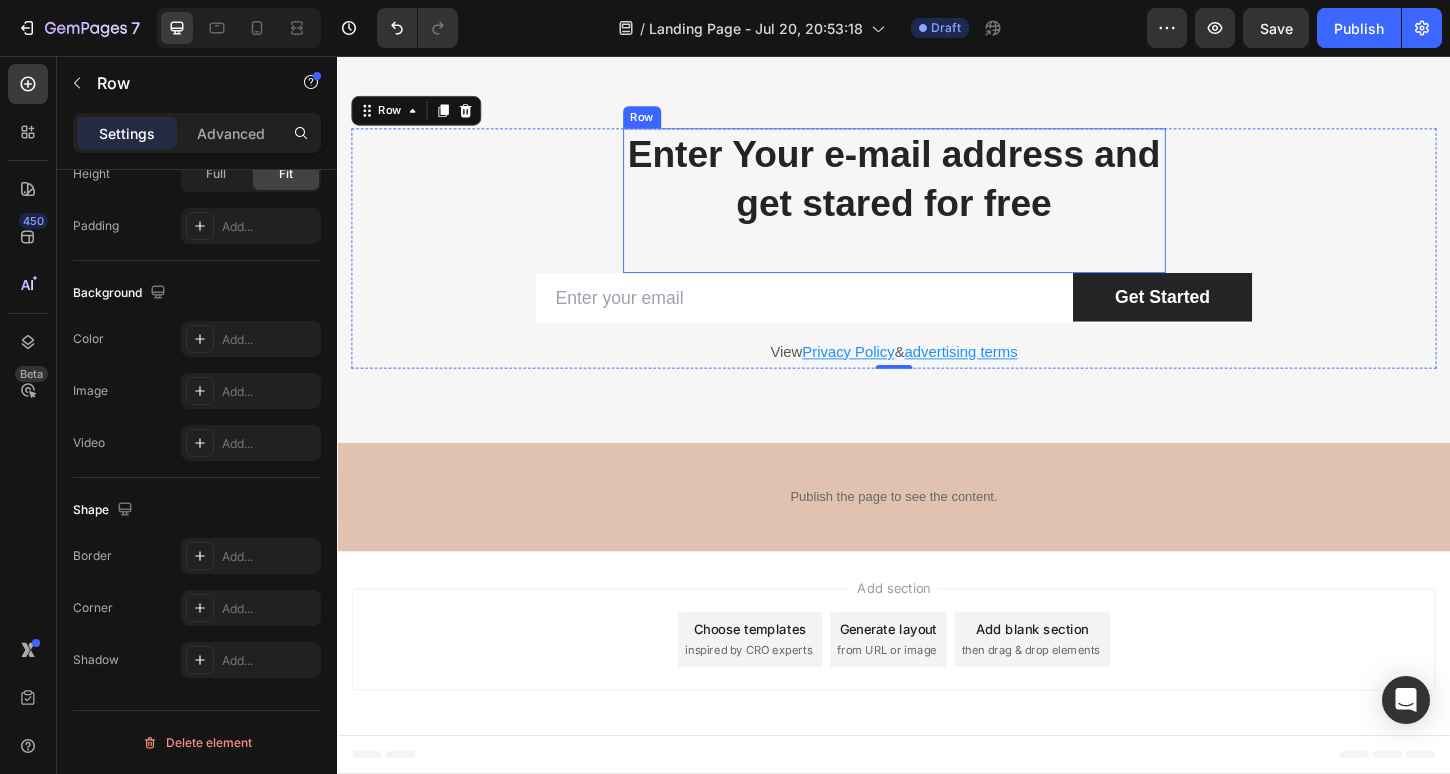 click on "Enter Your e-mail address and get stared for free Heading" at bounding box center (937, 212) 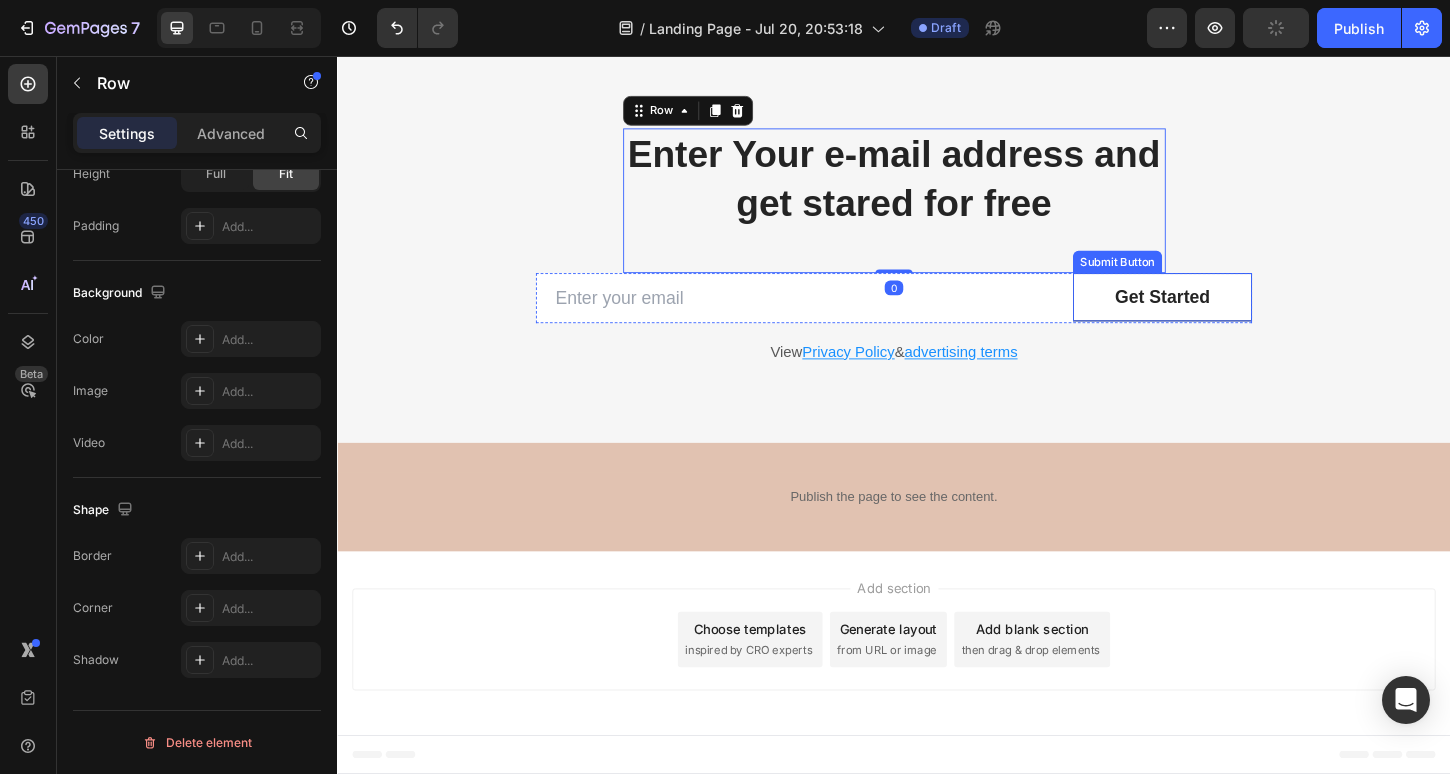 click on "Get Started" at bounding box center (1226, 316) 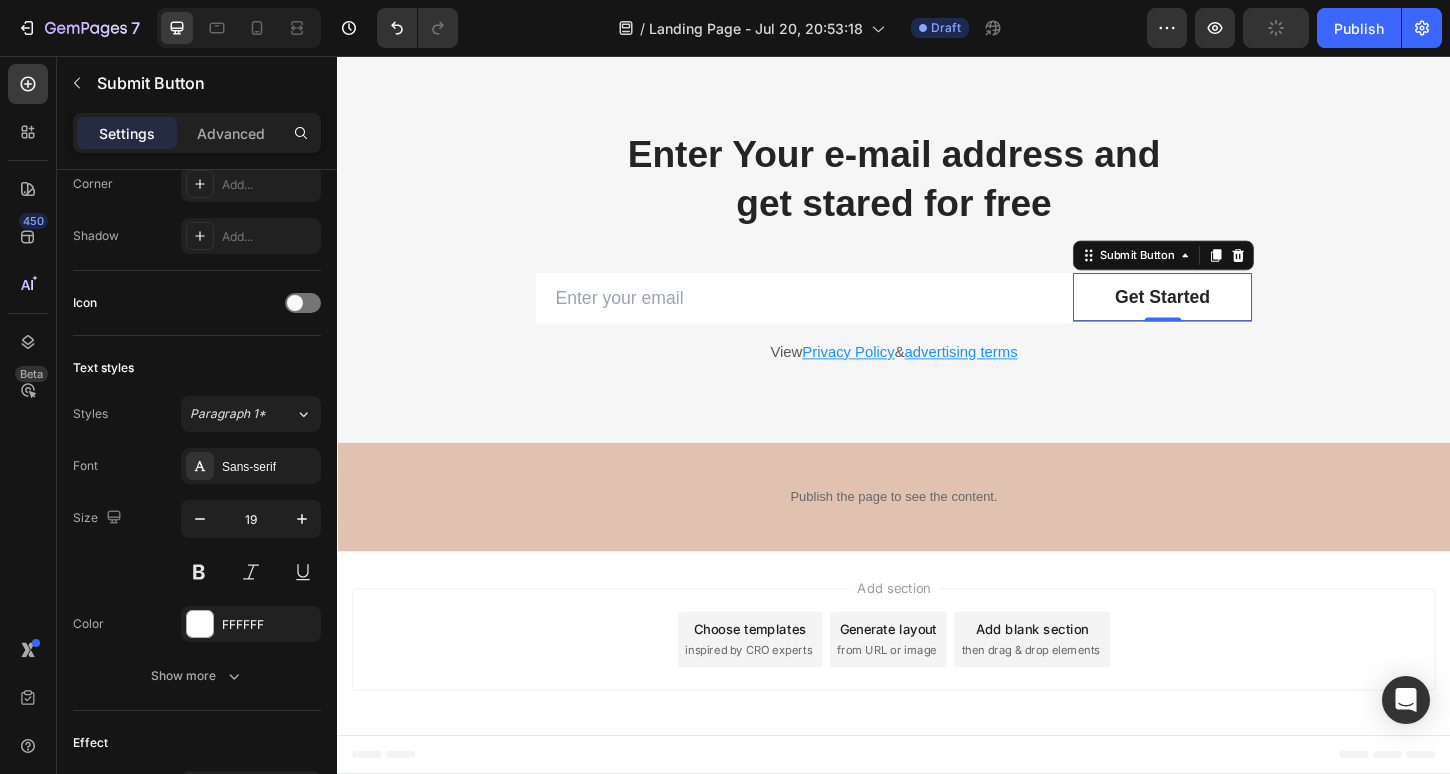 scroll, scrollTop: 0, scrollLeft: 0, axis: both 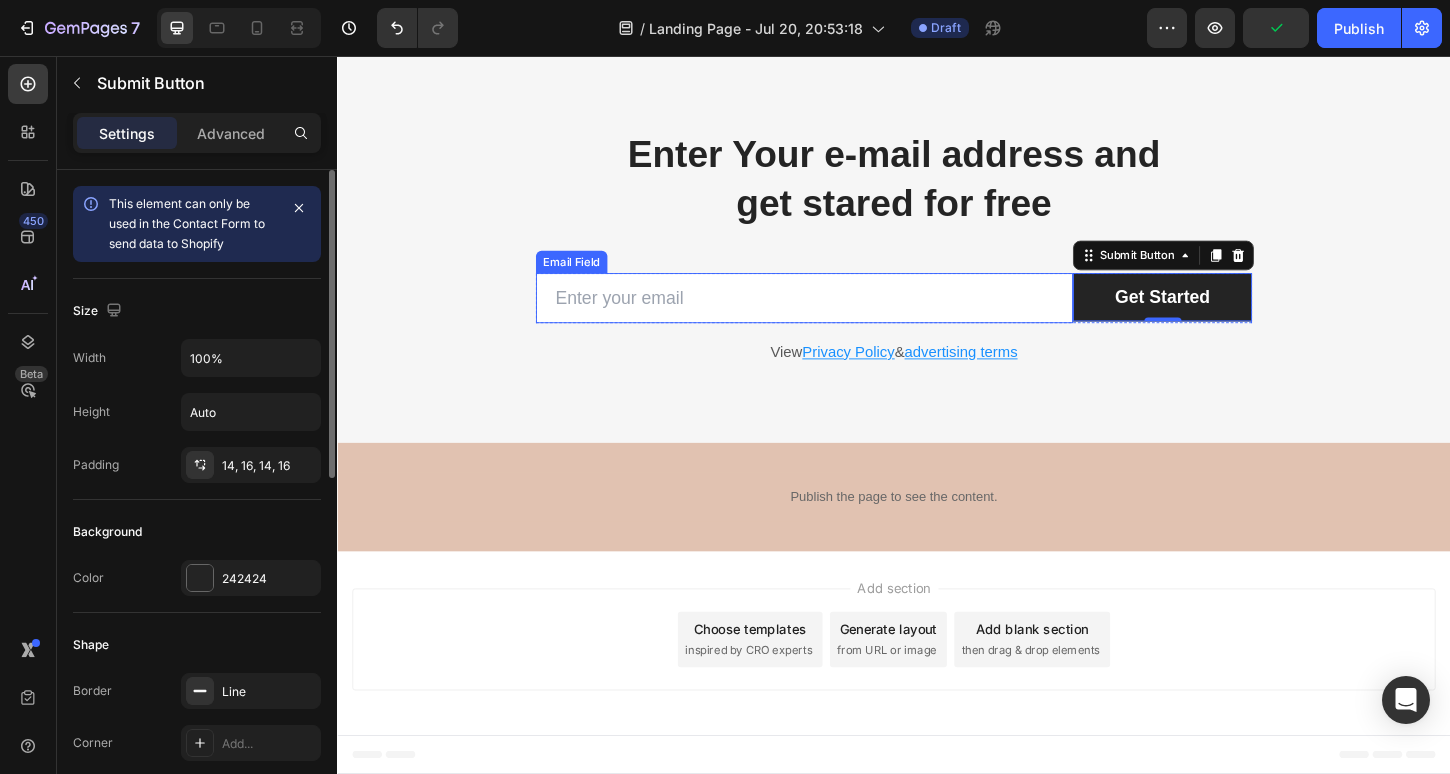 click at bounding box center [840, 317] 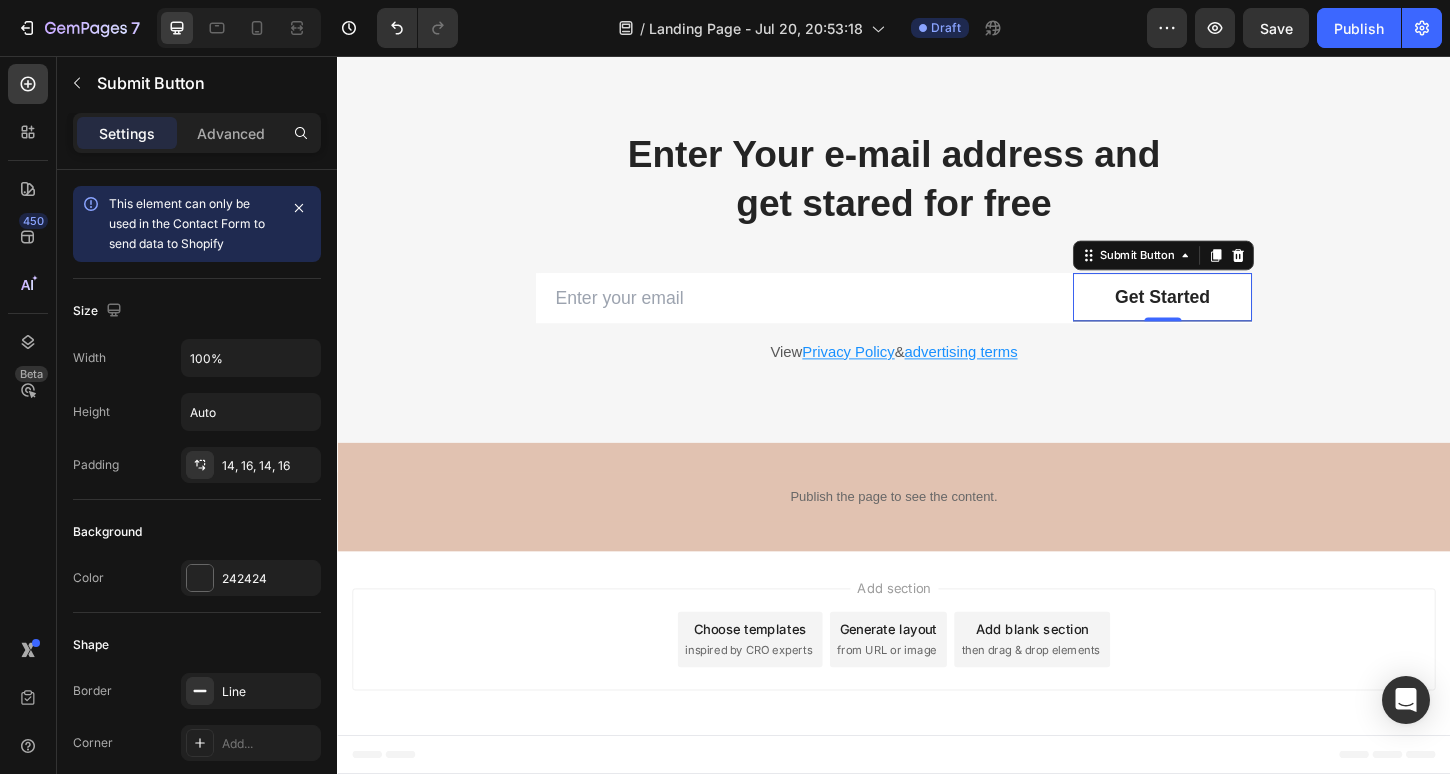 click on "Get Started" at bounding box center [1226, 316] 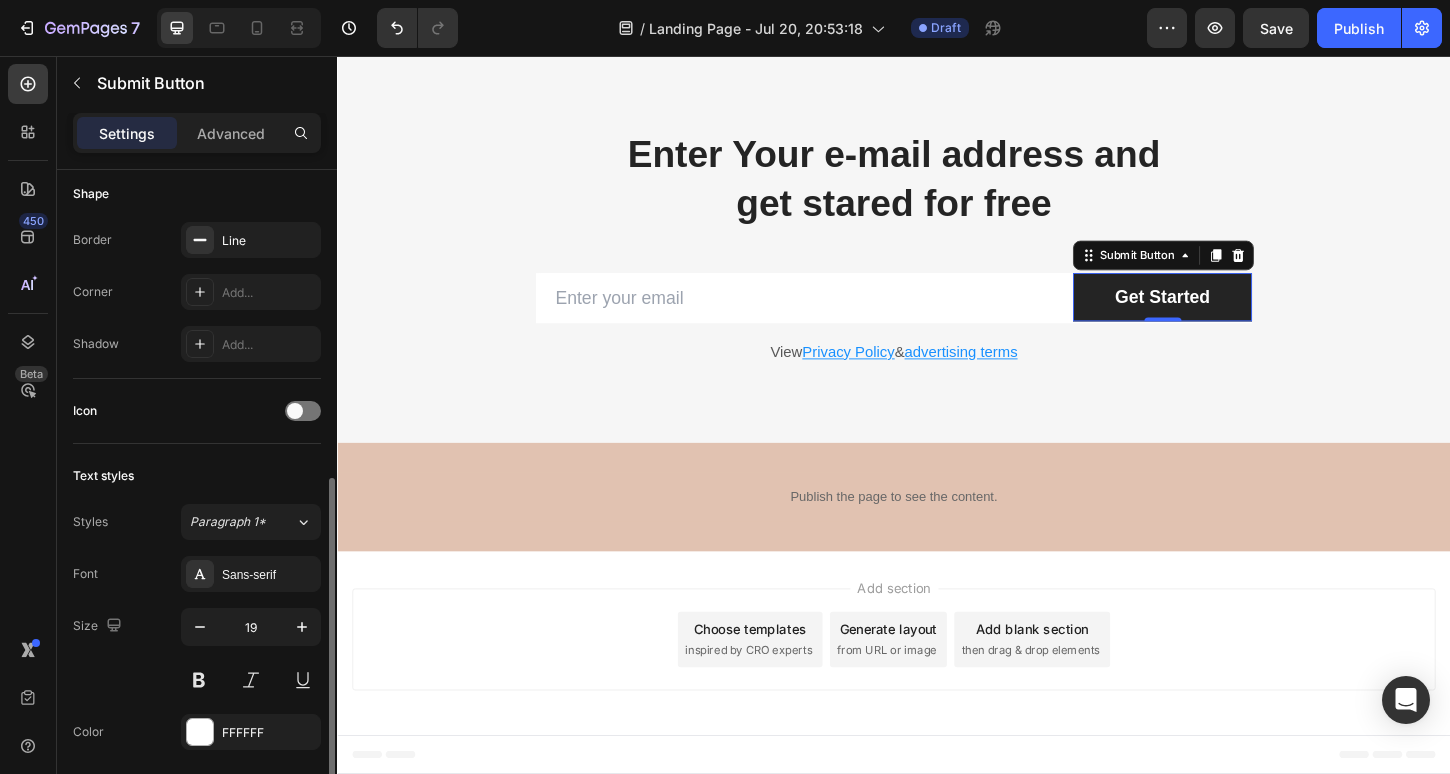 scroll, scrollTop: 757, scrollLeft: 0, axis: vertical 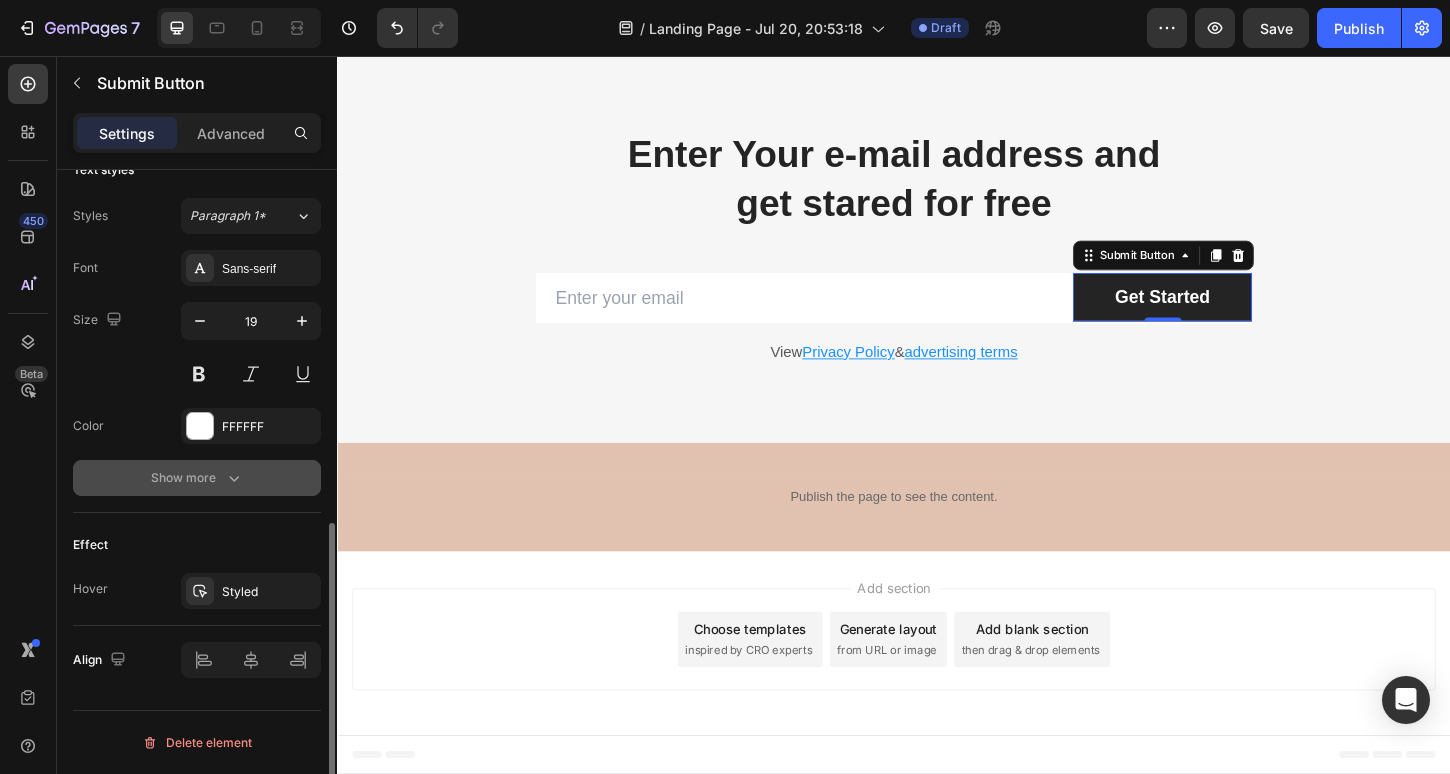 click on "Show more" at bounding box center [197, 478] 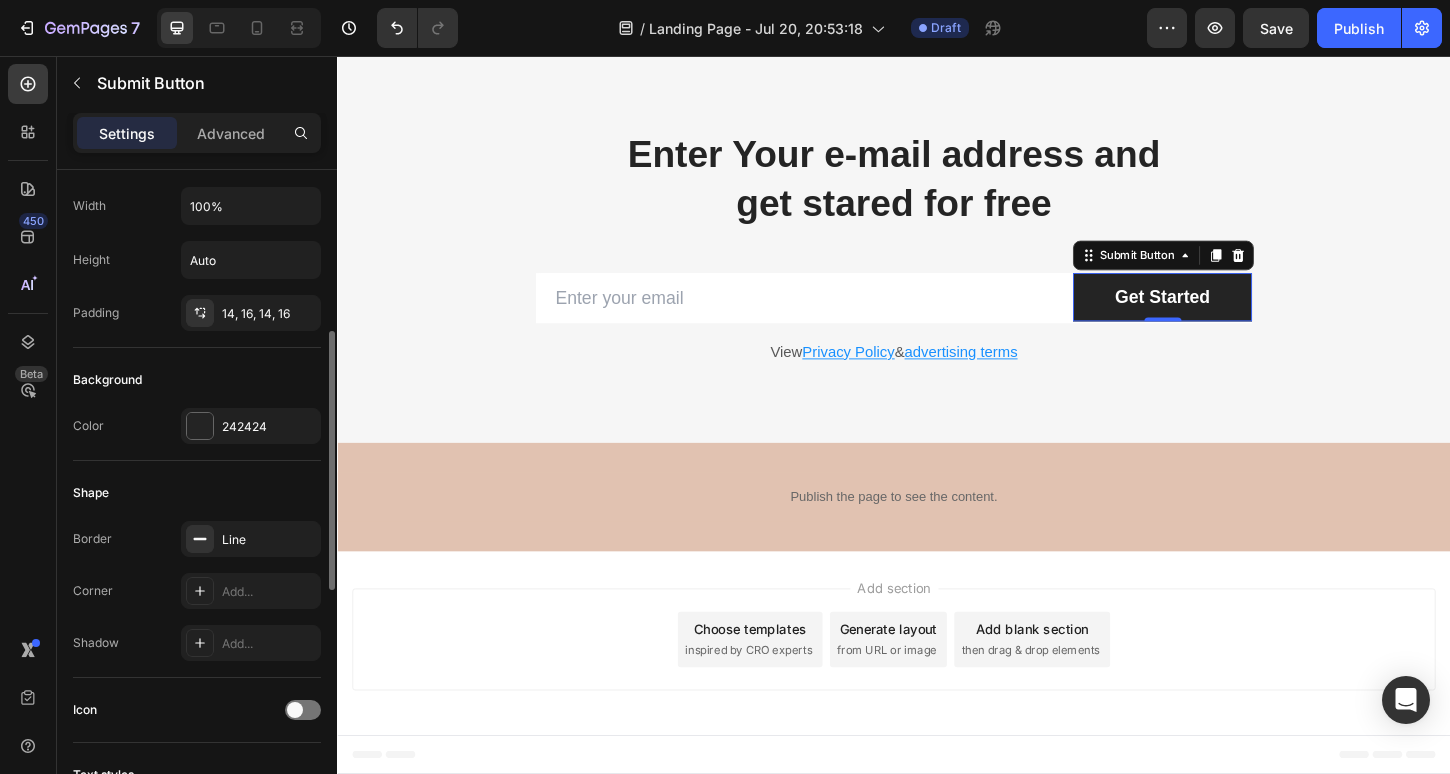 scroll, scrollTop: 0, scrollLeft: 0, axis: both 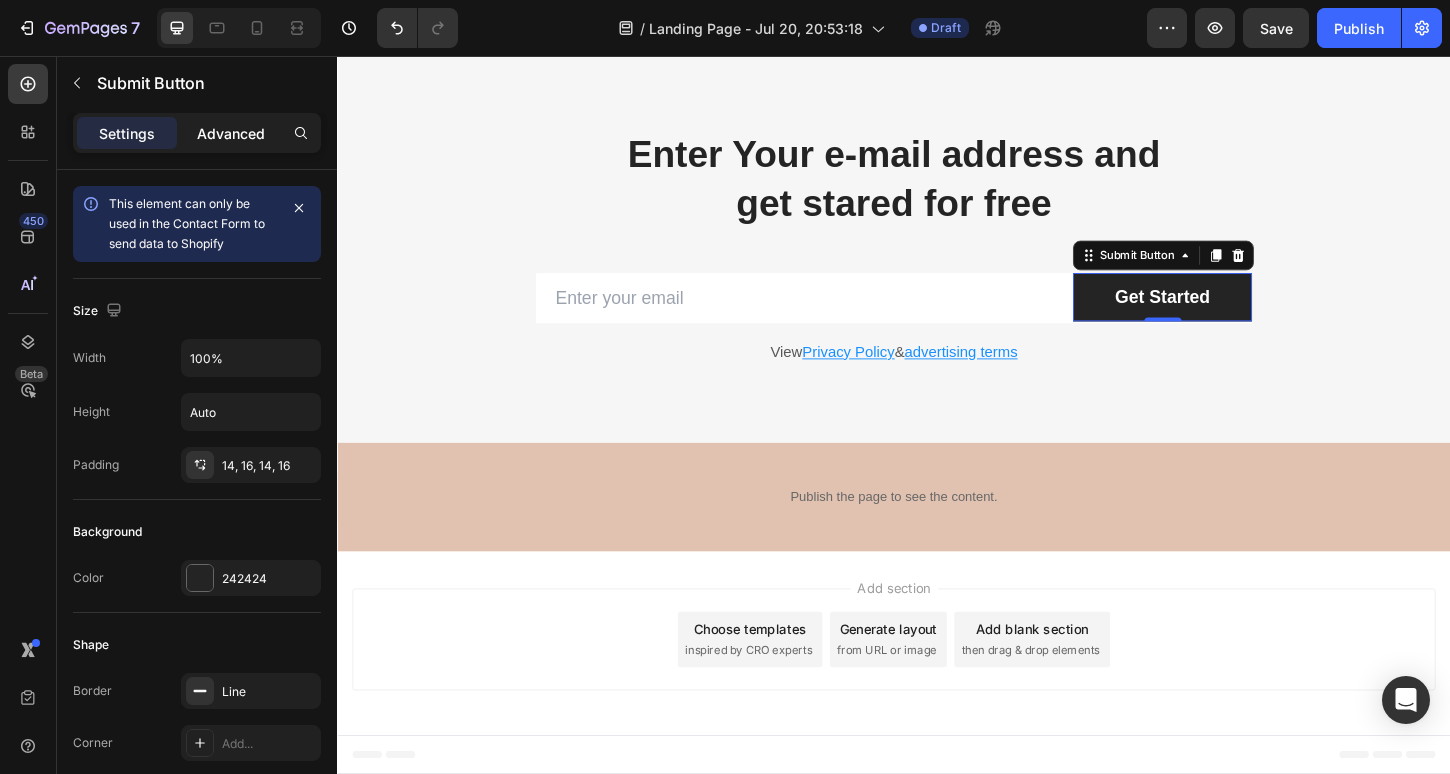 click on "Advanced" 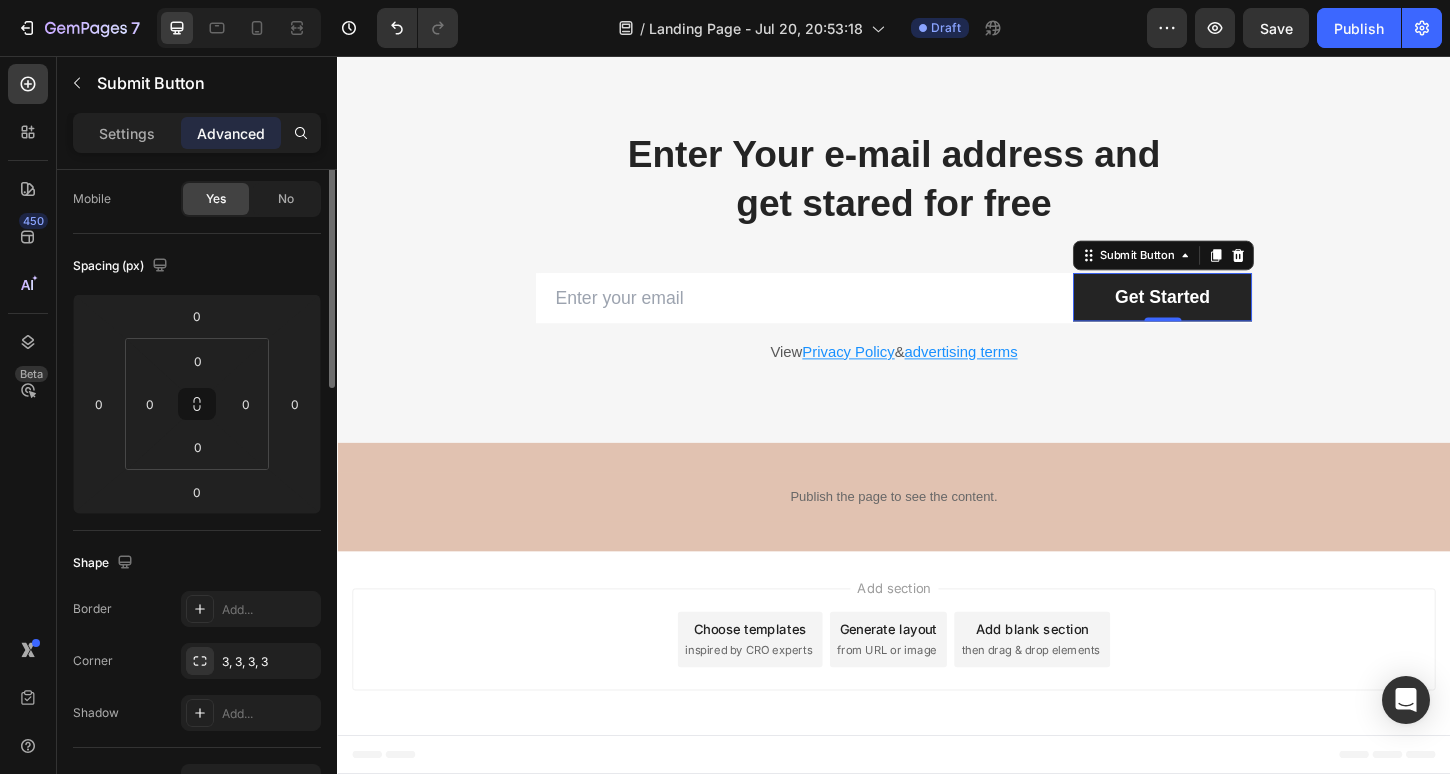 scroll, scrollTop: 0, scrollLeft: 0, axis: both 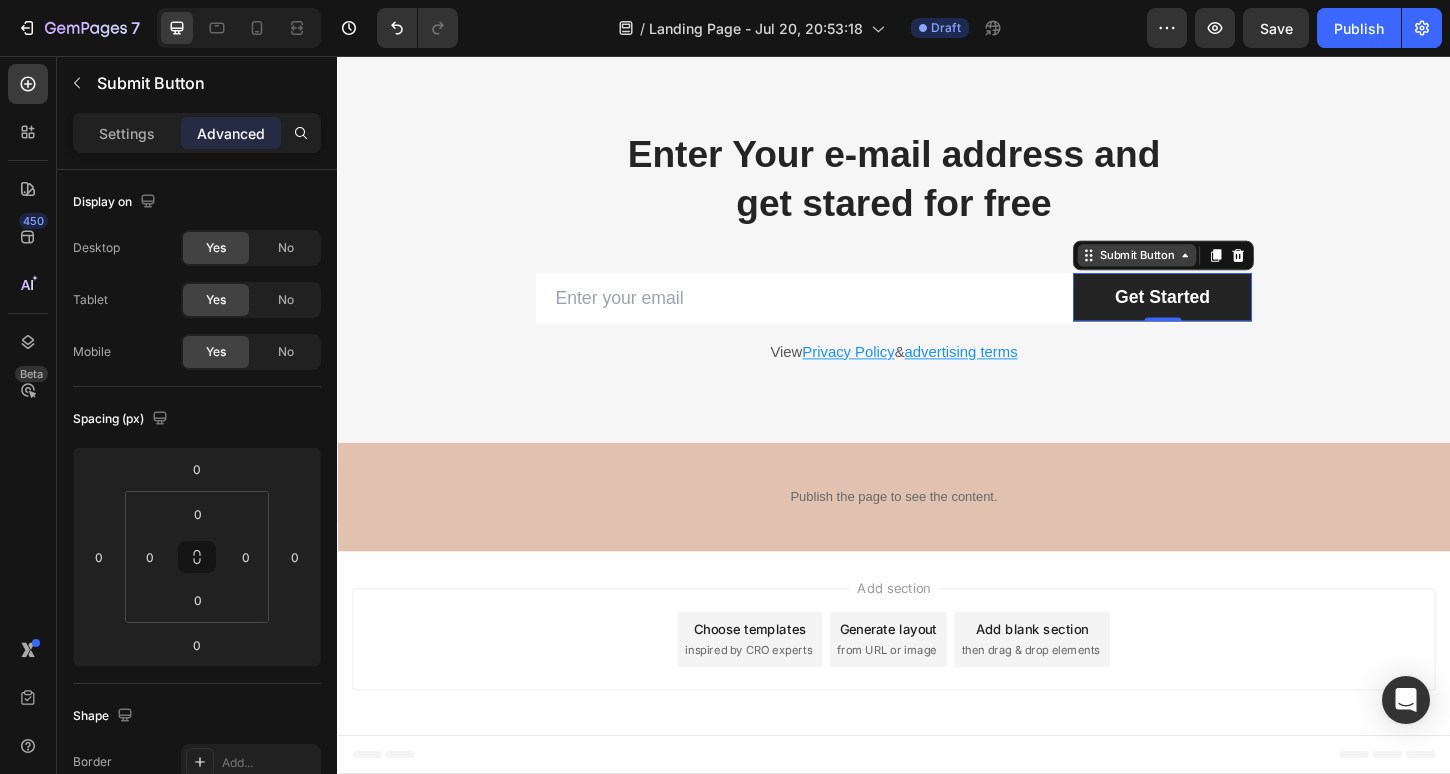 click 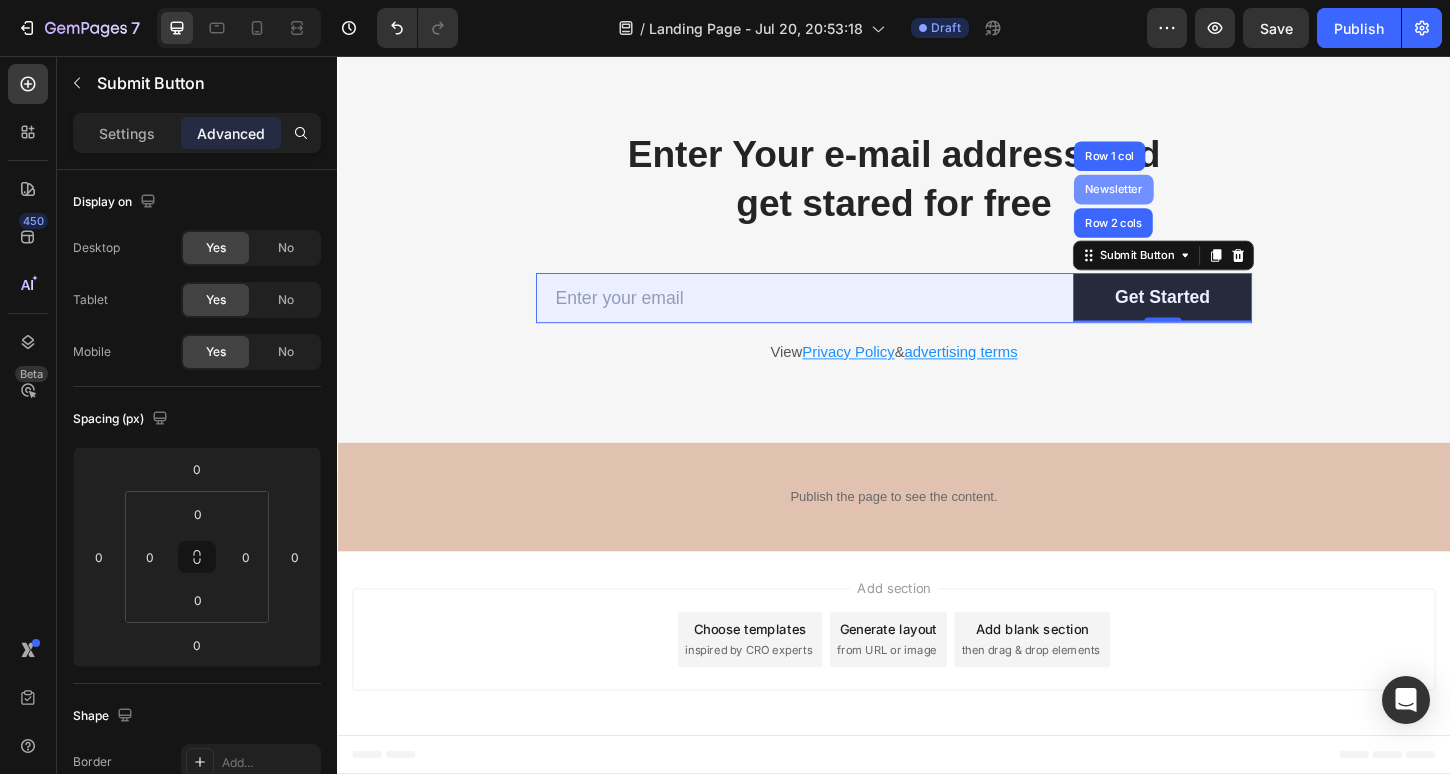 click on "Newsletter" at bounding box center (1174, 200) 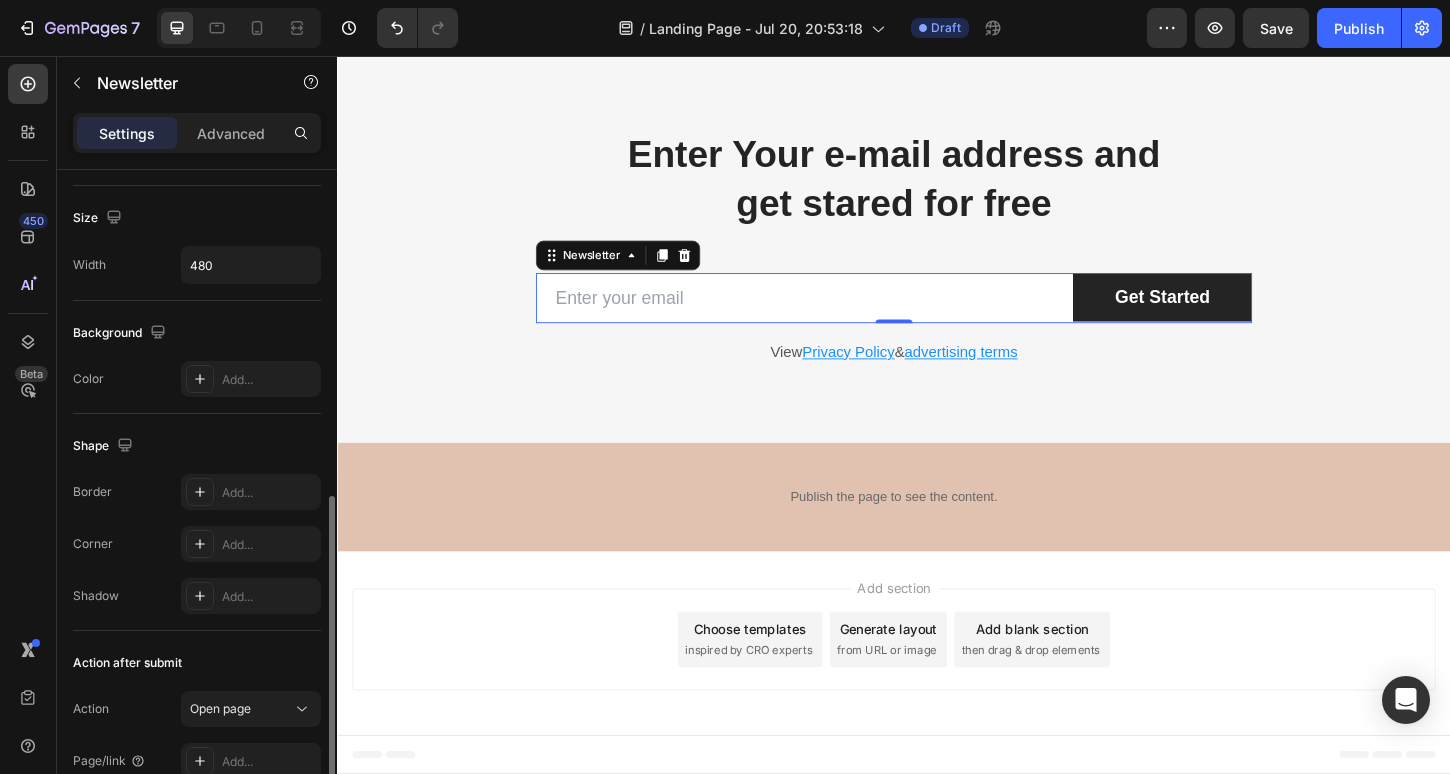 scroll, scrollTop: 339, scrollLeft: 0, axis: vertical 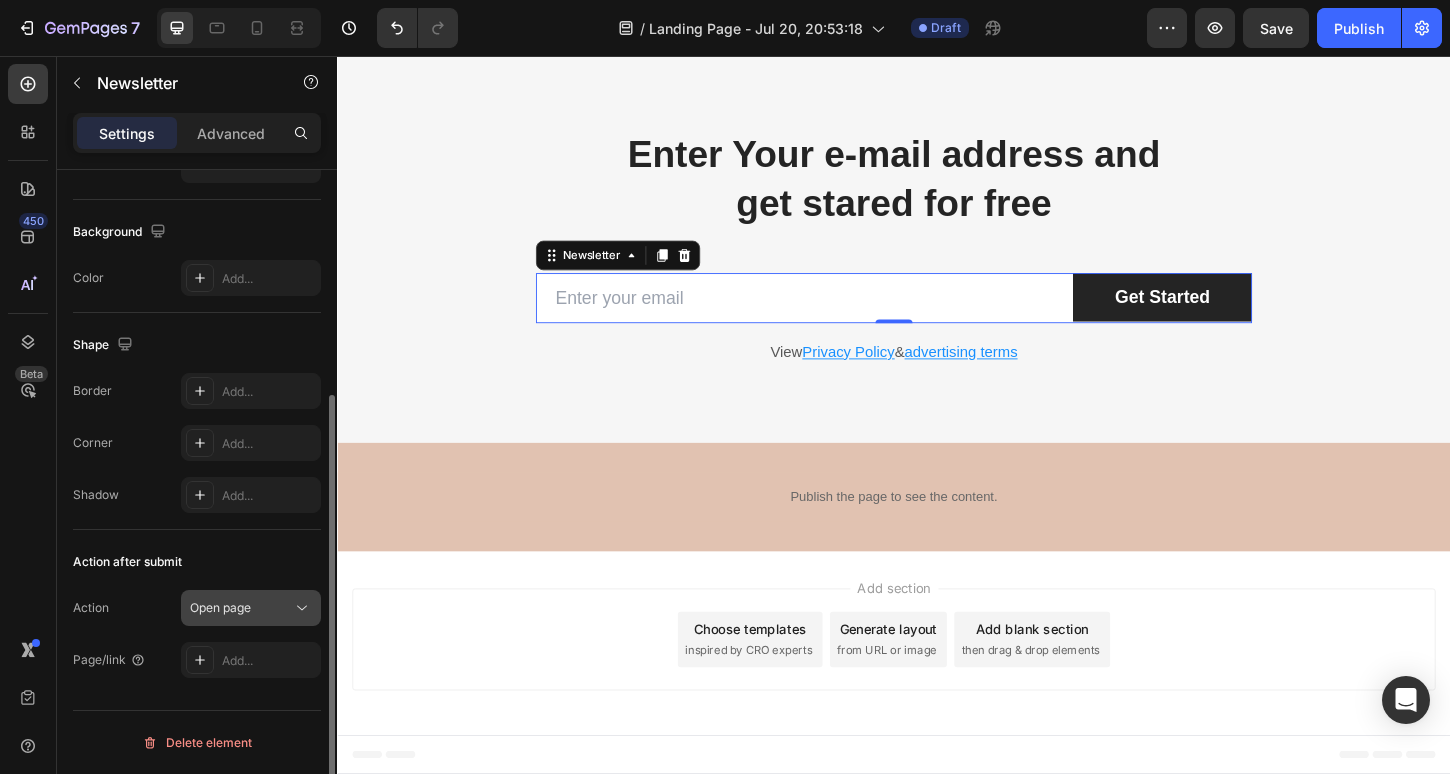 click on "Open page" 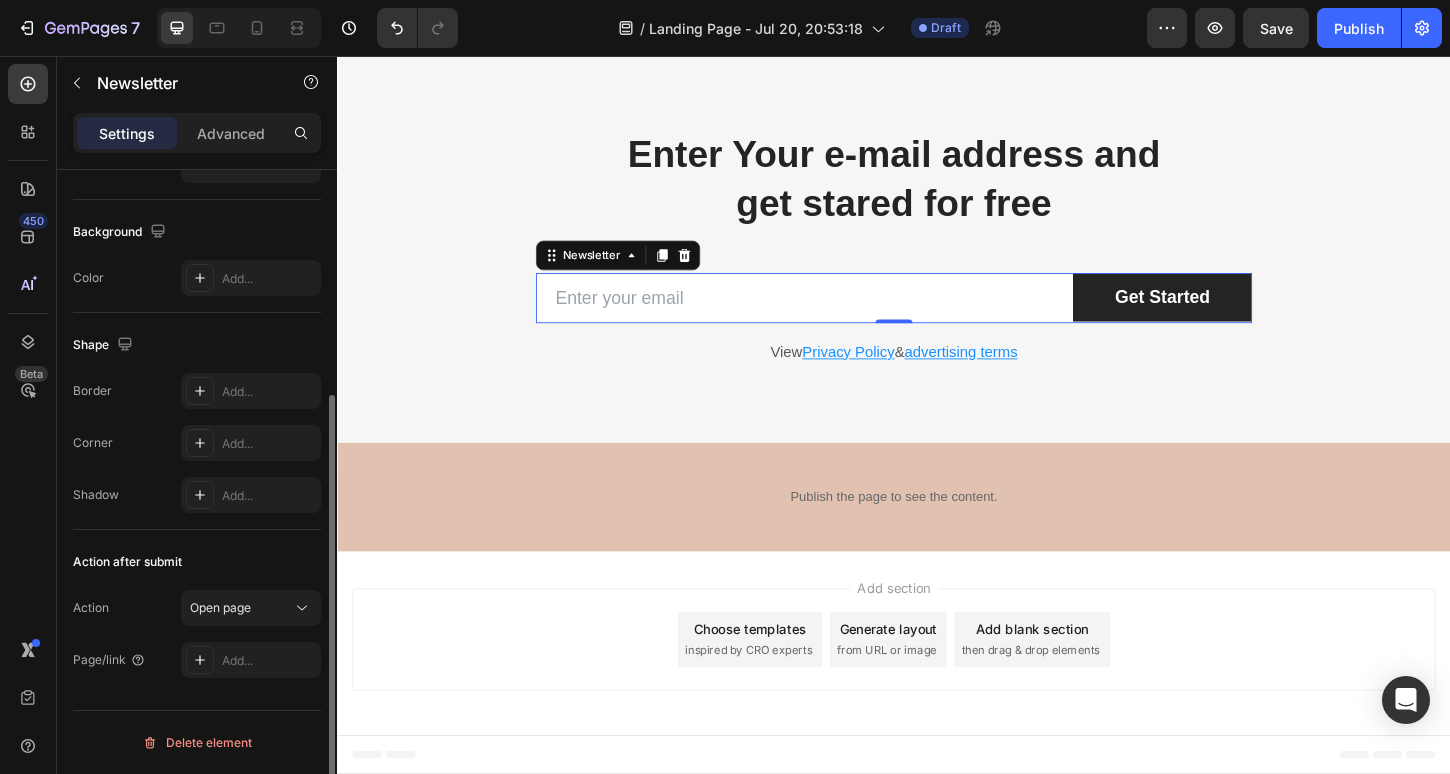 click on "Action Open page" at bounding box center [197, 608] 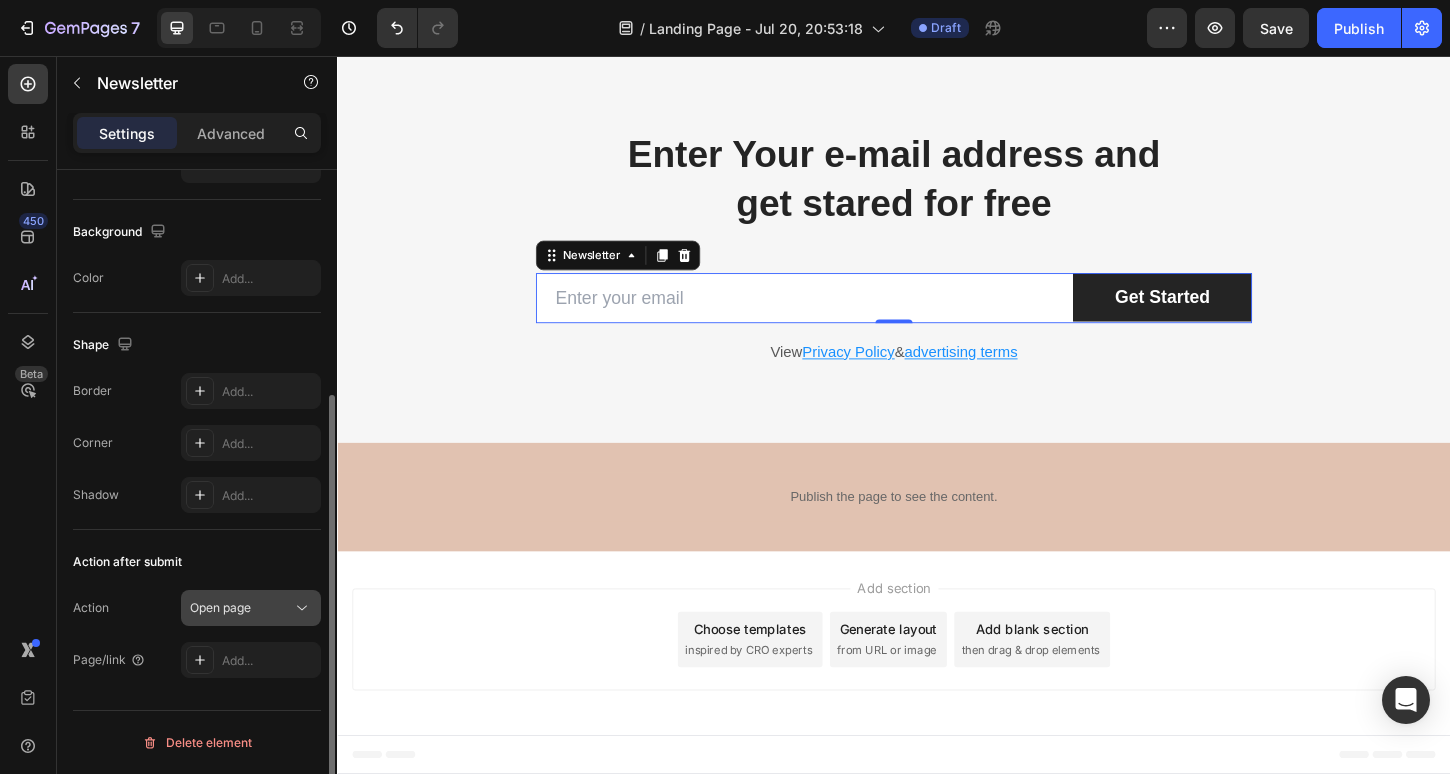 click on "Open page" 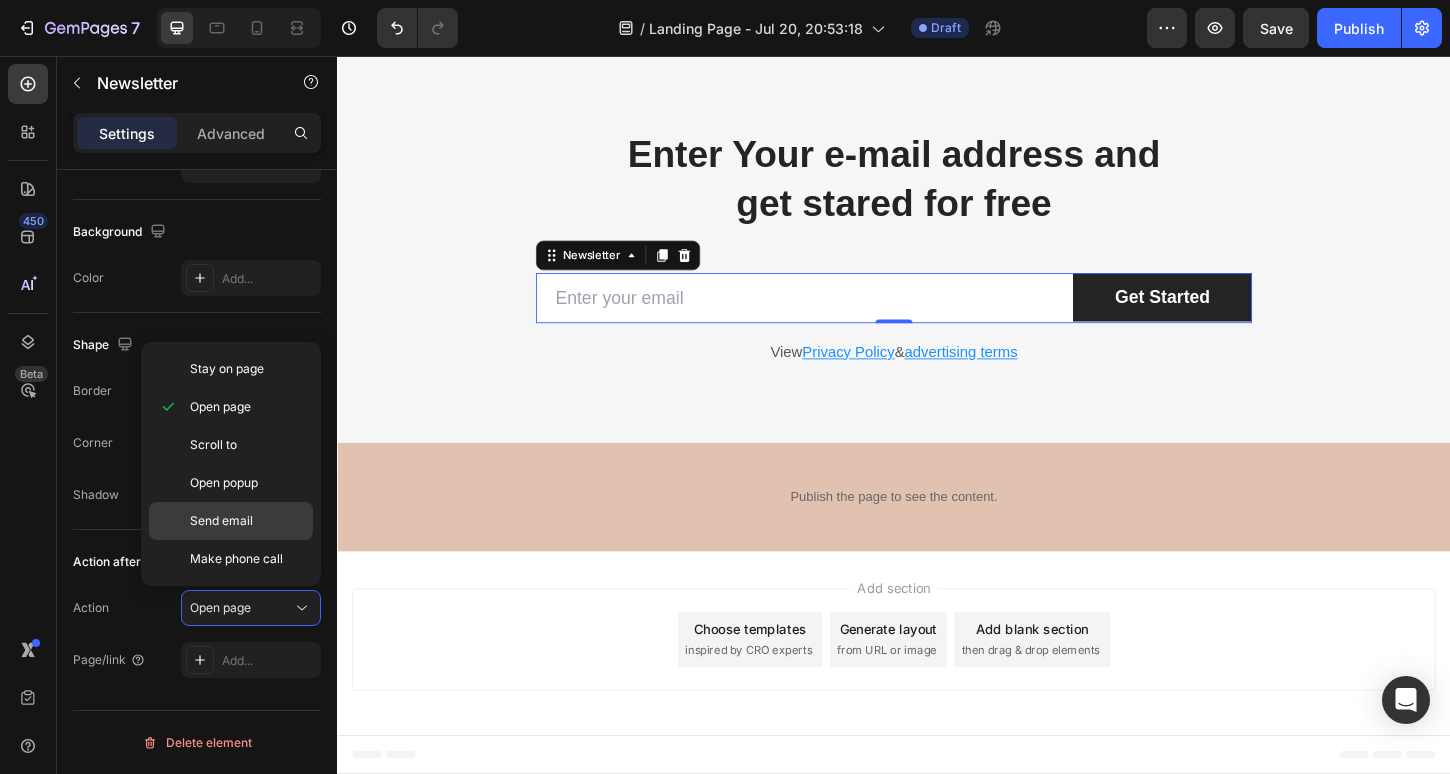 click on "Send email" at bounding box center (247, 521) 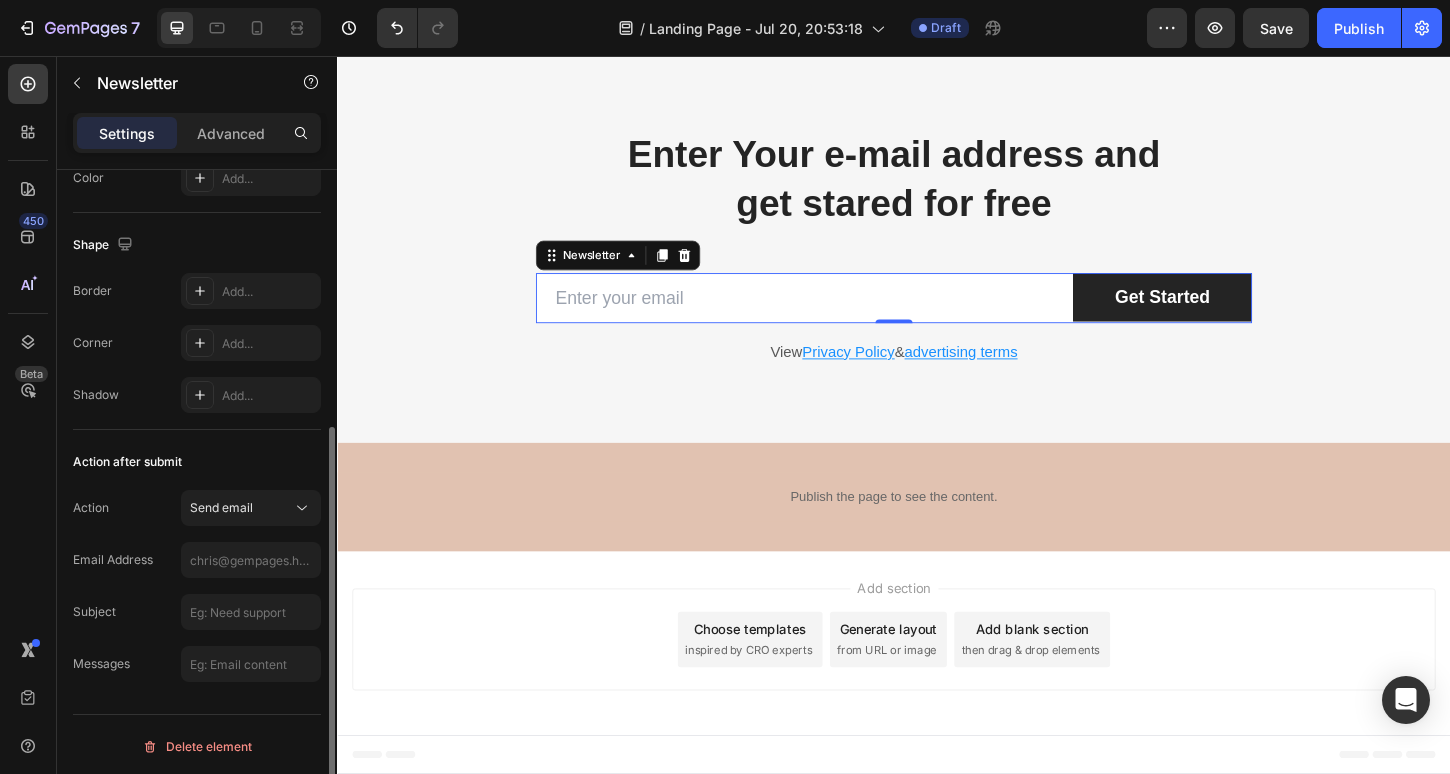 scroll, scrollTop: 443, scrollLeft: 0, axis: vertical 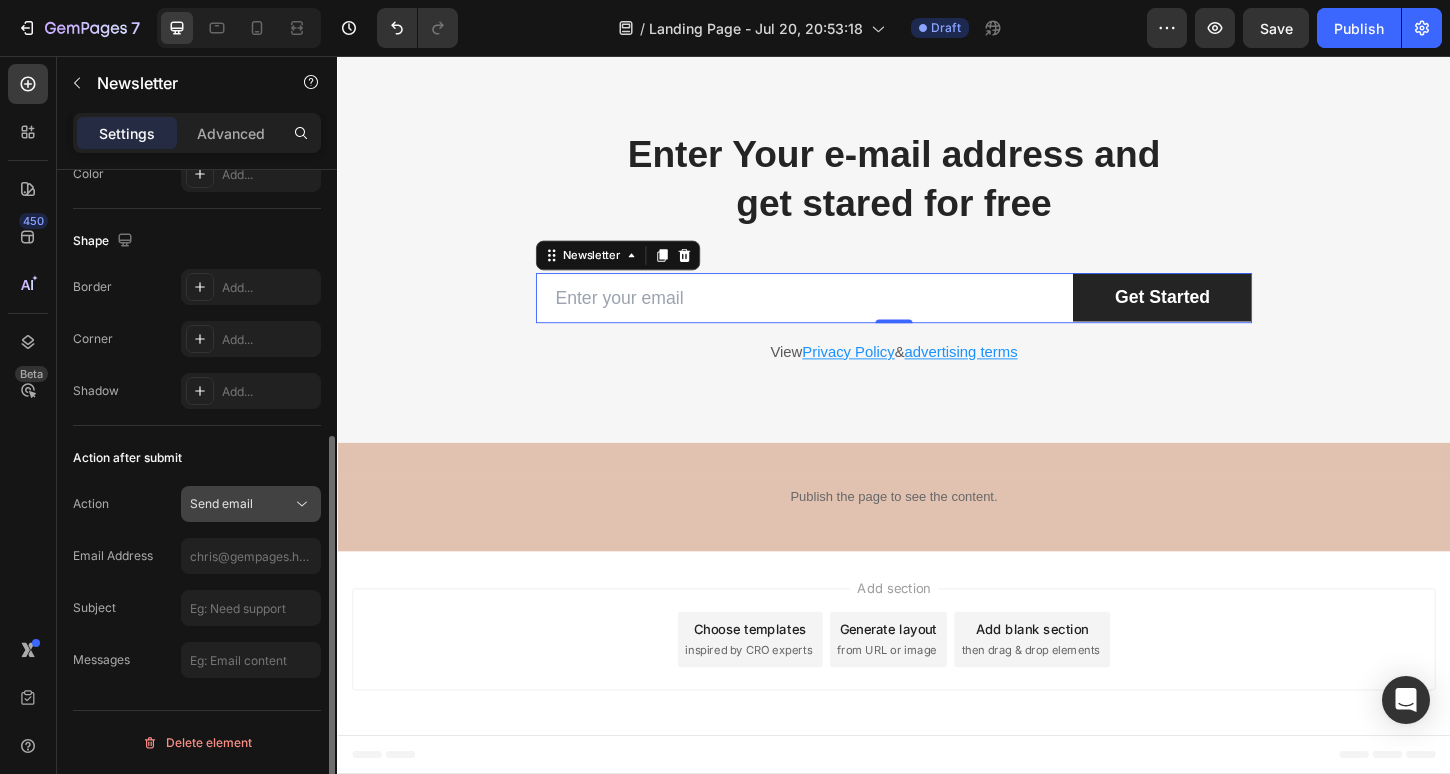 click 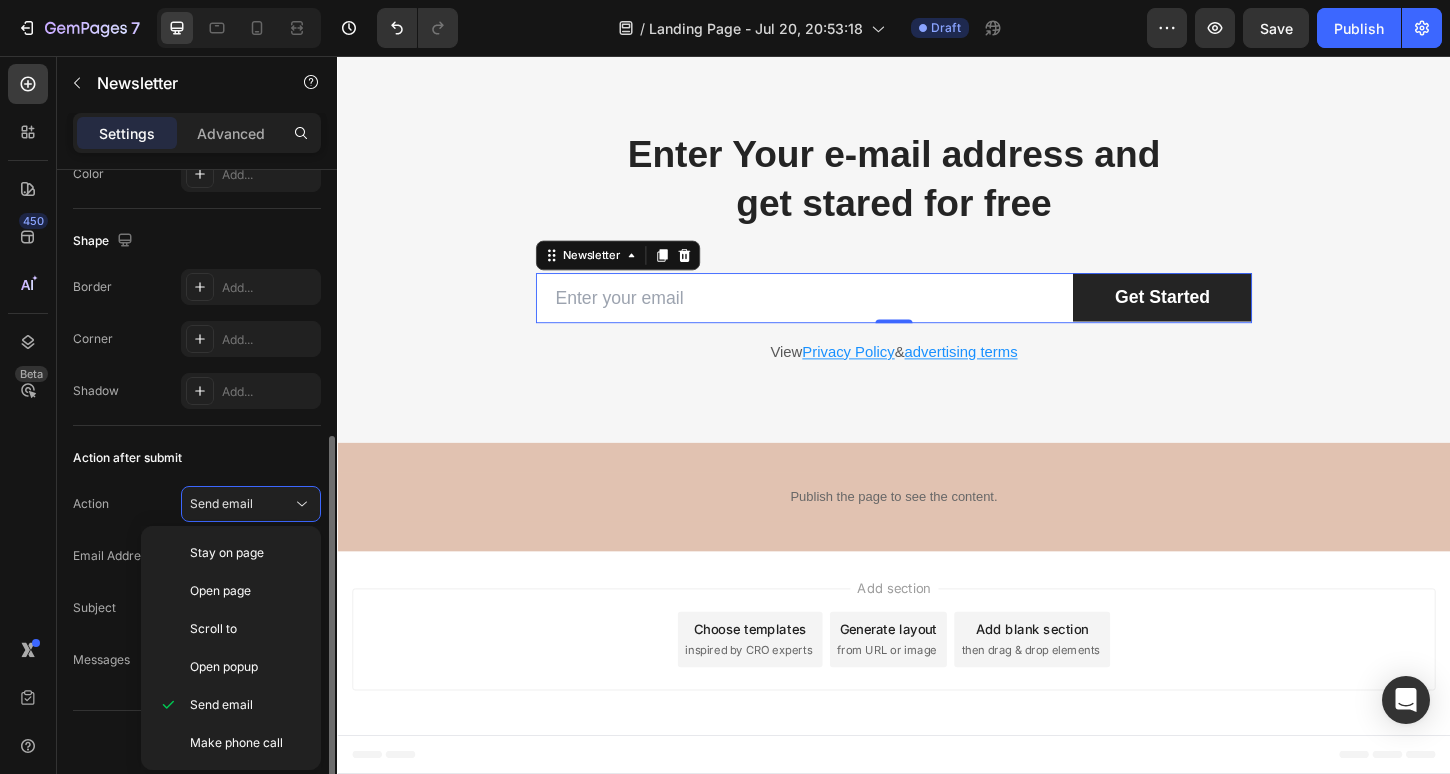 click on "Action after submit" at bounding box center [197, 458] 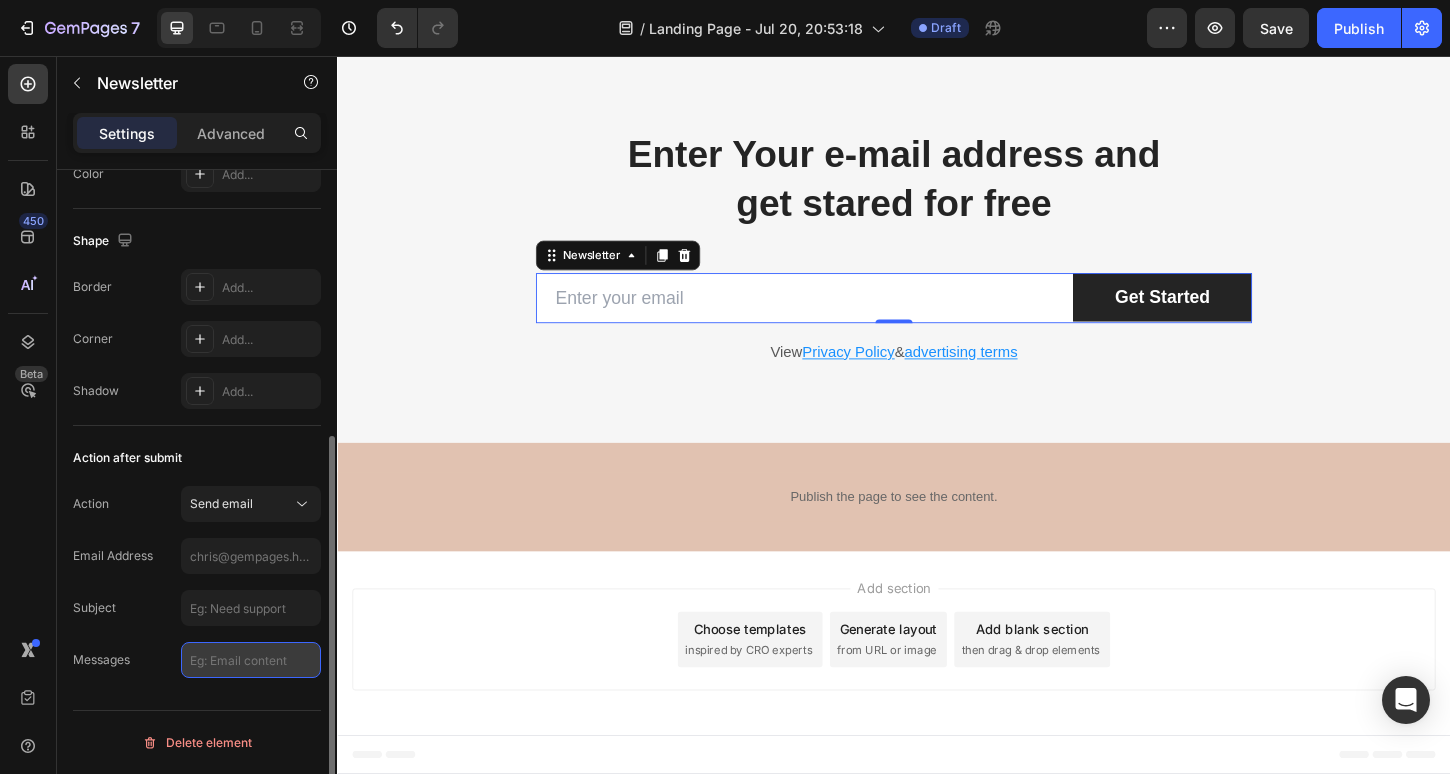 click at bounding box center (251, 660) 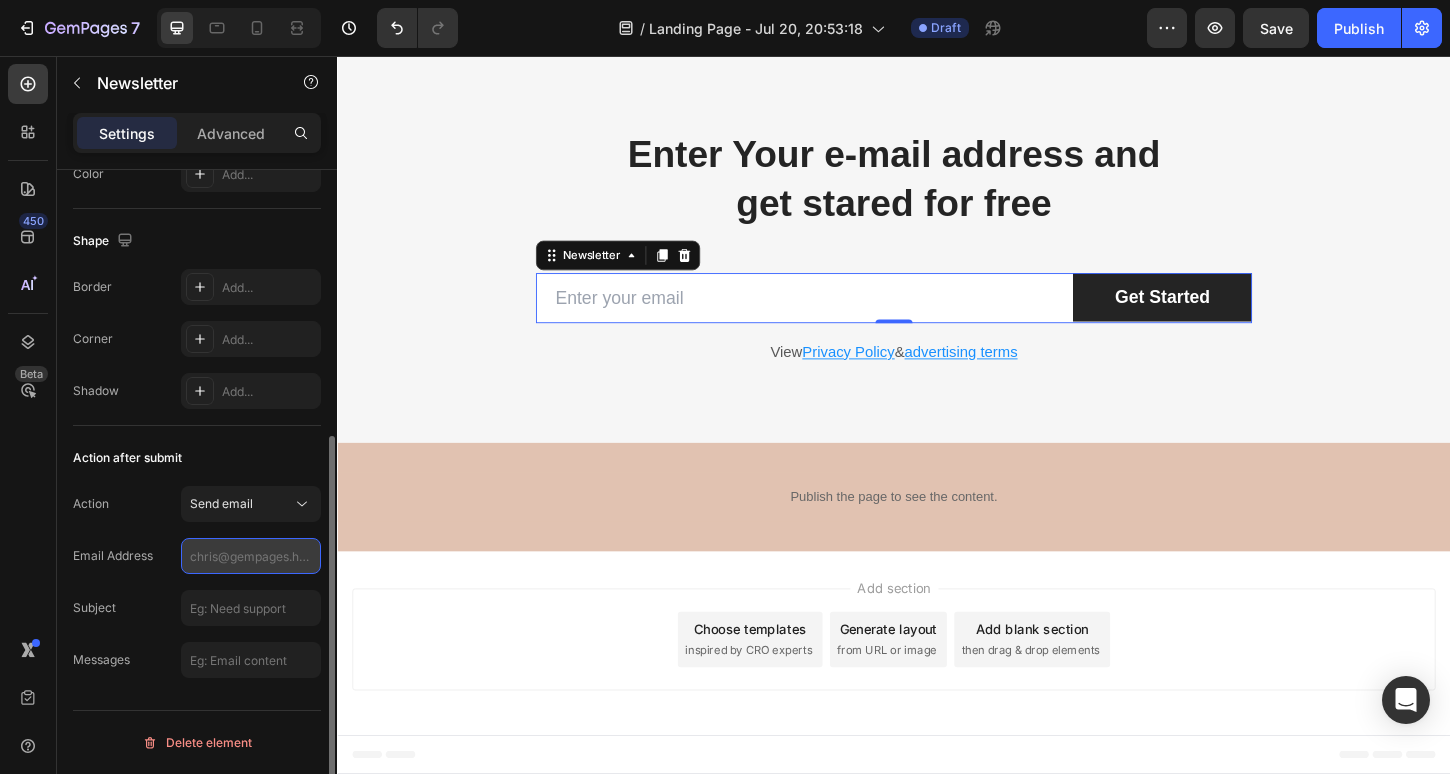 click at bounding box center [251, 556] 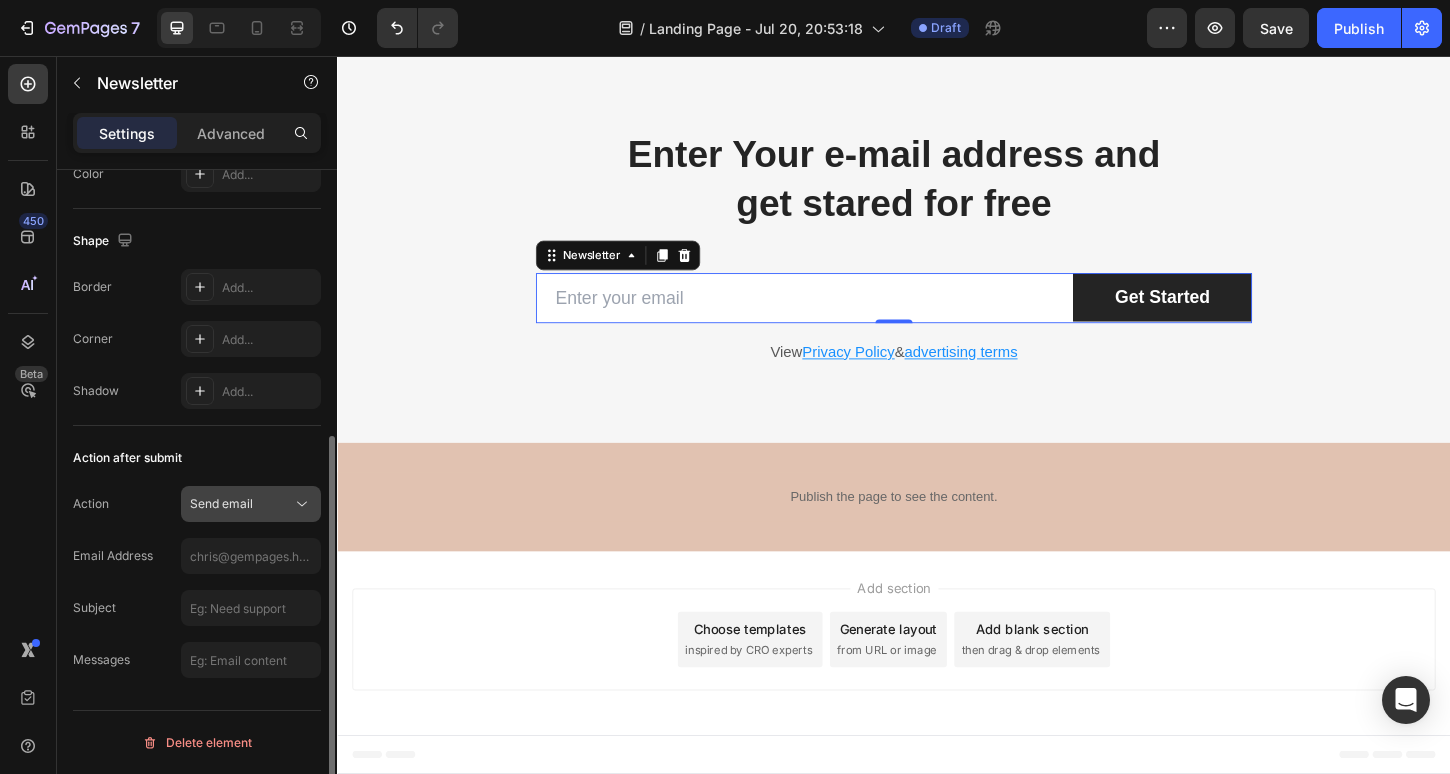 click on "Send email" at bounding box center (221, 504) 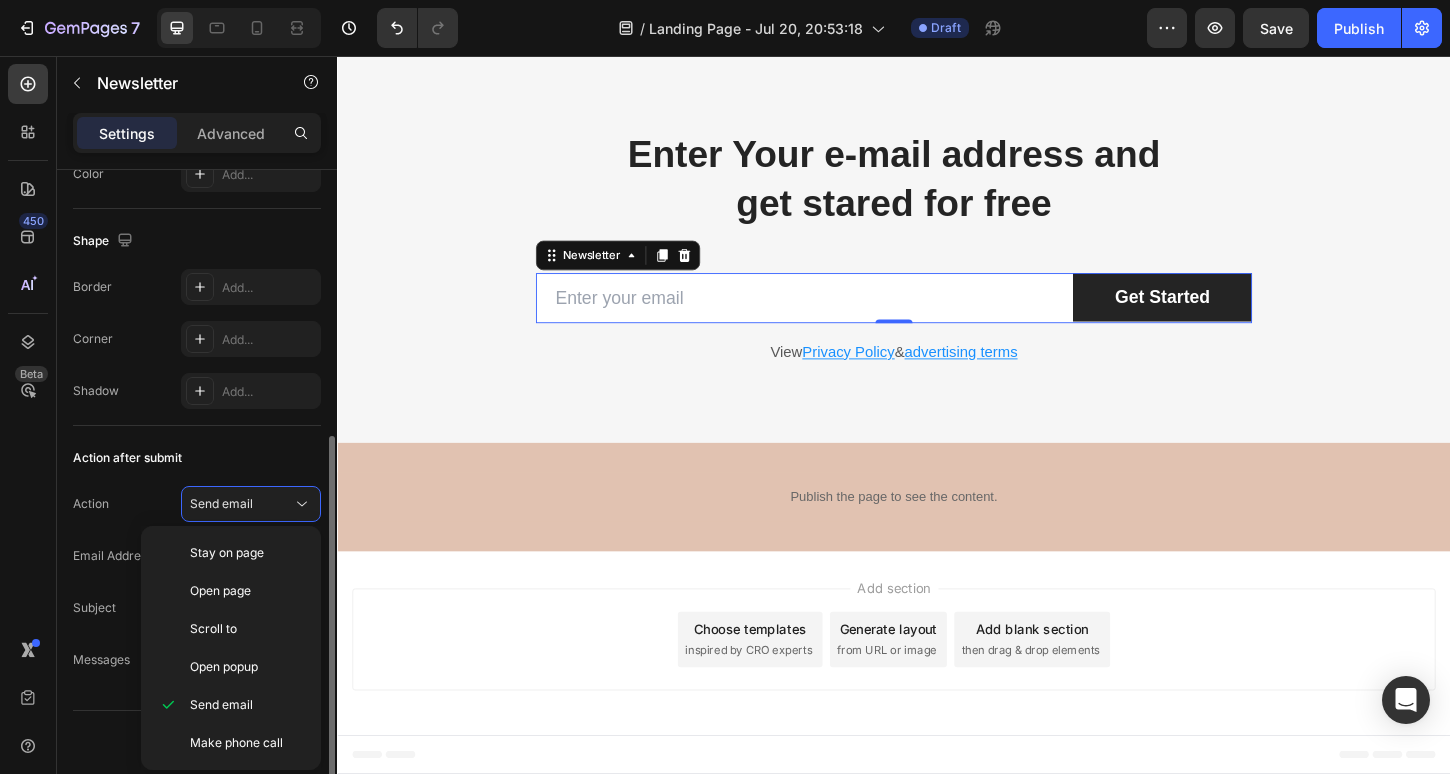 click on "Action after submit" at bounding box center [197, 458] 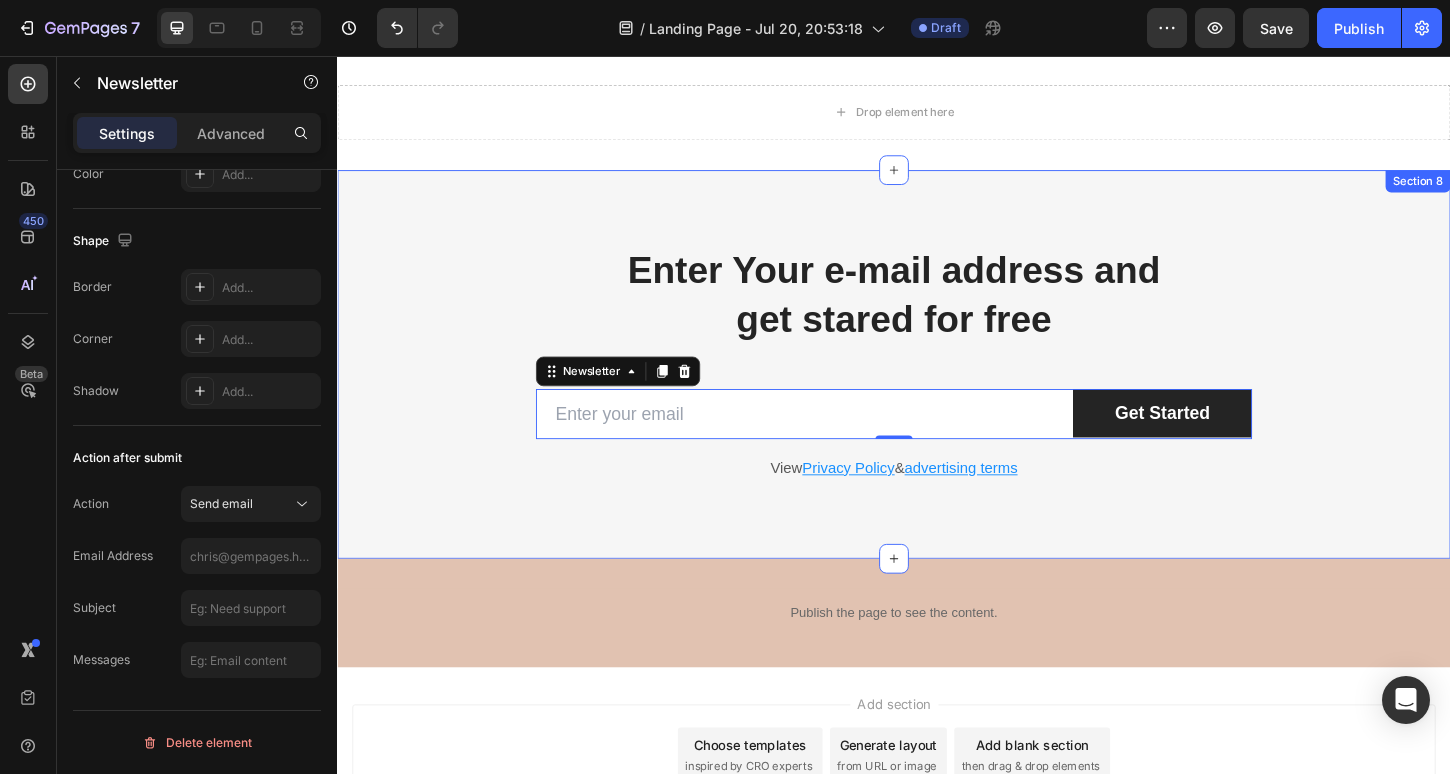 scroll, scrollTop: 5495, scrollLeft: 0, axis: vertical 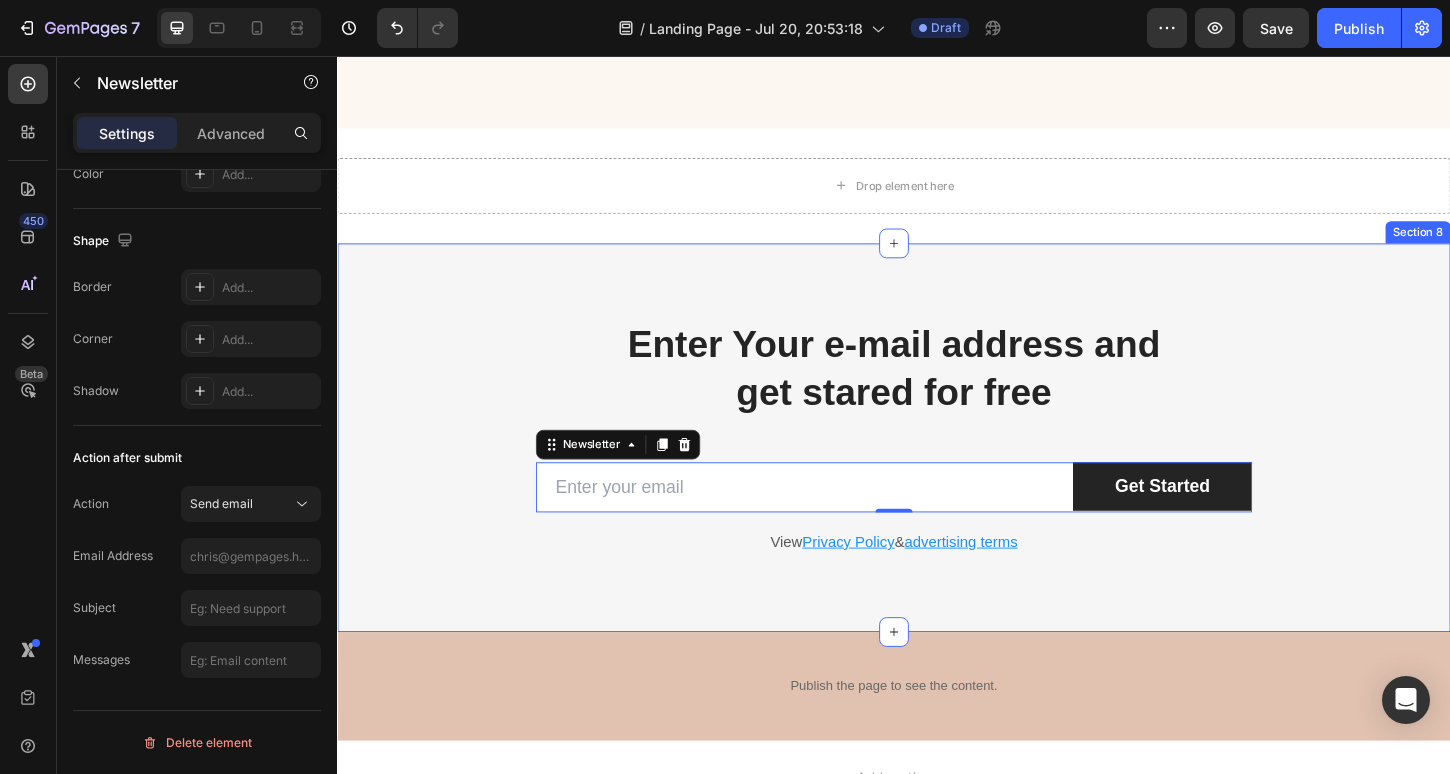 click on "Enter Your e-mail address and get stared for free Heading Row Email Field Get Started Submit Button Row Newsletter   0 Row View  Privacy Policy  &  advertising terms Text block Row Section 8" at bounding box center [937, 467] 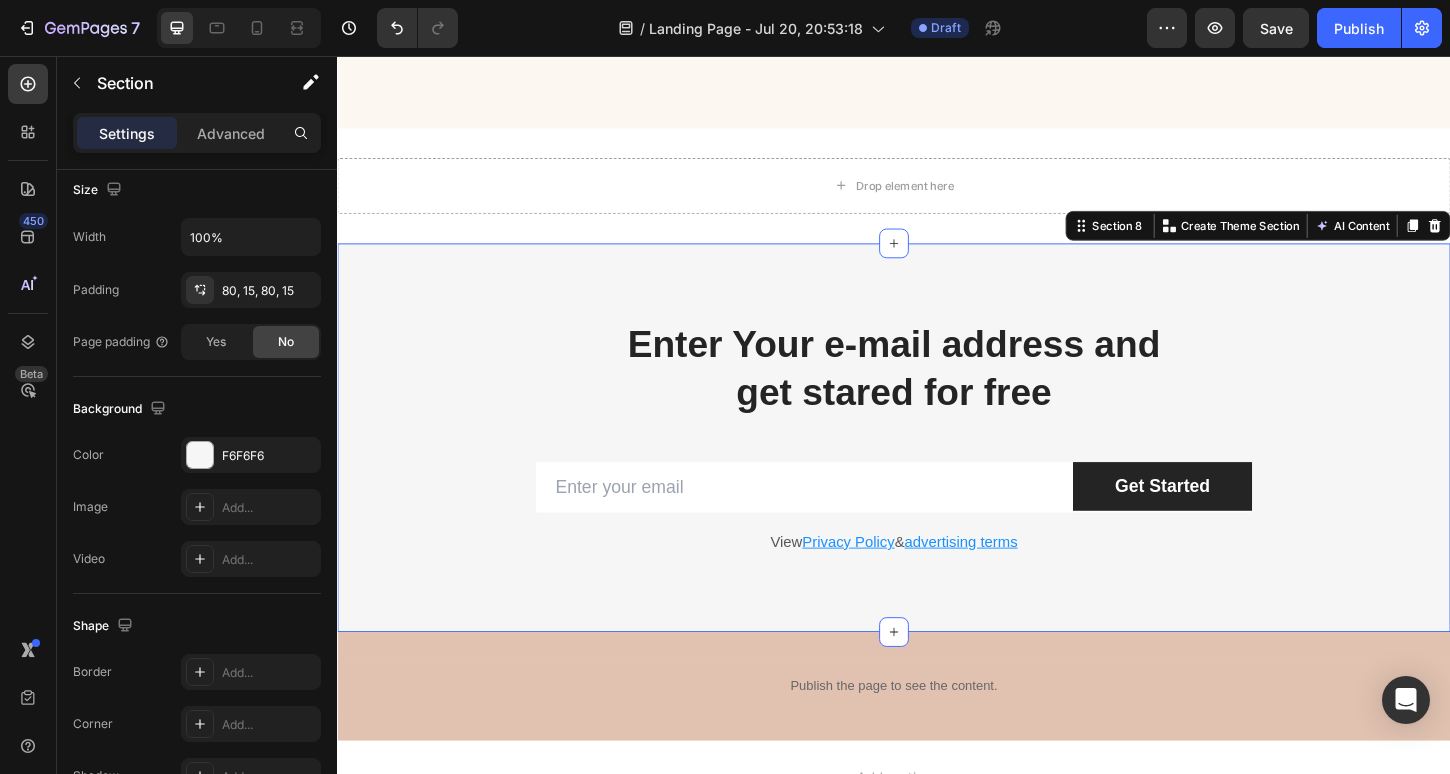 scroll, scrollTop: 0, scrollLeft: 0, axis: both 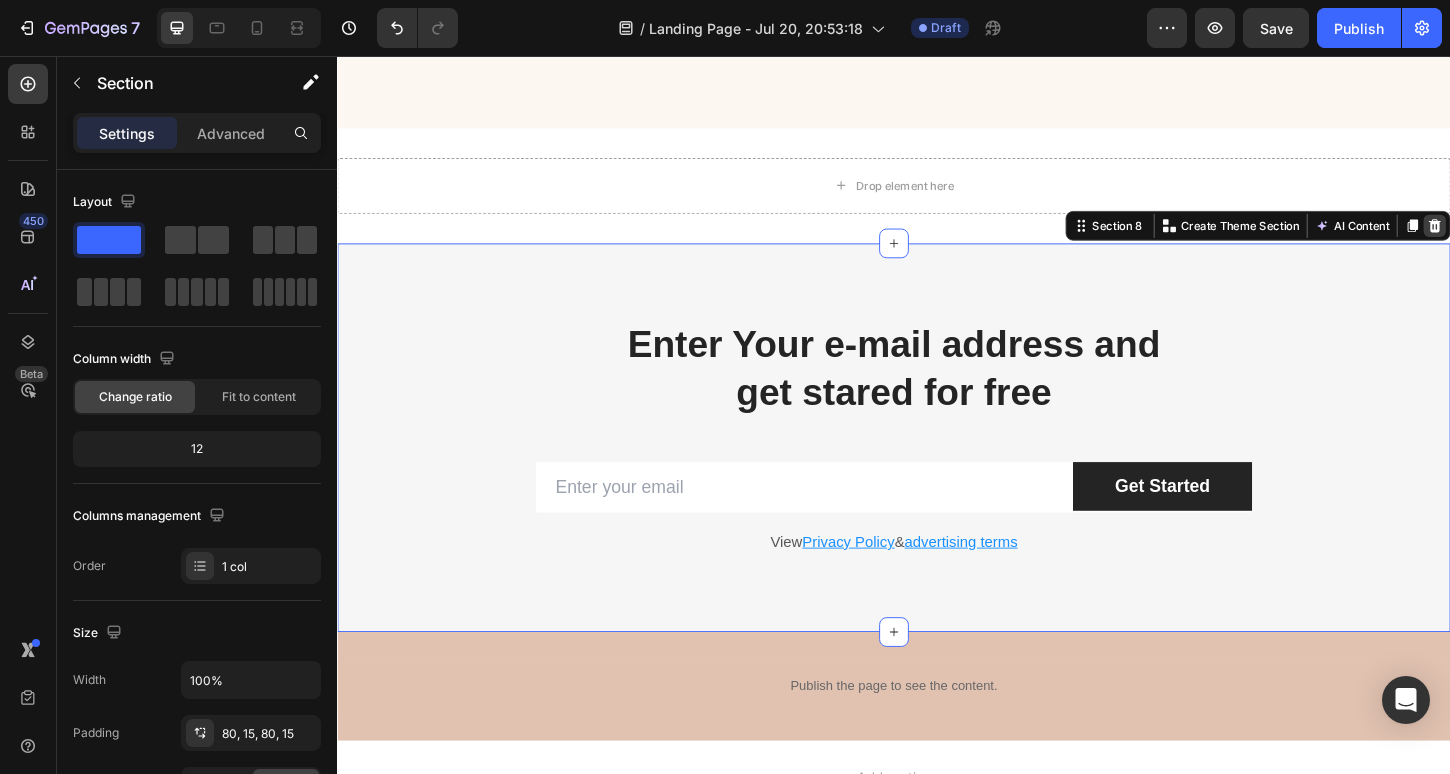 click 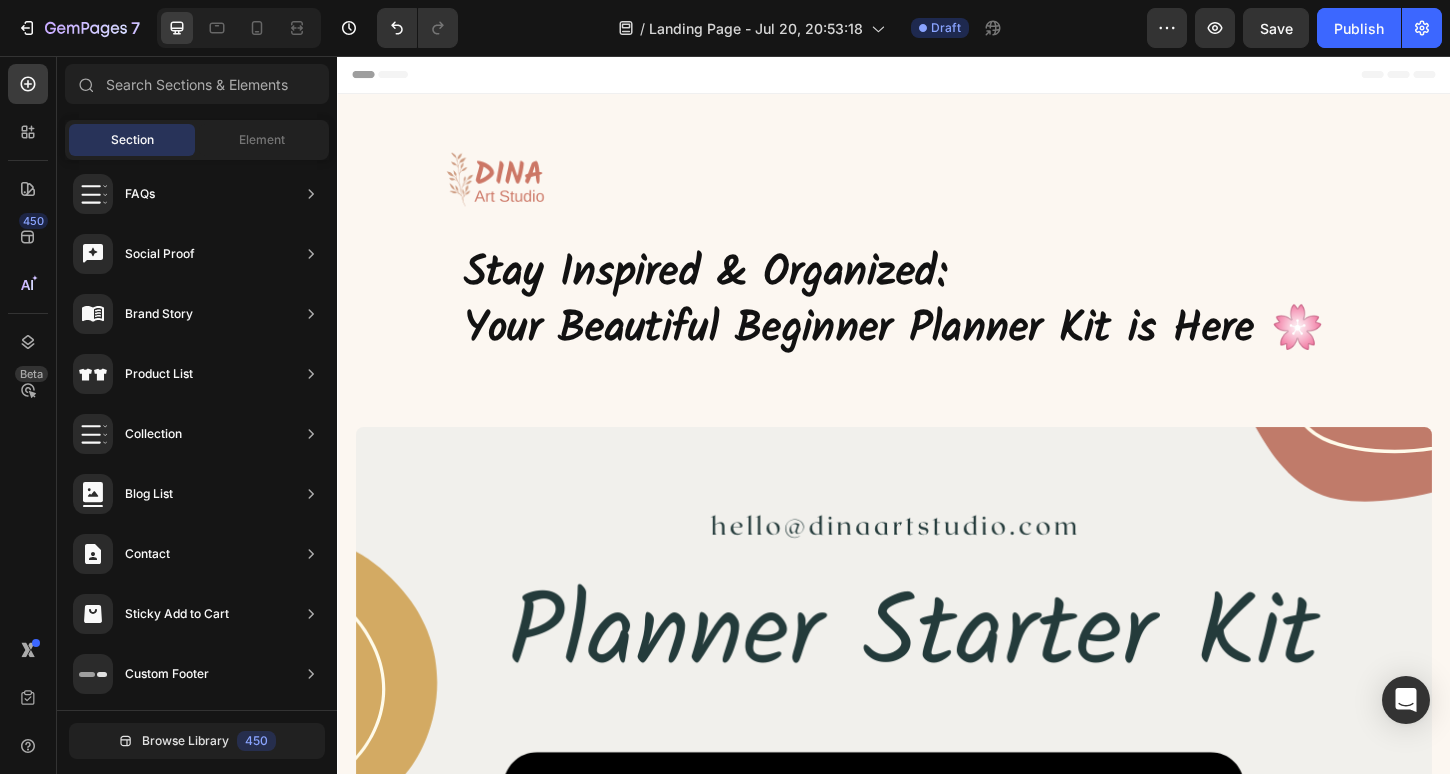 scroll, scrollTop: 11, scrollLeft: 0, axis: vertical 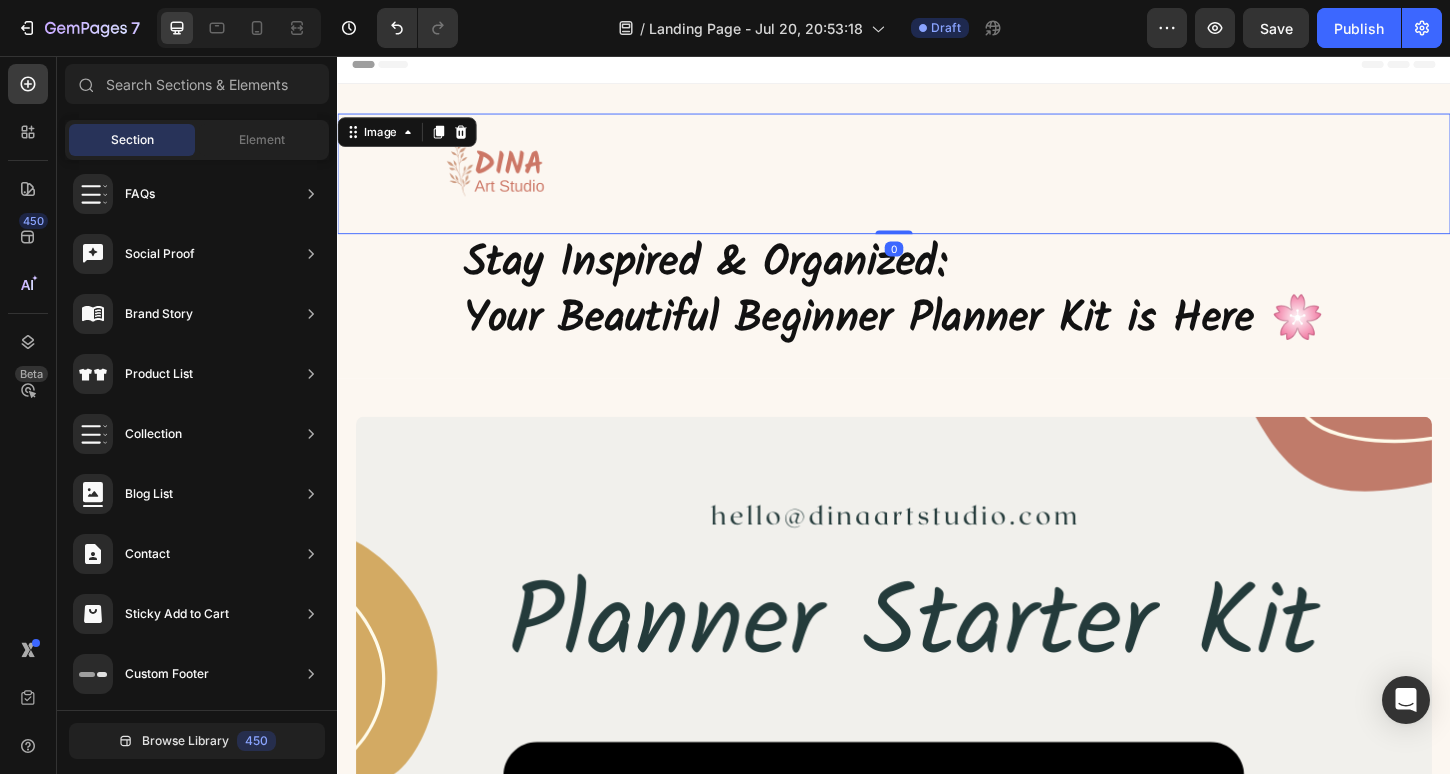 click at bounding box center (514, 183) 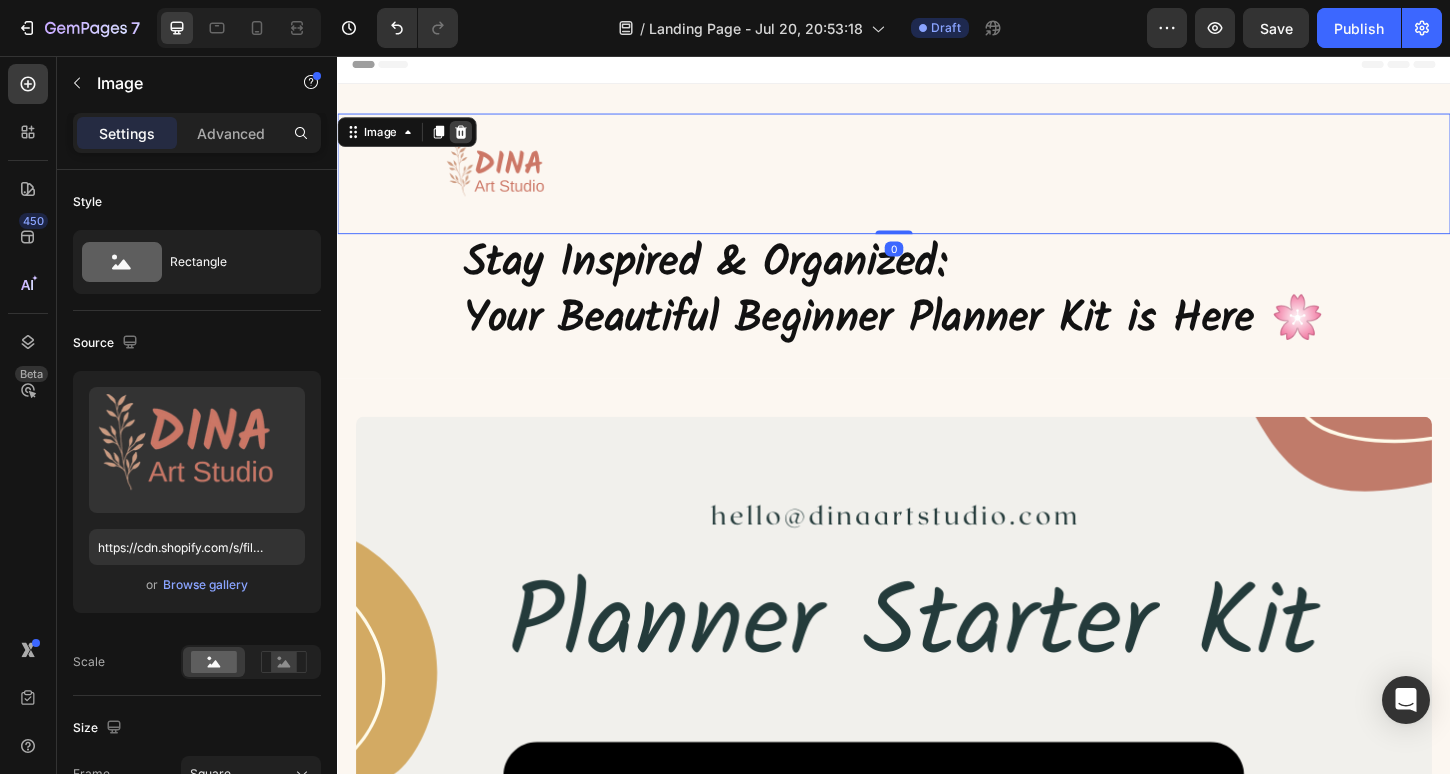 click 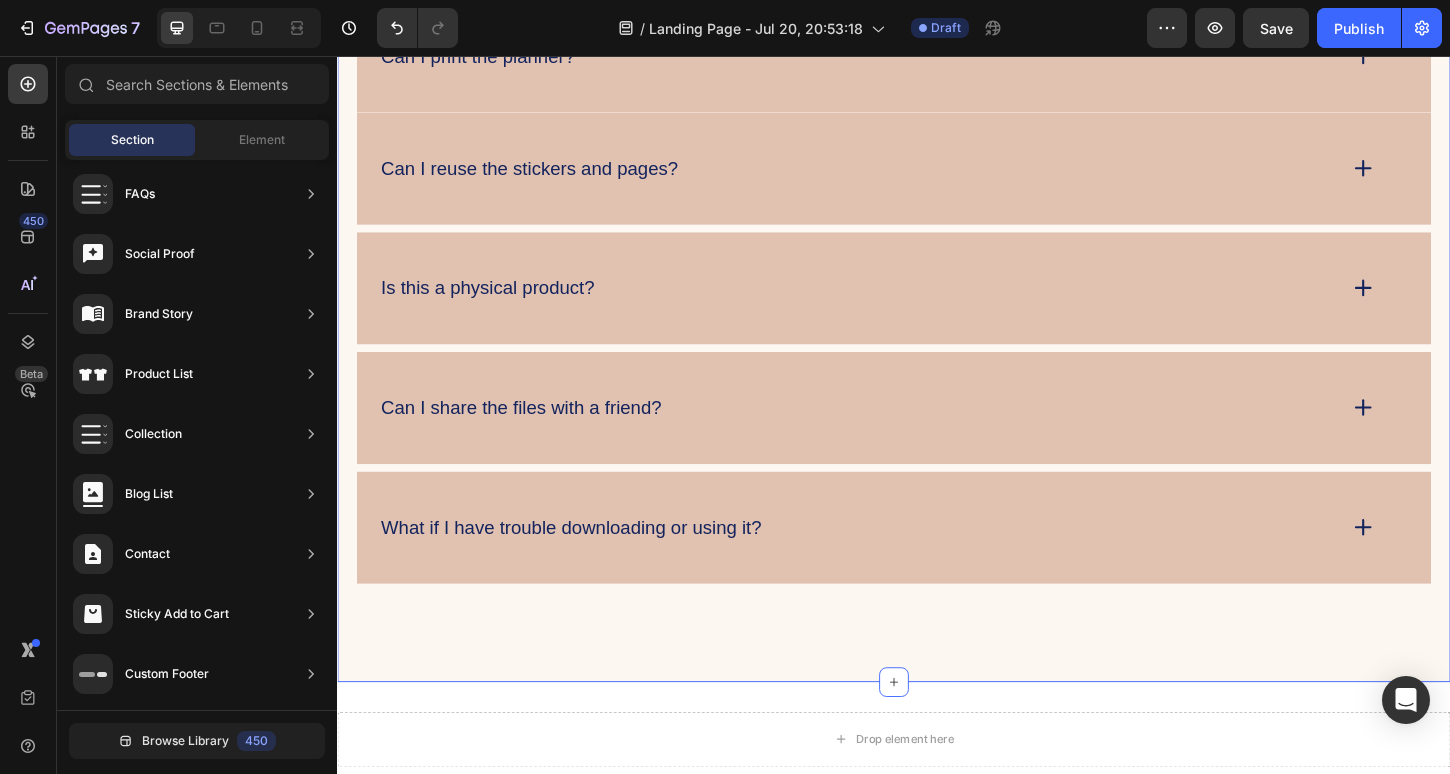 scroll, scrollTop: 5149, scrollLeft: 0, axis: vertical 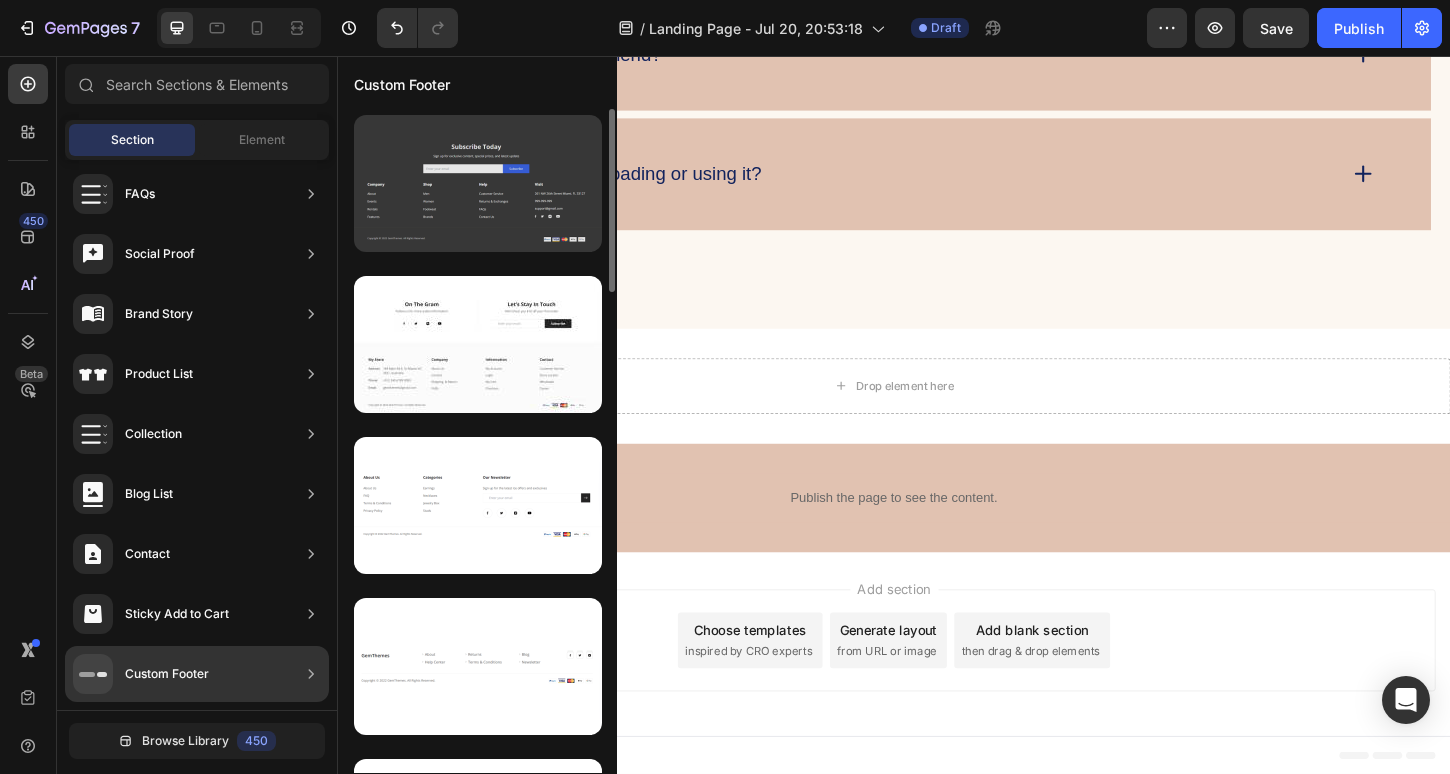 click at bounding box center (478, 183) 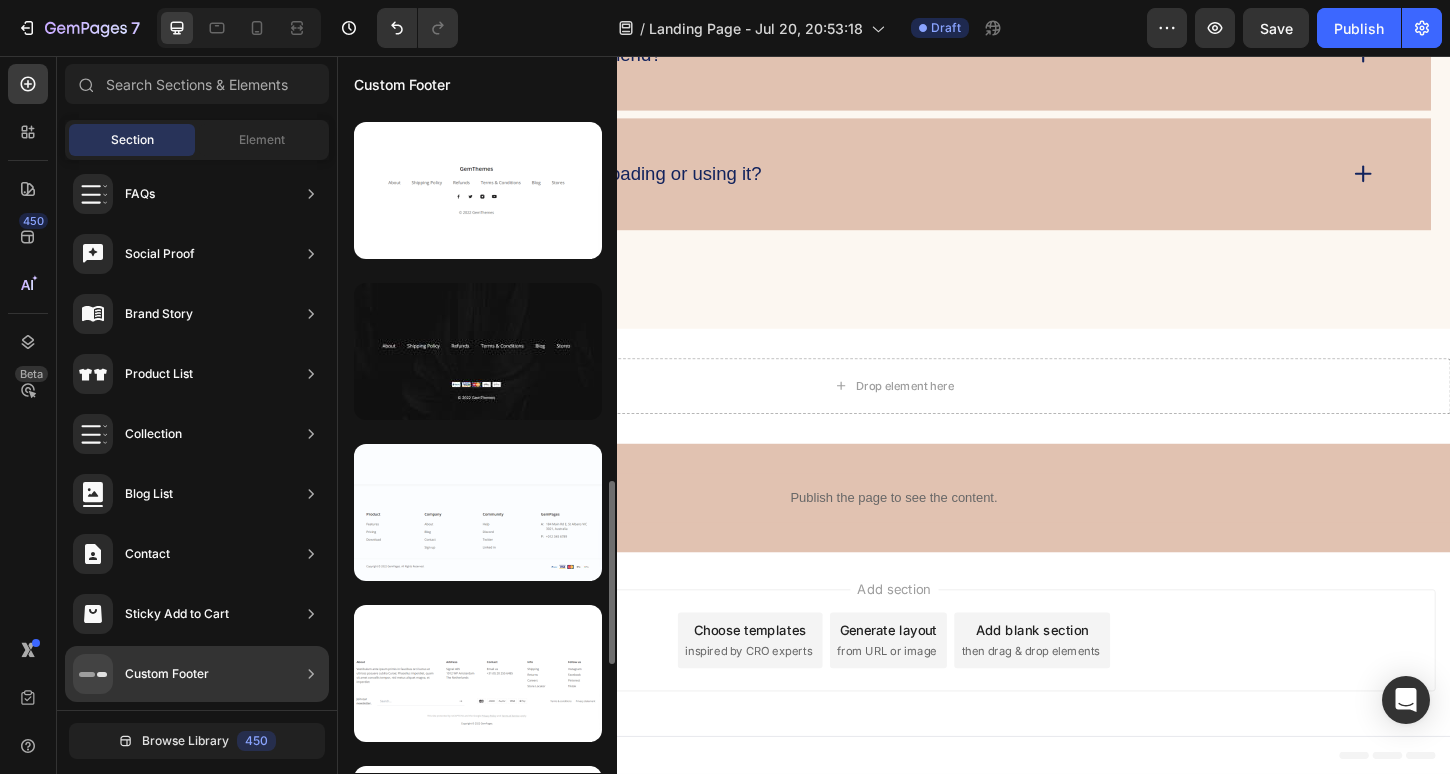 scroll, scrollTop: 1421, scrollLeft: 0, axis: vertical 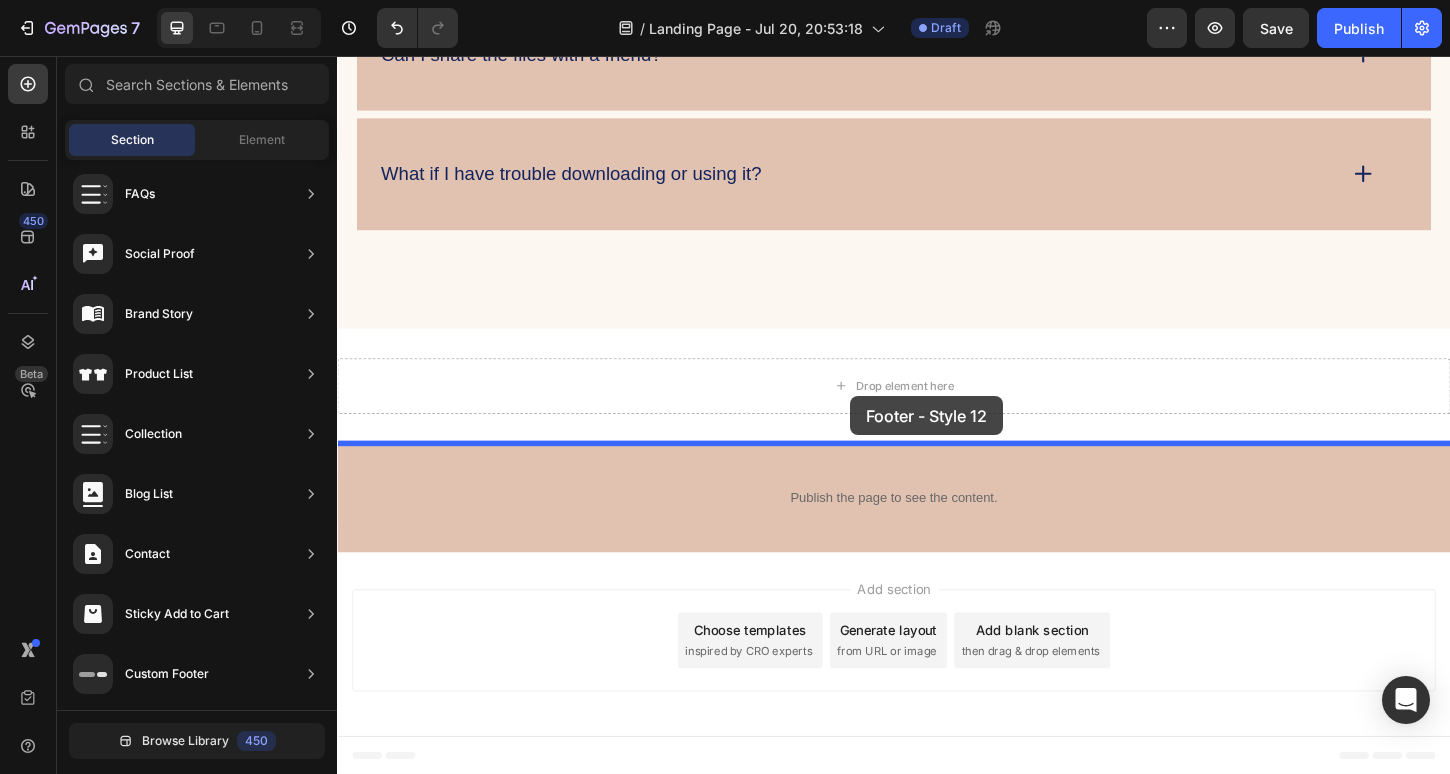drag, startPoint x: 857, startPoint y: 480, endPoint x: 889, endPoint y: 423, distance: 65.36819 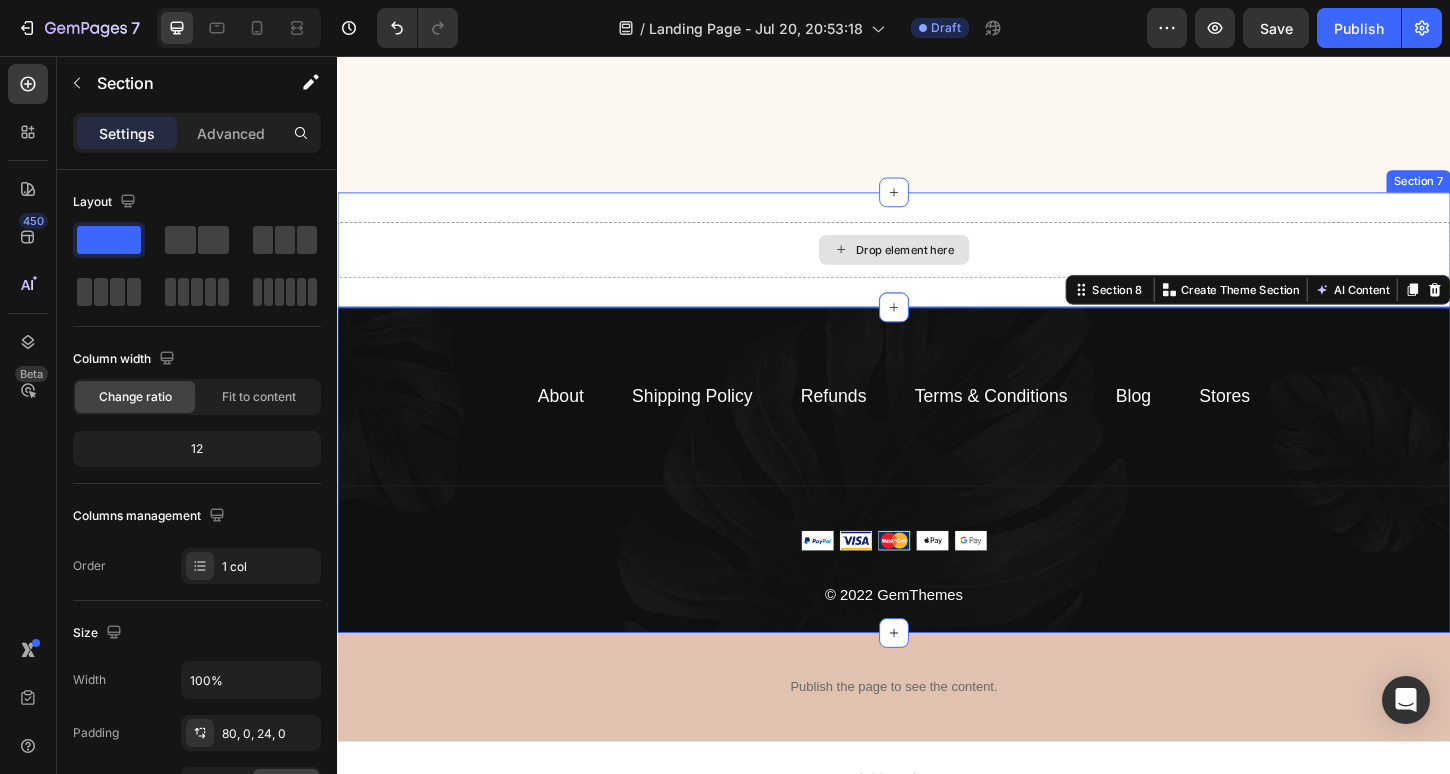 scroll, scrollTop: 5501, scrollLeft: 0, axis: vertical 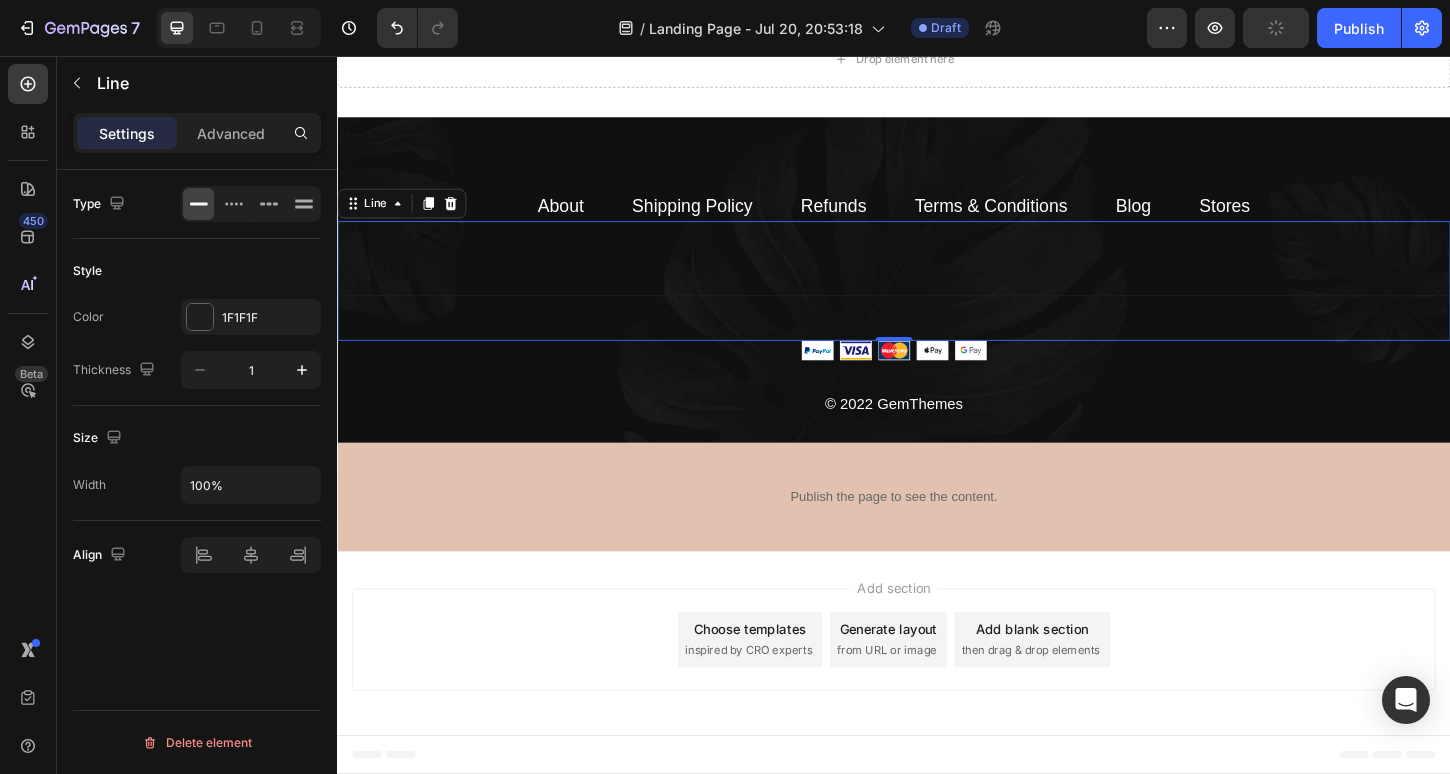 click on "Title Line   0" at bounding box center [937, 298] 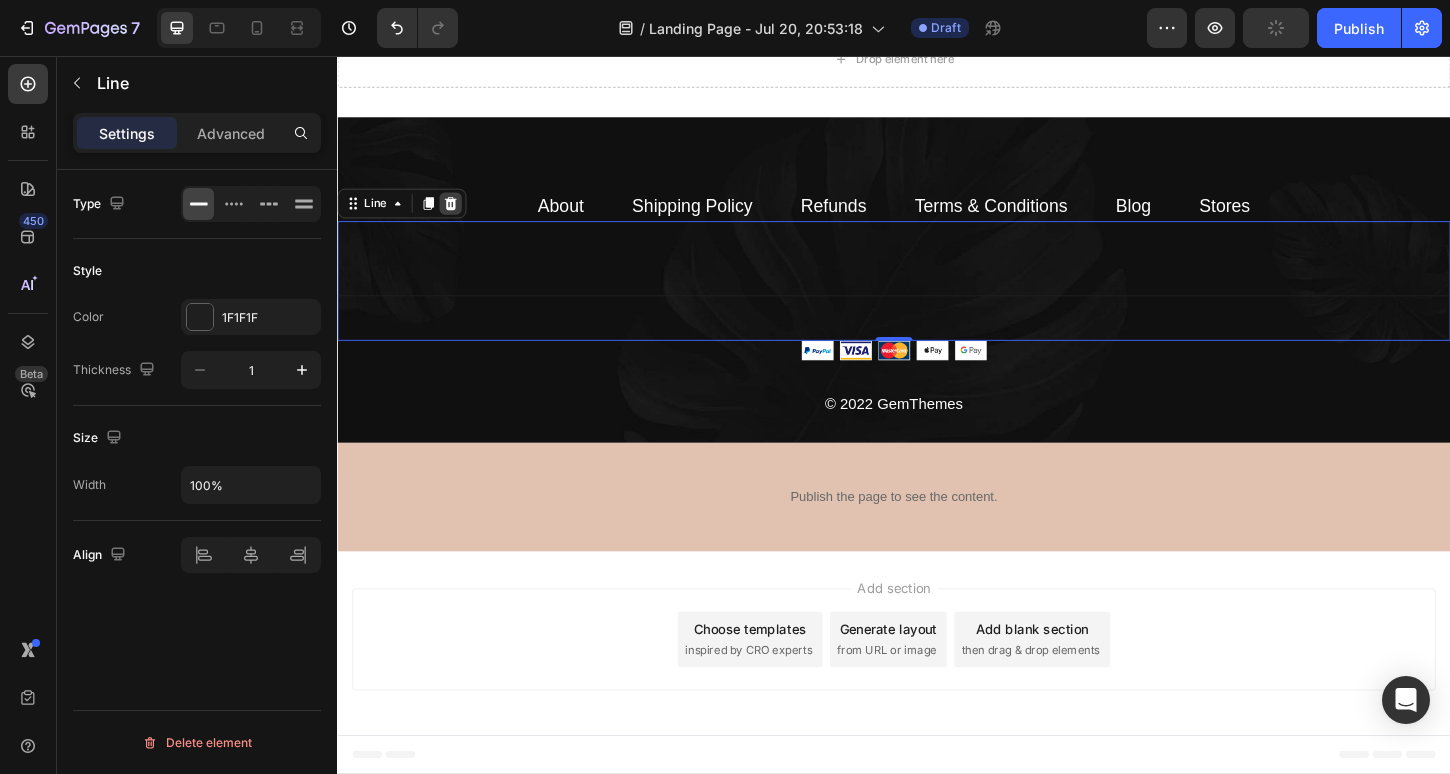 click 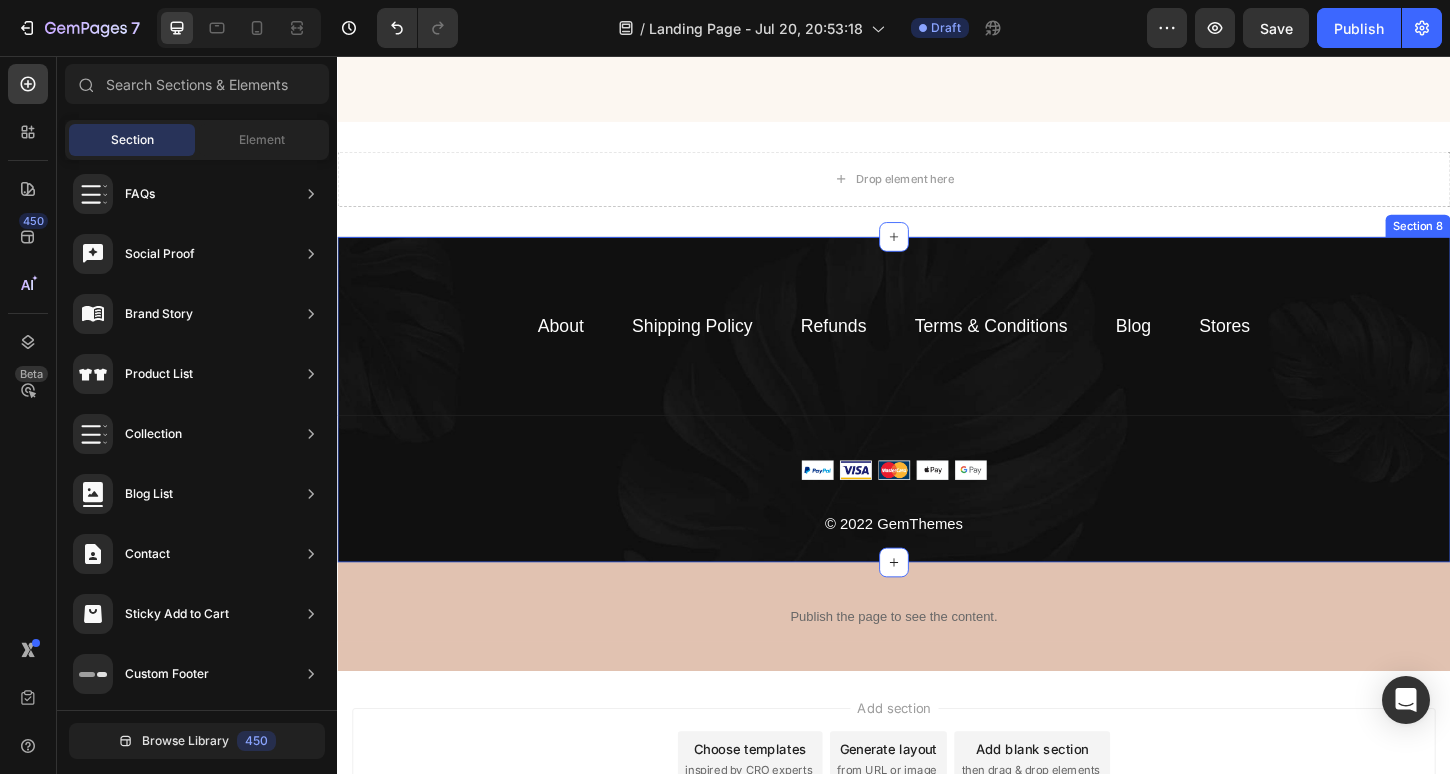 scroll, scrollTop: 5501, scrollLeft: 0, axis: vertical 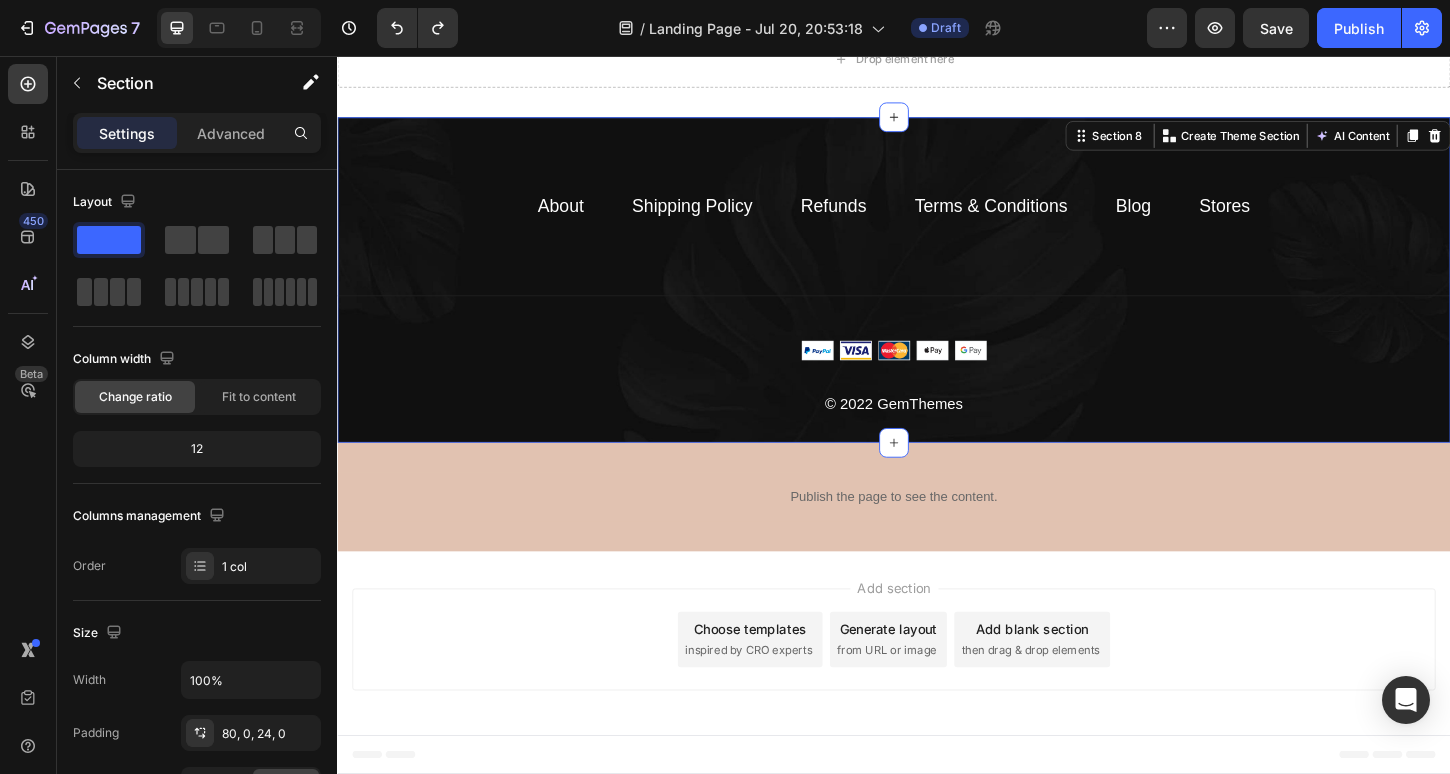 click on "About Text block Shipping Policy Text block Refunds Text block Terms & Conditions Text block Blog Text block Stores Text block Row                Title Line Image © 2022 GemThemes Text block Row Section 8   You can create reusable sections Create Theme Section AI Content Write with GemAI What would you like to describe here? Tone and Voice Persuasive Product Mystical Mushrooms Tumbler Show more Generate" at bounding box center (937, 297) 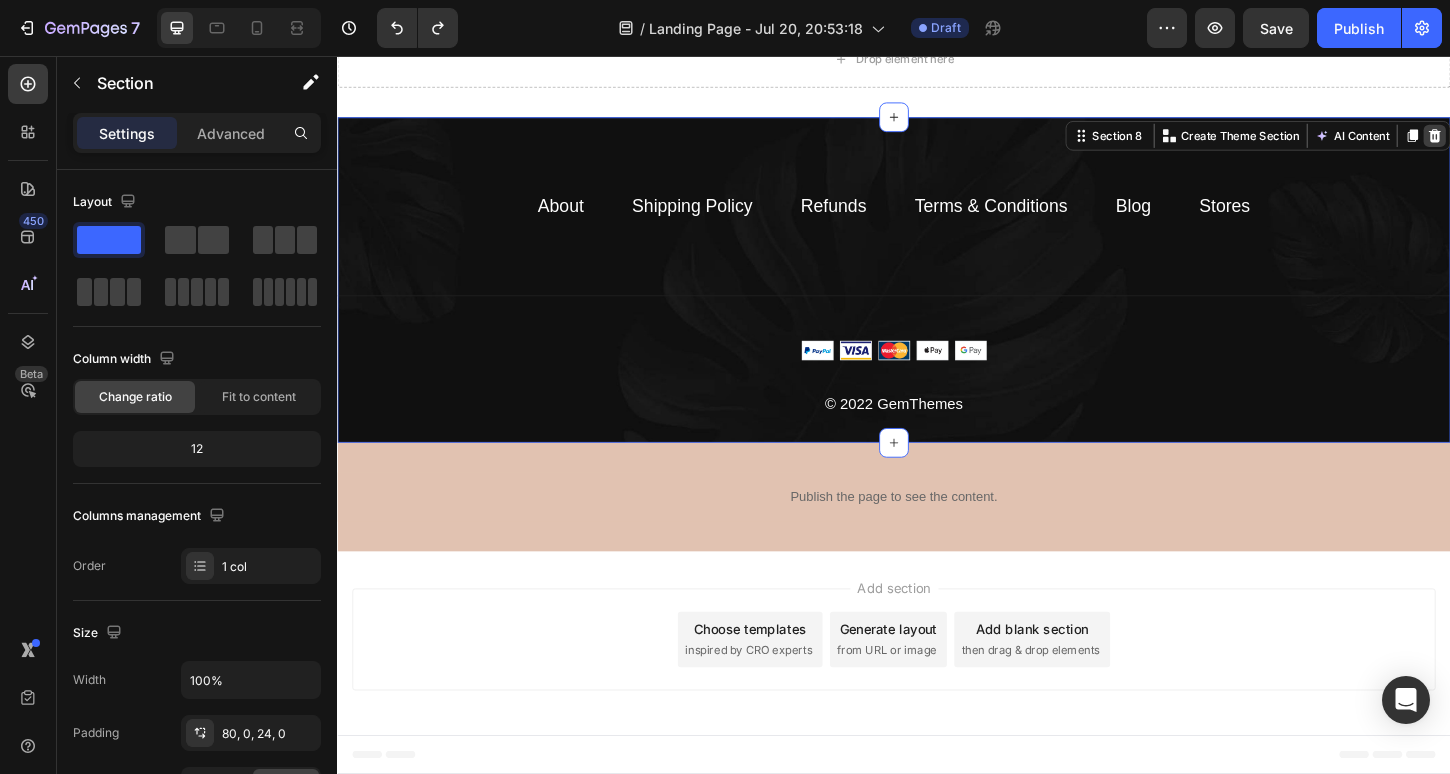 click 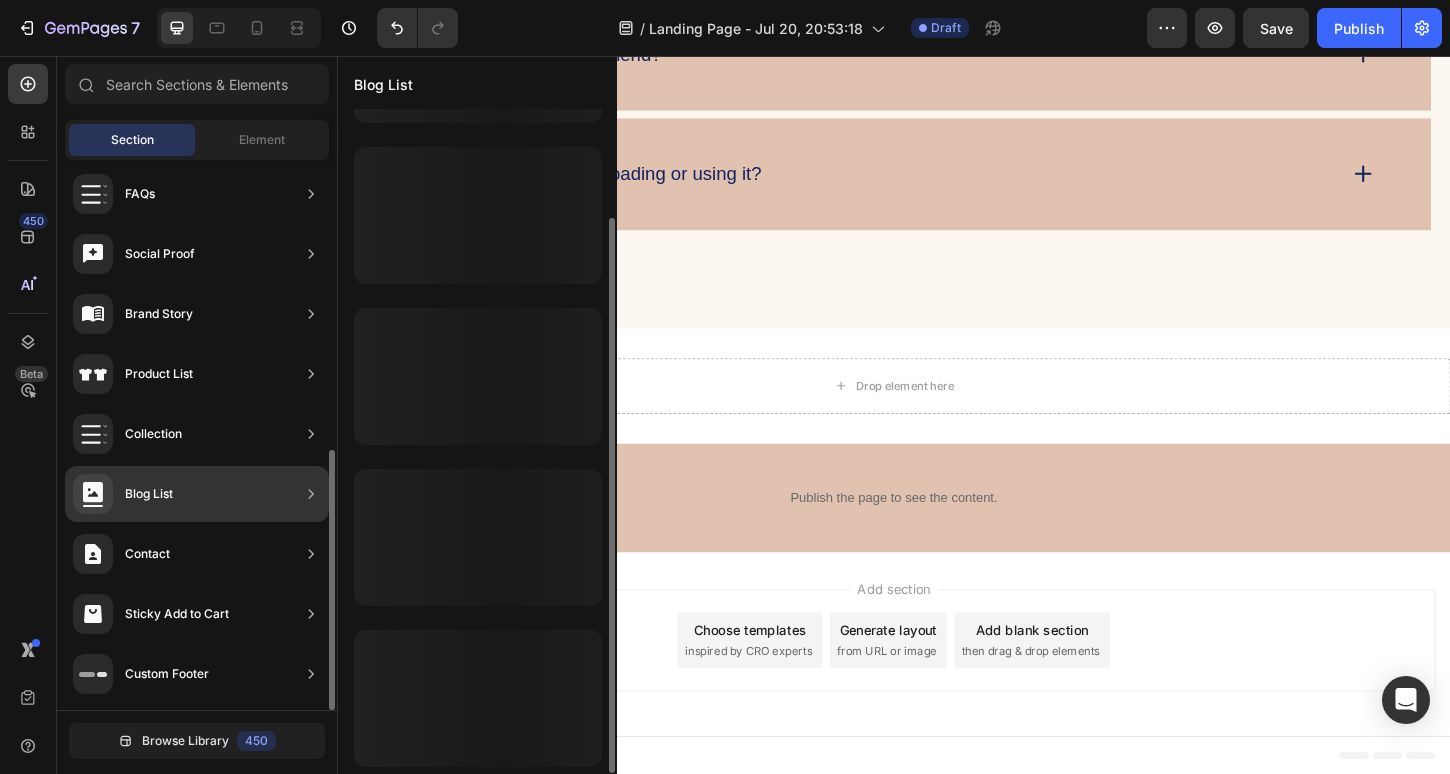 scroll, scrollTop: 129, scrollLeft: 0, axis: vertical 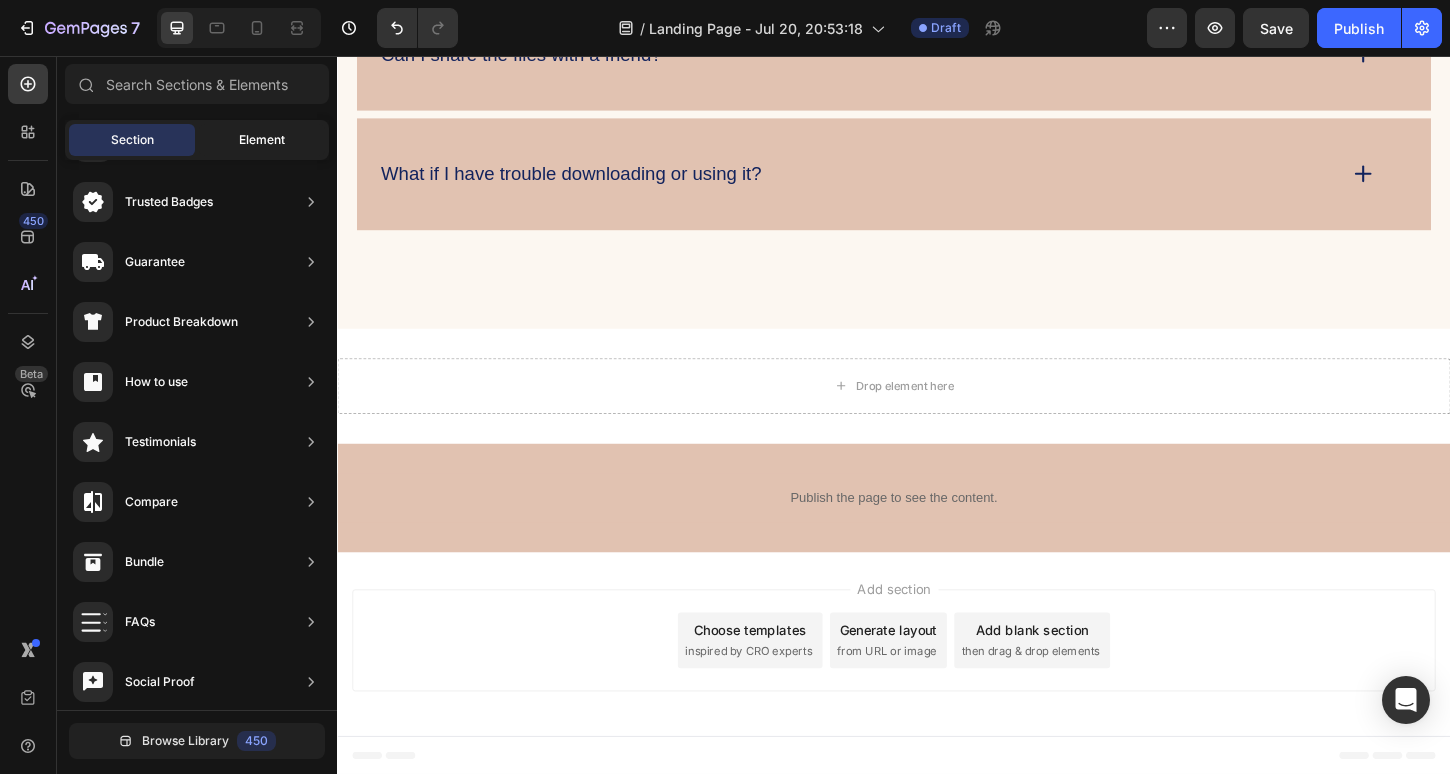 click on "Element" 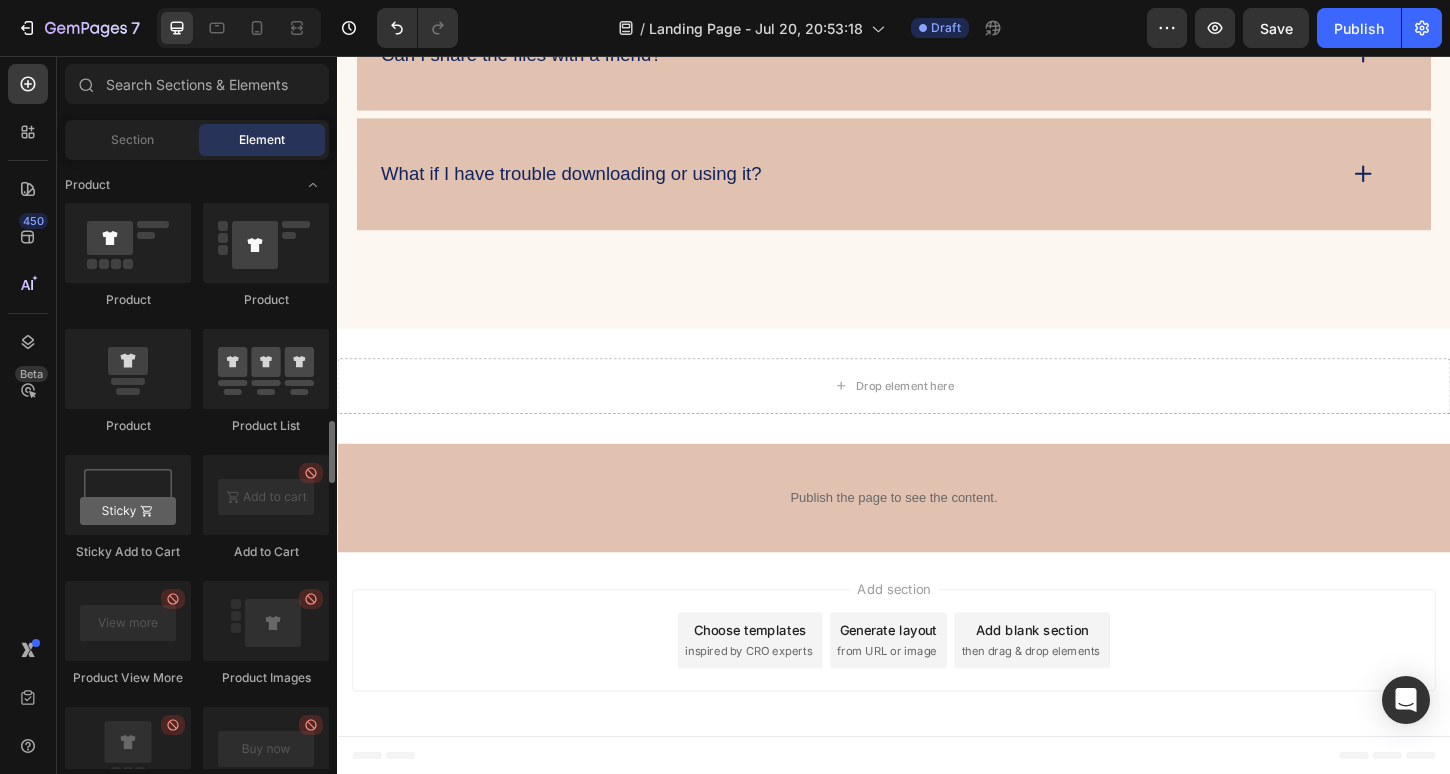 scroll, scrollTop: 2548, scrollLeft: 0, axis: vertical 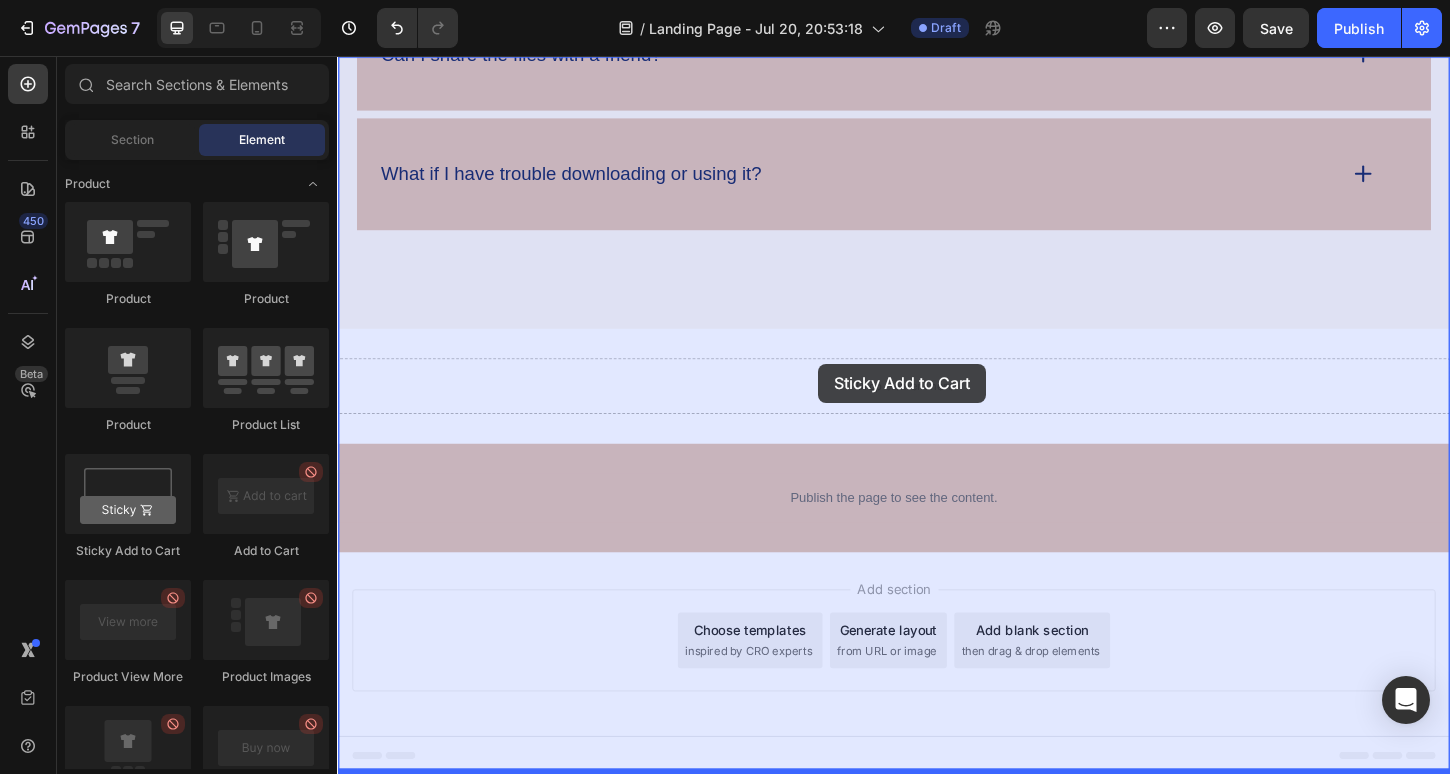 drag, startPoint x: 466, startPoint y: 567, endPoint x: 856, endPoint y: 388, distance: 429.11655 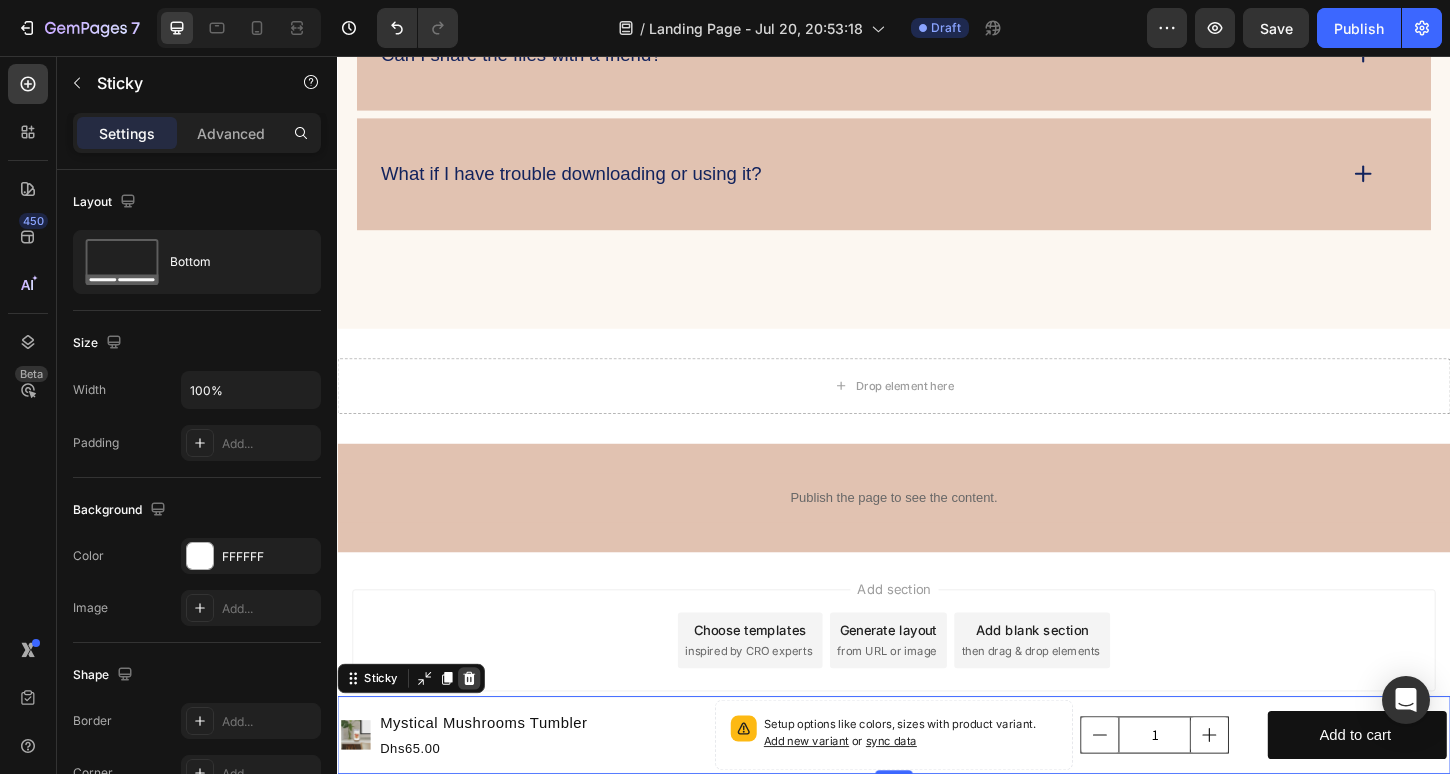 click 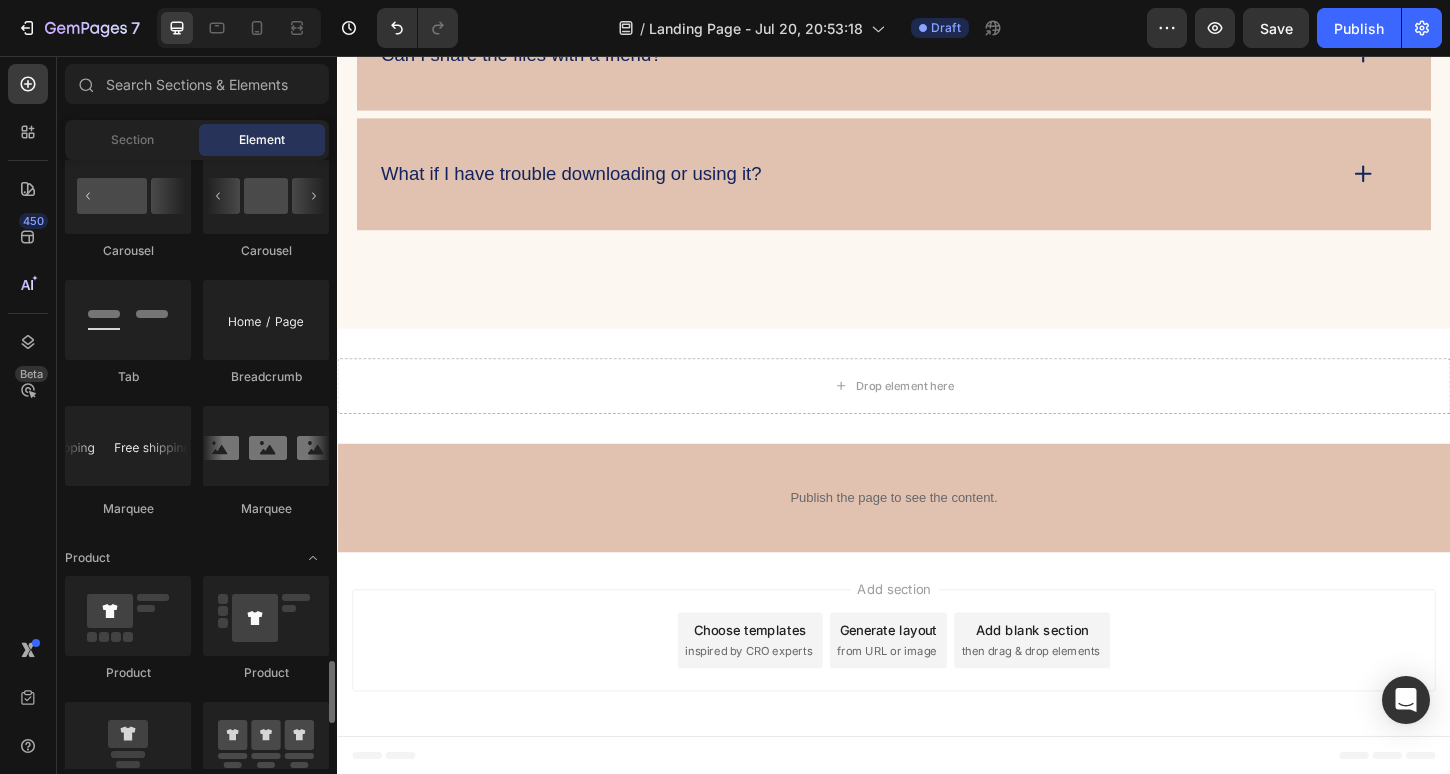 scroll, scrollTop: 1902, scrollLeft: 0, axis: vertical 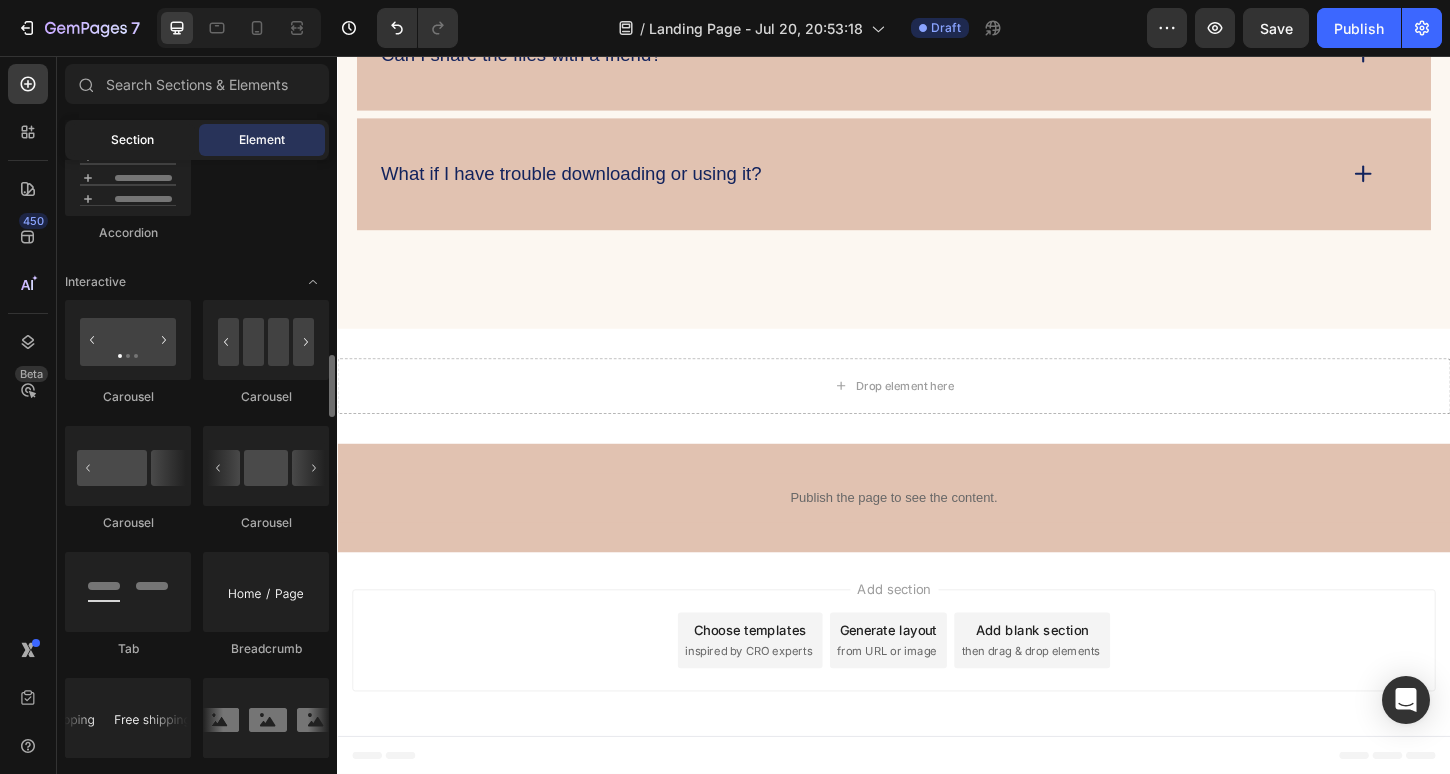 click on "Section" at bounding box center (132, 140) 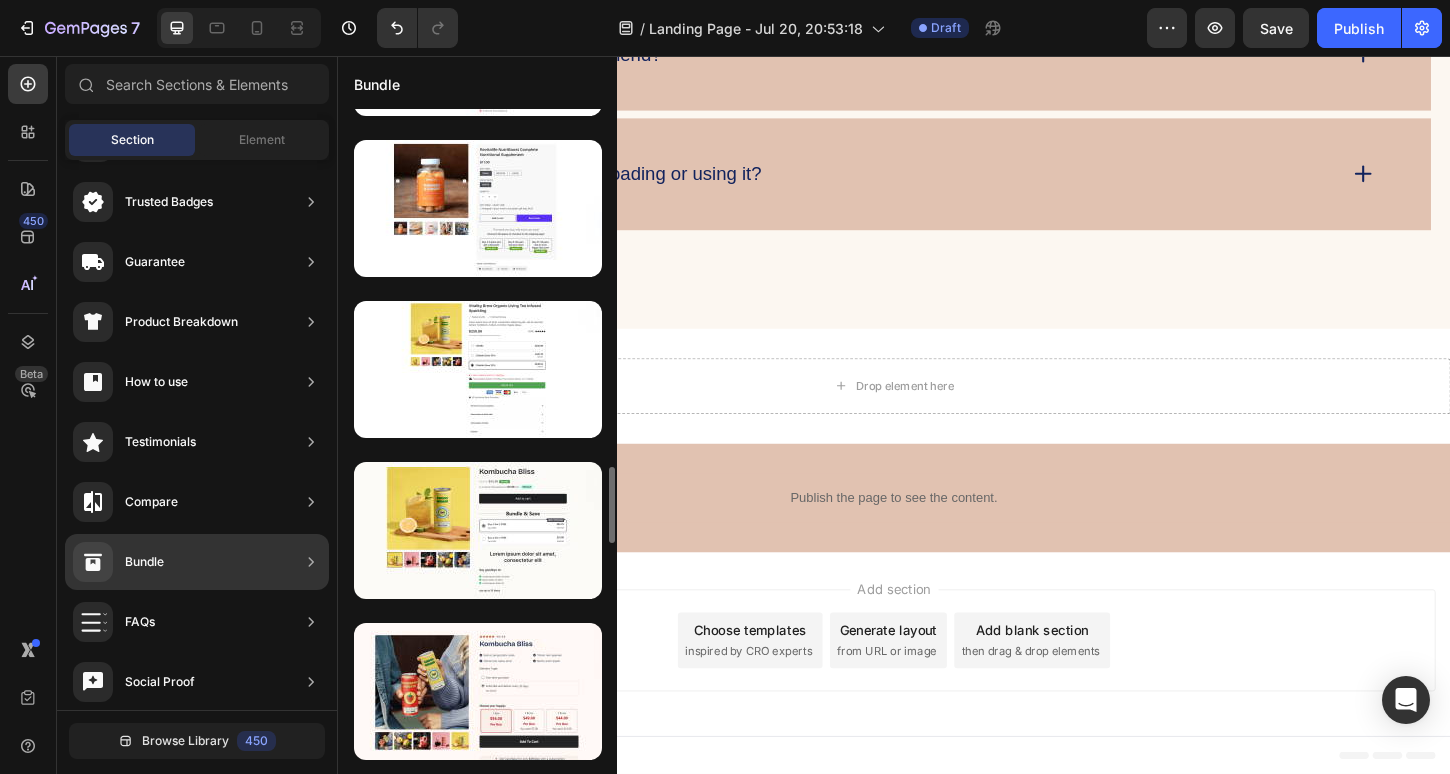 scroll, scrollTop: 3050, scrollLeft: 0, axis: vertical 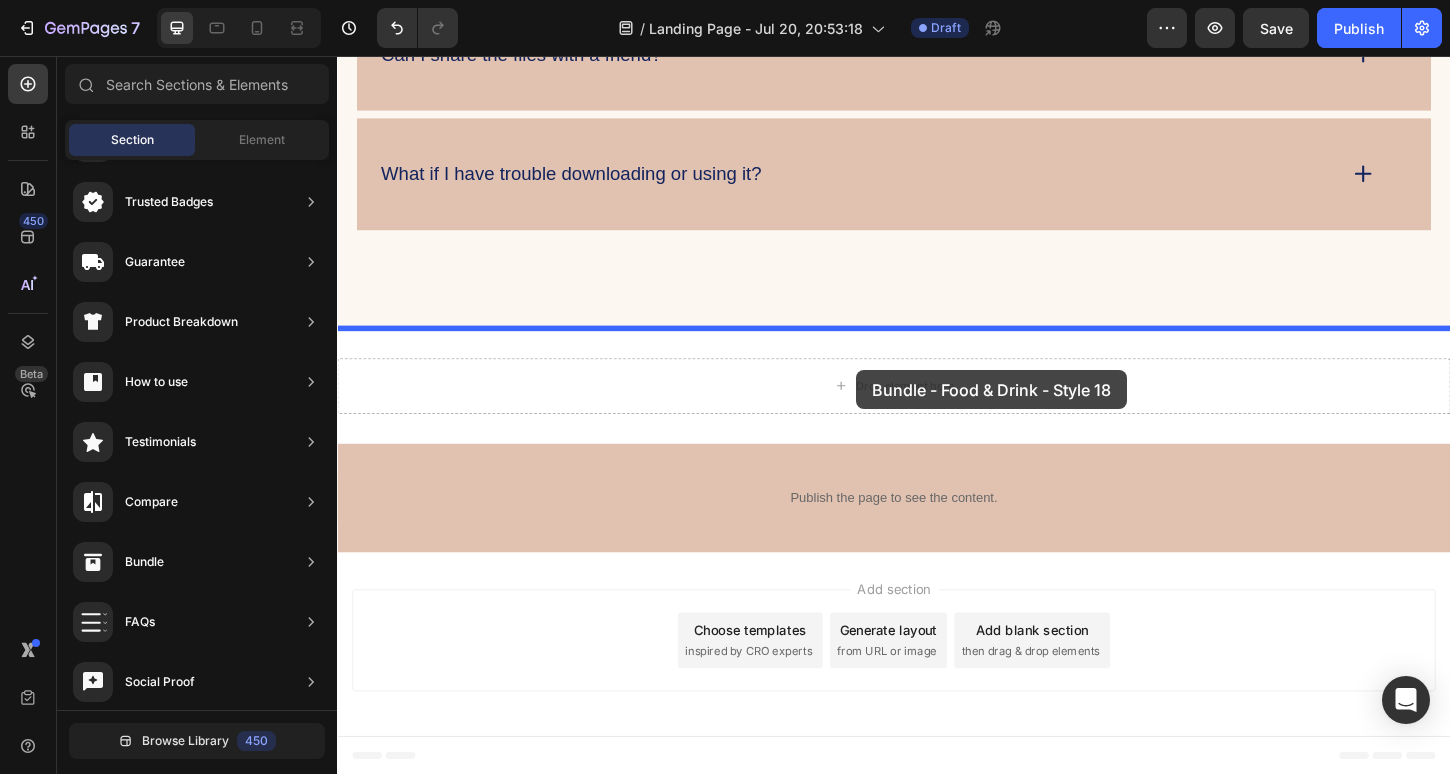 drag, startPoint x: 843, startPoint y: 580, endPoint x: 897, endPoint y: 395, distance: 192.72 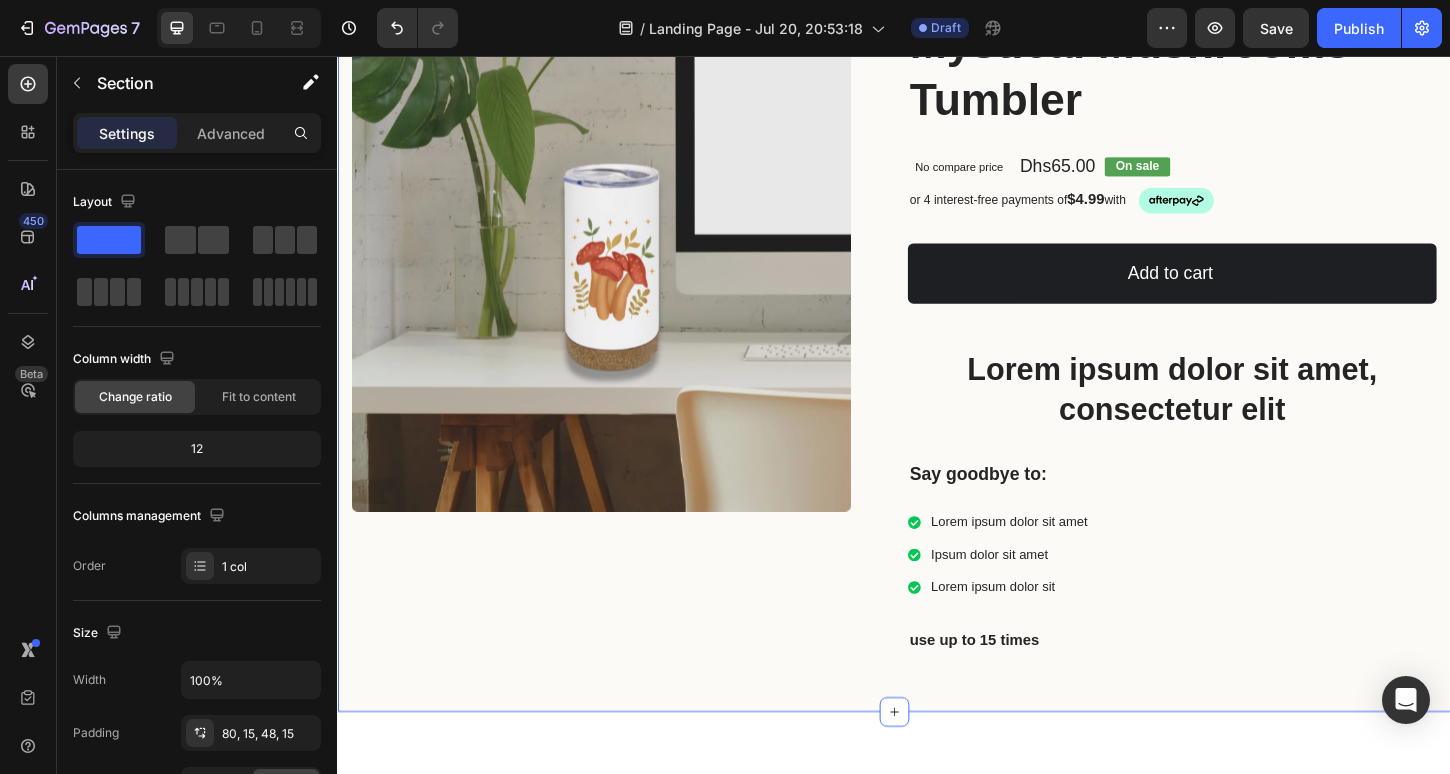 scroll, scrollTop: 5372, scrollLeft: 0, axis: vertical 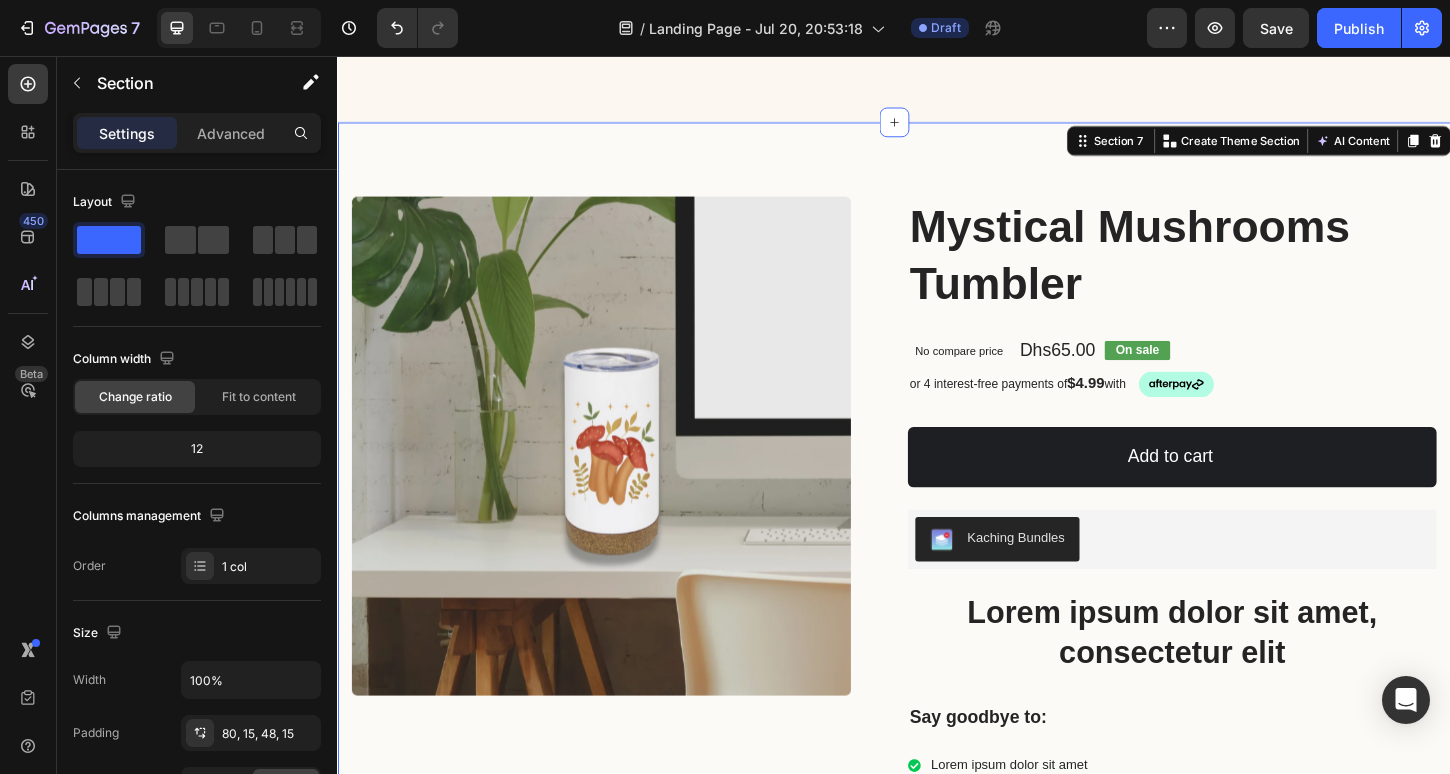 click on "Product Images" at bounding box center [637, 476] 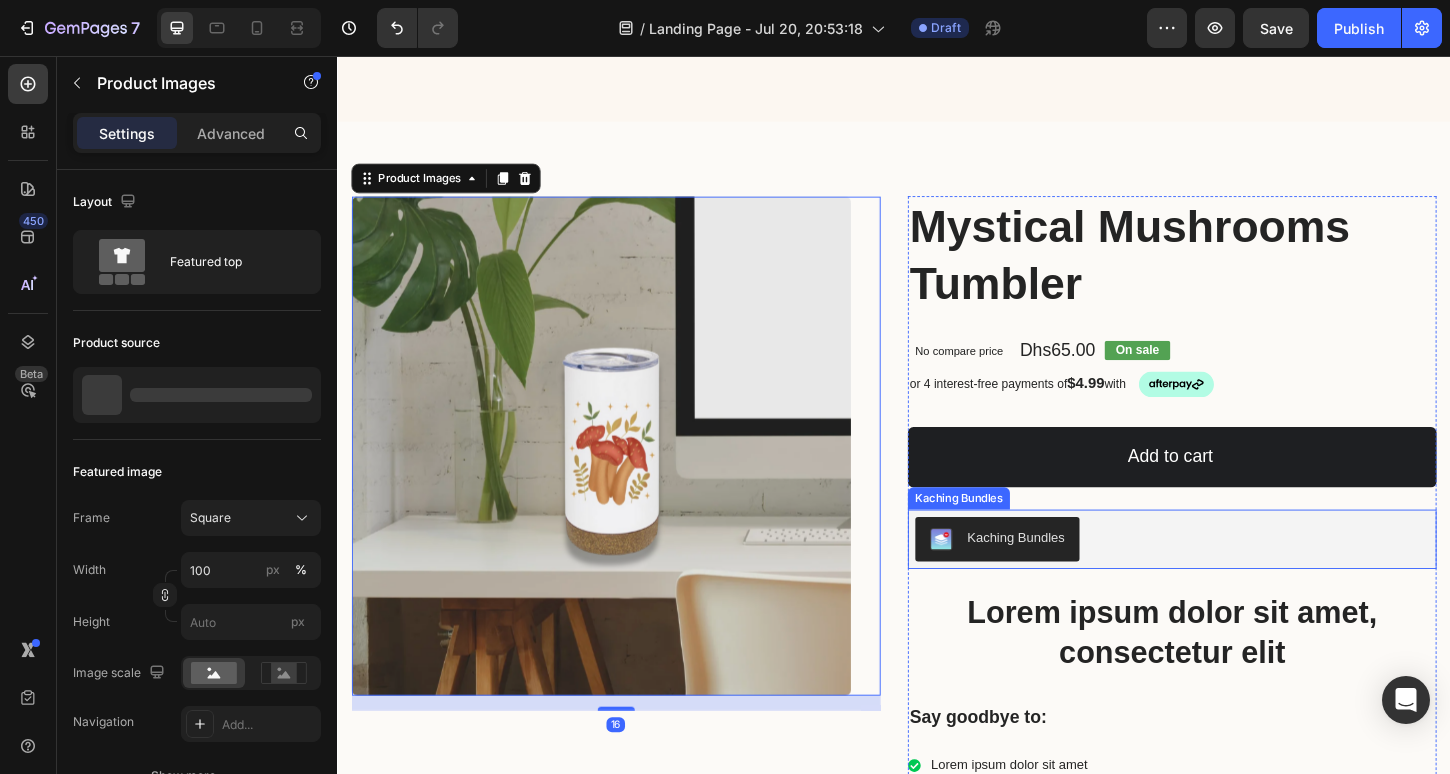 click on "Kaching Bundles" at bounding box center [1068, 575] 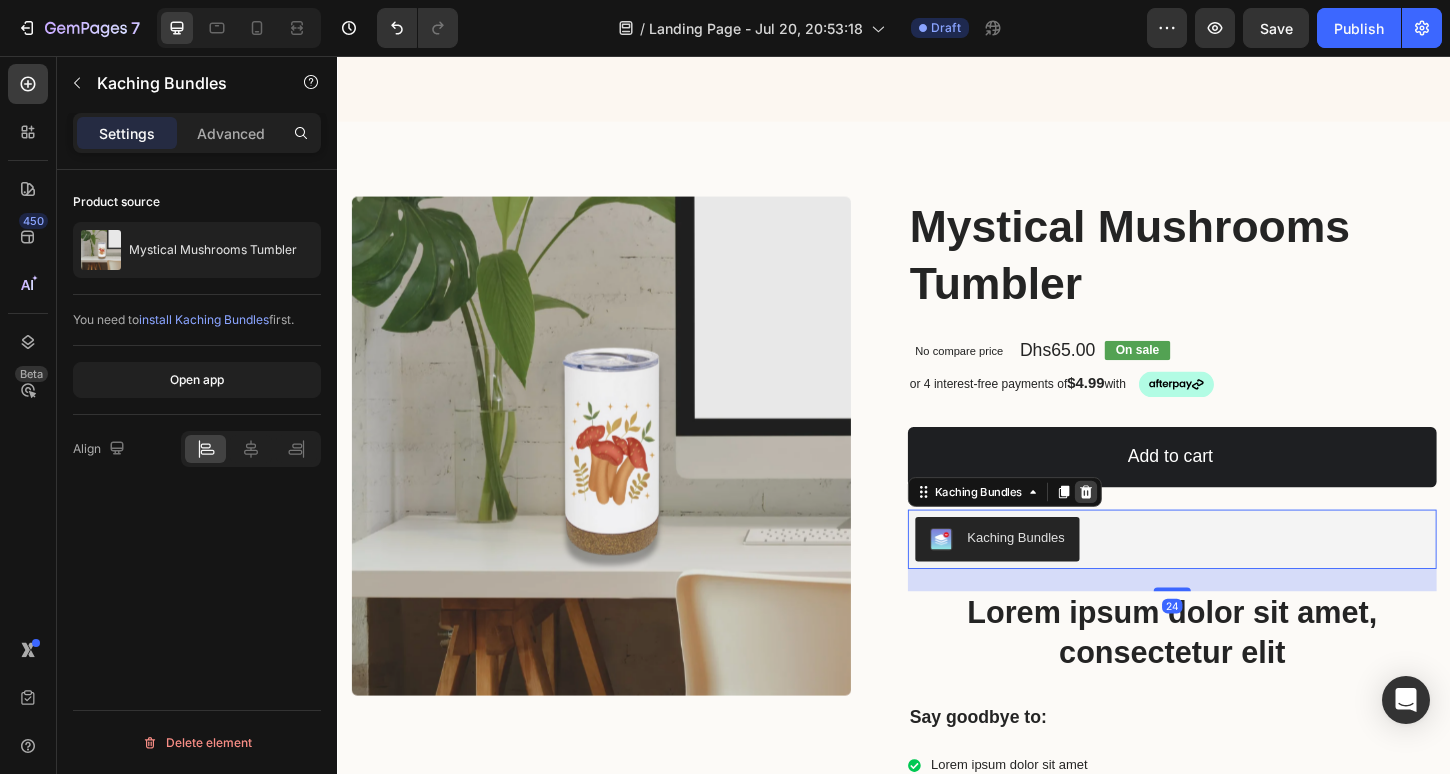 click 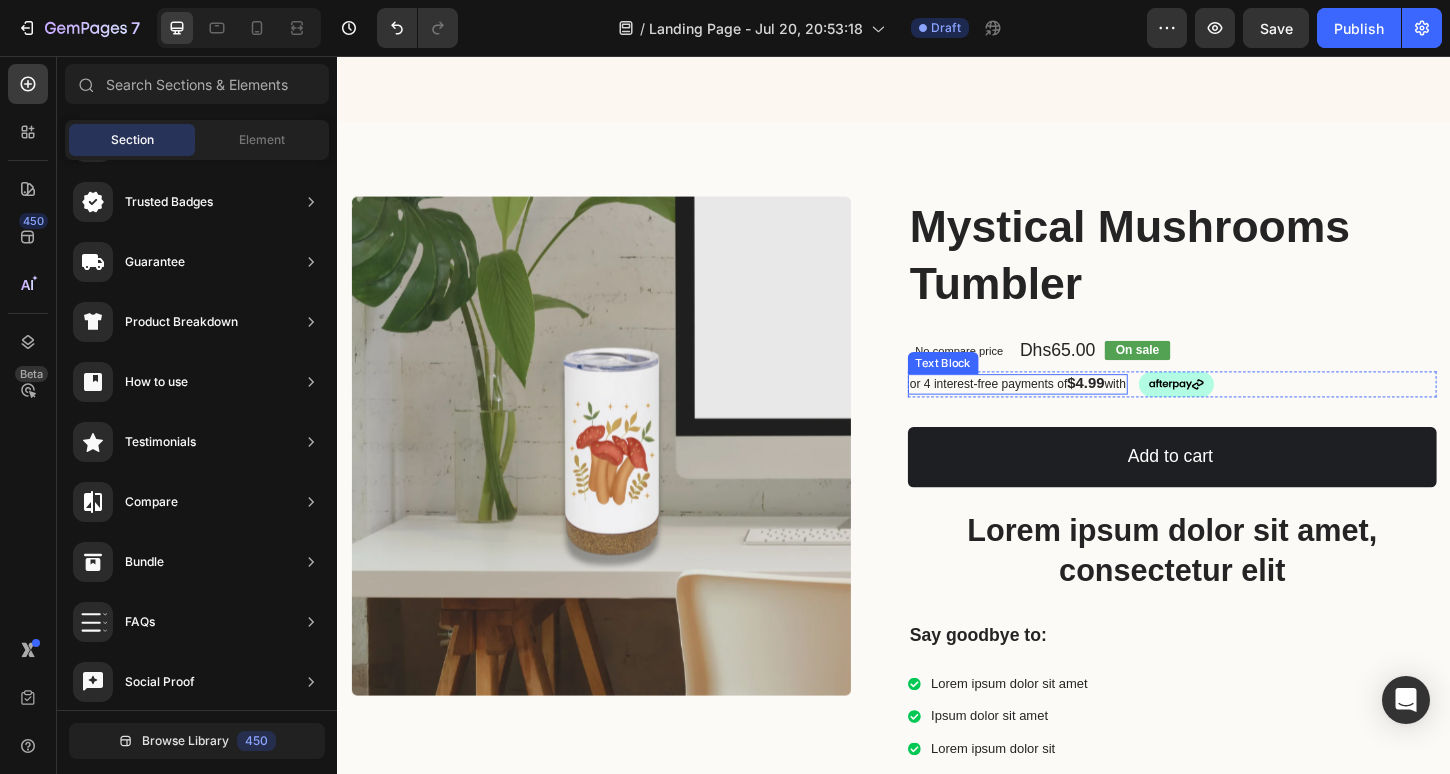 click on "or 4 interest-free payments of  $4.99  with" at bounding box center (1070, 410) 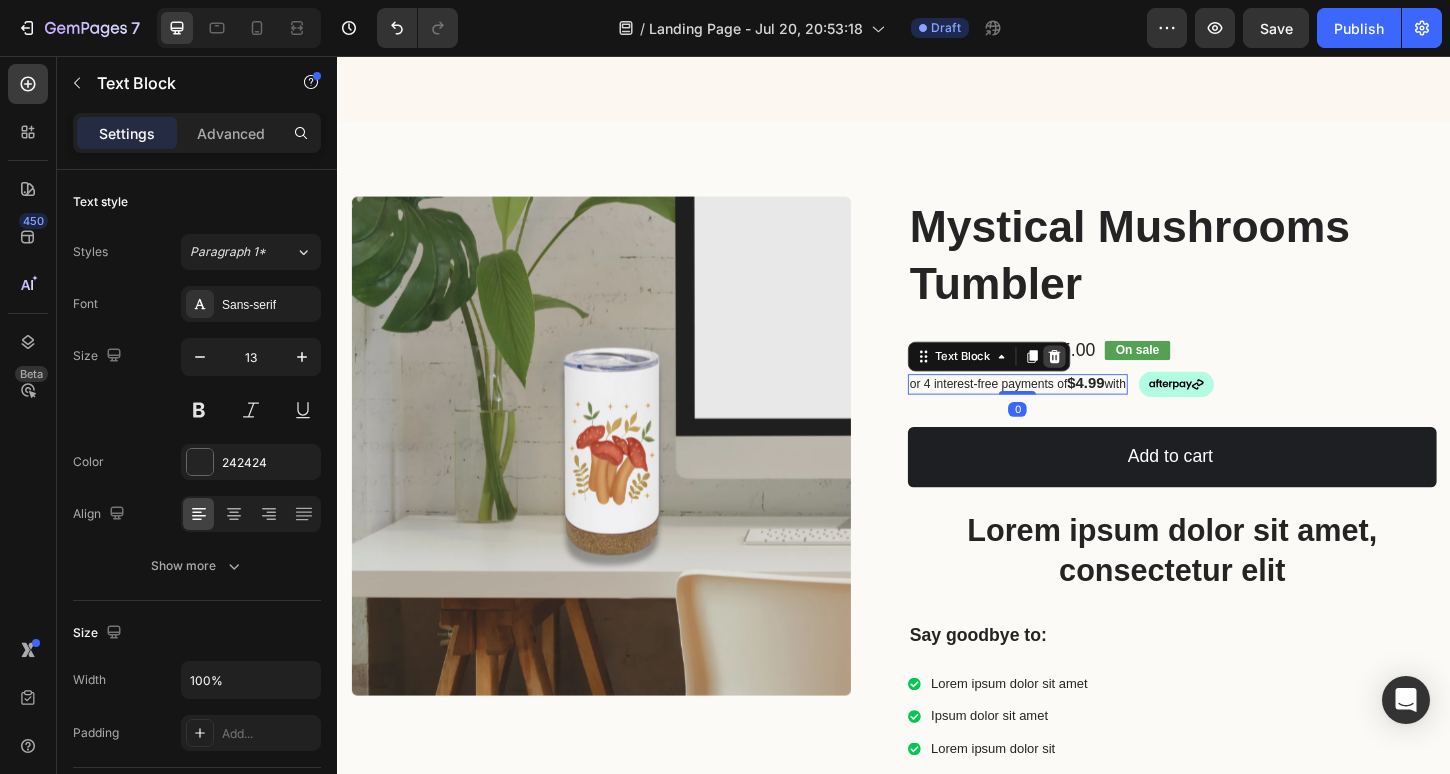 click 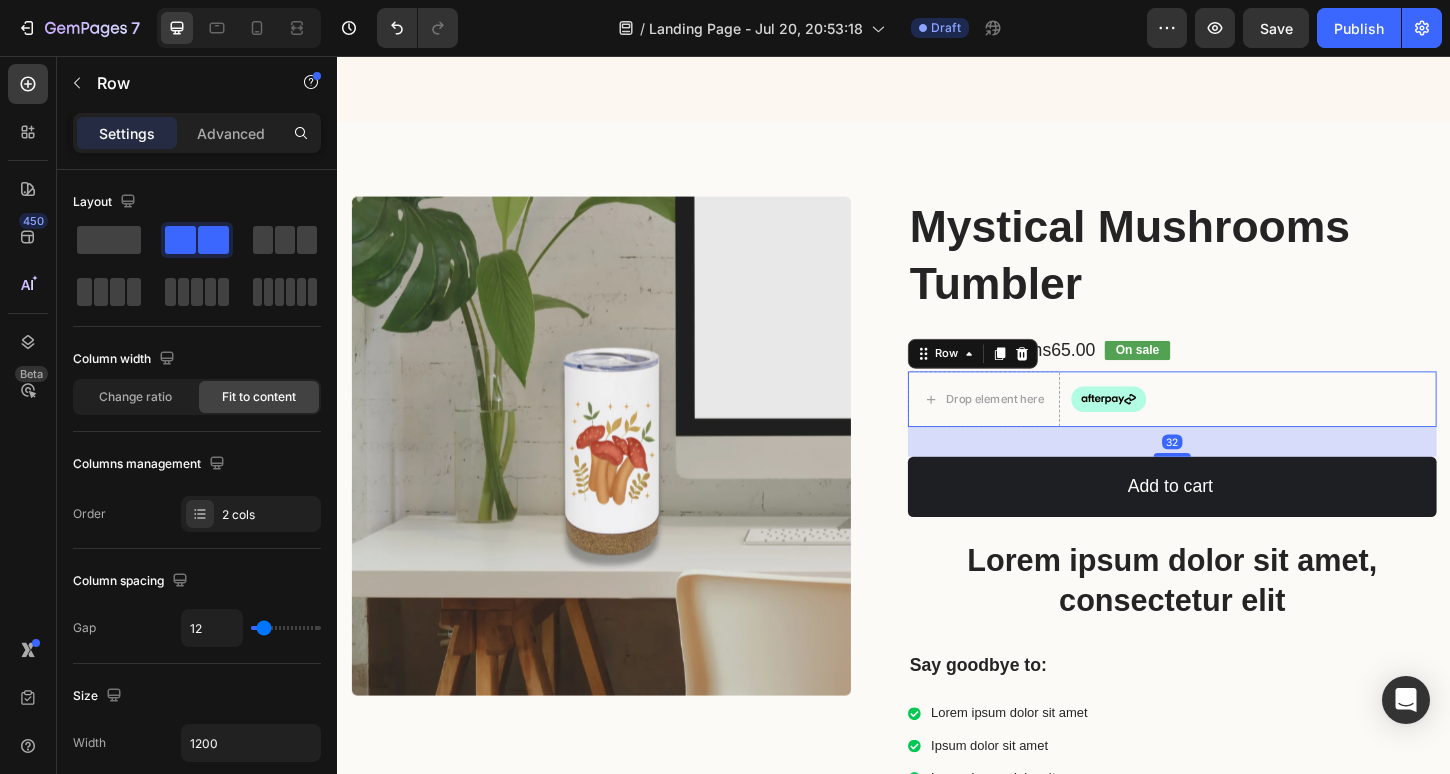 click on "Image" at bounding box center [1168, 426] 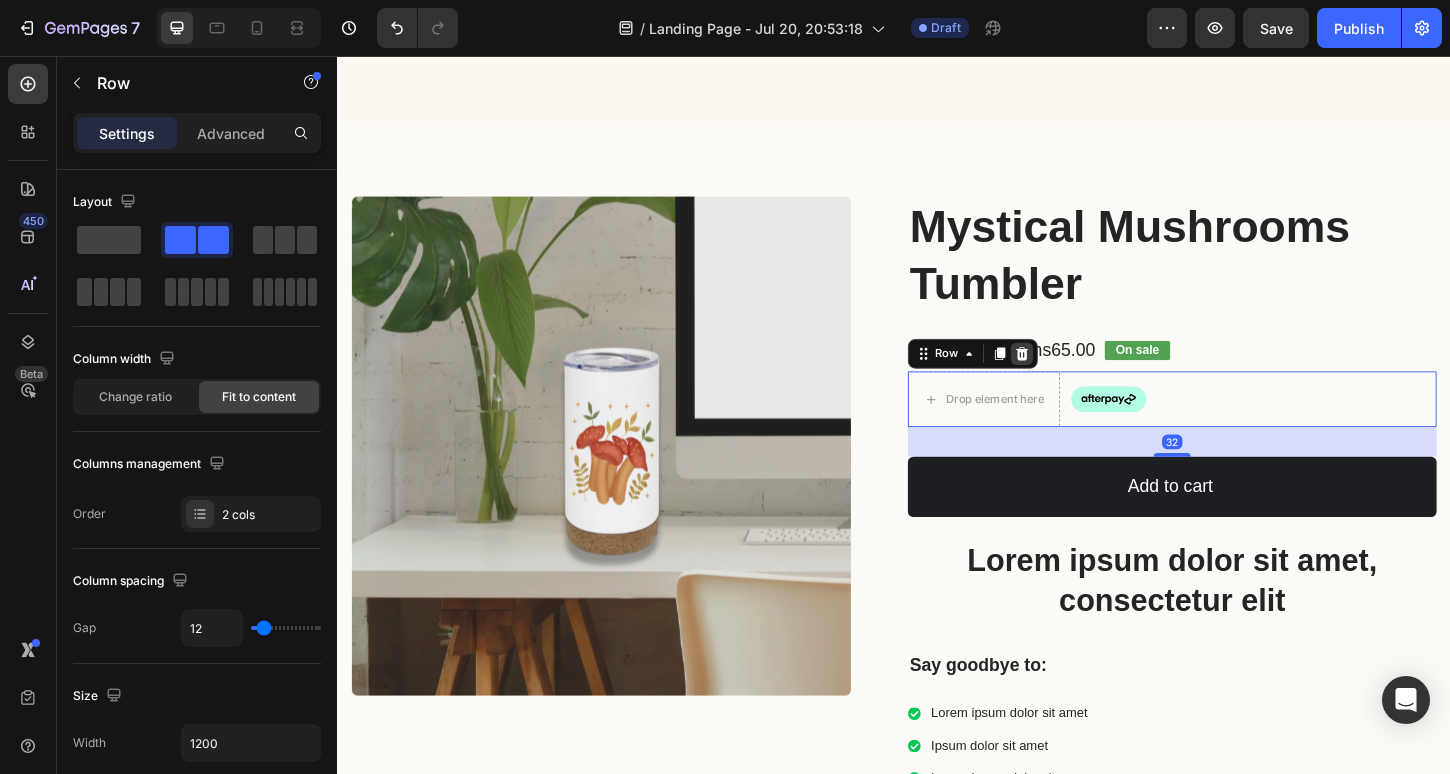 click 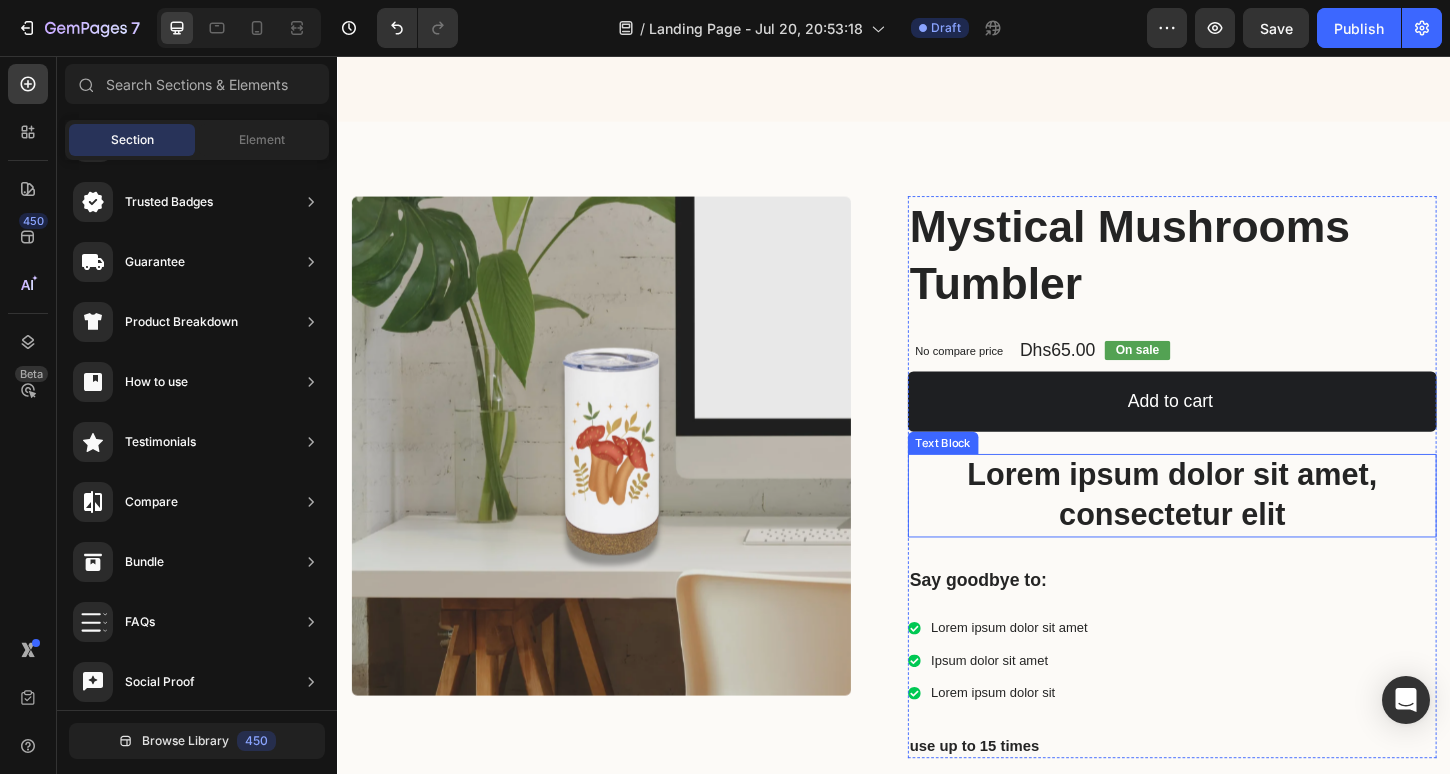 click on "Lorem ipsum dolor sit amet, consectetur elit" at bounding box center (1237, 530) 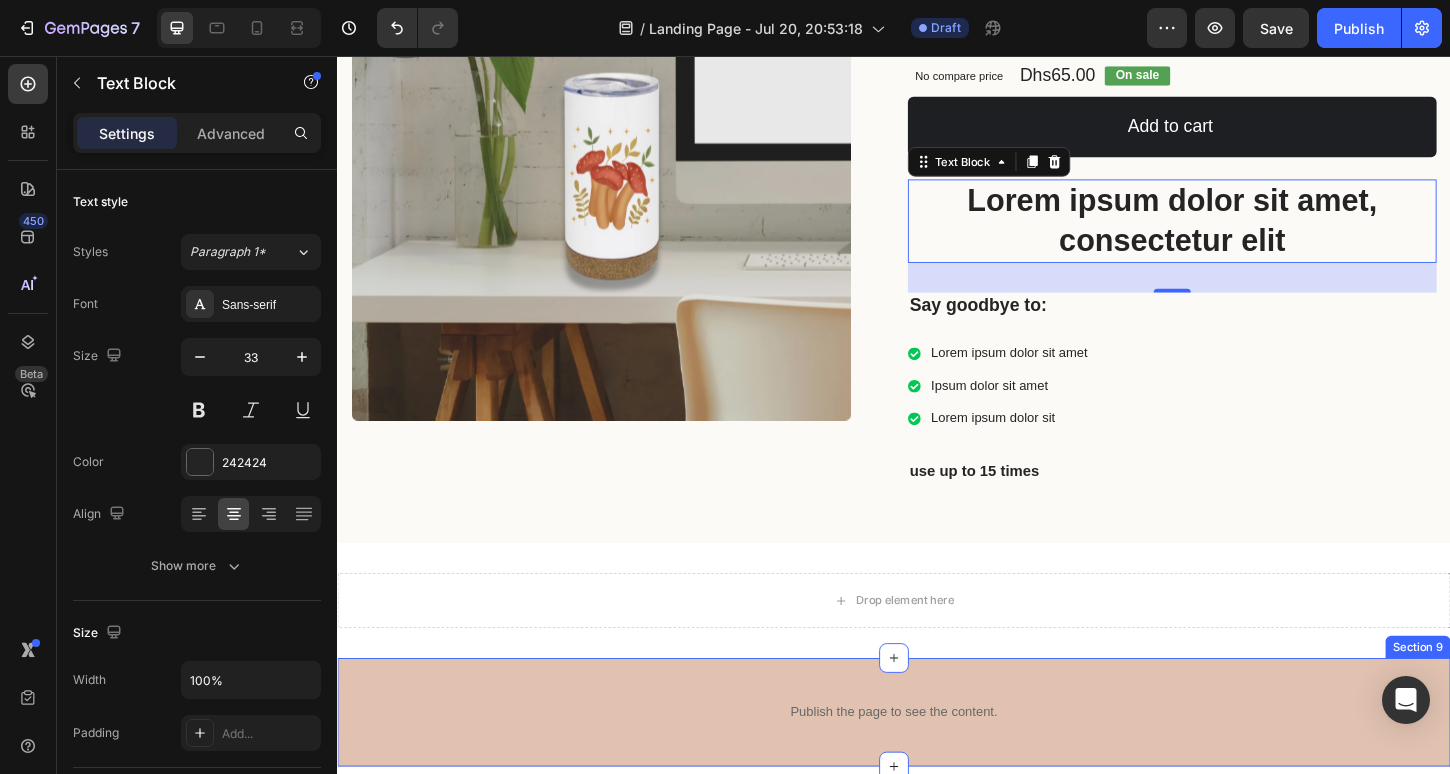 scroll, scrollTop: 5674, scrollLeft: 0, axis: vertical 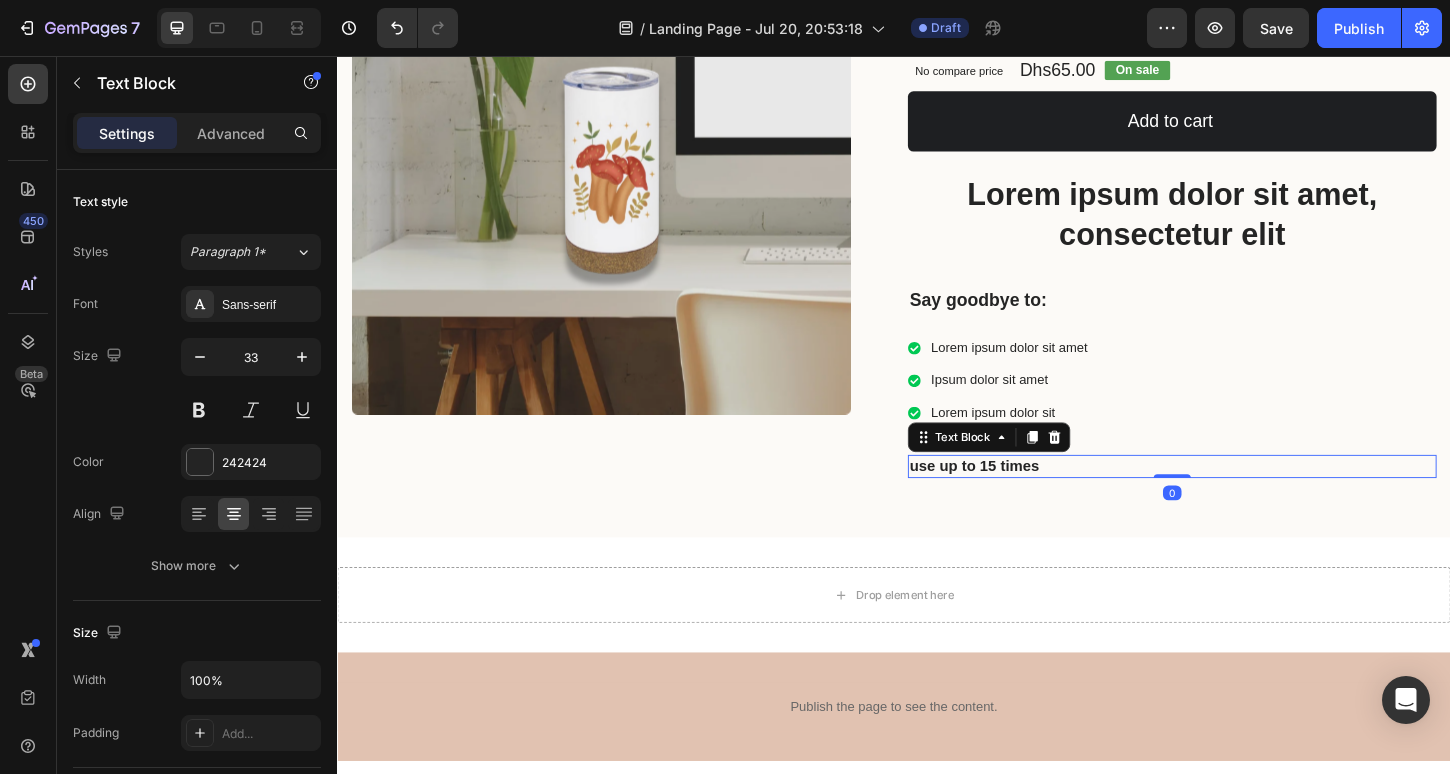 click on "use up to 15 times" at bounding box center (1237, 498) 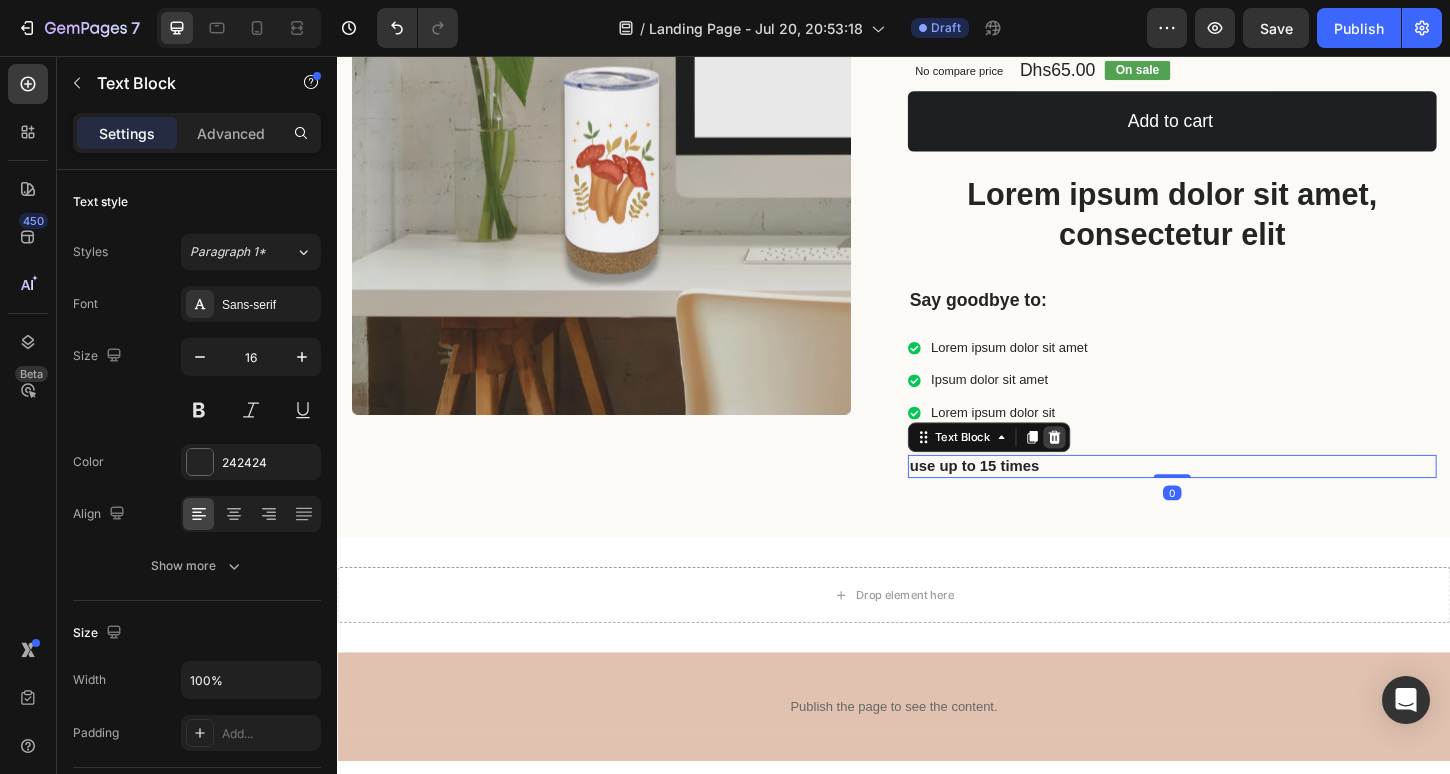 click 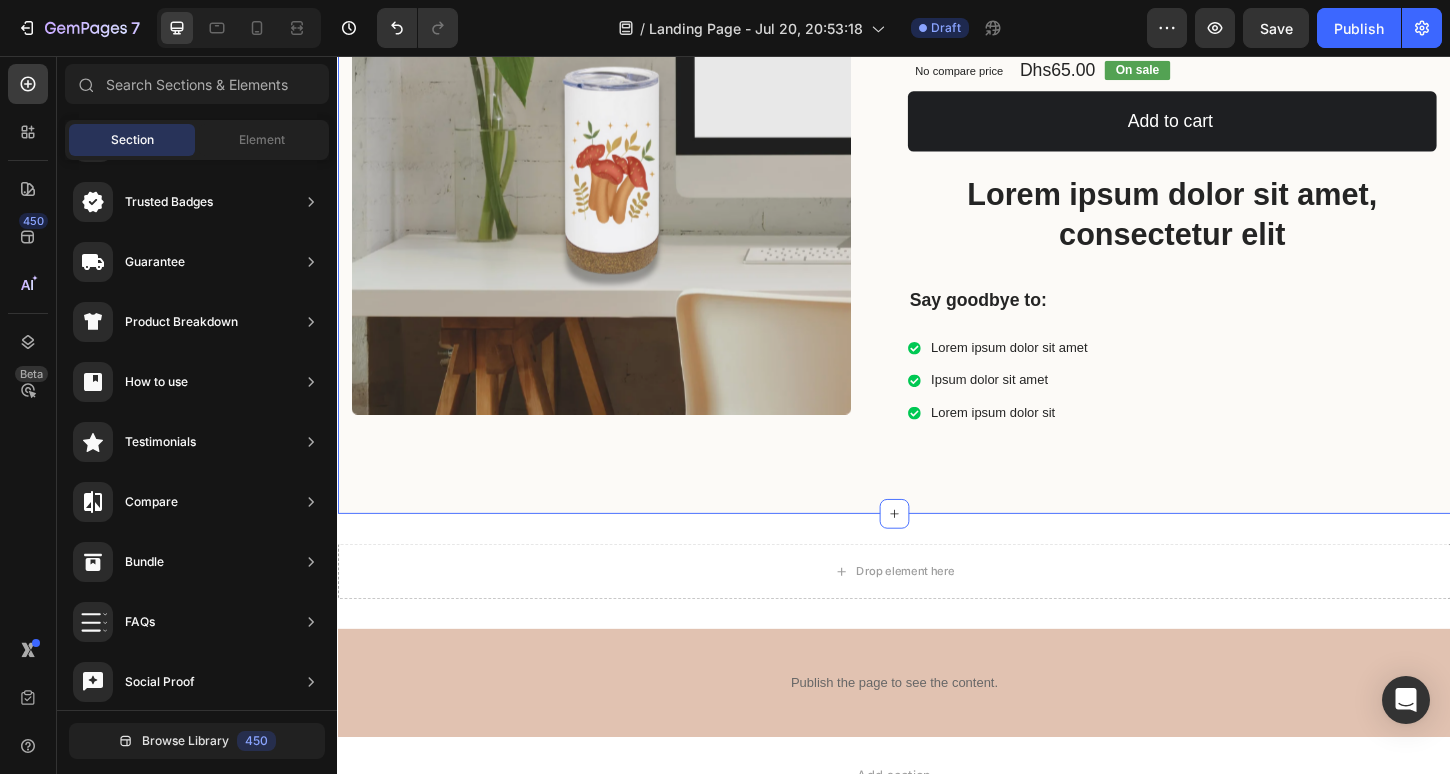 click on "Product Images Mystical Mushrooms Tumbler Product Title No compare price Product Price Dhs65.00 Product Price Product Price On sale Text Block Row Add to cart Add to Cart Lorem ipsum dolor sit amet, consectetur elit Text Block Say goodbye to: Text Block Lorem ipsum dolor sit amet Ipsum dolor sit amet Lorem ipsum dolor sit Item List Row Product Section 7" at bounding box center (937, 188) 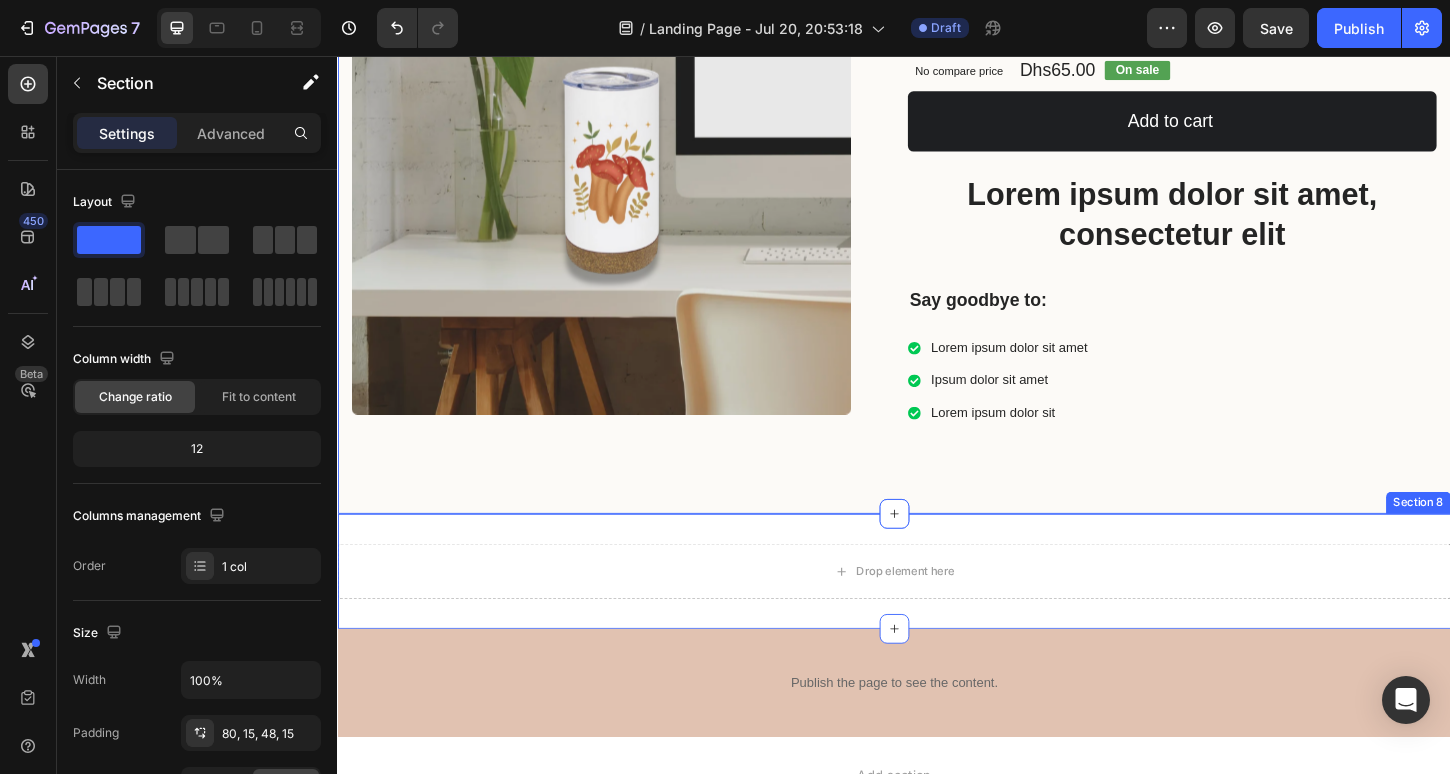 click on "Drop element here Section 8" at bounding box center [937, 612] 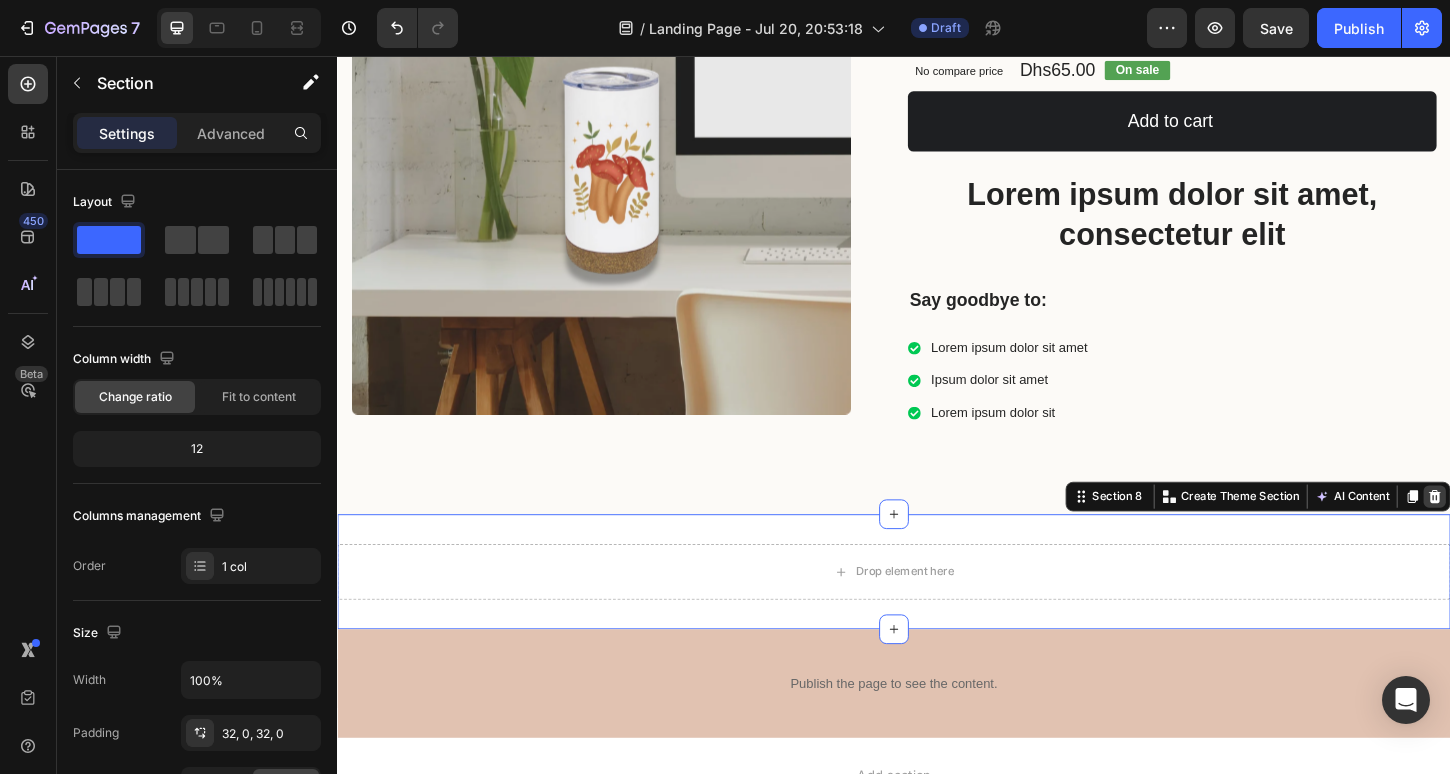 click 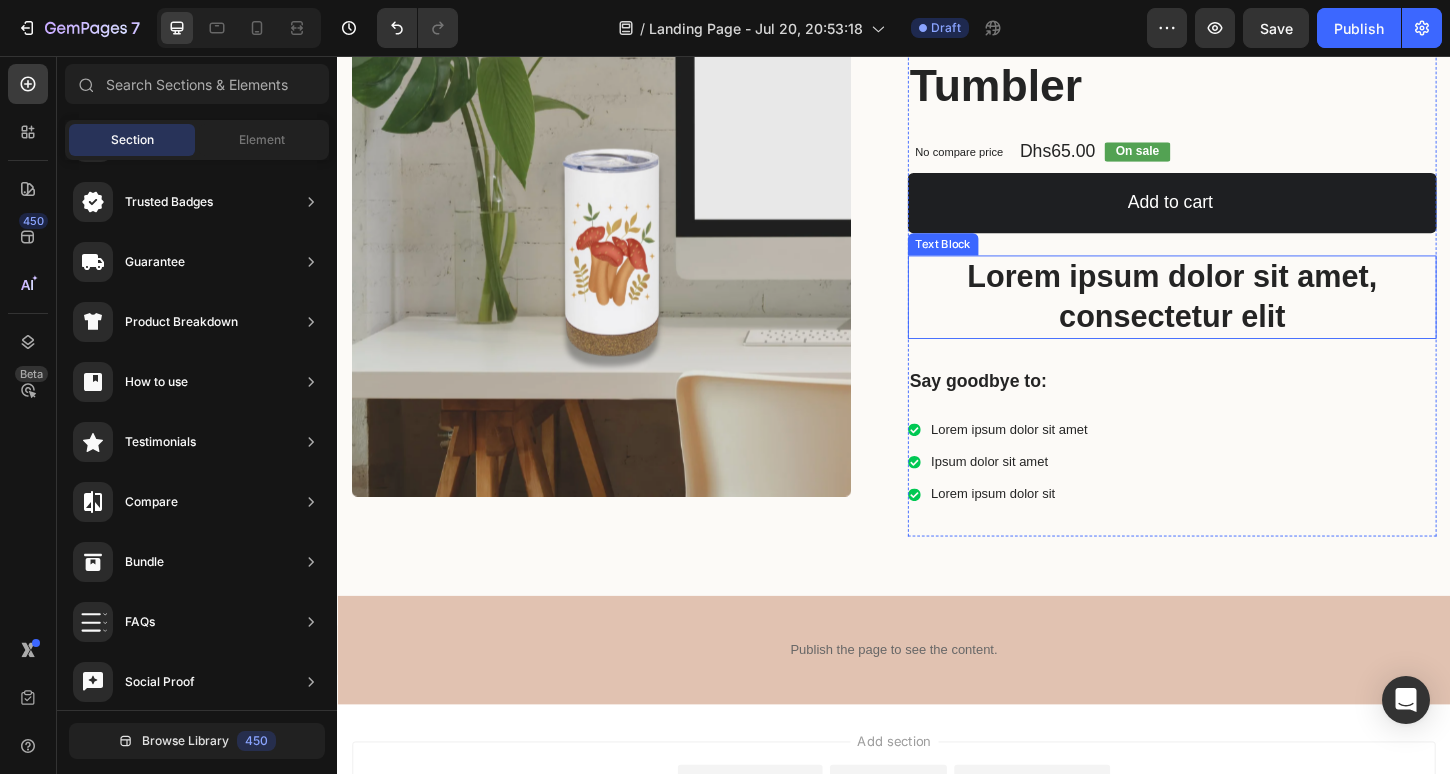 scroll, scrollTop: 5465, scrollLeft: 0, axis: vertical 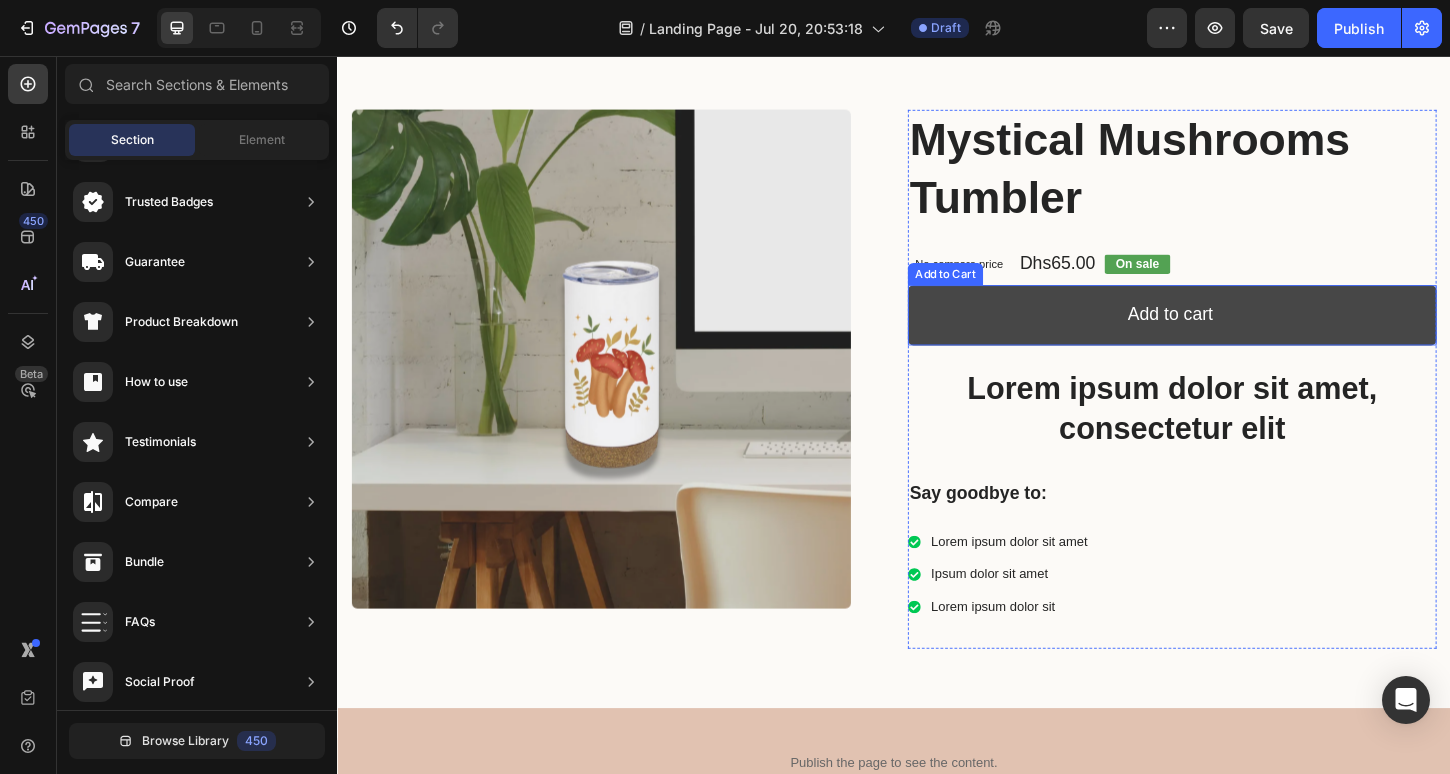 click on "Add to cart" at bounding box center [1237, 335] 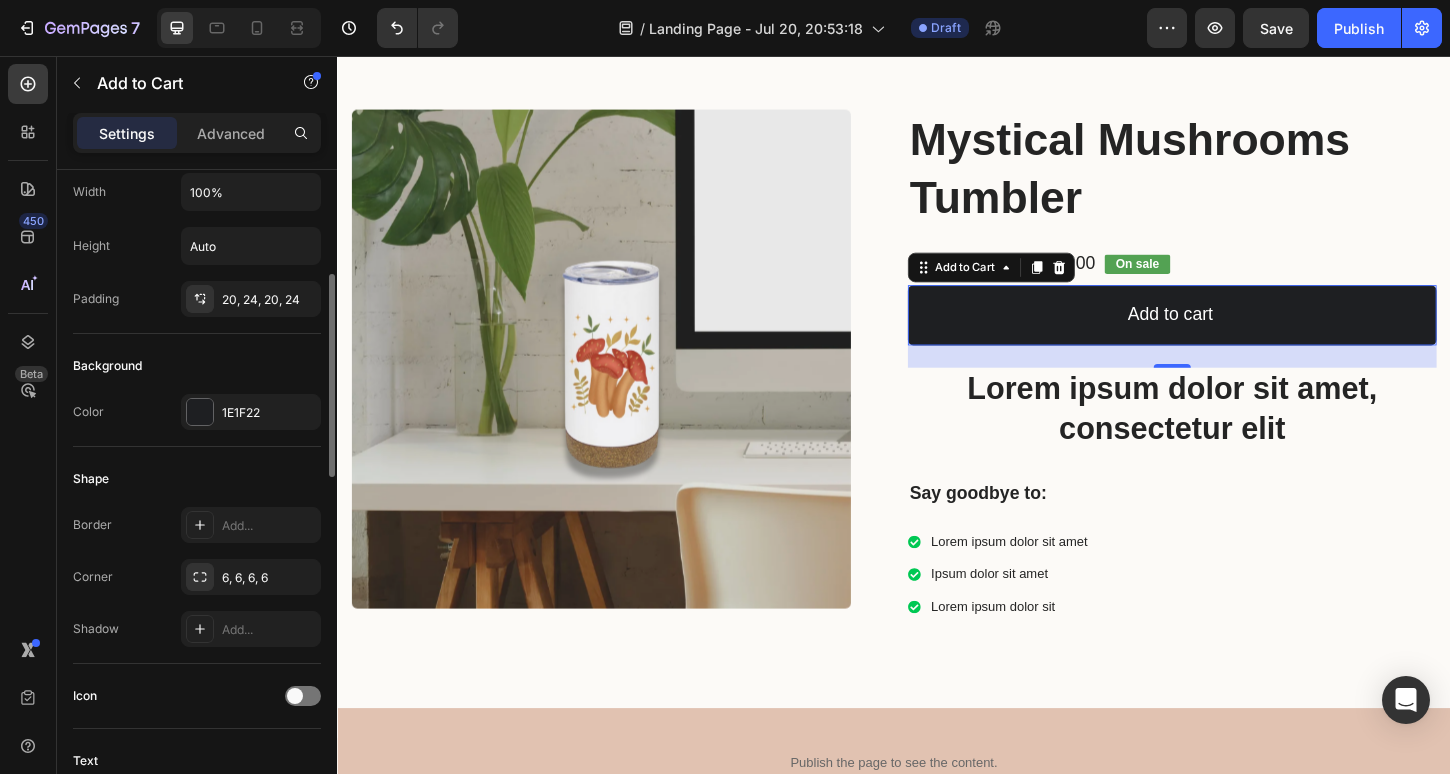 scroll, scrollTop: 330, scrollLeft: 0, axis: vertical 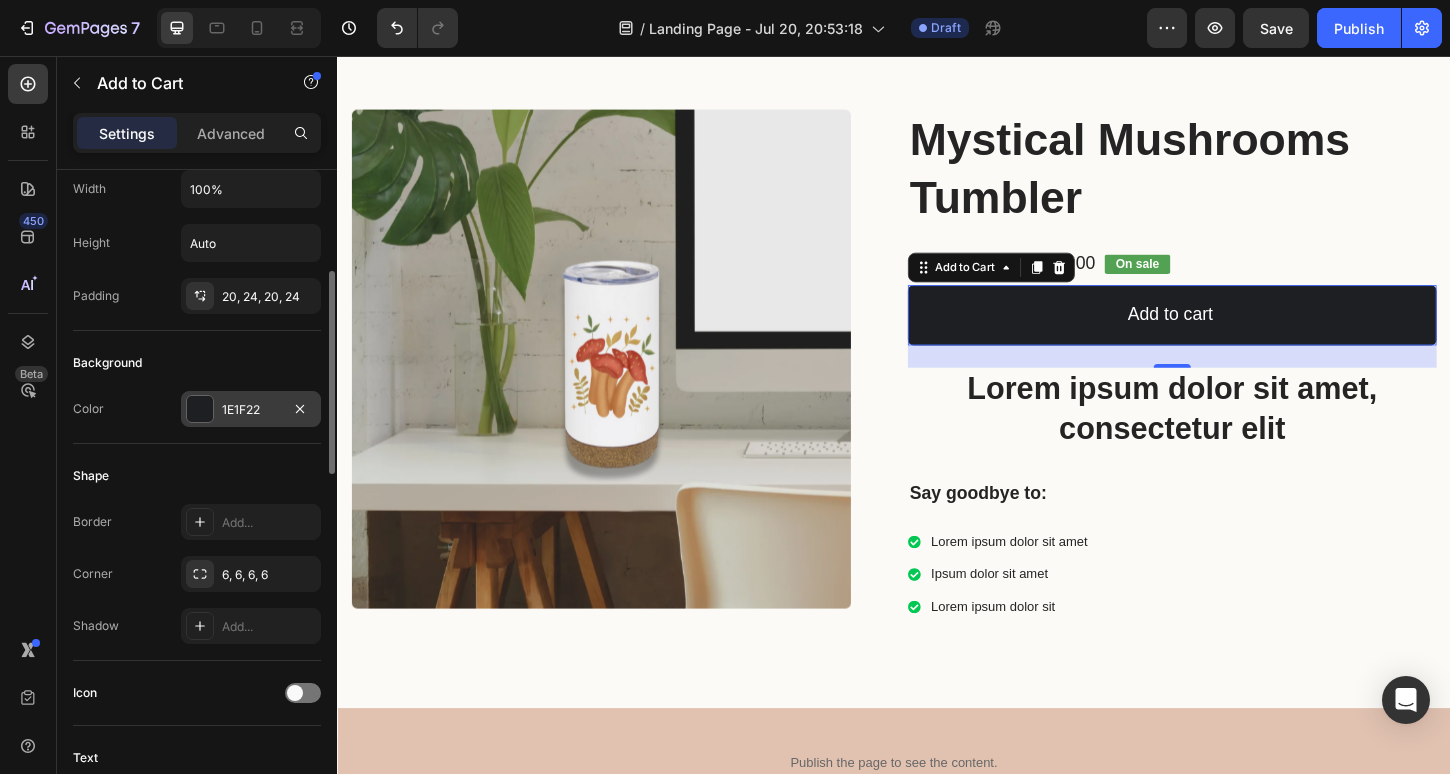 click on "1E1F22" at bounding box center (251, 409) 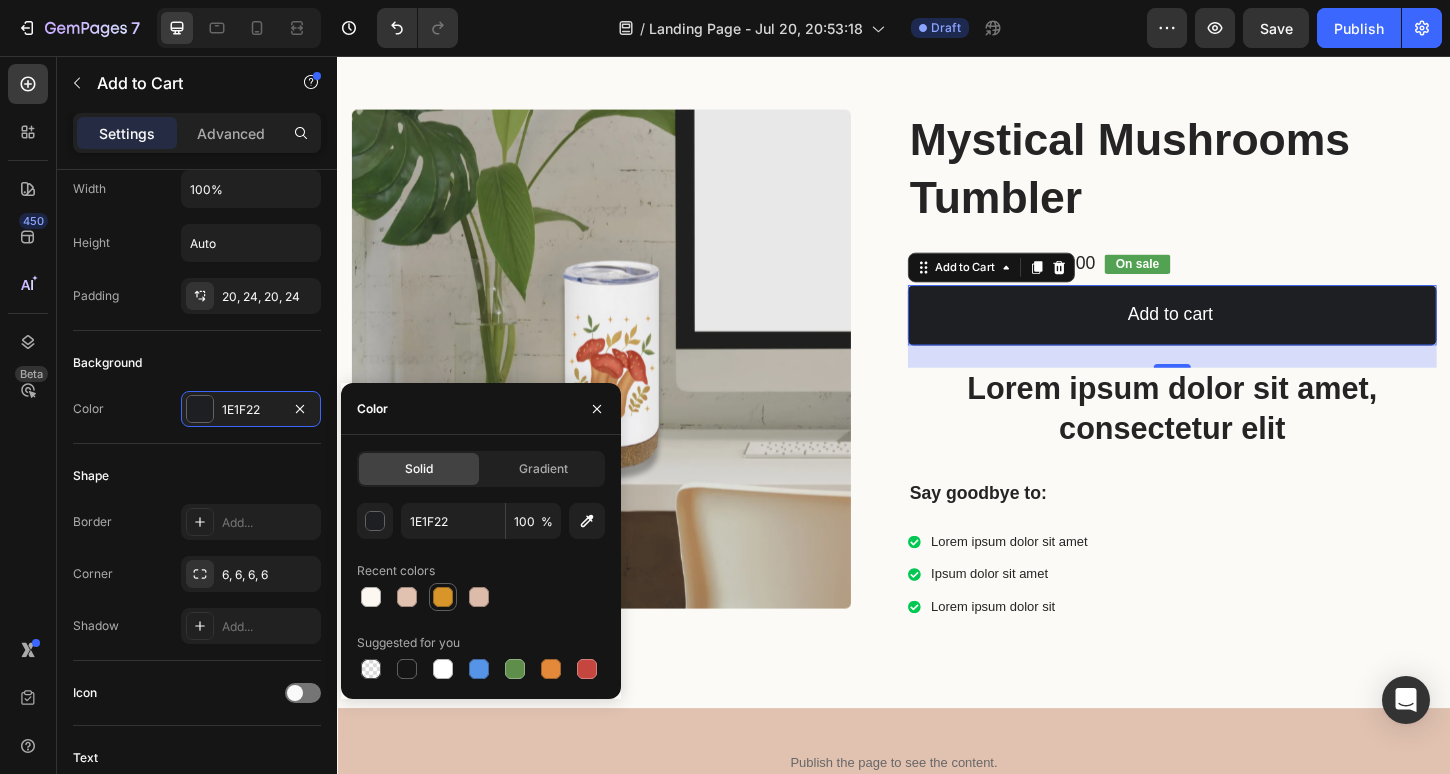 click at bounding box center [443, 597] 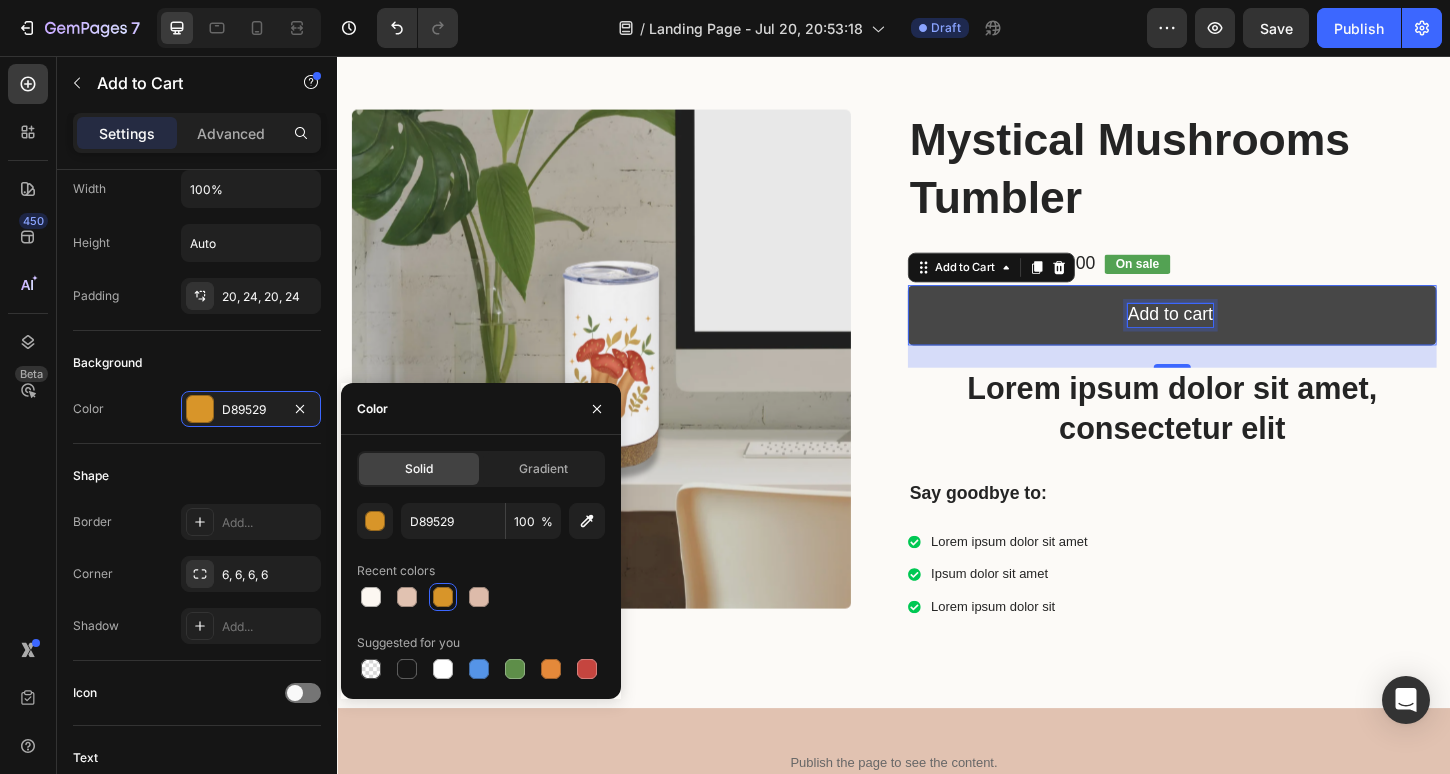 click on "Add to cart" at bounding box center (1235, 335) 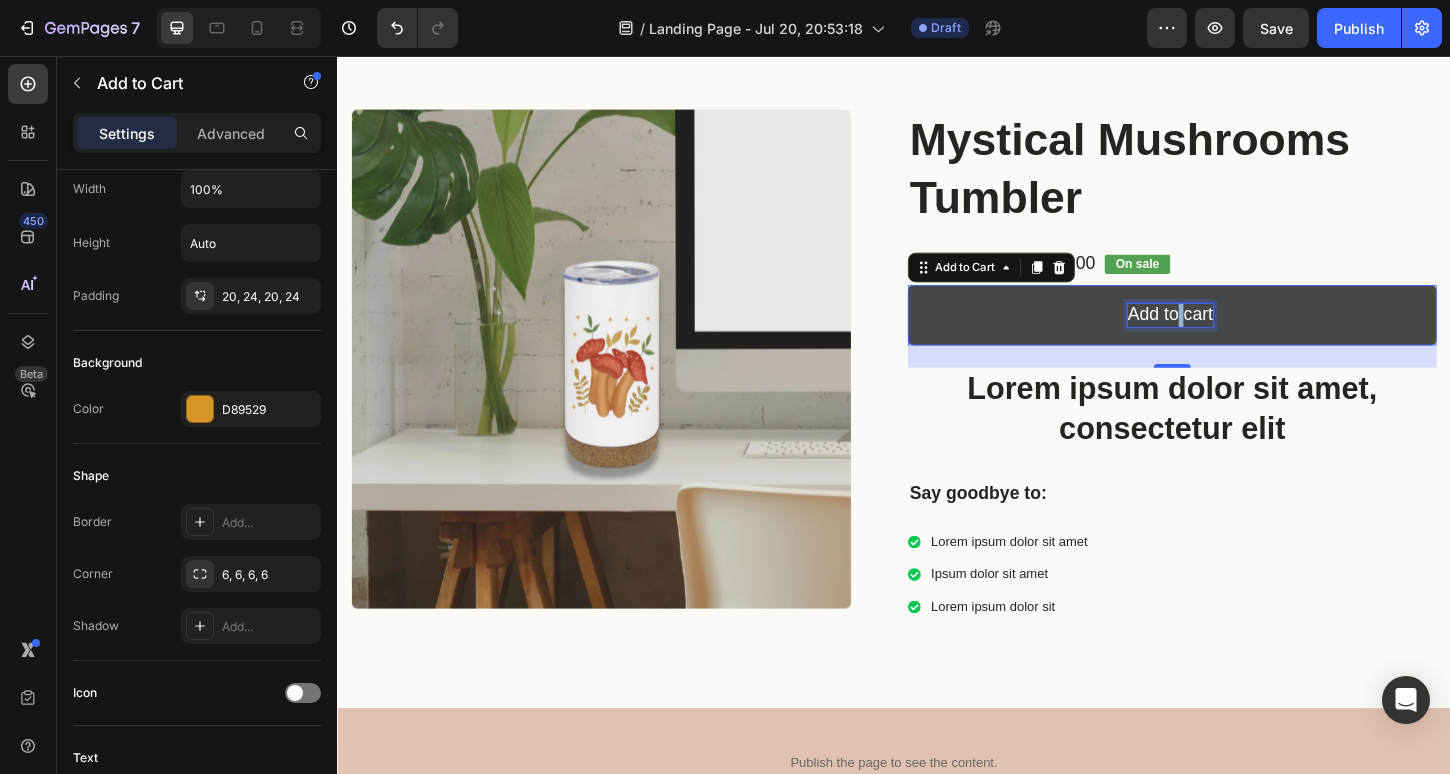 click on "Add to cart" at bounding box center [1235, 335] 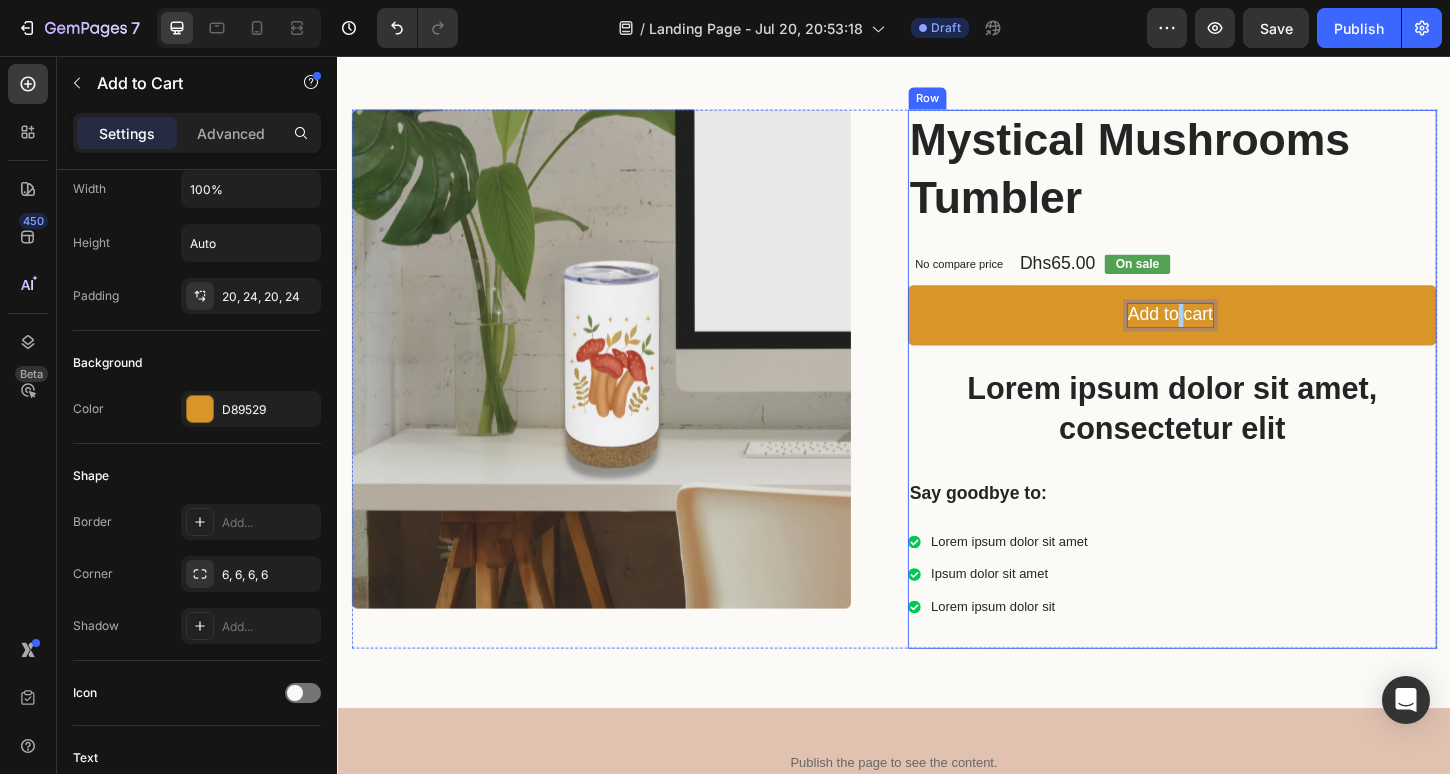 click on "Lorem ipsum dolor sit amet Ipsum dolor sit amet Lorem ipsum dolor sit" at bounding box center (1237, 614) 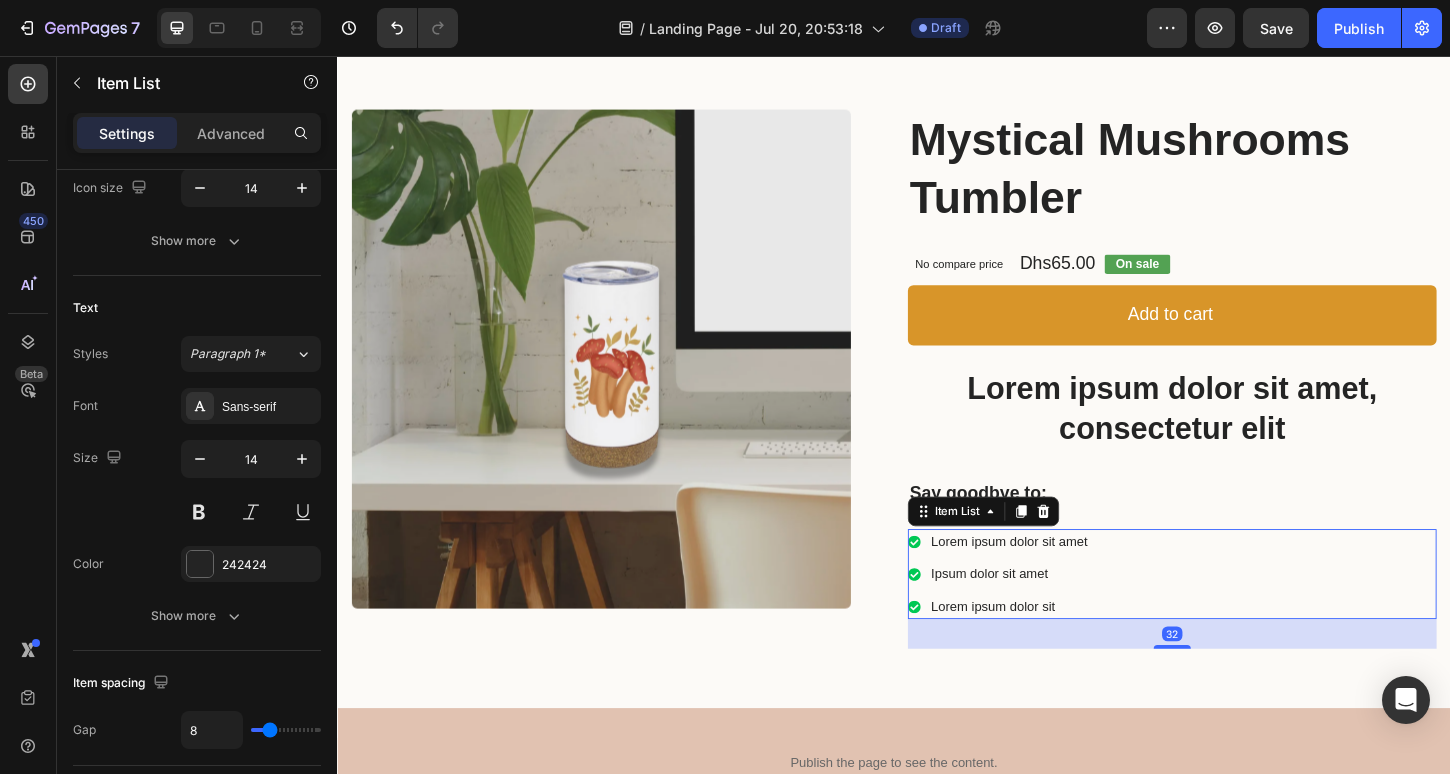 scroll, scrollTop: 0, scrollLeft: 0, axis: both 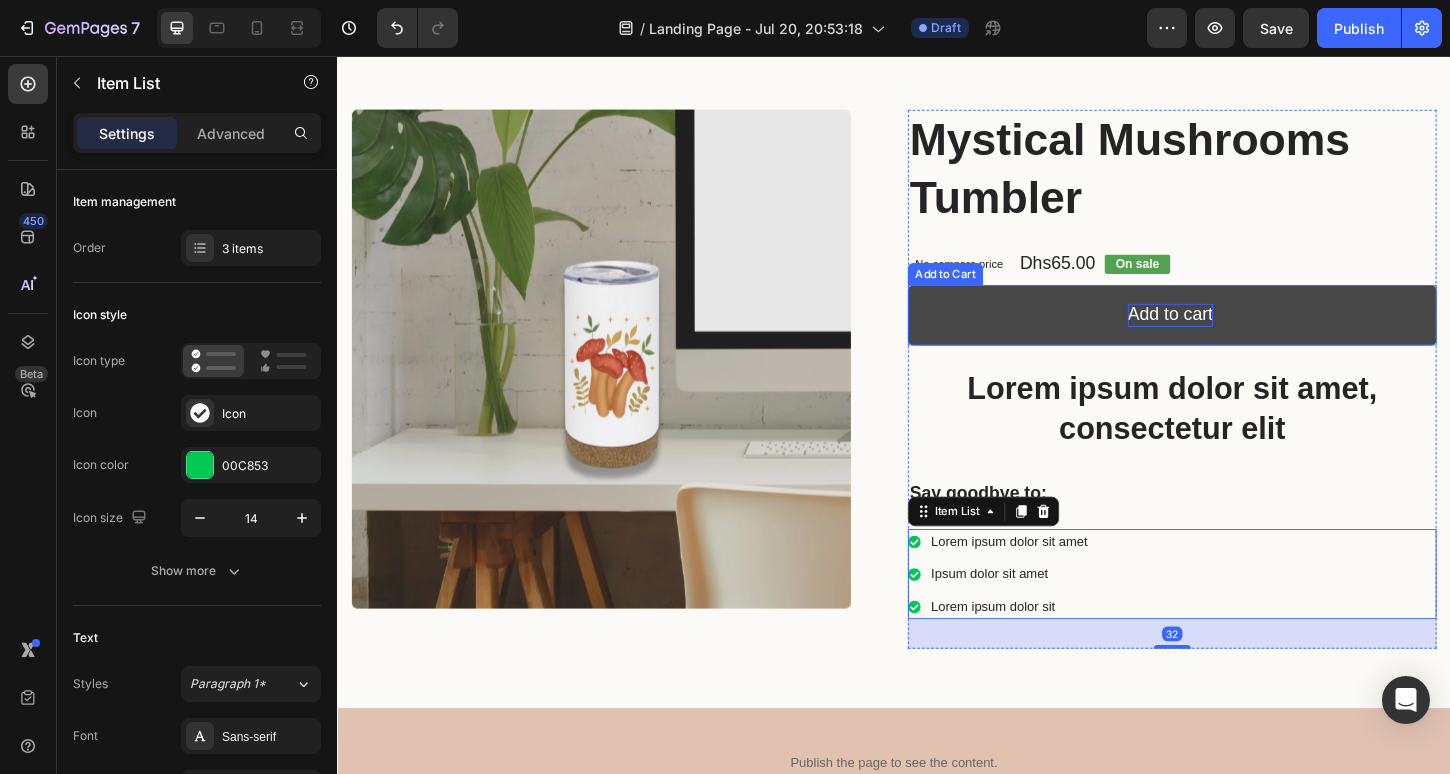 click on "Add to cart" at bounding box center [1235, 335] 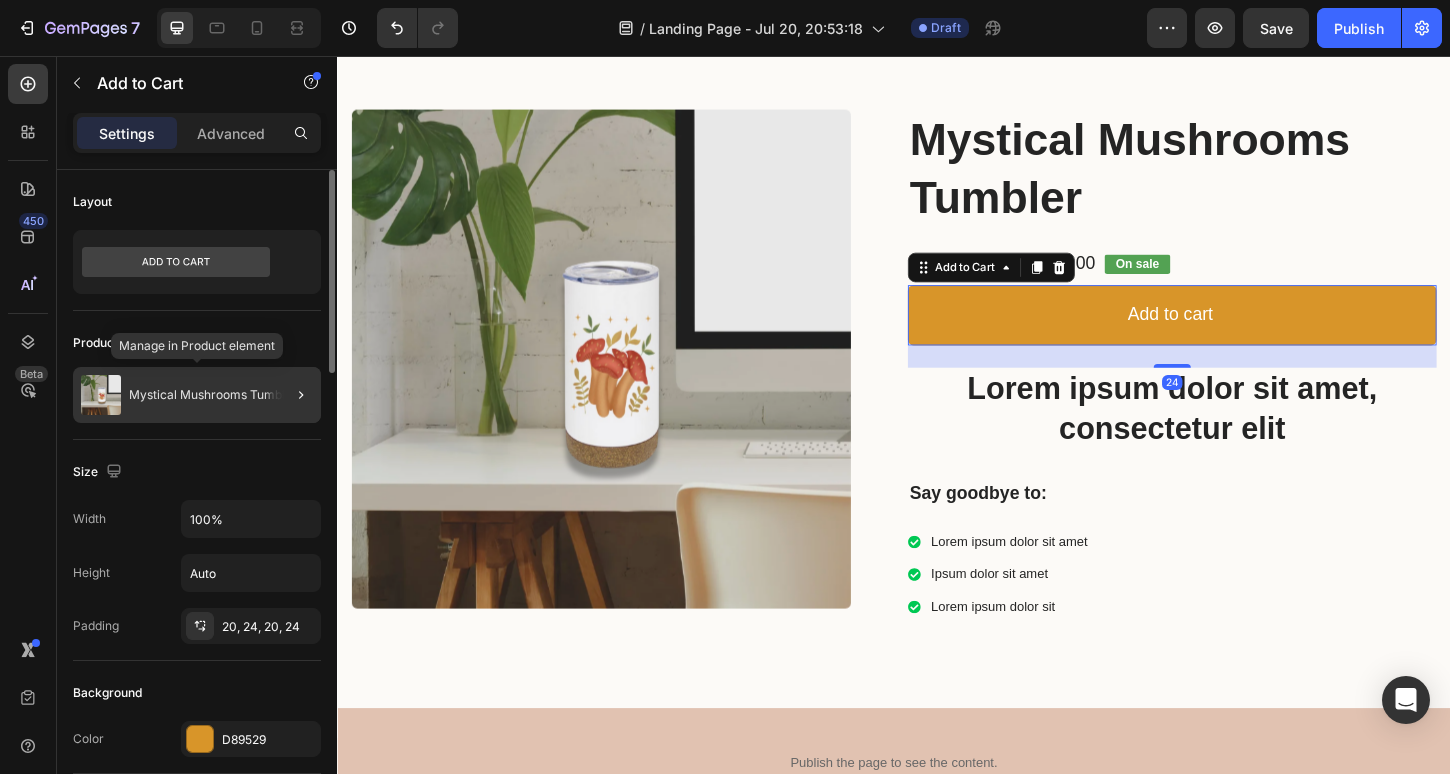 click on "Mystical Mushrooms Tumbler" at bounding box center [213, 395] 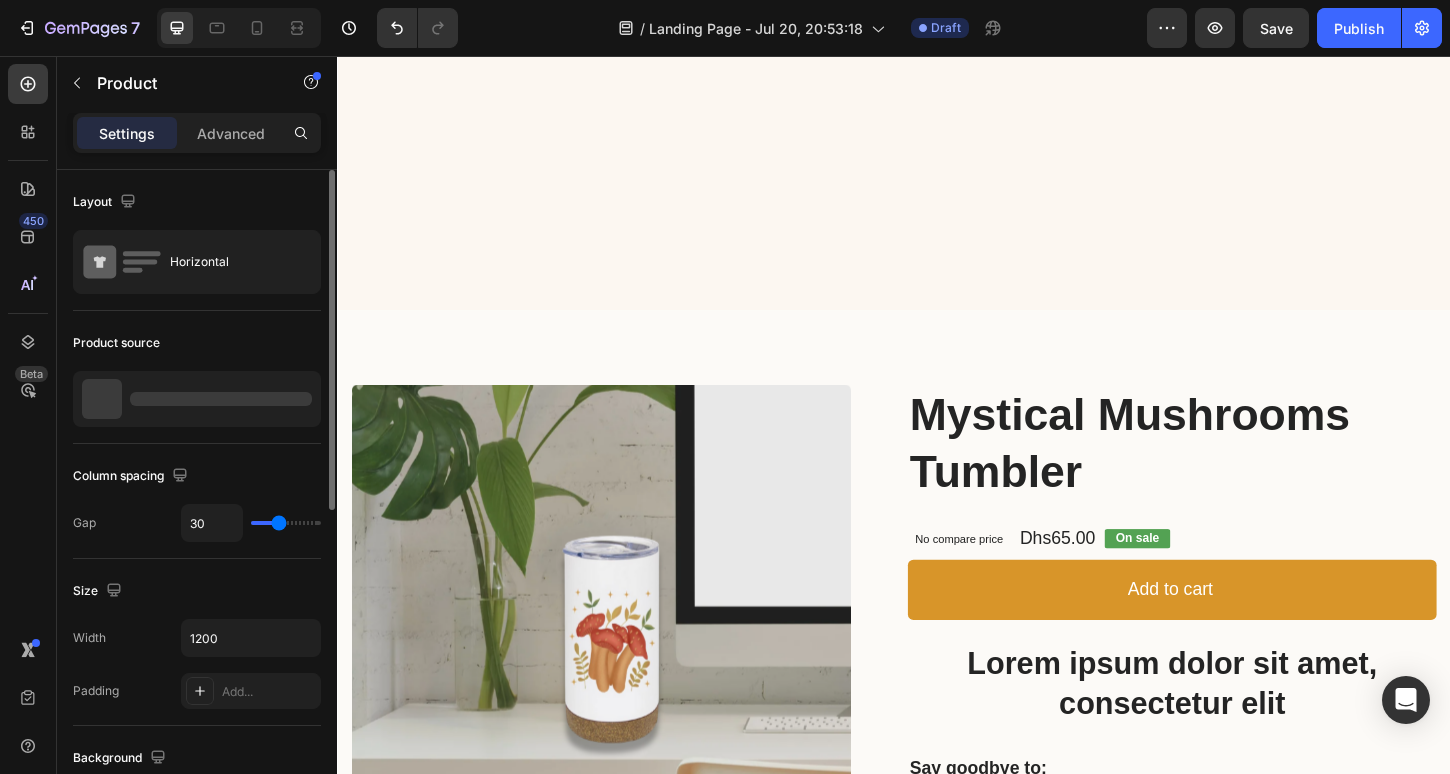 scroll, scrollTop: 5465, scrollLeft: 0, axis: vertical 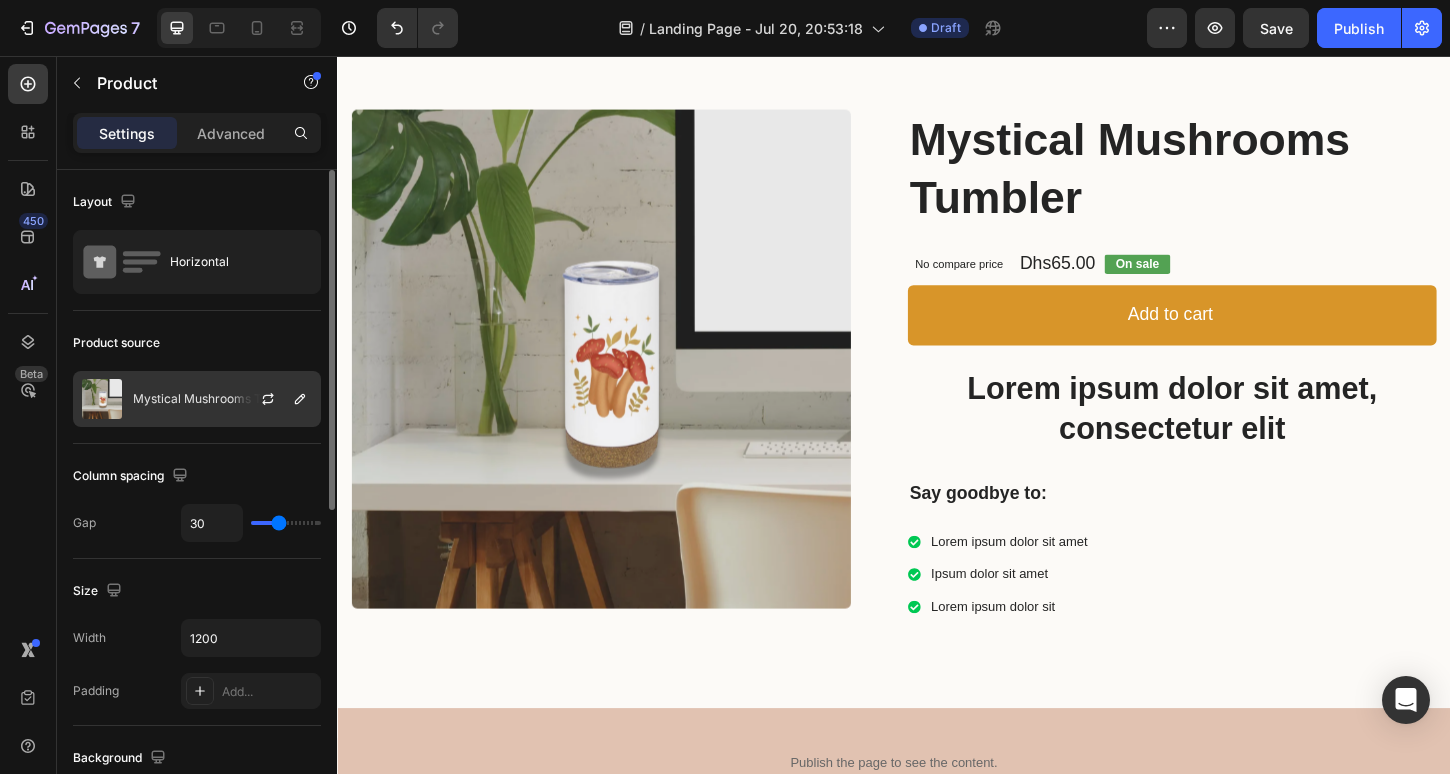 click at bounding box center [102, 399] 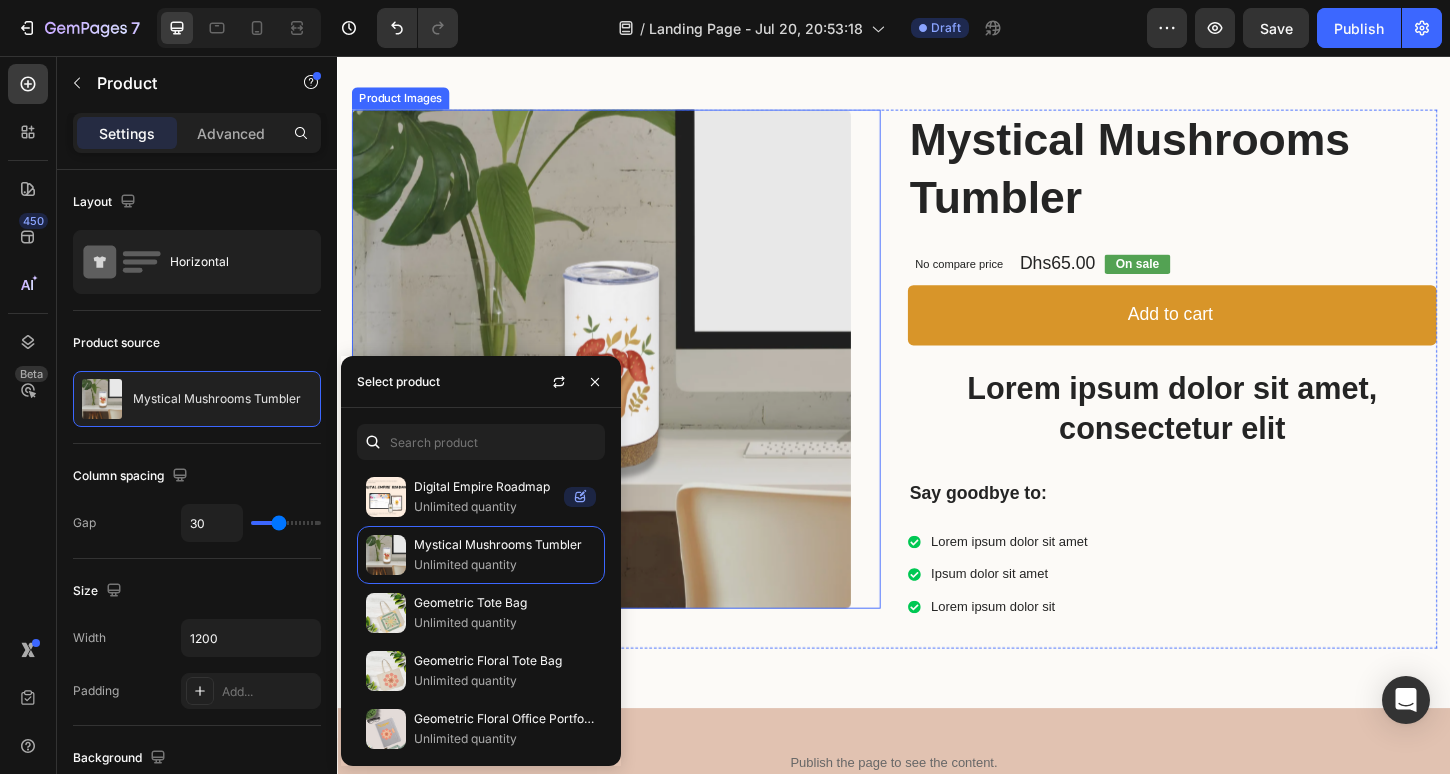 click at bounding box center (621, 383) 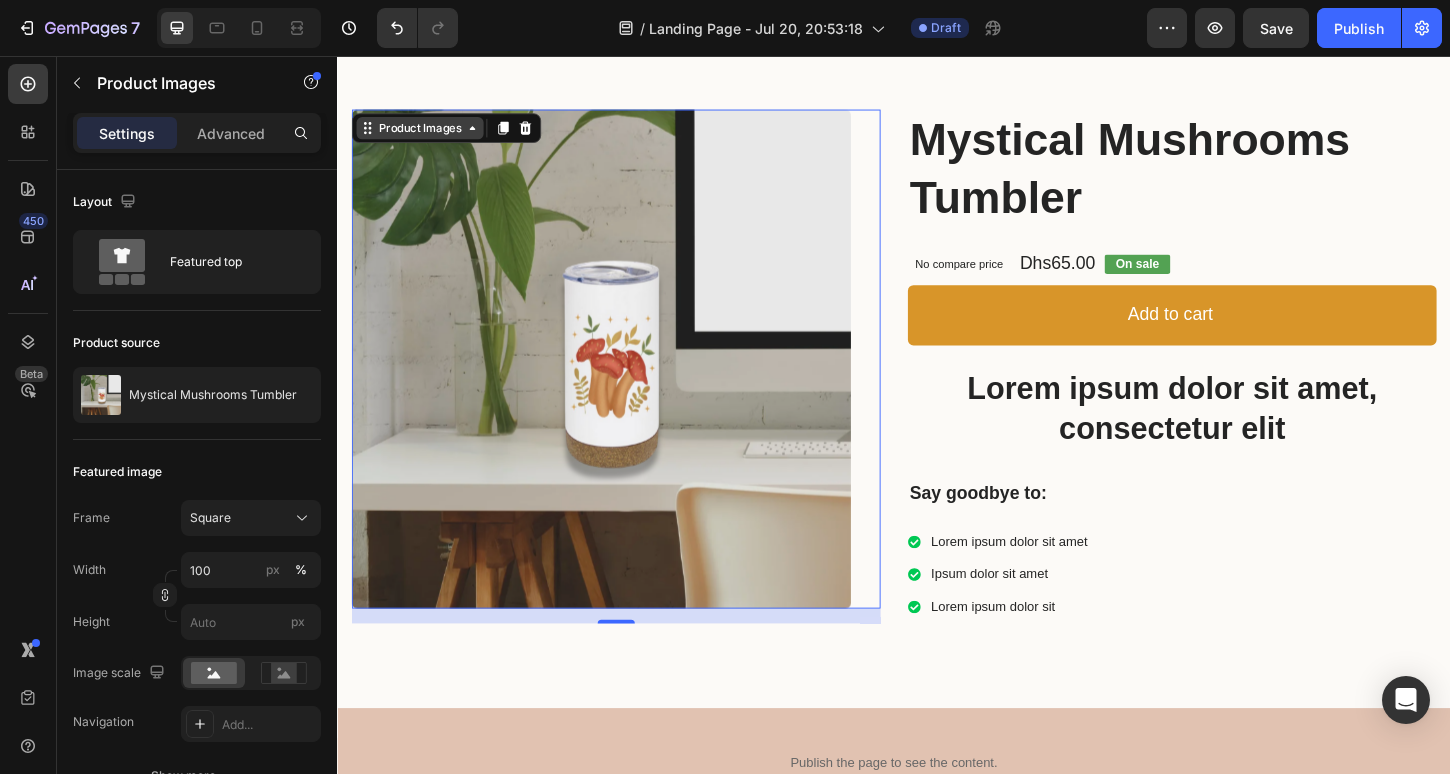 click 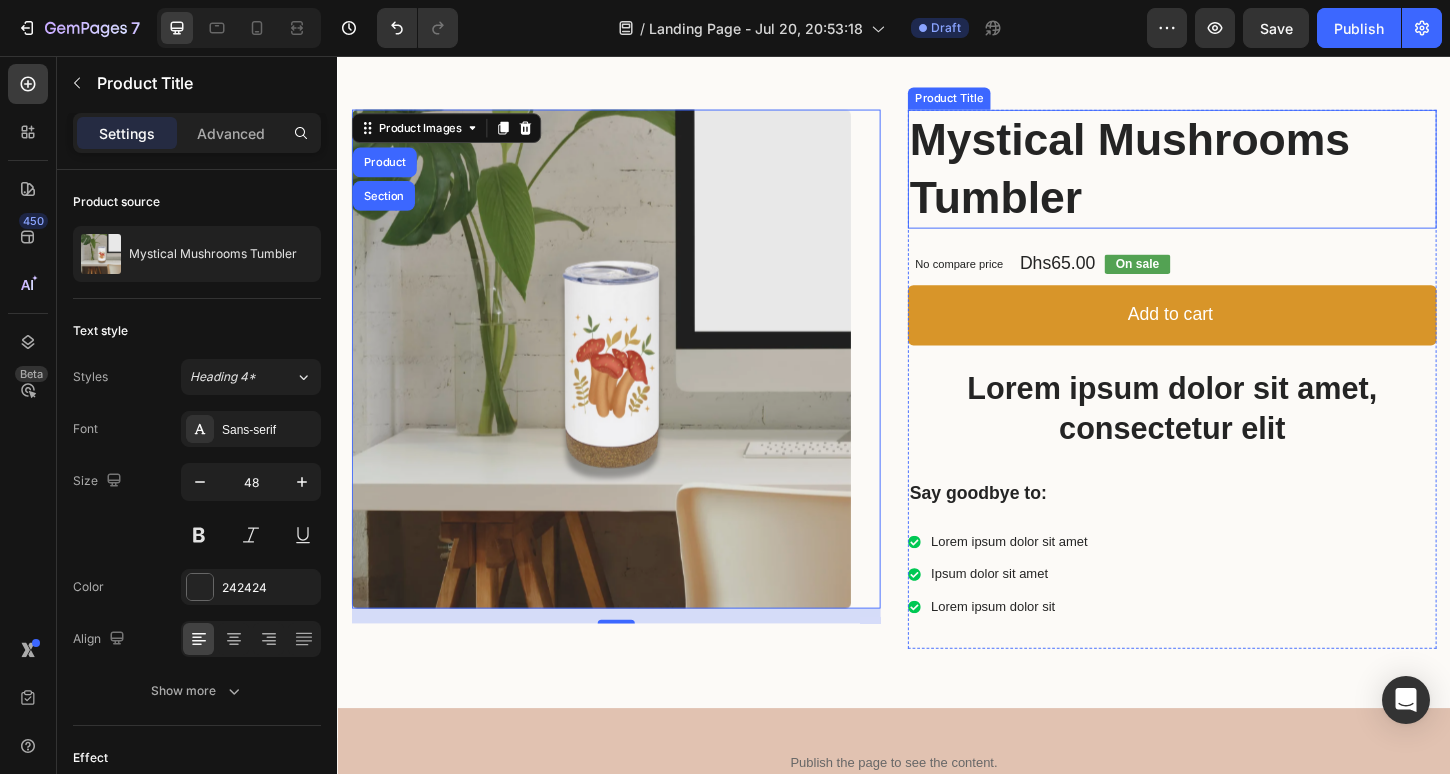 click on "Mystical Mushrooms Tumbler" at bounding box center (1237, 178) 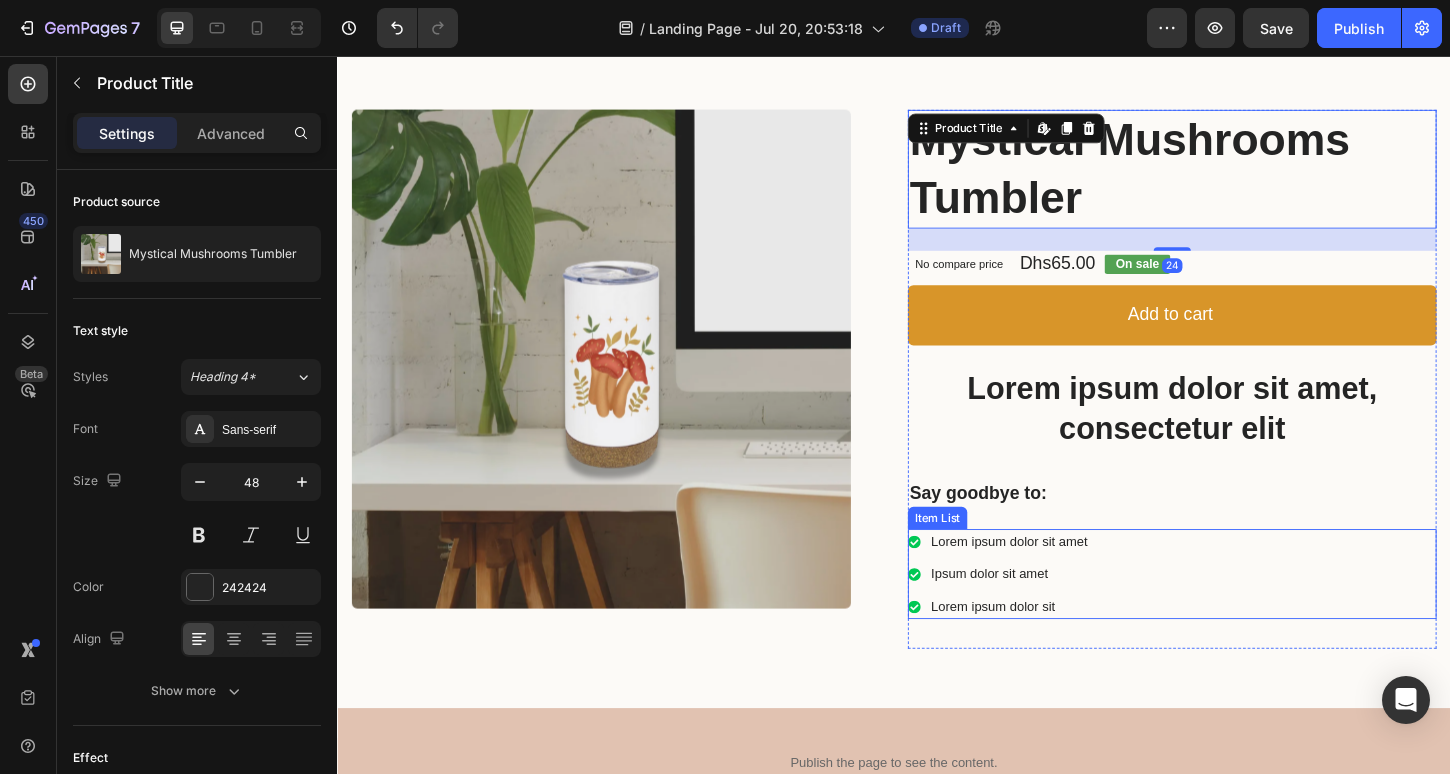 click on "Lorem ipsum dolor sit amet Ipsum dolor sit amet Lorem ipsum dolor sit" at bounding box center (1237, 614) 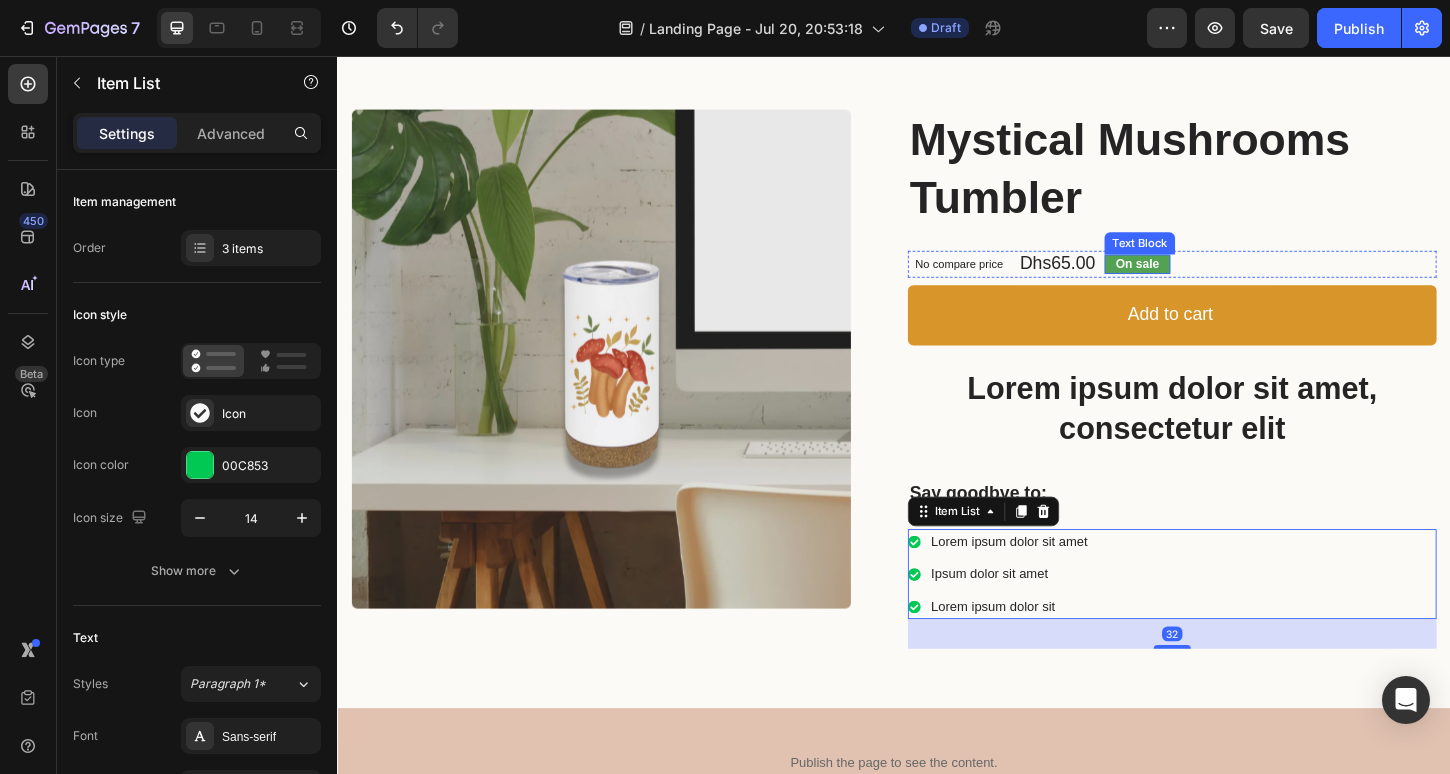 click on "On sale" at bounding box center (1199, 280) 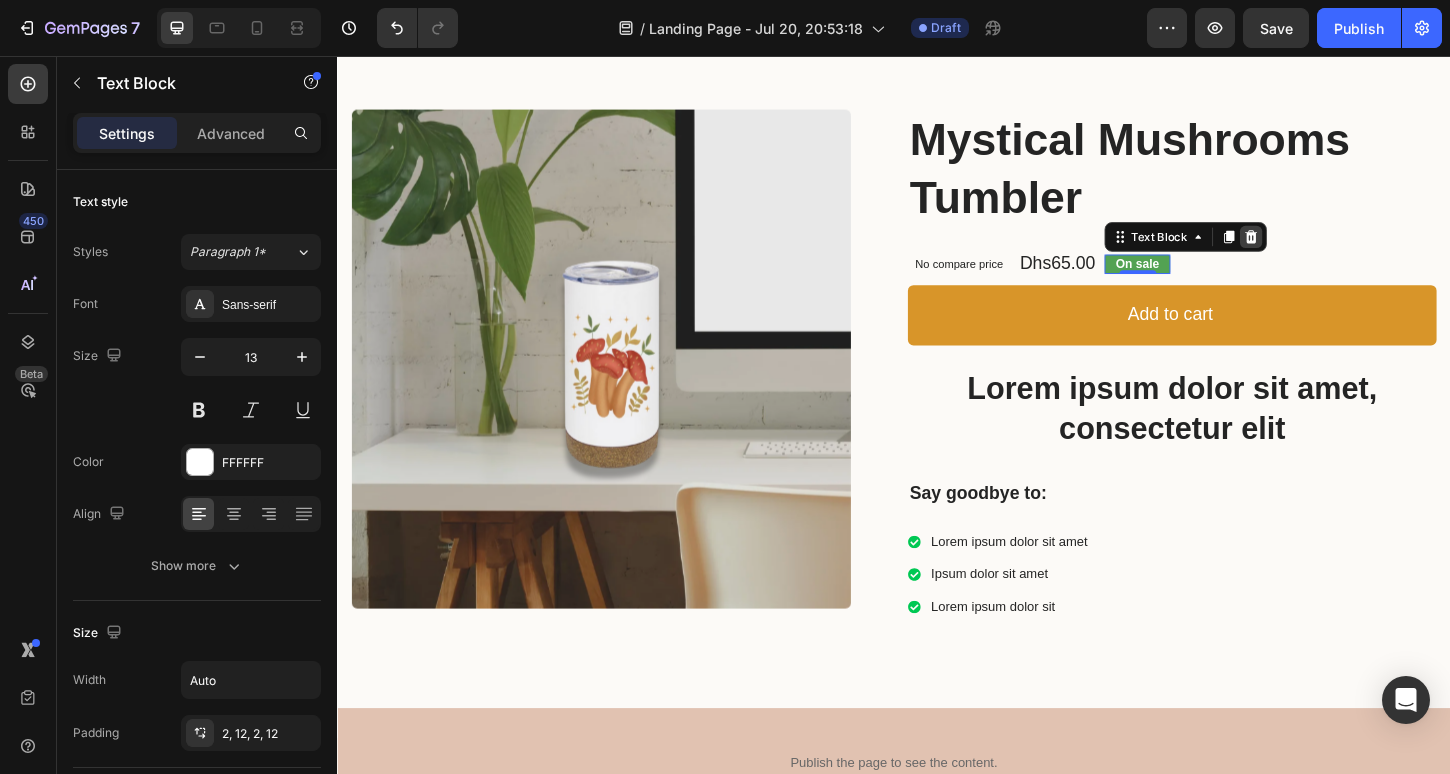 click 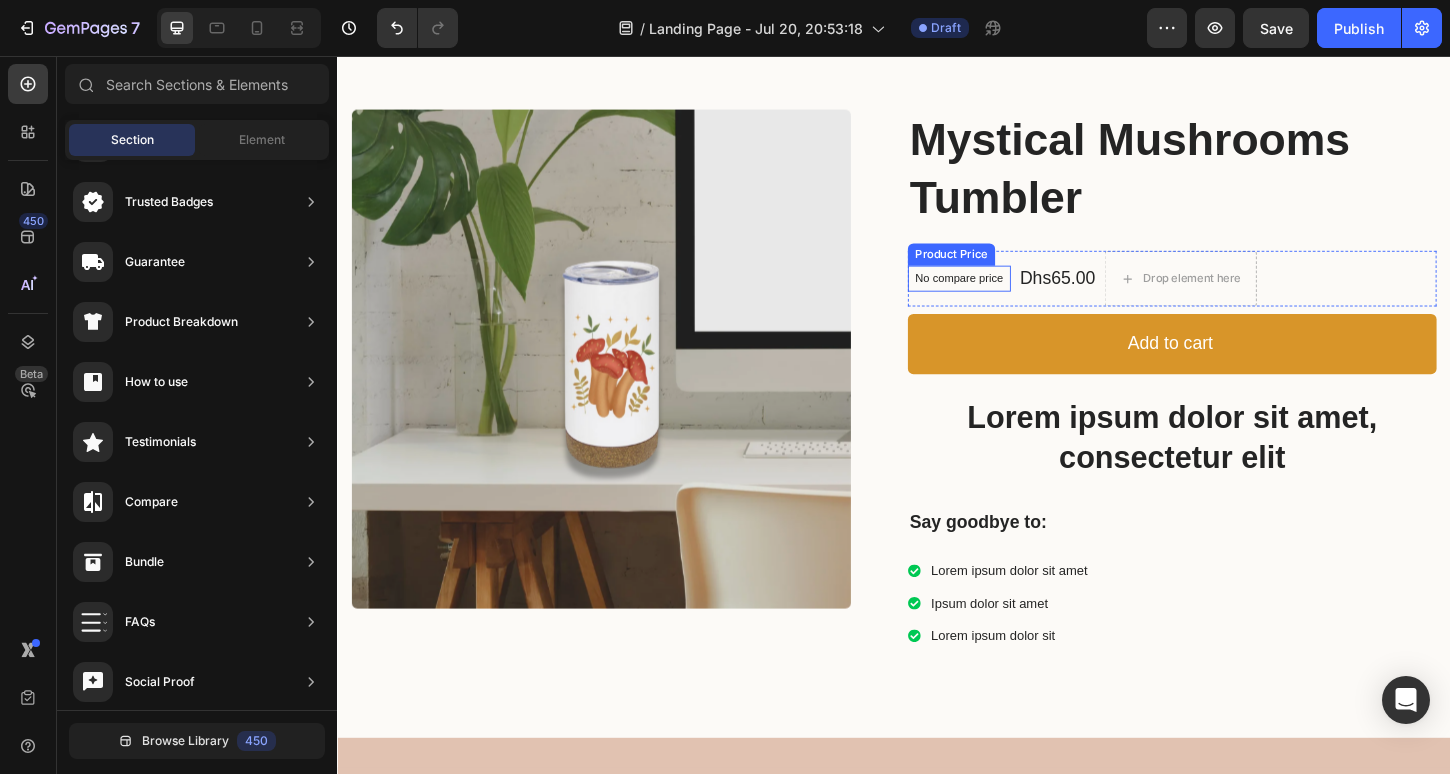 click on "No compare price" at bounding box center (1007, 296) 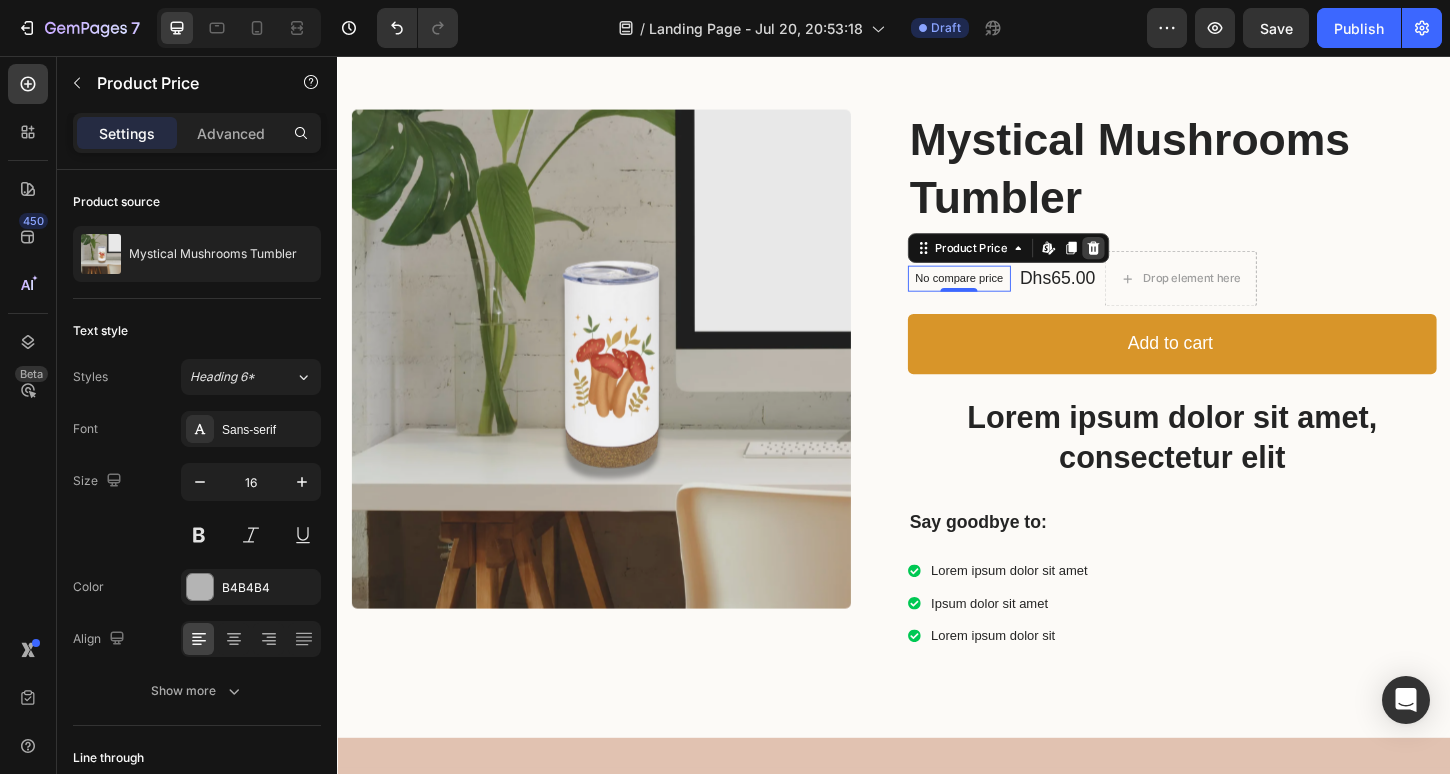 click 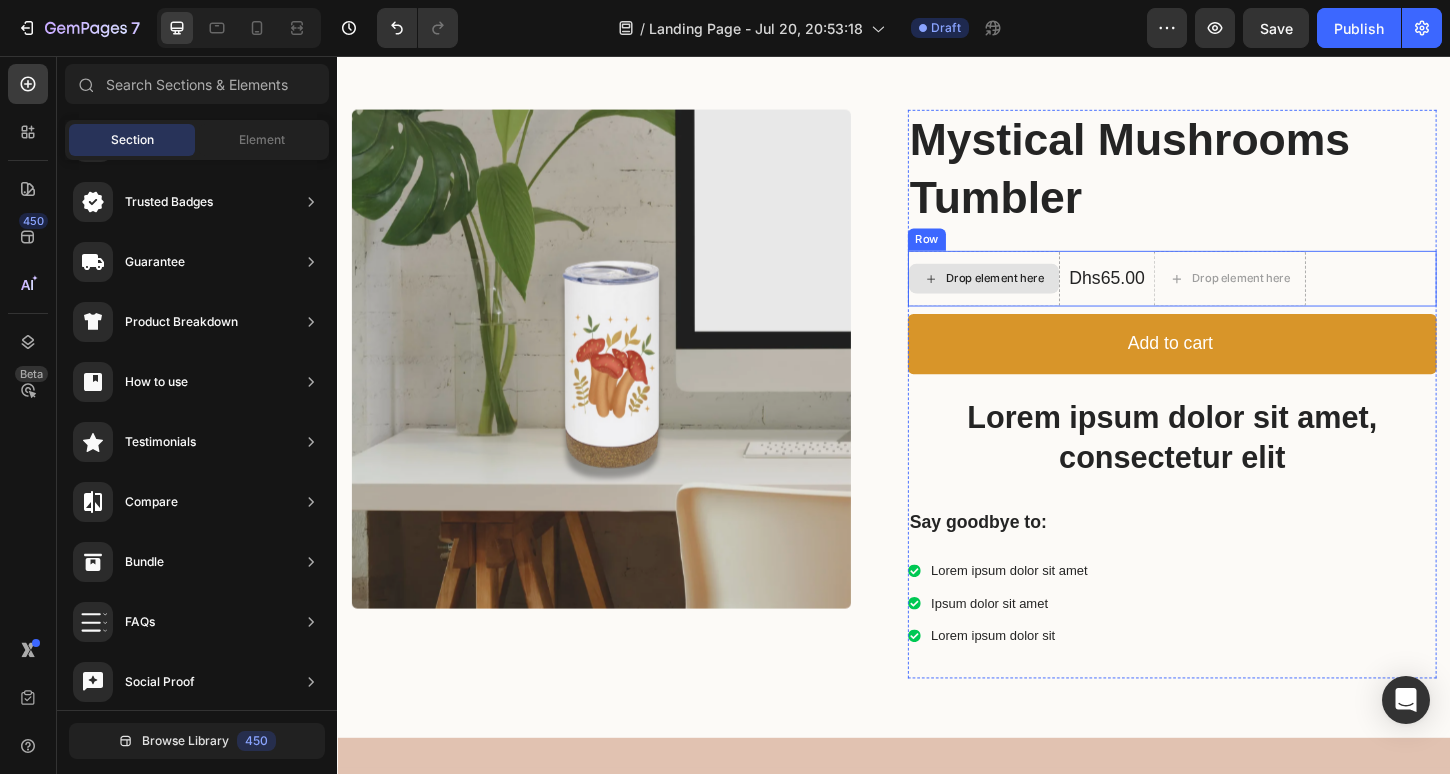 click on "Drop element here" at bounding box center [1046, 296] 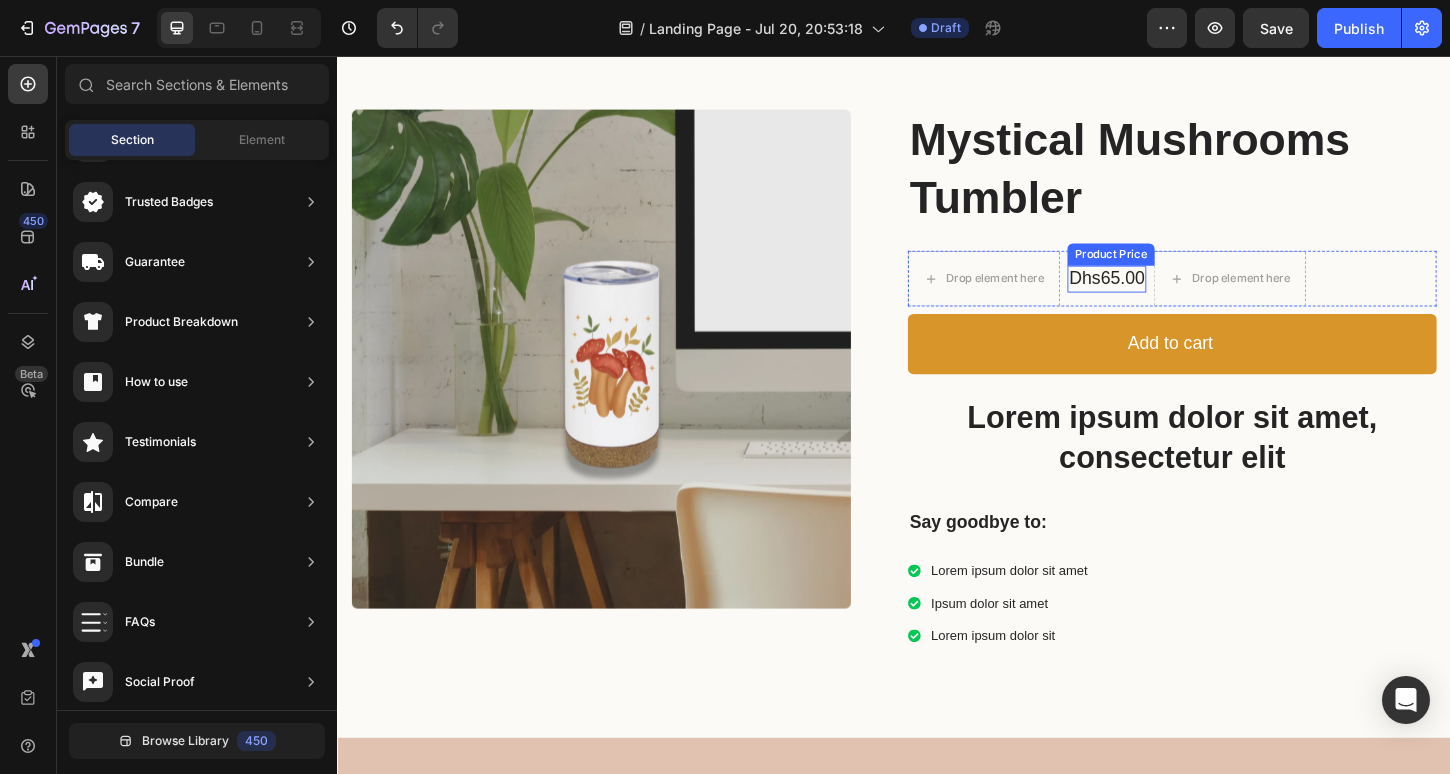 click on "Dhs65.00" at bounding box center (1166, 295) 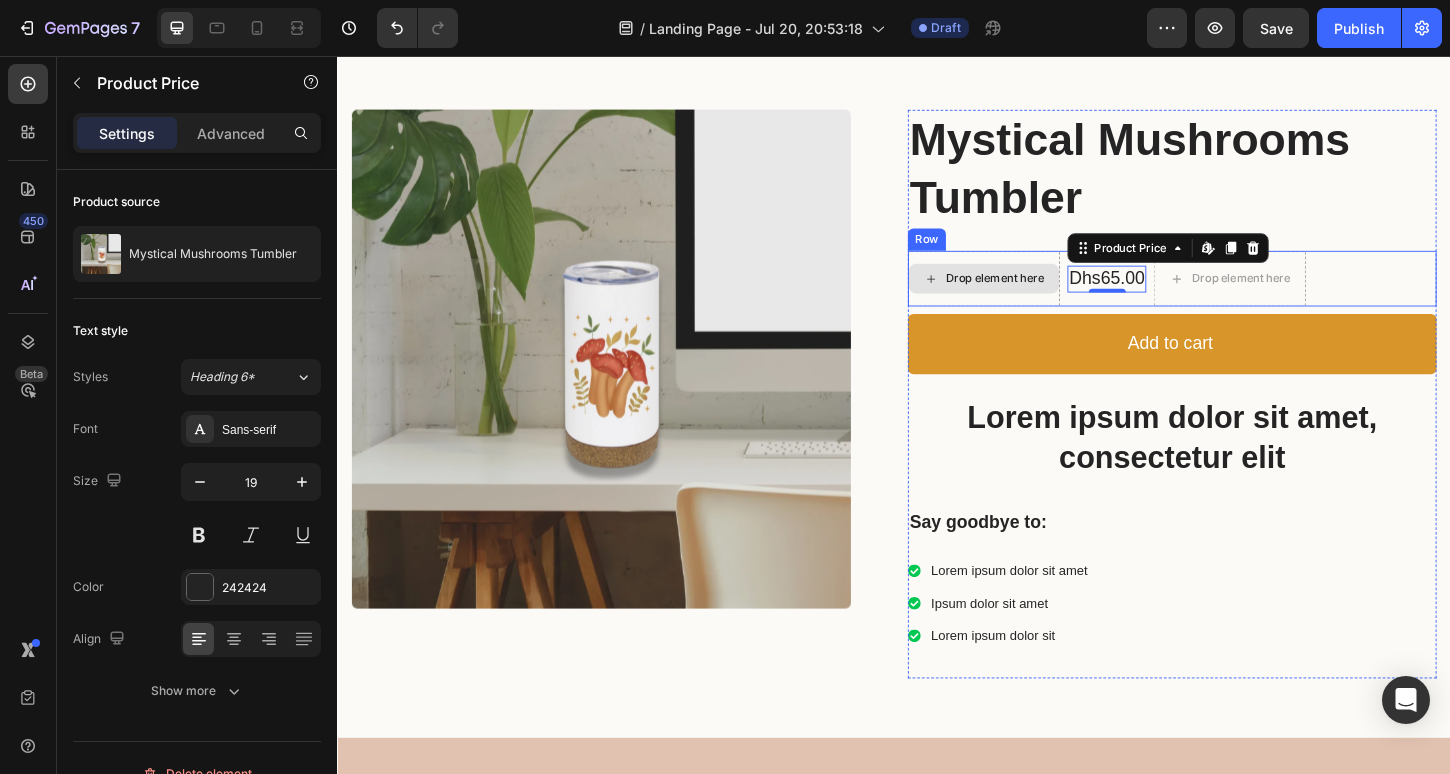 click on "Drop element here" at bounding box center (1034, 296) 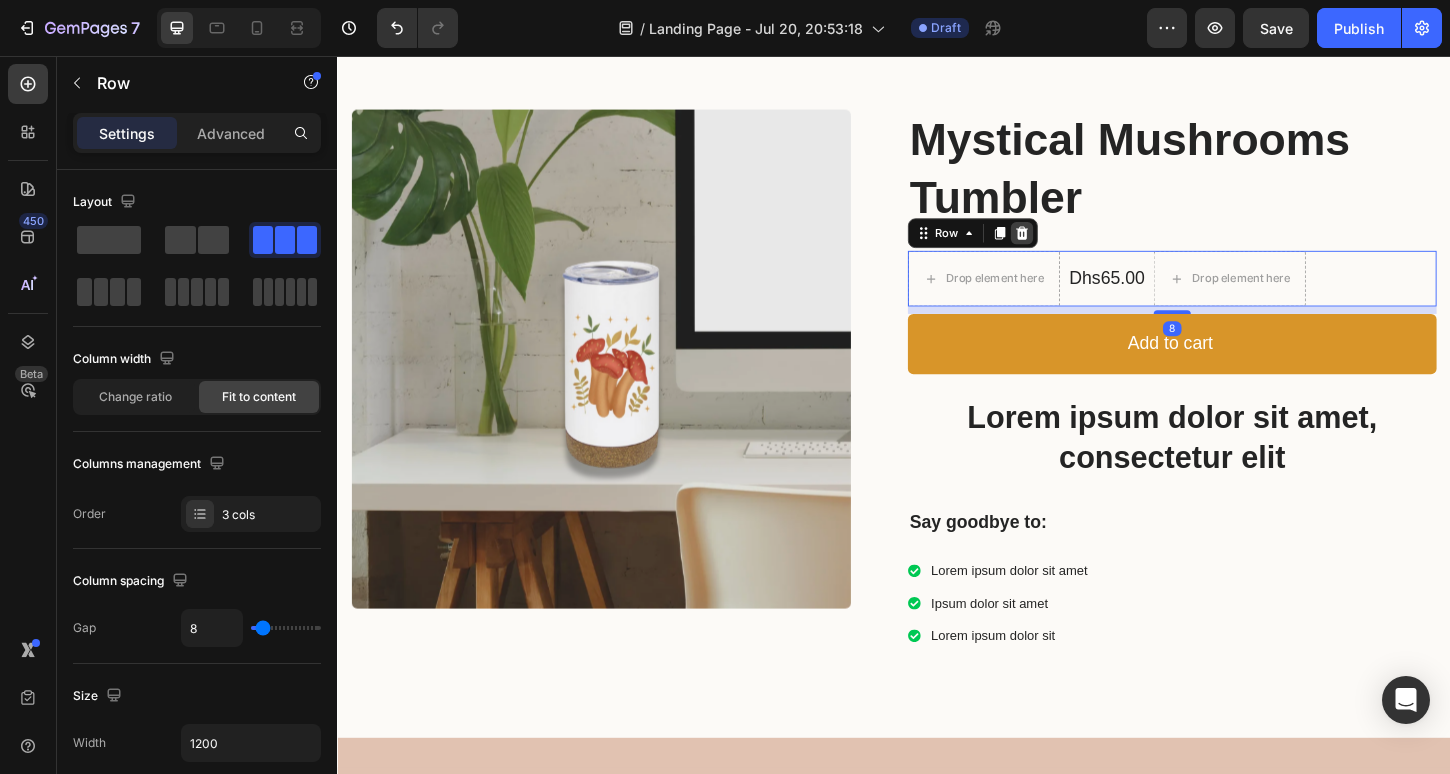 click 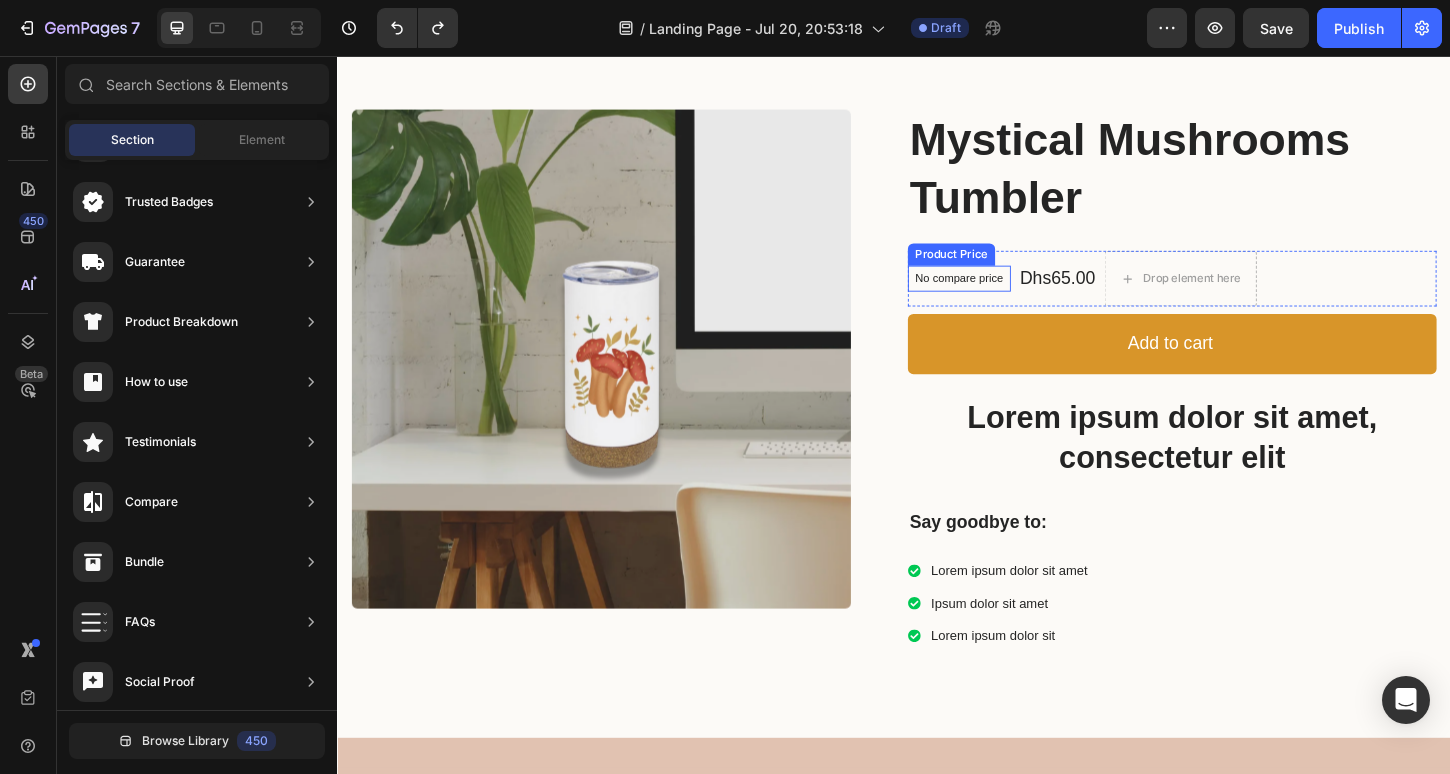 click on "No compare price" at bounding box center [1007, 296] 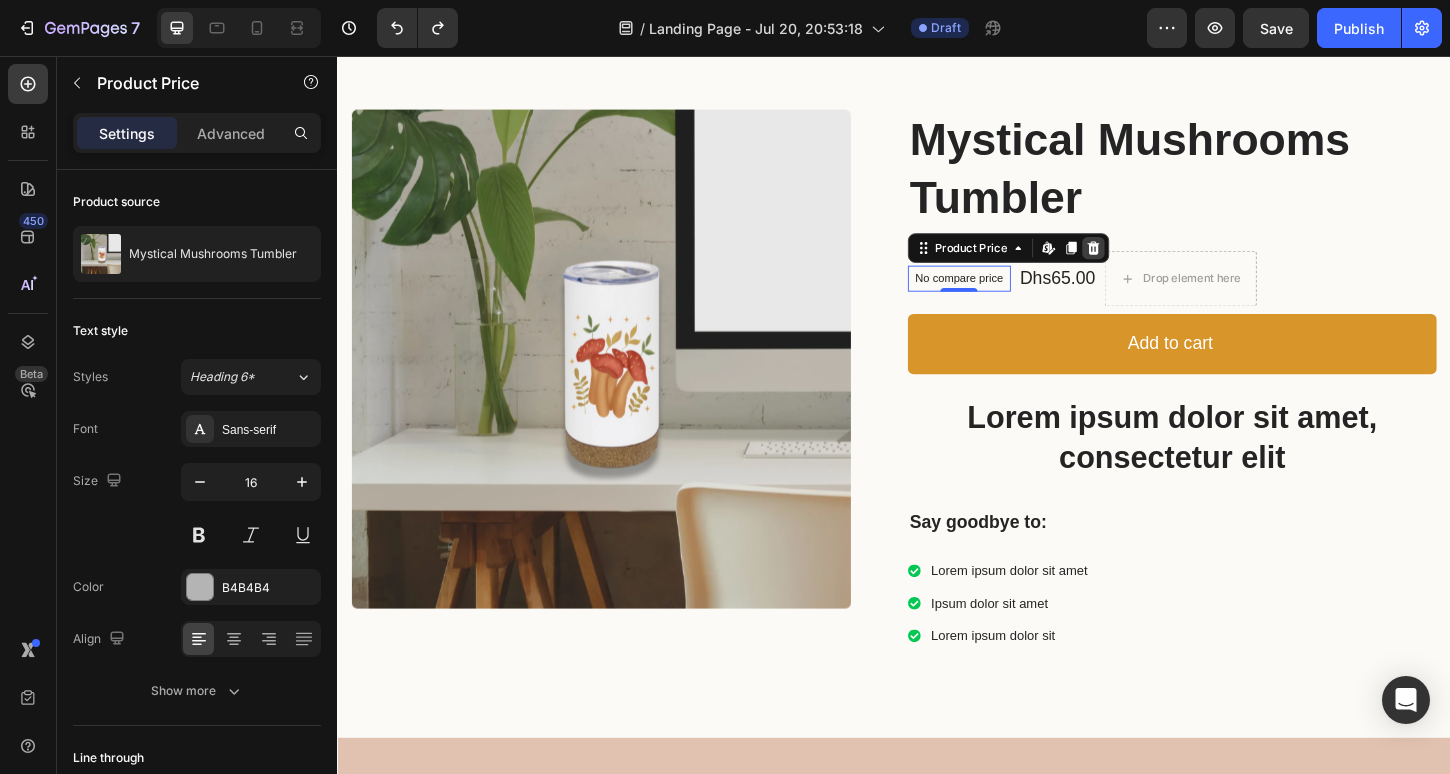 click at bounding box center (1152, 263) 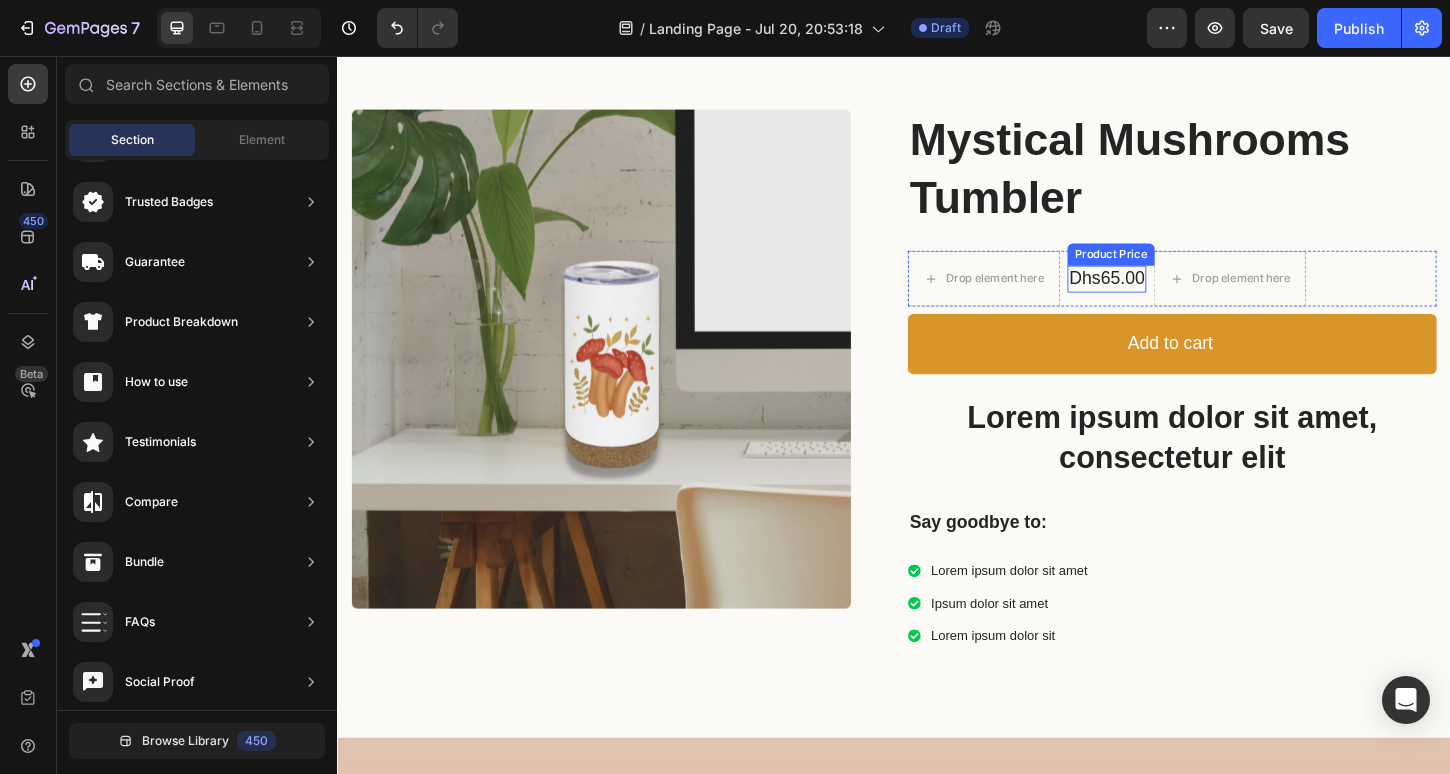 click on "Dhs65.00" at bounding box center [1166, 295] 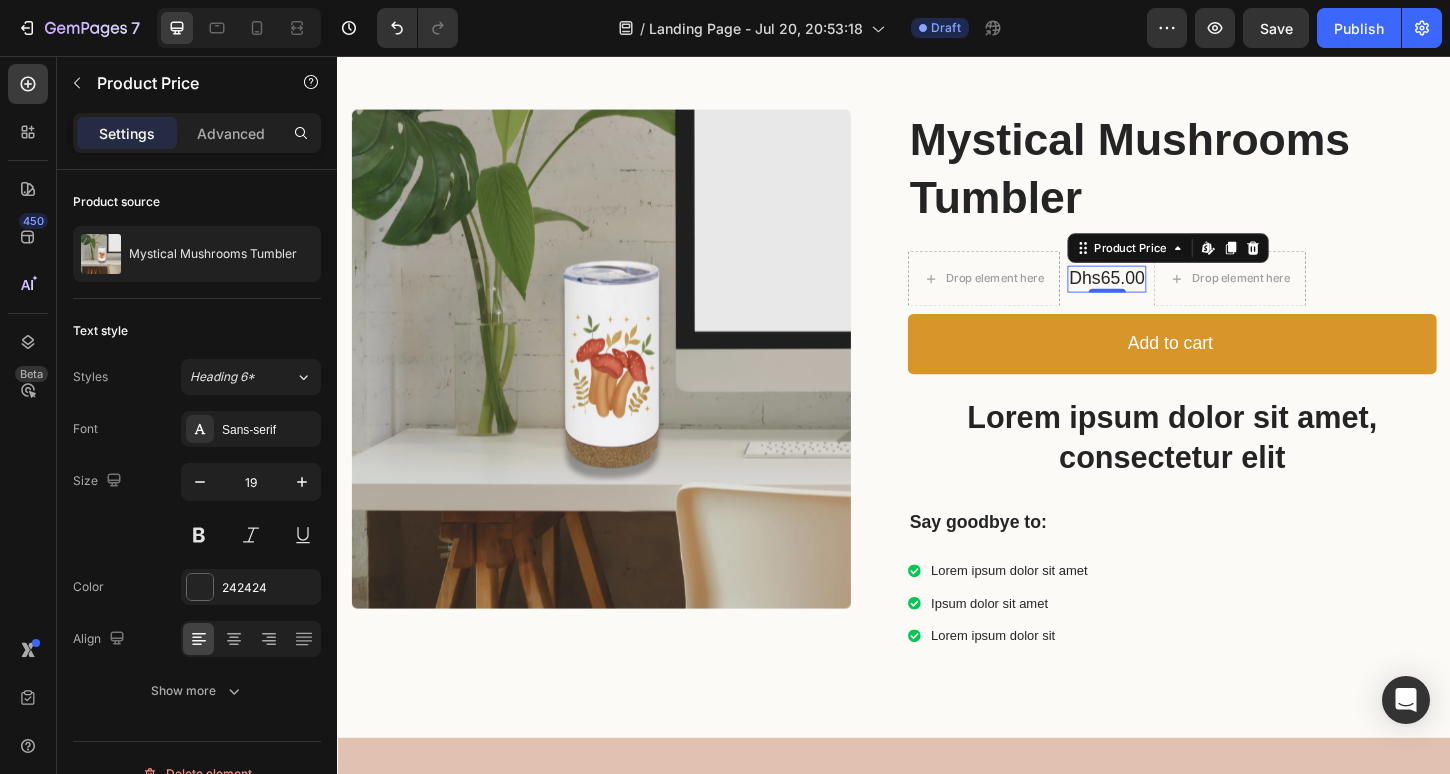 click on "Dhs65.00" at bounding box center (1166, 295) 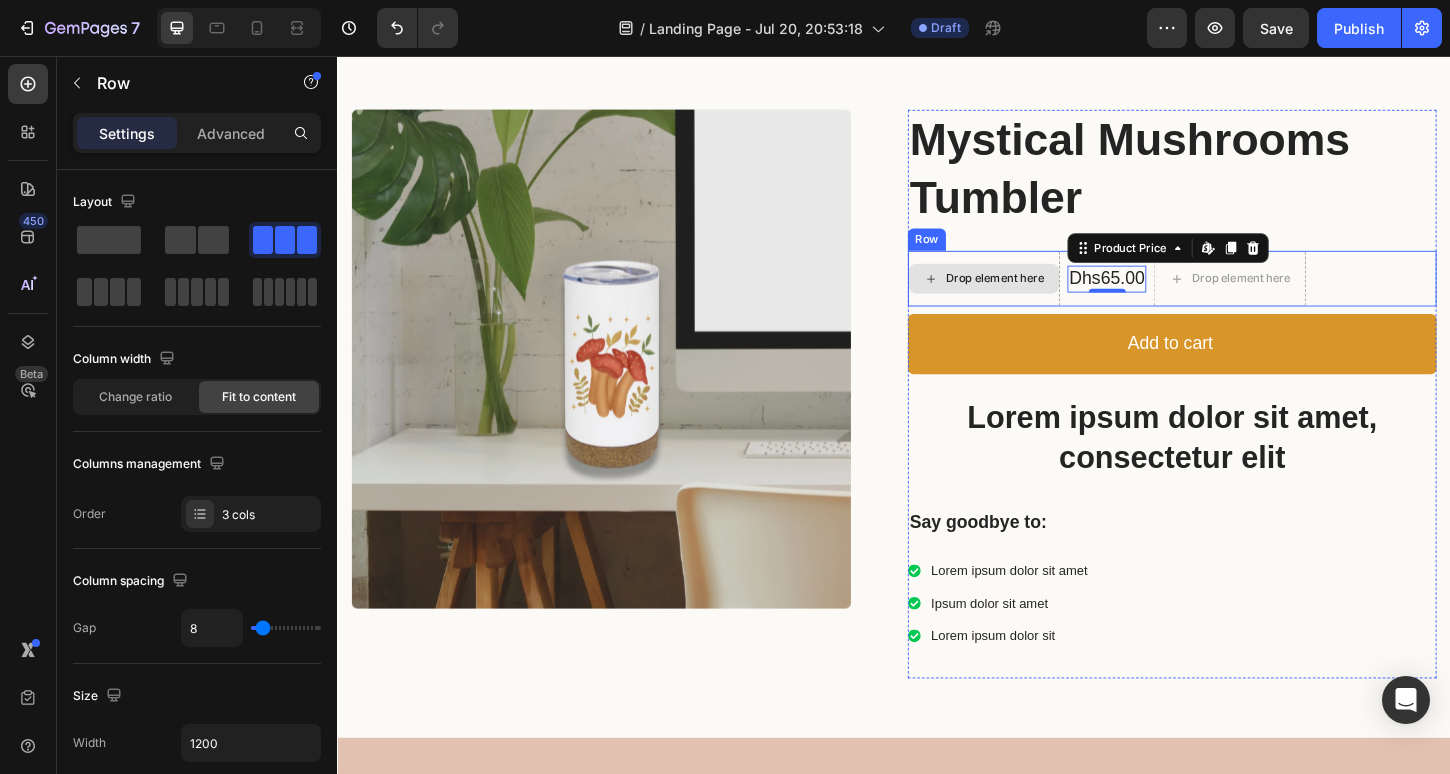 click on "Drop element here" at bounding box center (1034, 296) 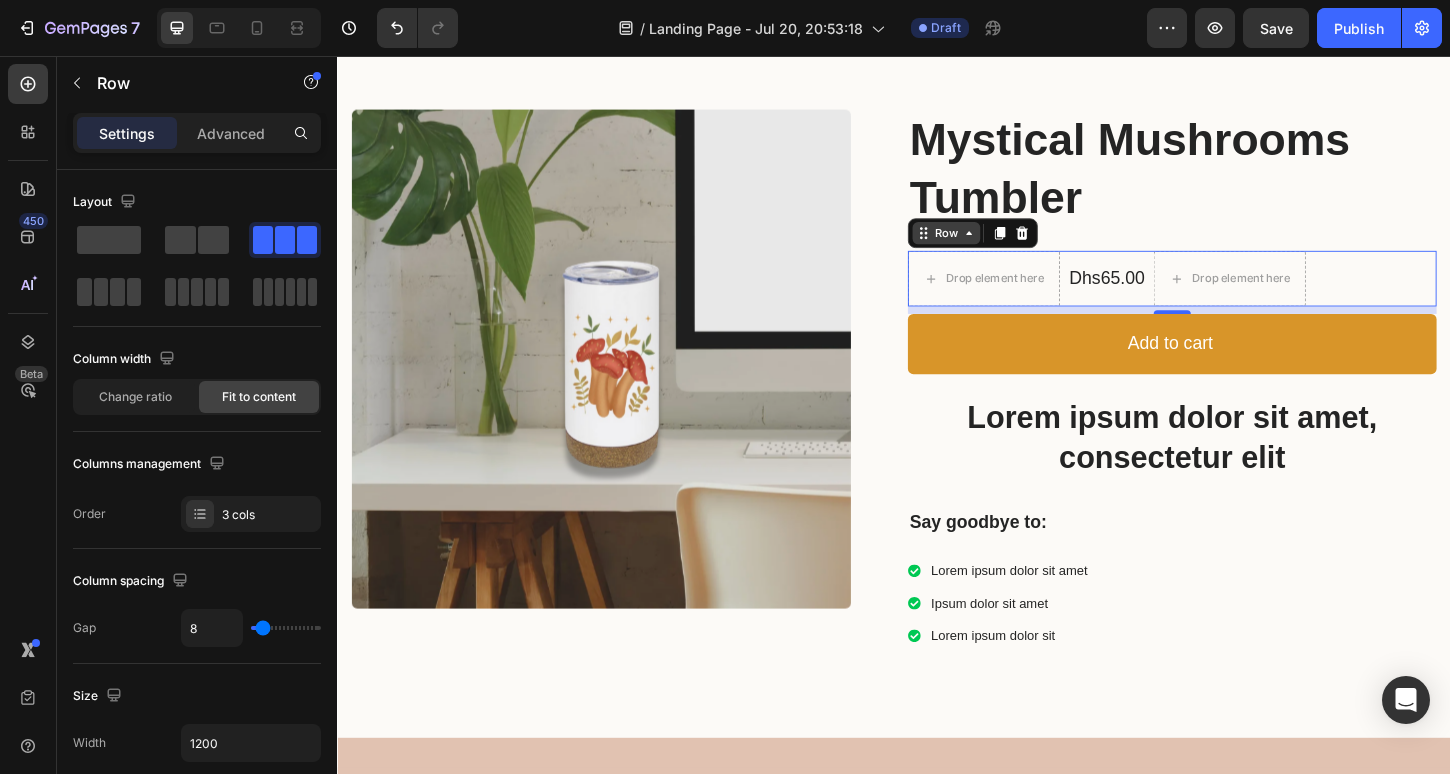 click 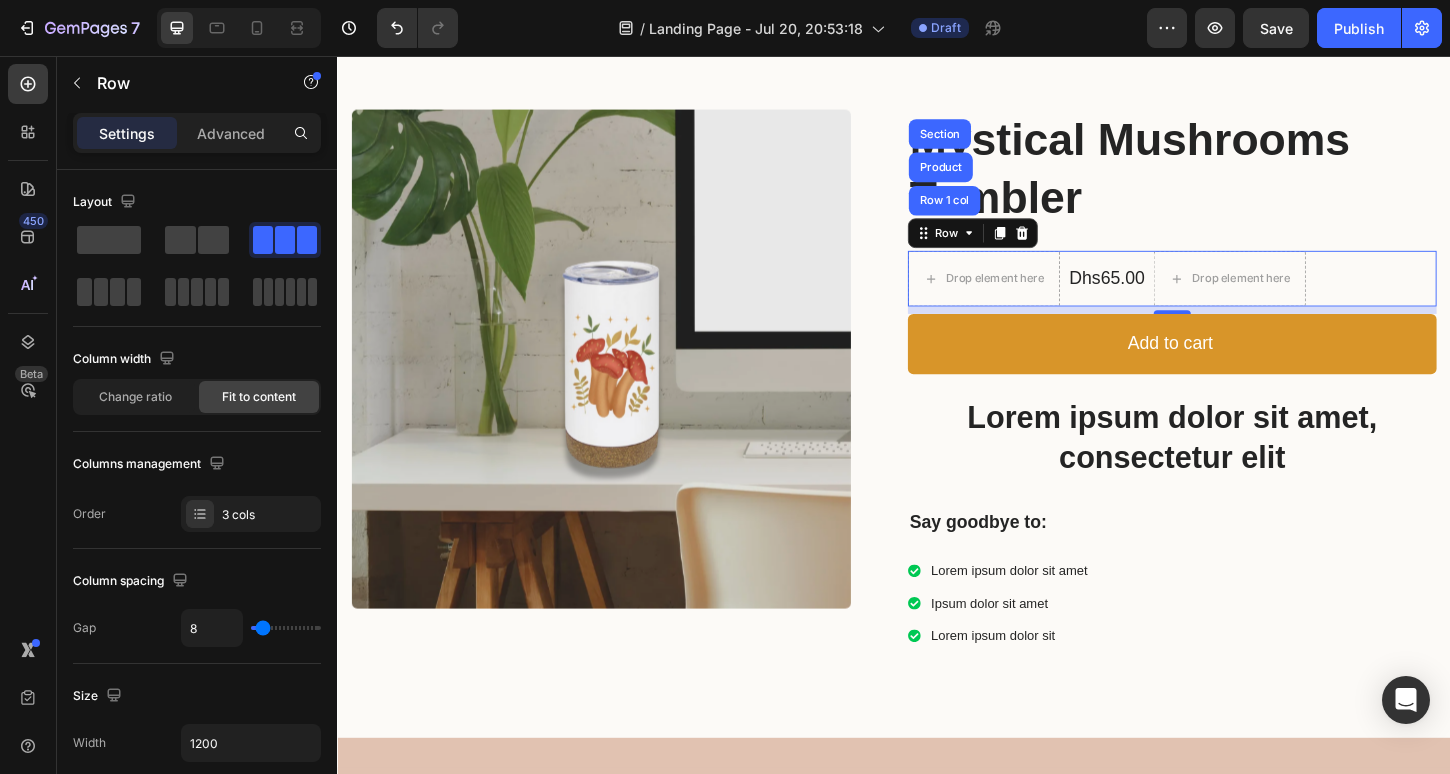 click on "Dhs65.00" at bounding box center (1166, 295) 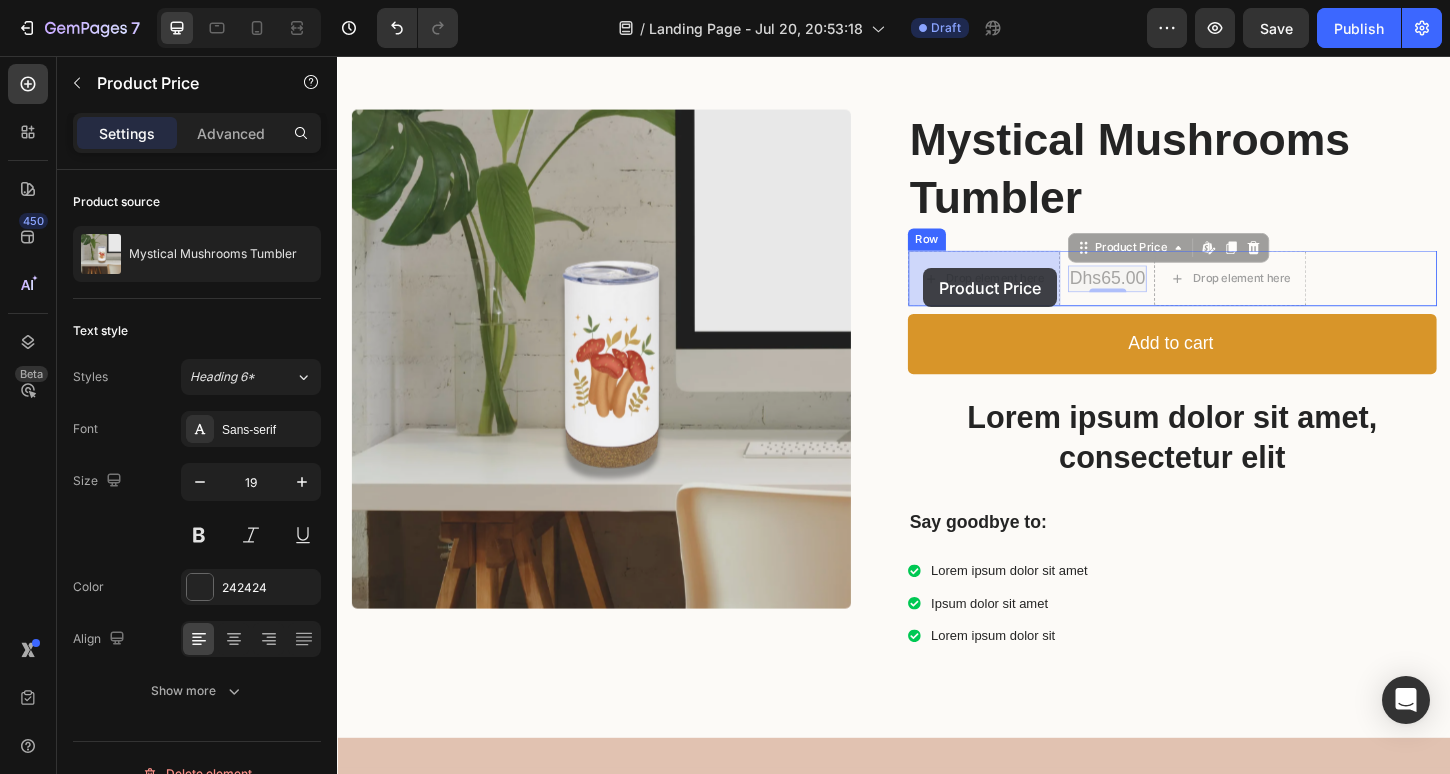 drag, startPoint x: 1138, startPoint y: 259, endPoint x: 969, endPoint y: 284, distance: 170.83911 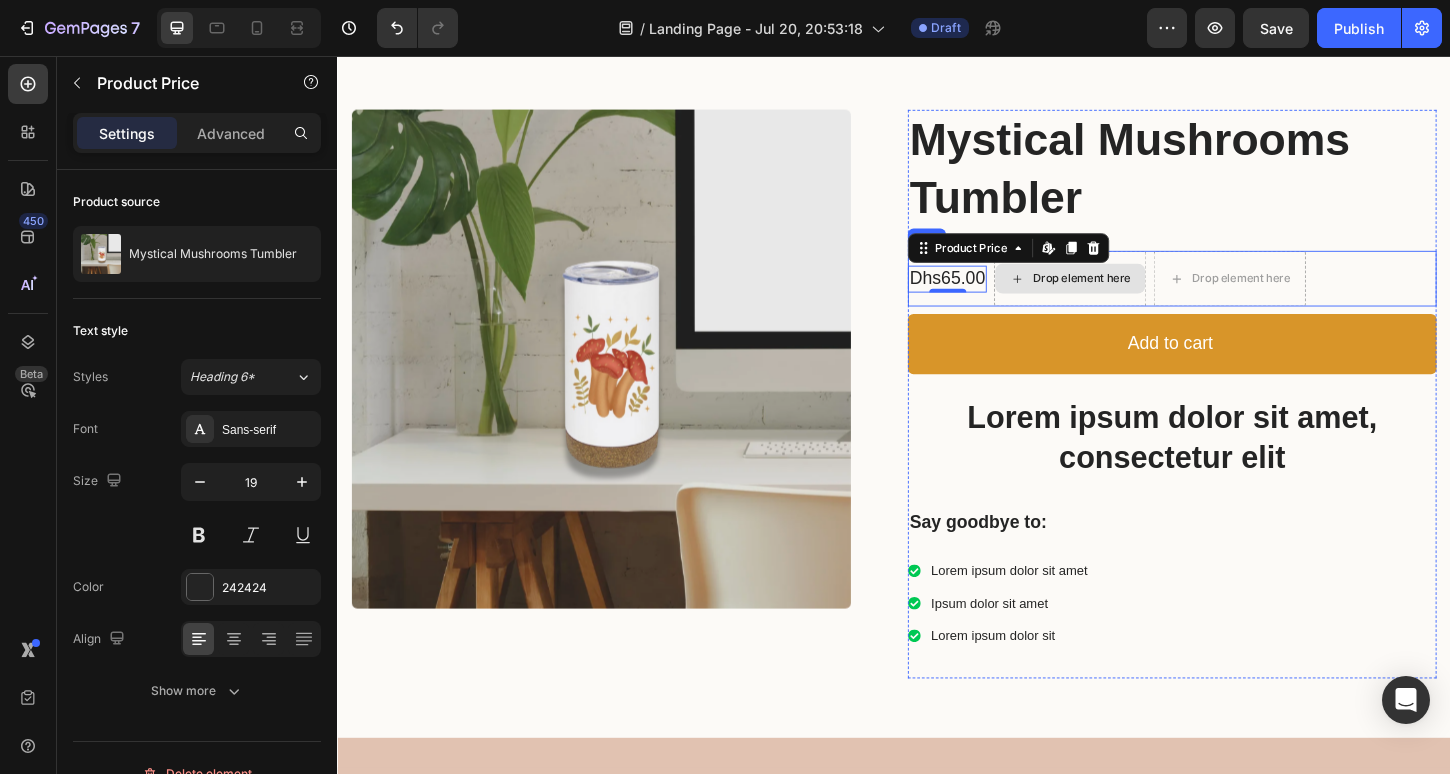 click on "Drop element here" at bounding box center [1127, 296] 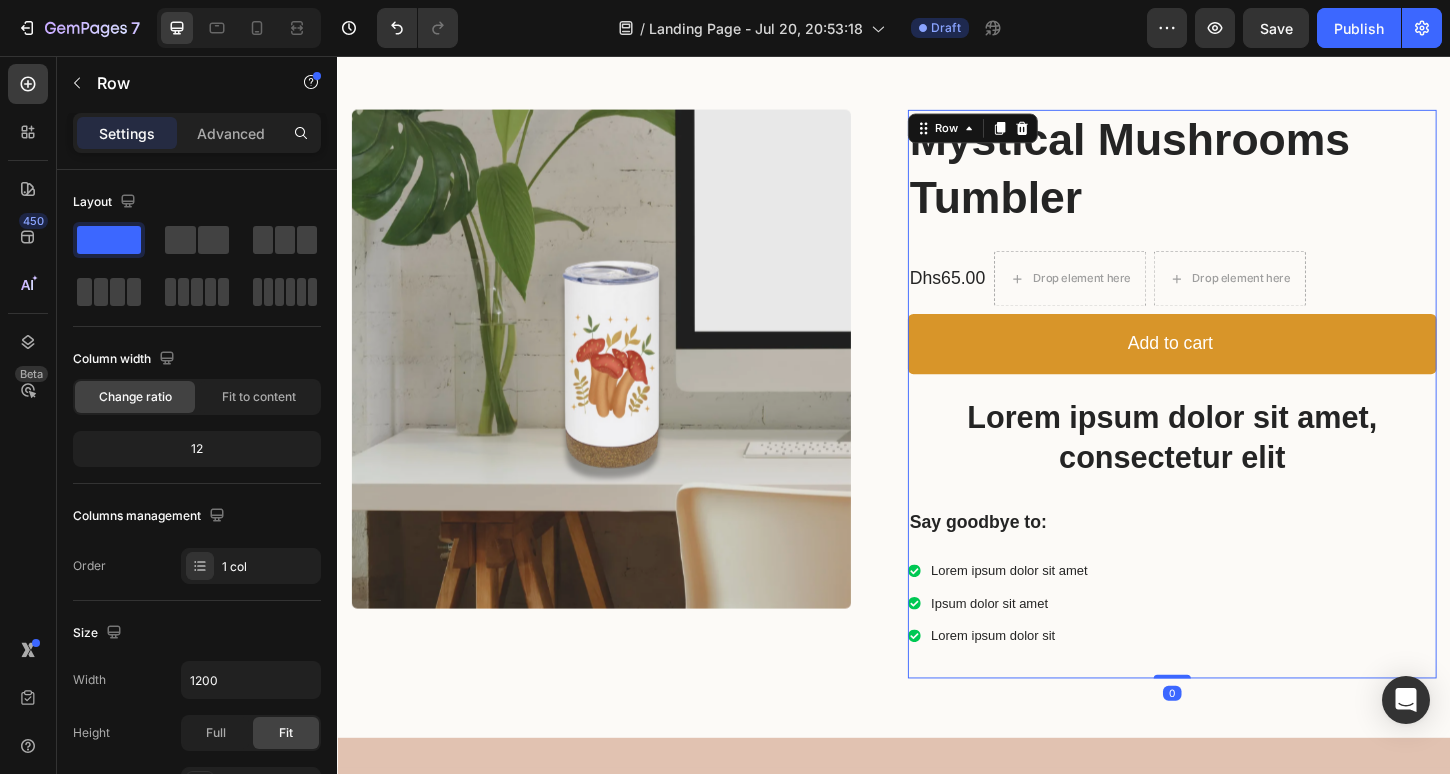 click on "Mystical Mushrooms Tumbler Product Title Dhs65.00 Product Price Product Price
Drop element here
Drop element here Row Add to cart Add to Cart Lorem ipsum dolor sit amet, consectetur elit Text Block Say goodbye to: Text Block Lorem ipsum dolor sit amet Ipsum dolor sit amet Lorem ipsum dolor sit Item List" at bounding box center [1237, 420] 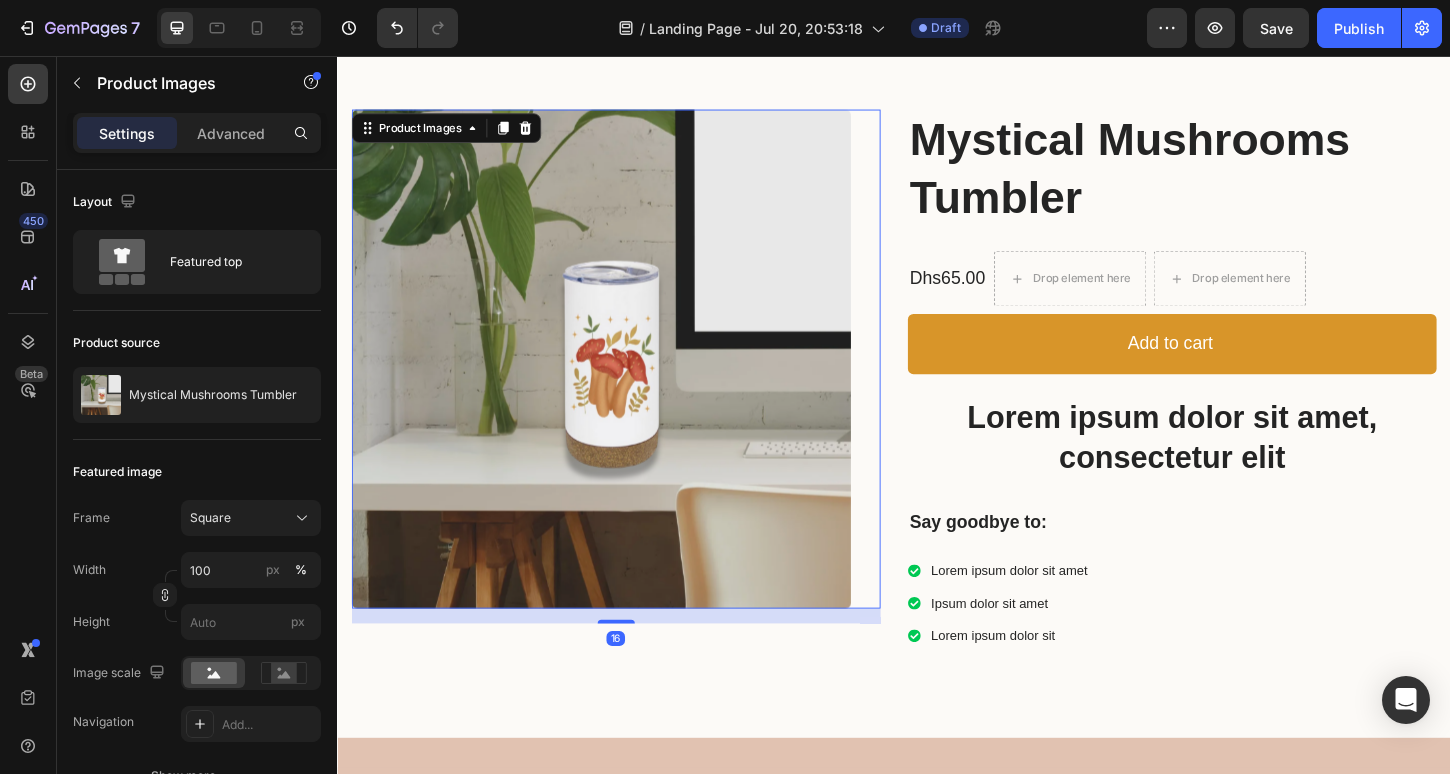 click at bounding box center (621, 383) 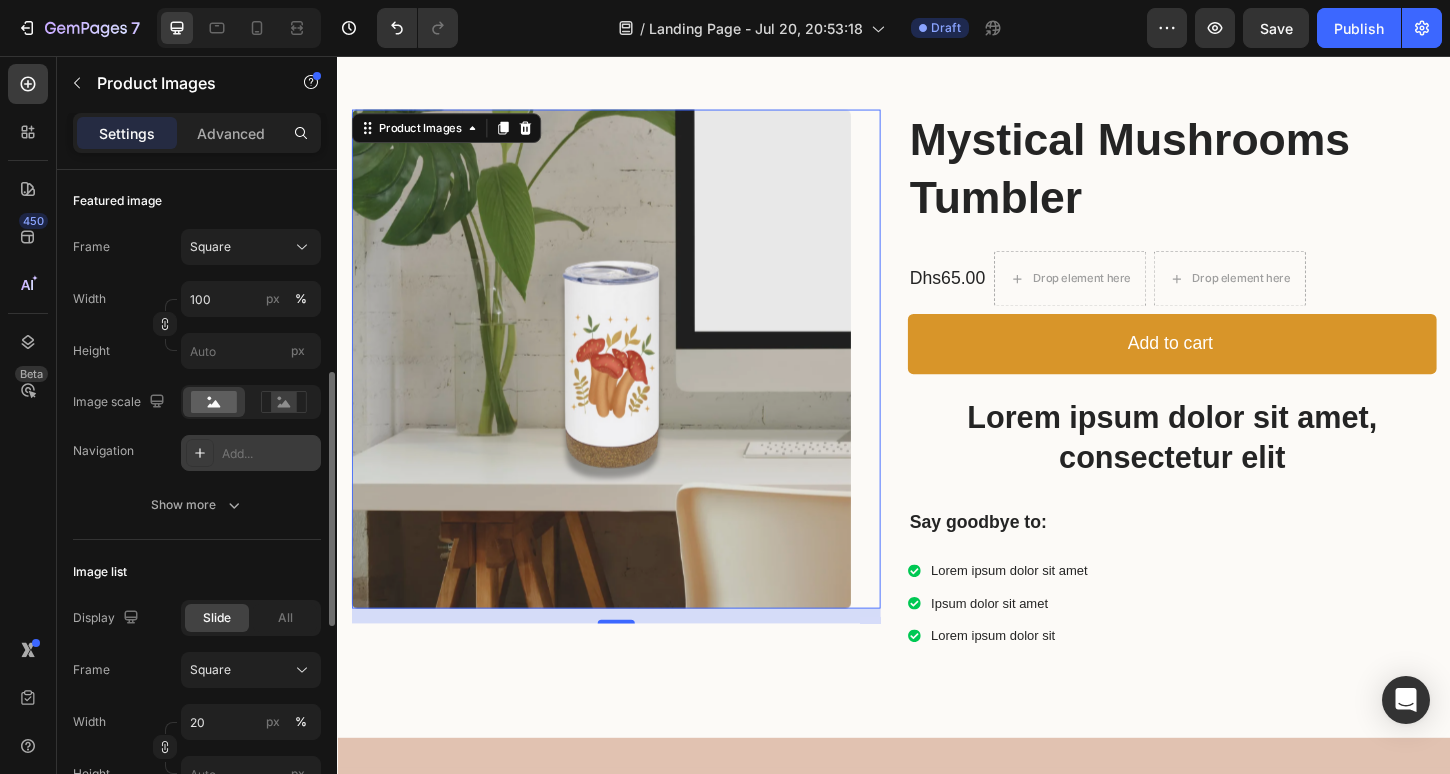 scroll, scrollTop: 412, scrollLeft: 0, axis: vertical 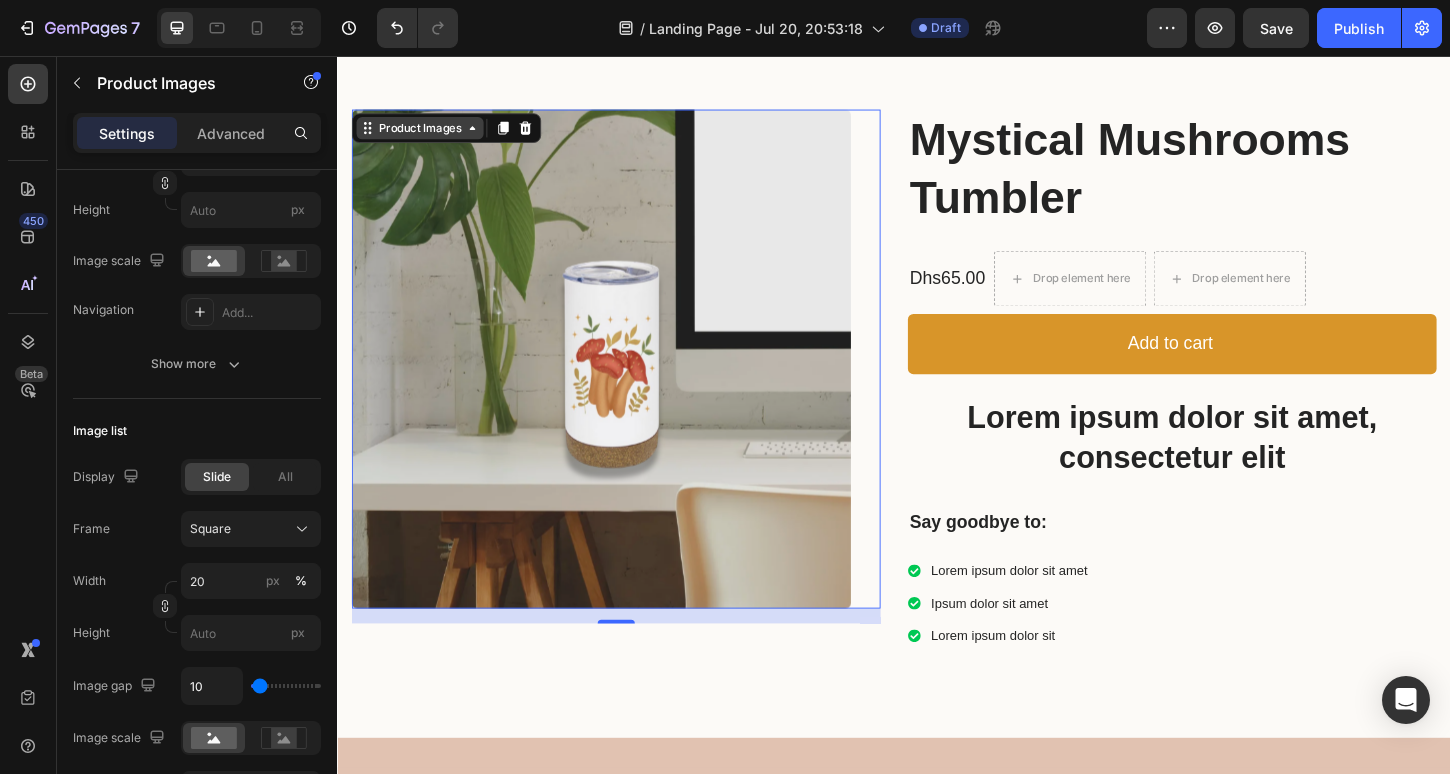click on "Product Images" at bounding box center (425, 134) 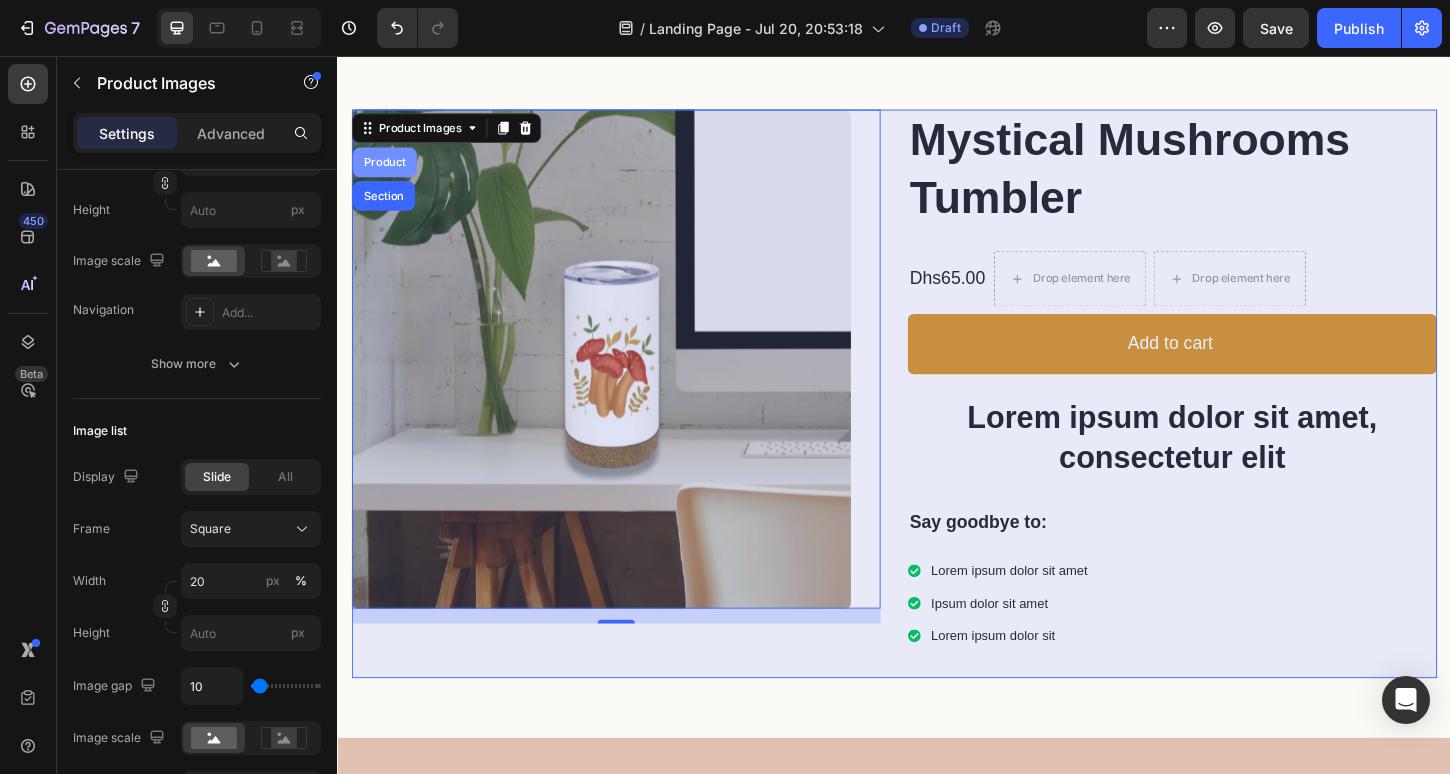 click on "Product" at bounding box center [387, 171] 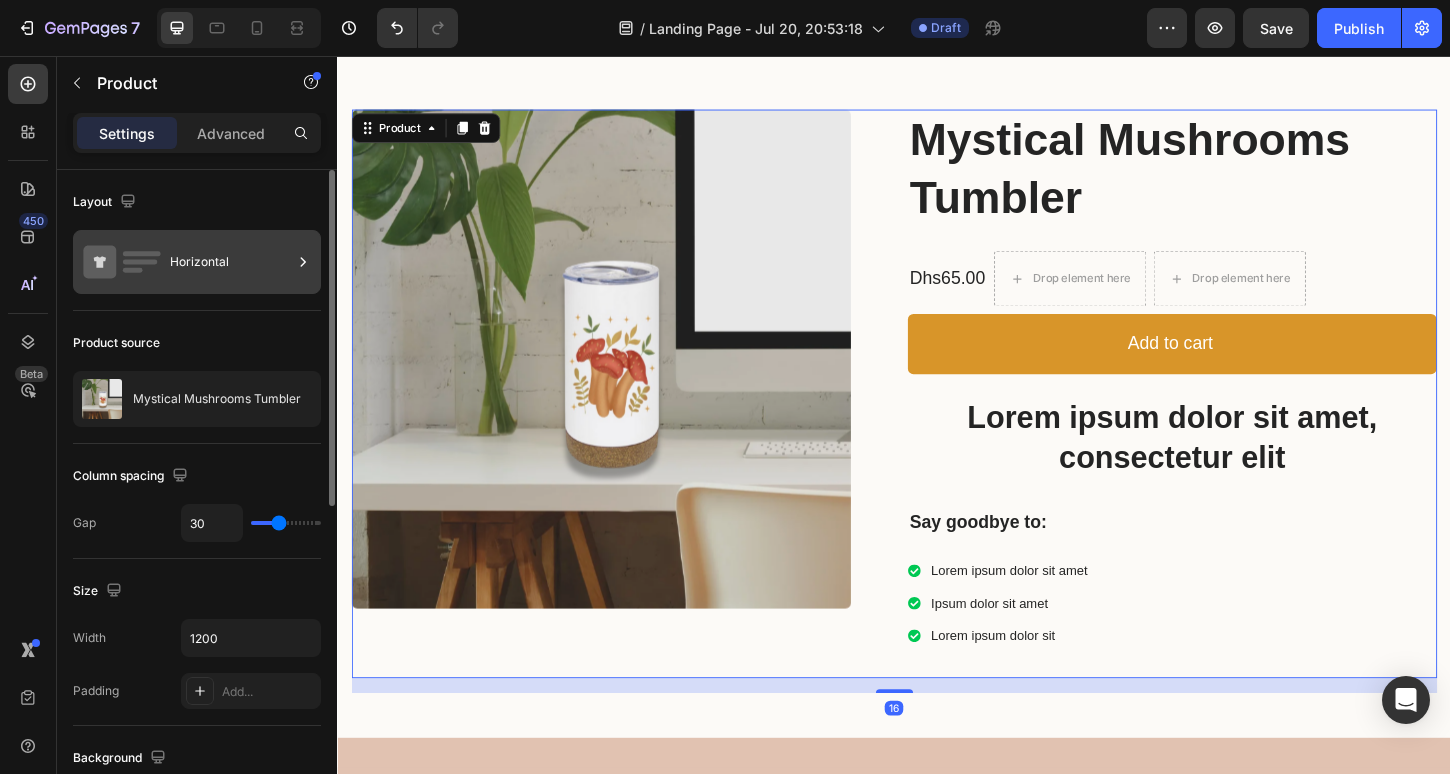 click on "Horizontal" at bounding box center (231, 262) 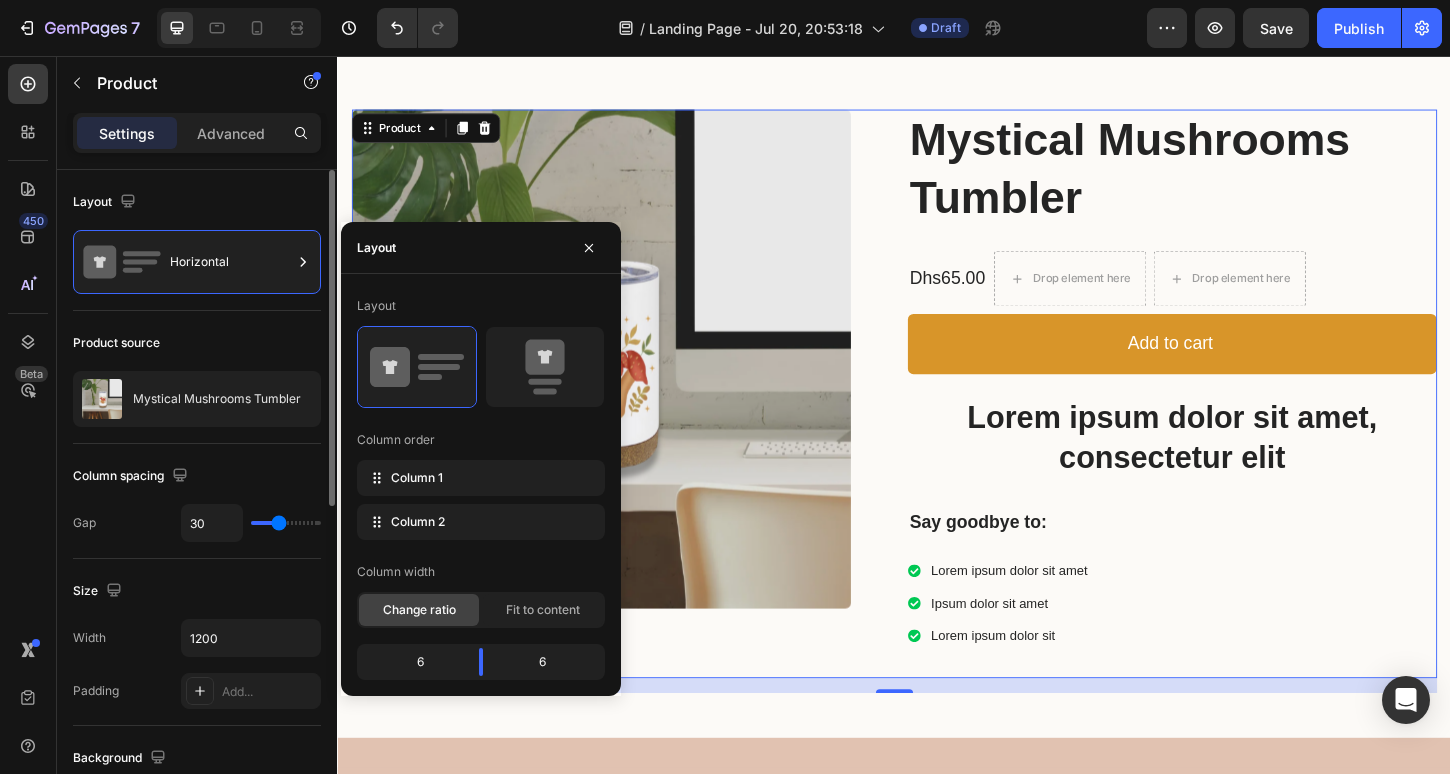 click on "Column spacing" at bounding box center [132, 476] 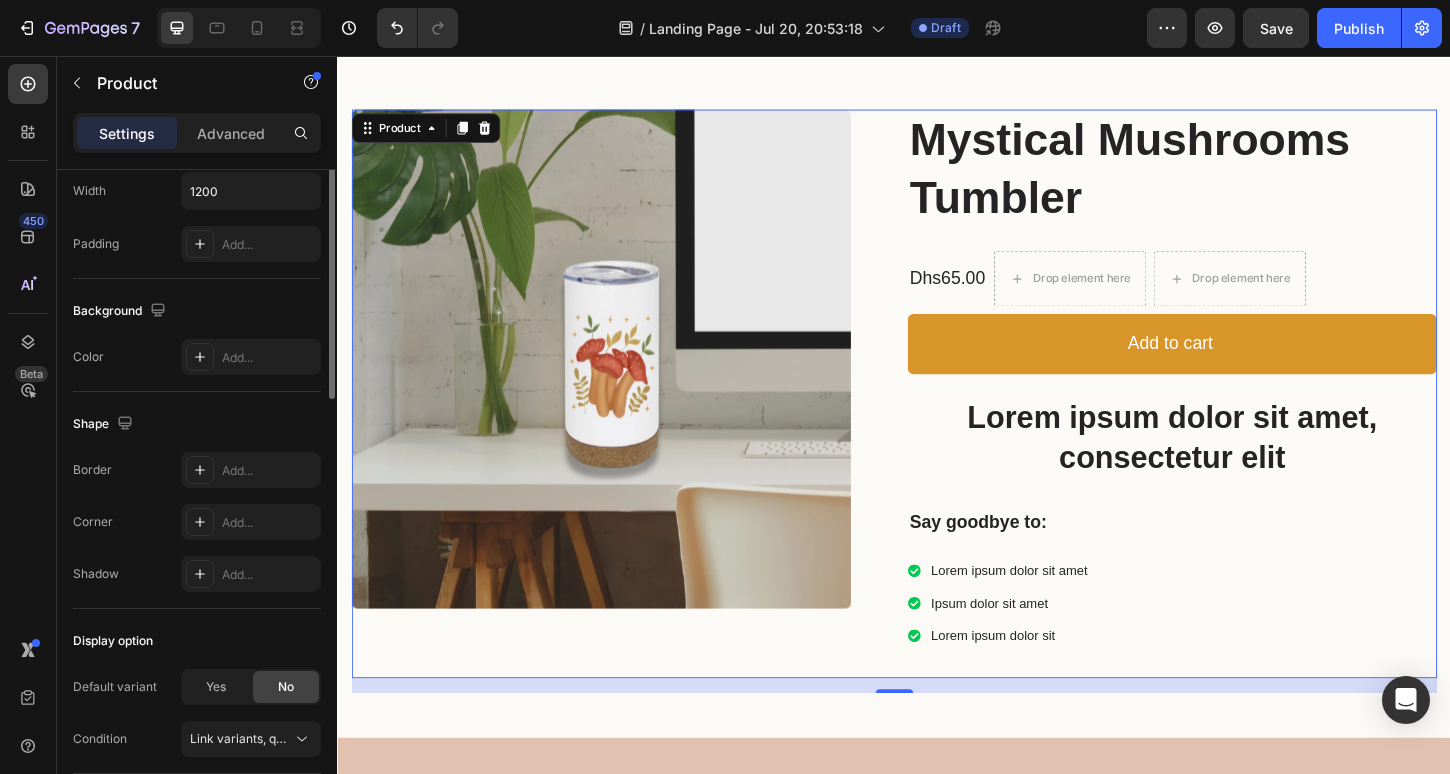 scroll, scrollTop: 0, scrollLeft: 0, axis: both 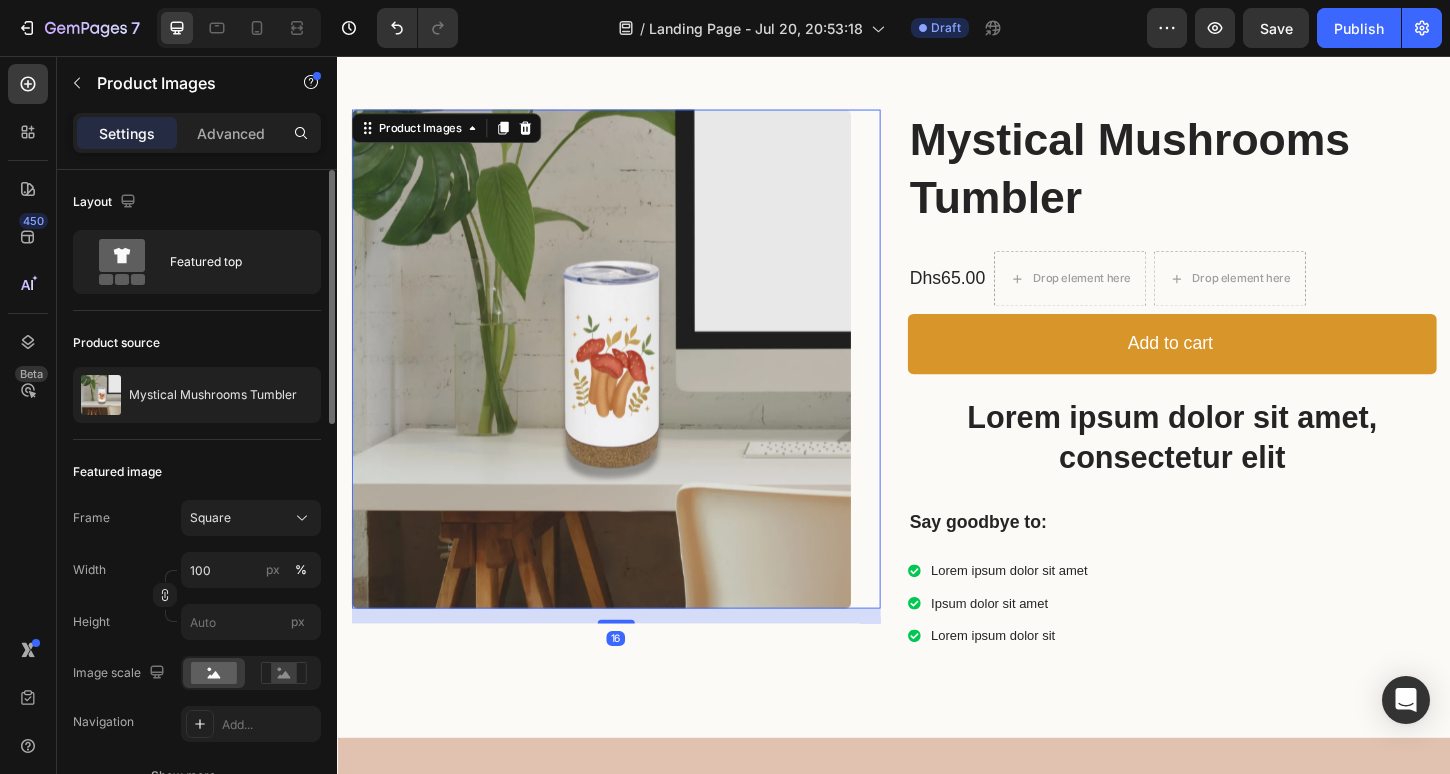 click at bounding box center [621, 383] 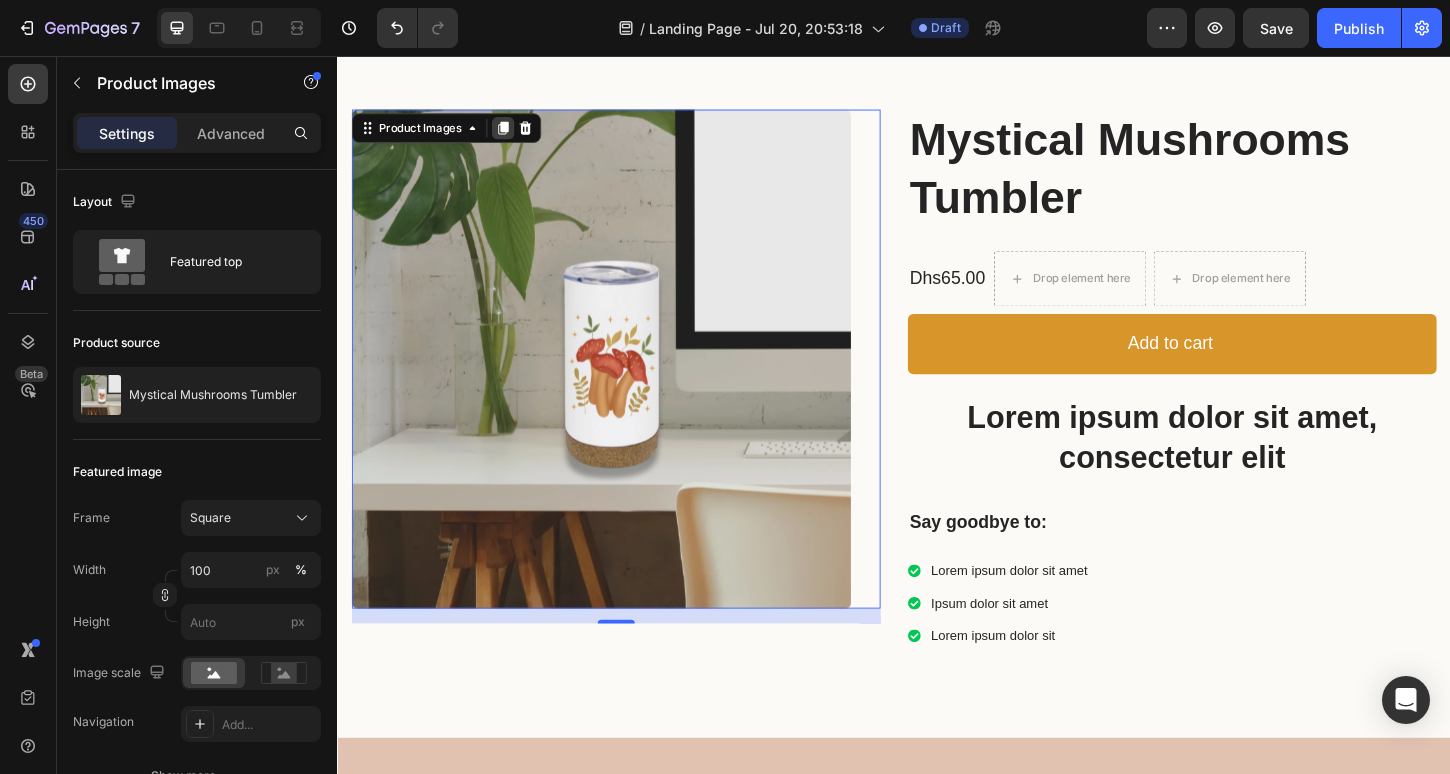 click 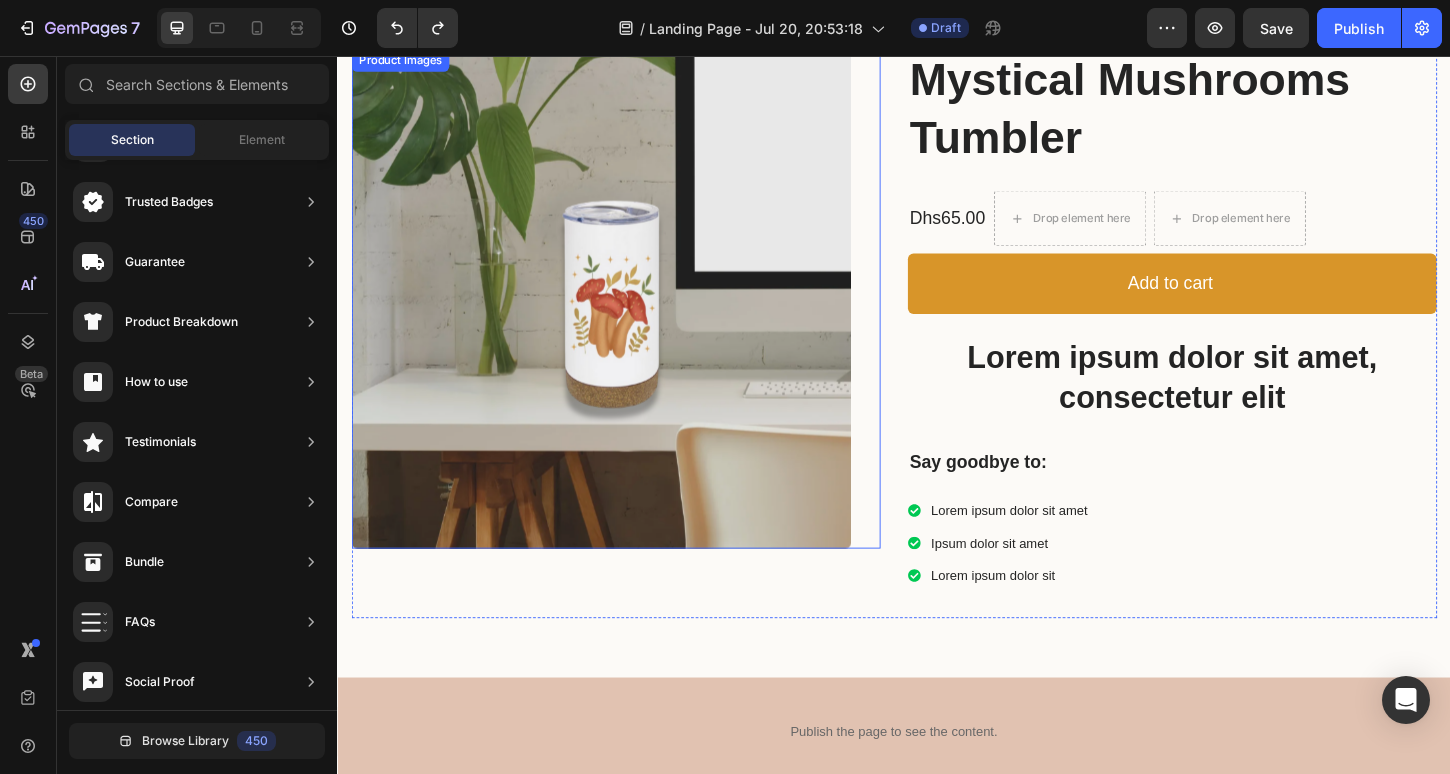 scroll, scrollTop: 5428, scrollLeft: 0, axis: vertical 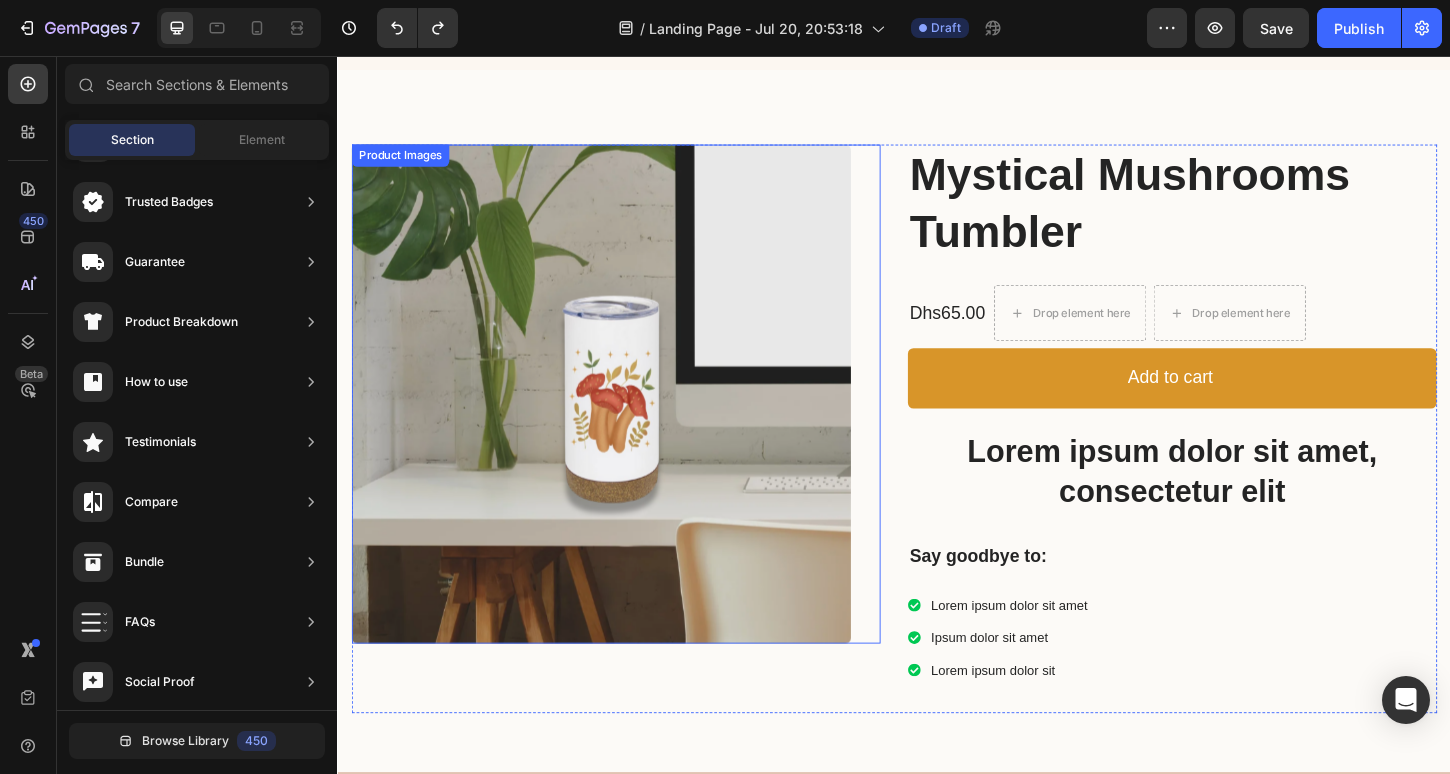 click at bounding box center [621, 420] 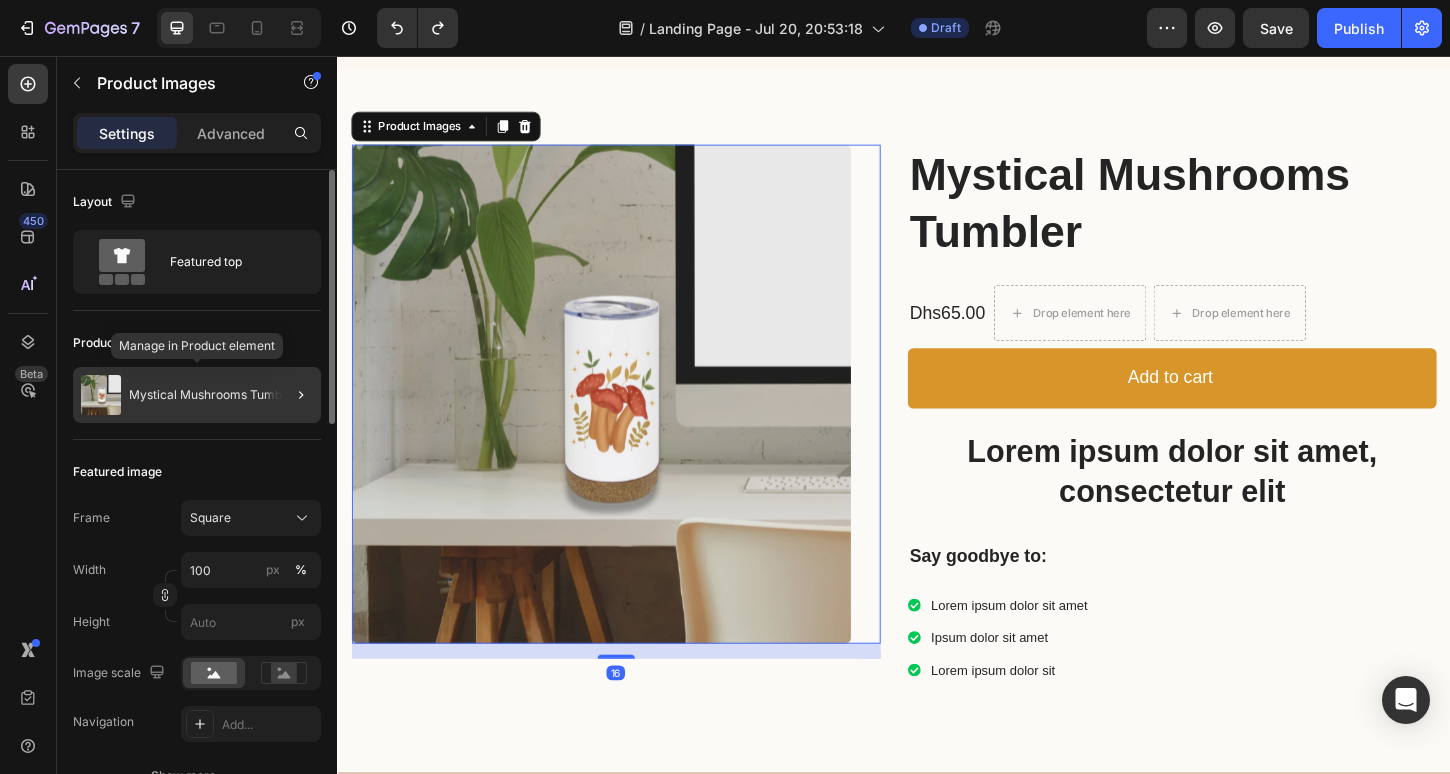 click on "Mystical Mushrooms Tumbler" 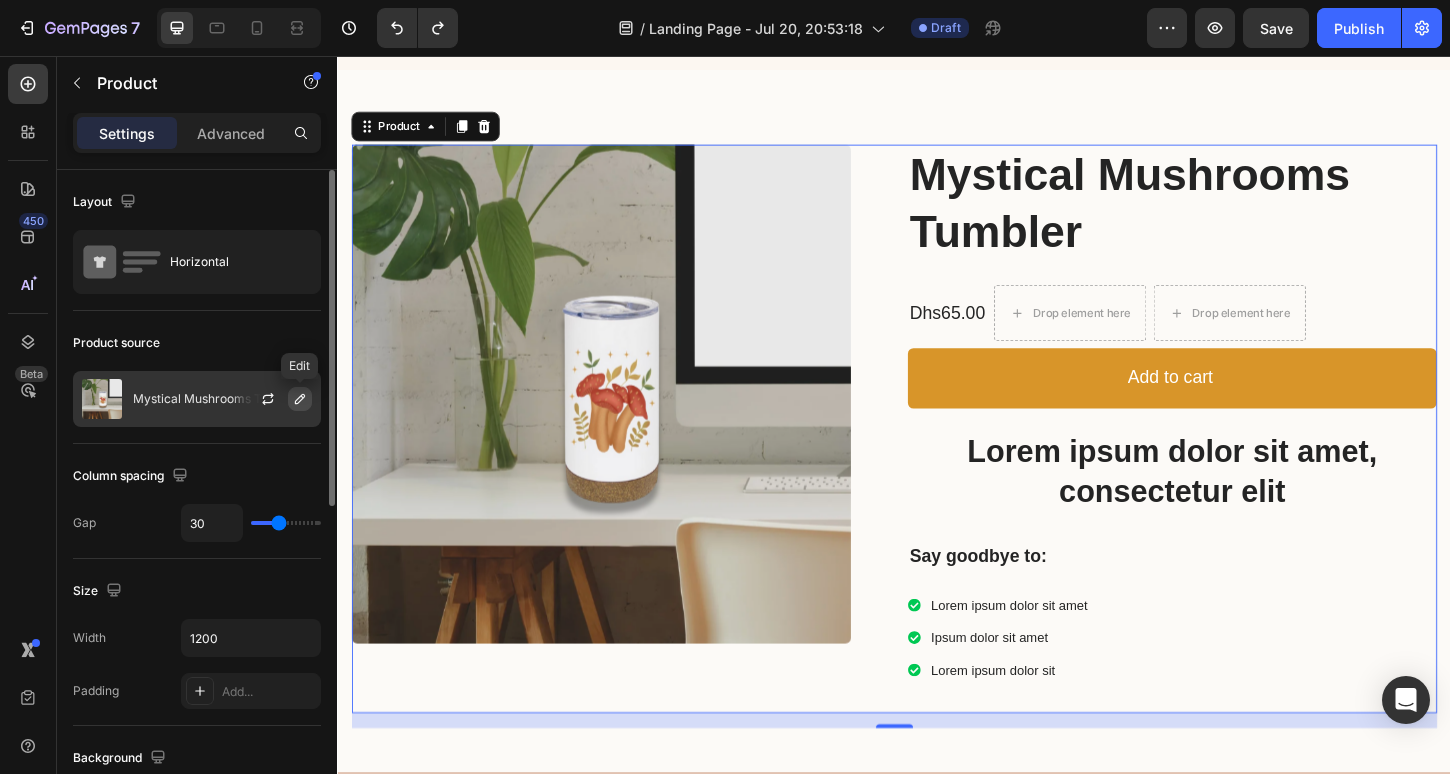 click 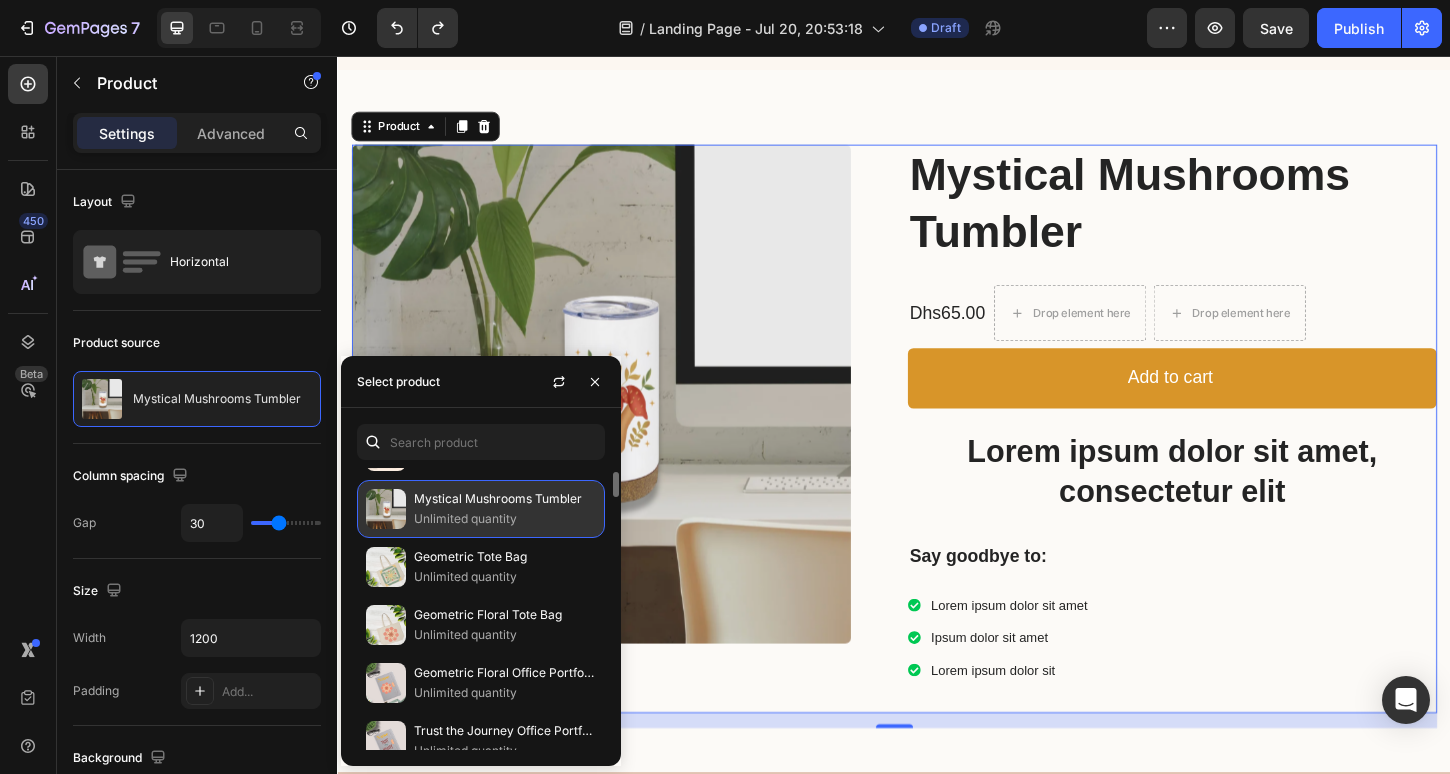 scroll, scrollTop: 0, scrollLeft: 0, axis: both 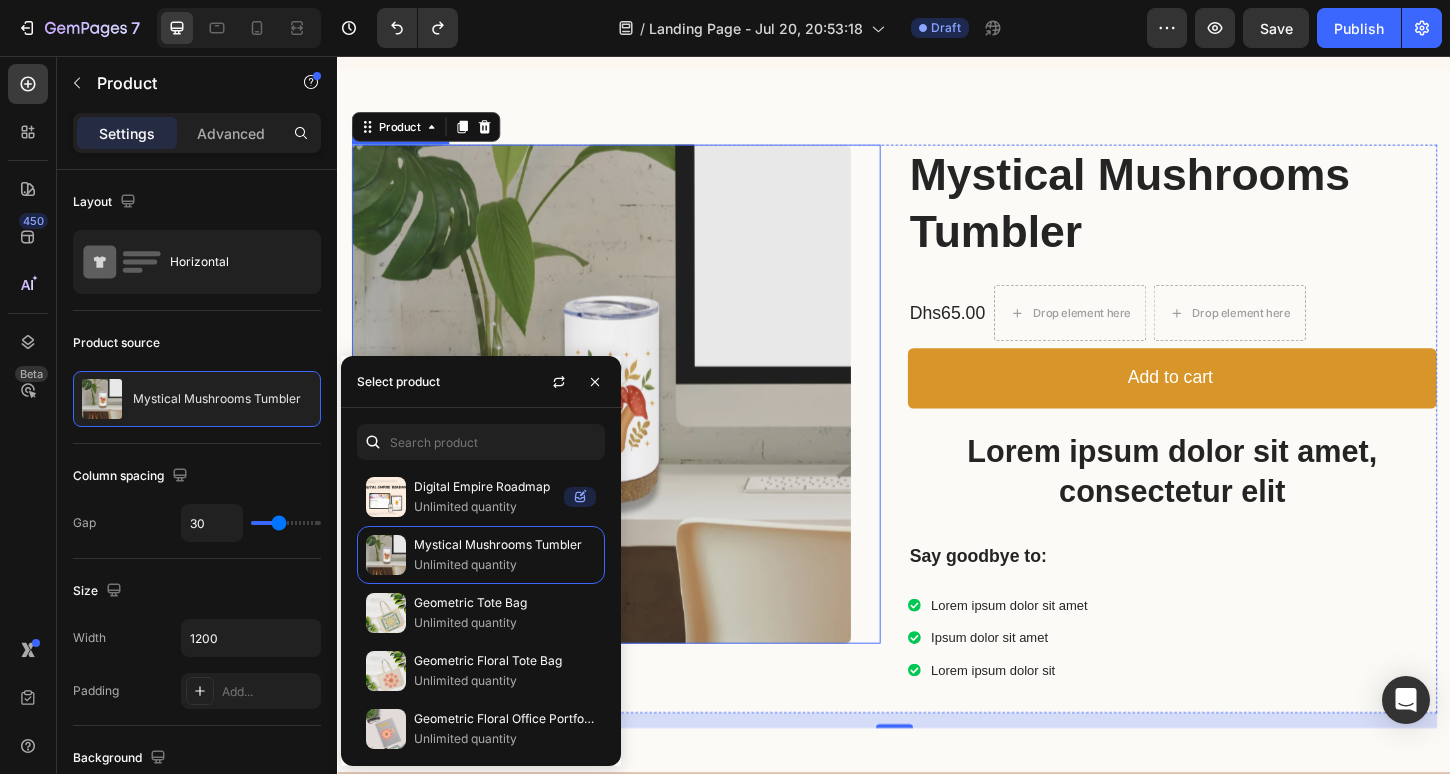 click at bounding box center (621, 420) 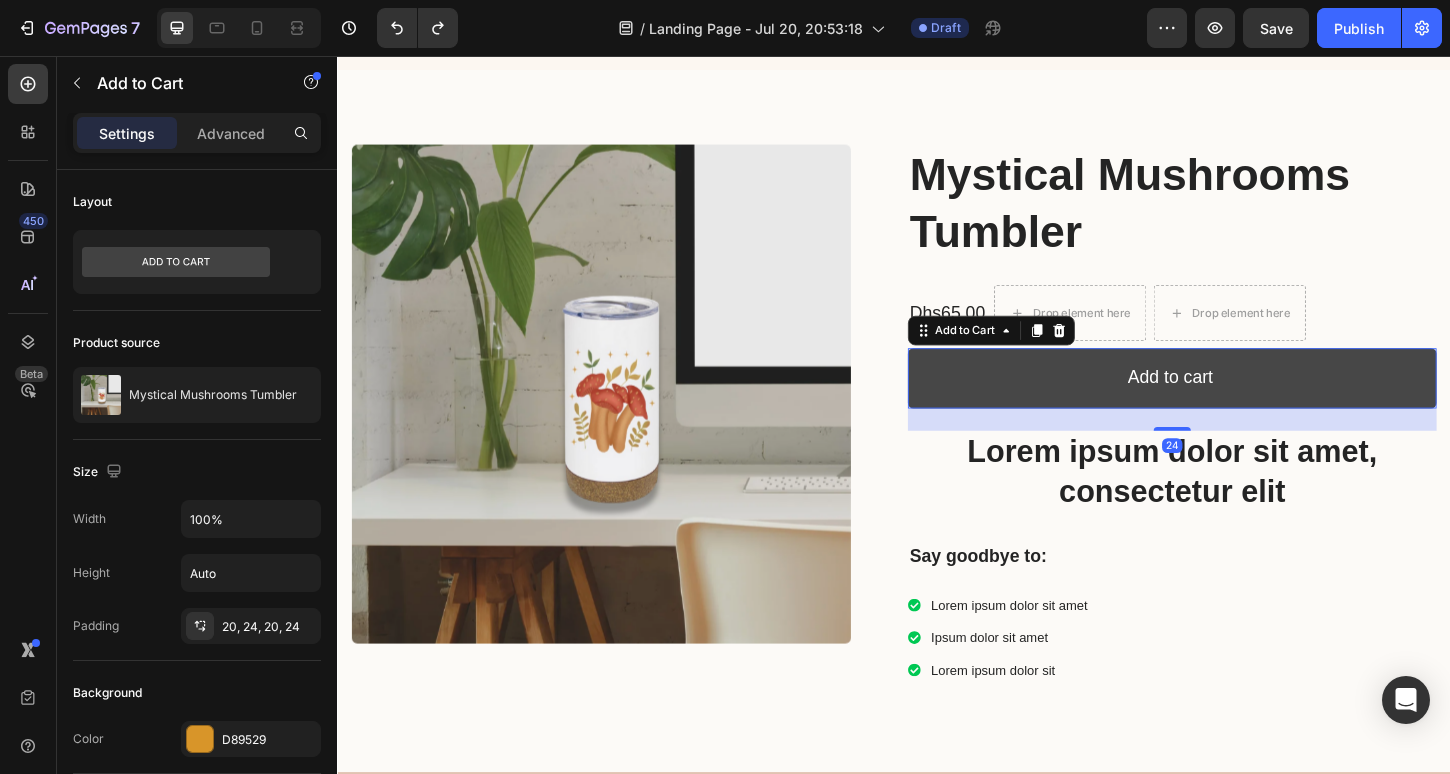 click on "Add to cart" at bounding box center [1237, 403] 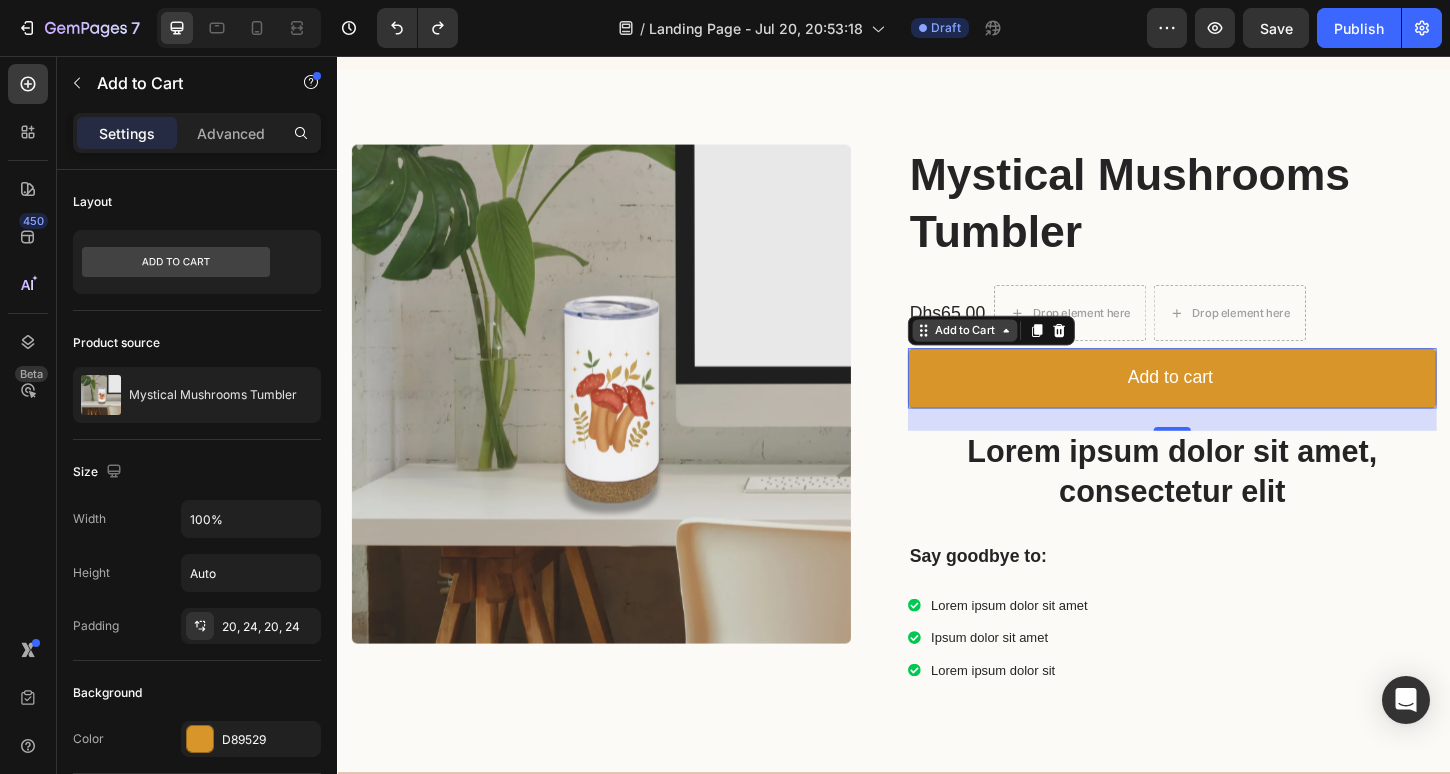 click on "Add to Cart" at bounding box center (1013, 352) 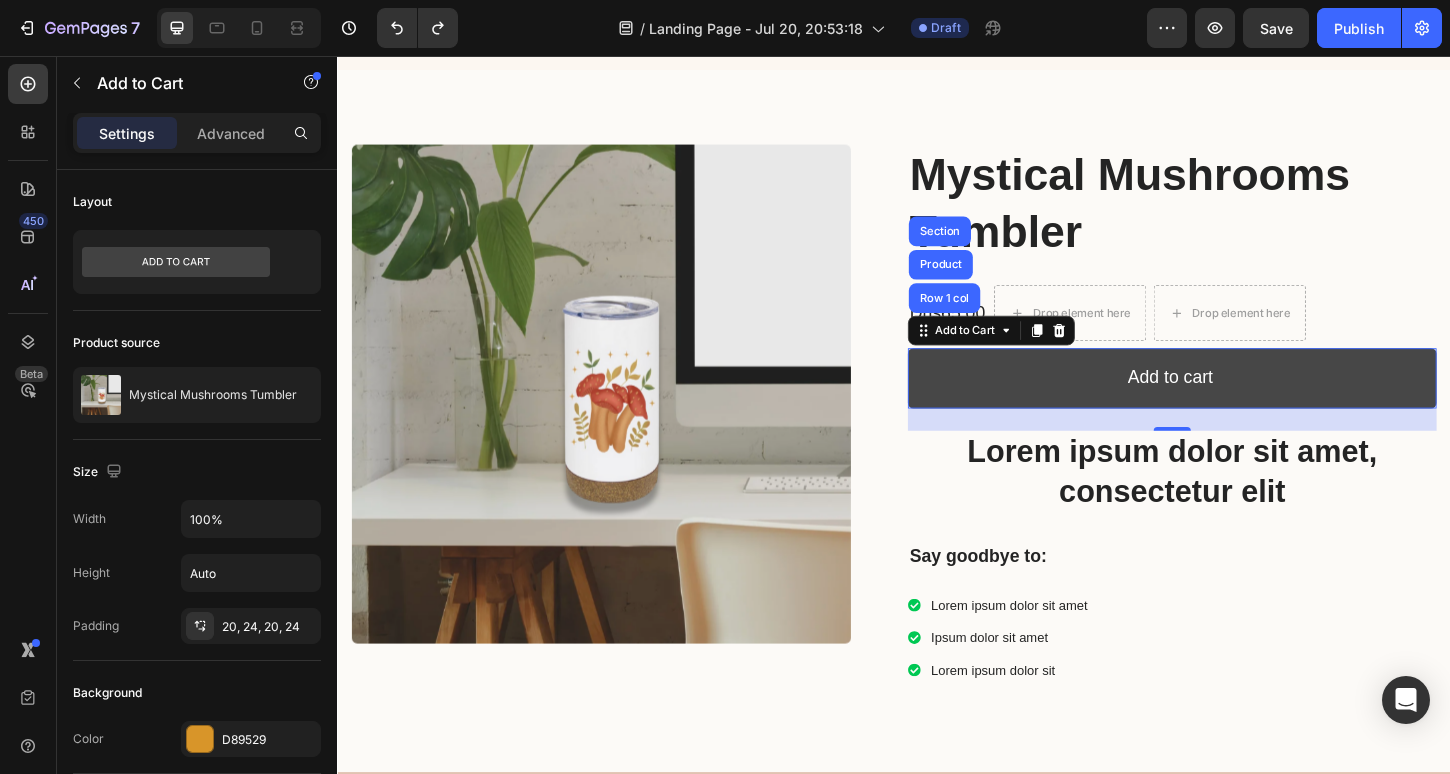 click on "Add to cart" at bounding box center [1237, 403] 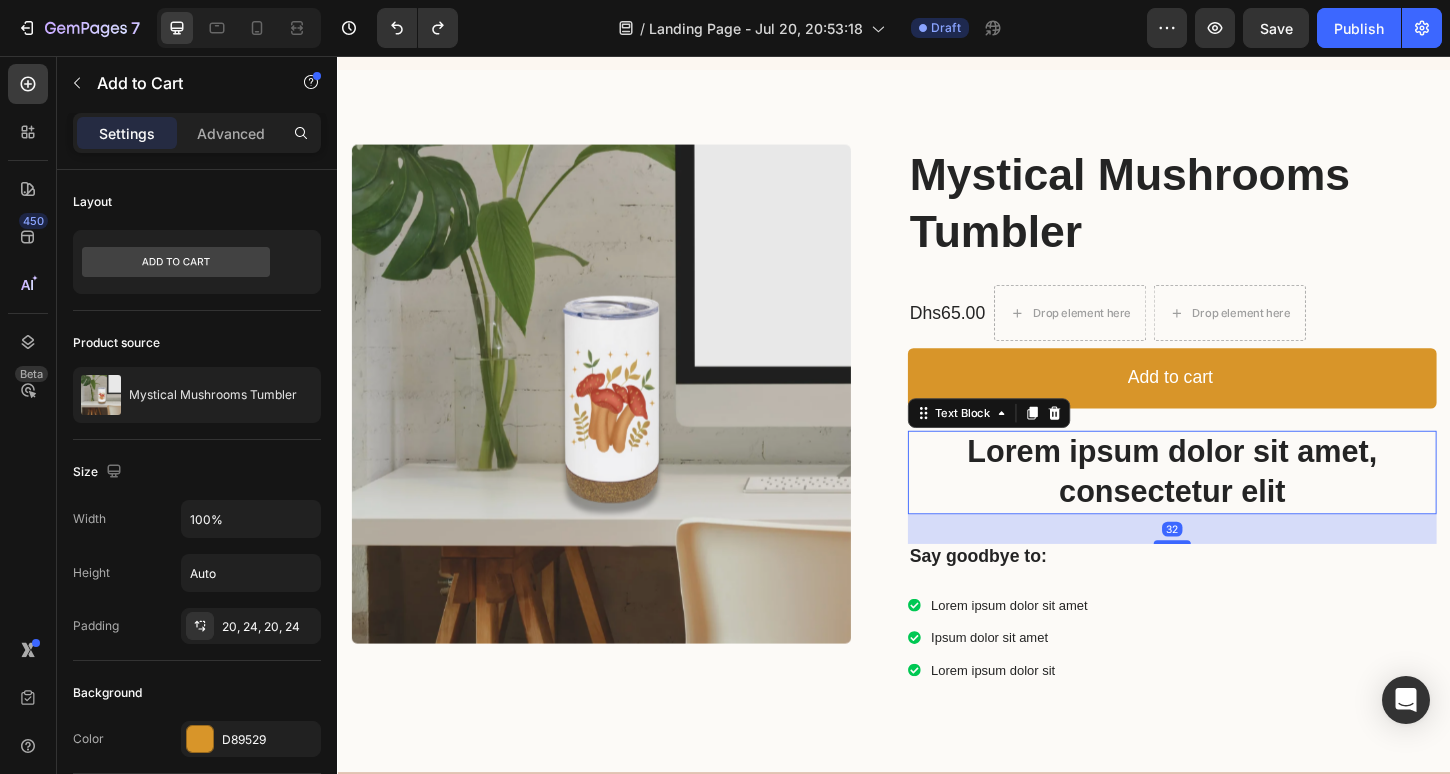click on "Lorem ipsum dolor sit amet, consectetur elit" at bounding box center [1237, 505] 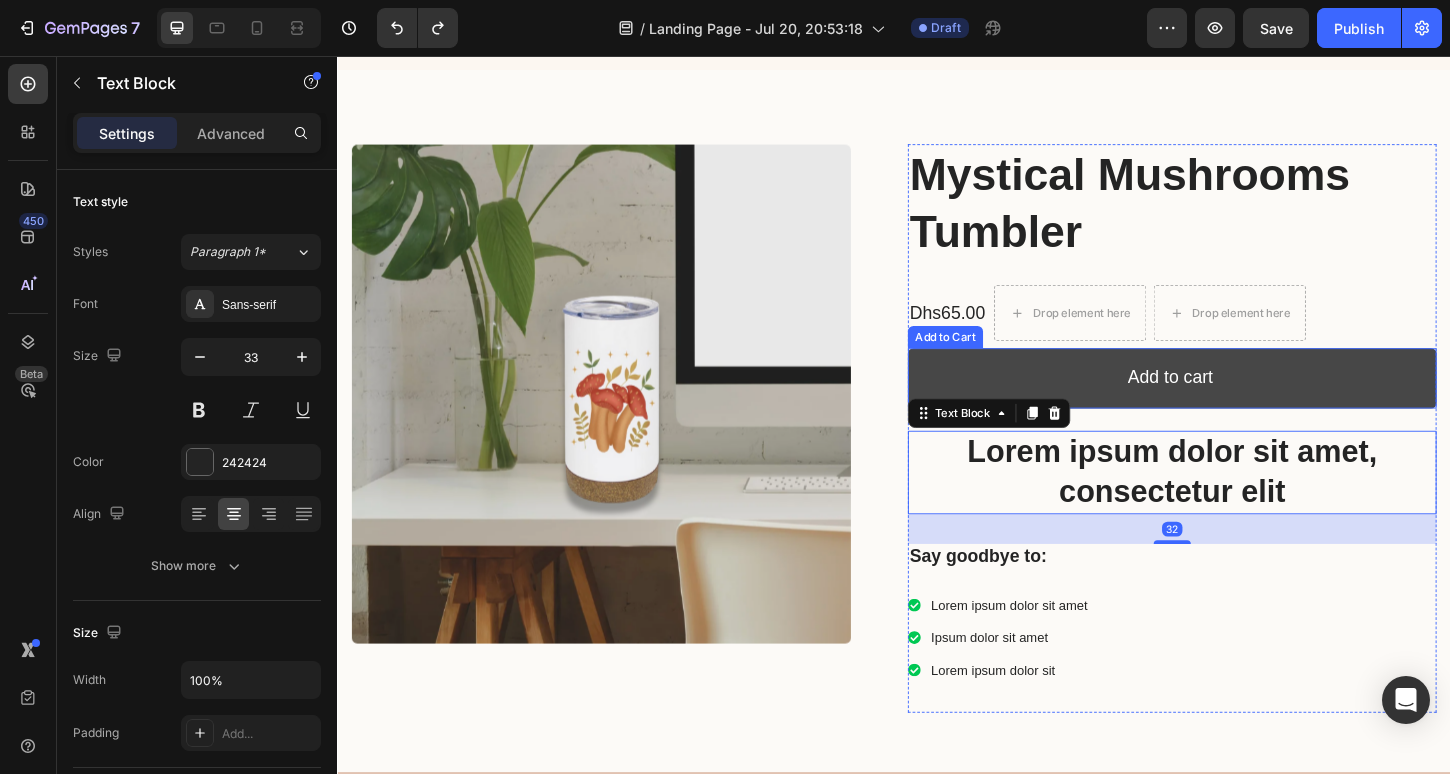 click on "Add to cart" at bounding box center (1237, 403) 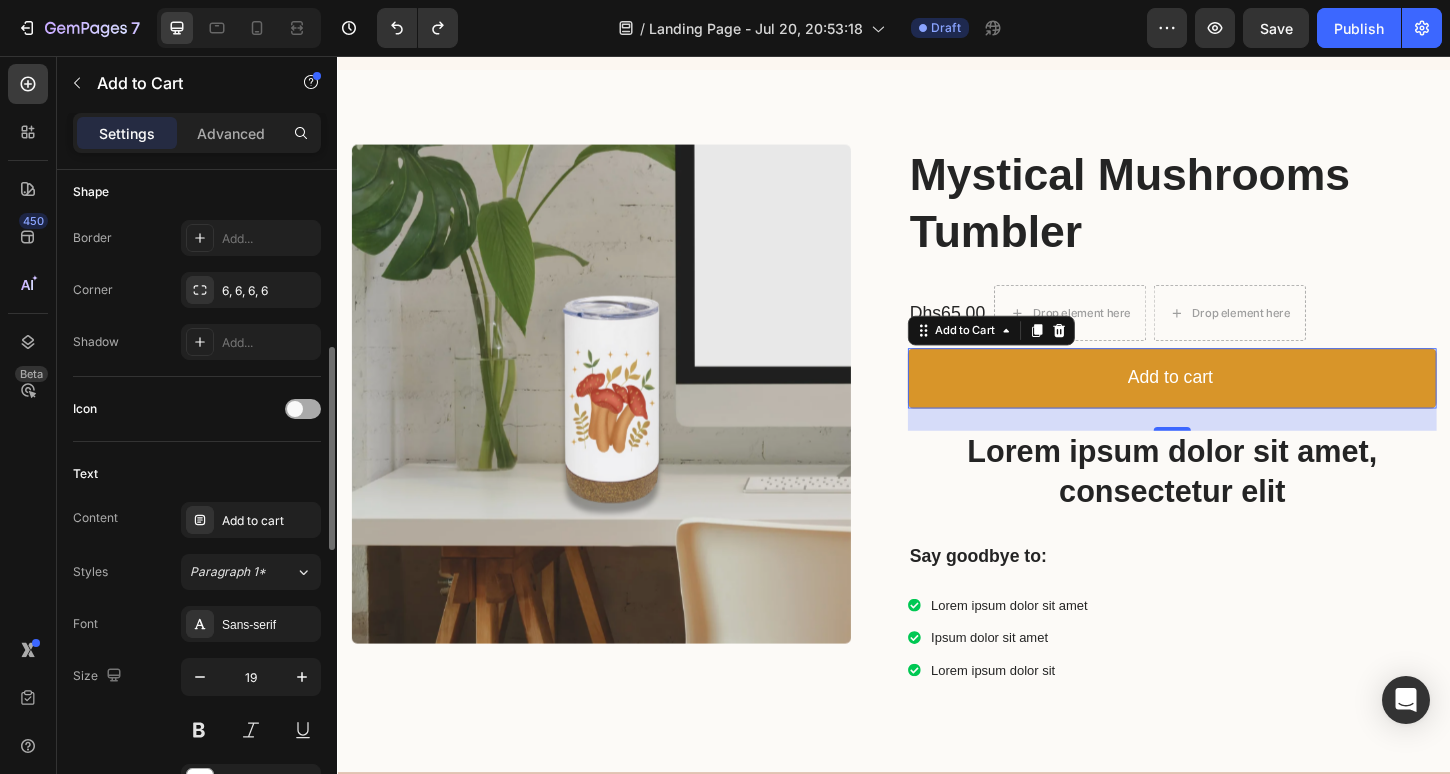 scroll, scrollTop: 618, scrollLeft: 0, axis: vertical 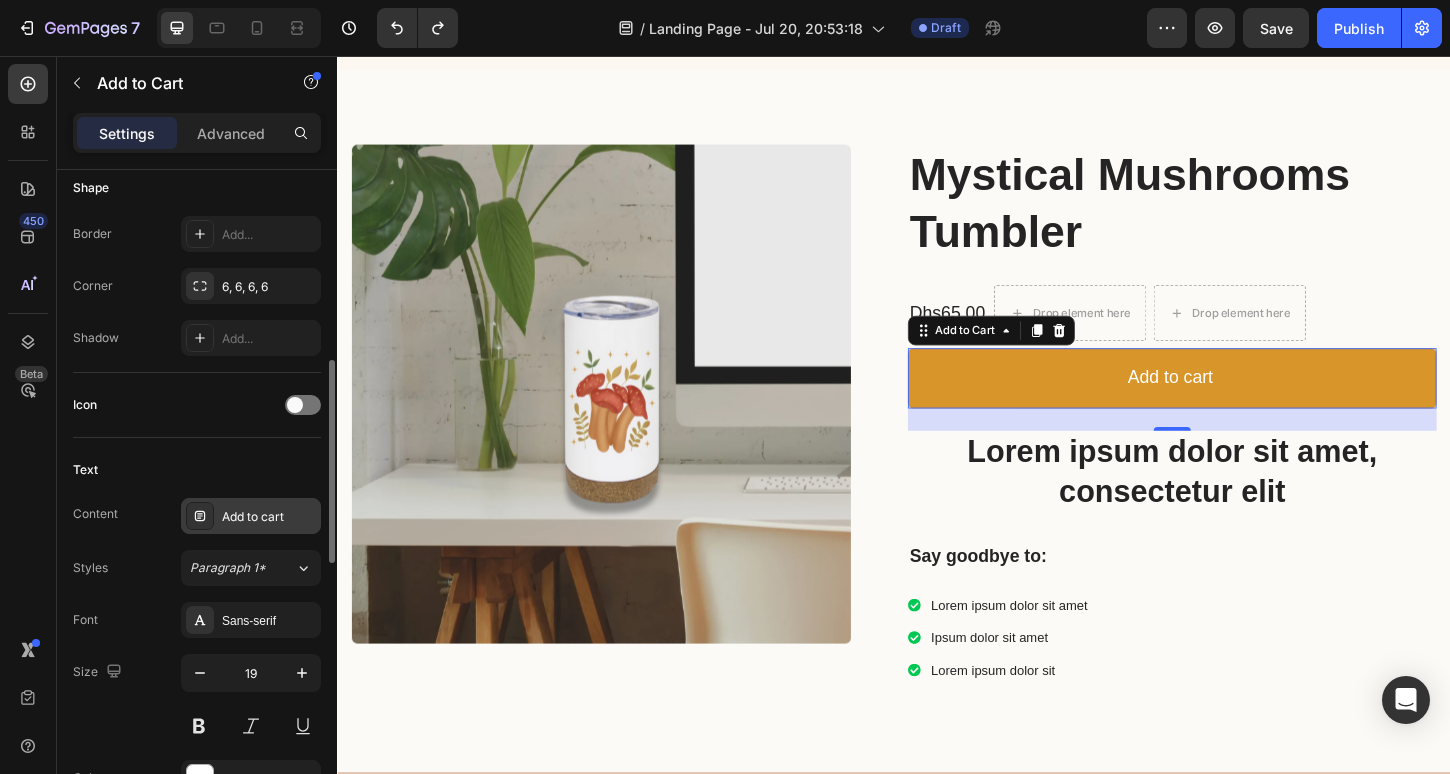 click on "Add to cart" at bounding box center [269, 517] 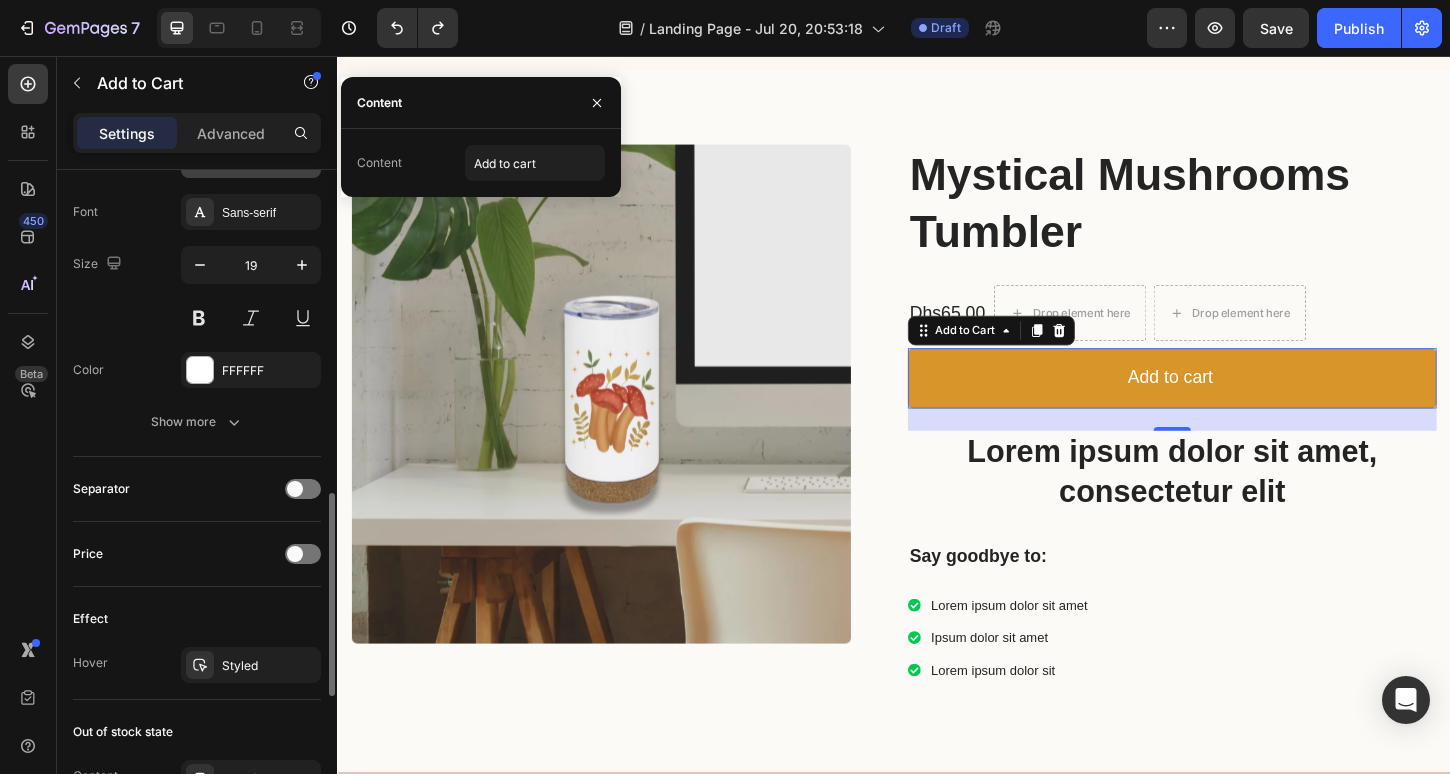 scroll, scrollTop: 1032, scrollLeft: 0, axis: vertical 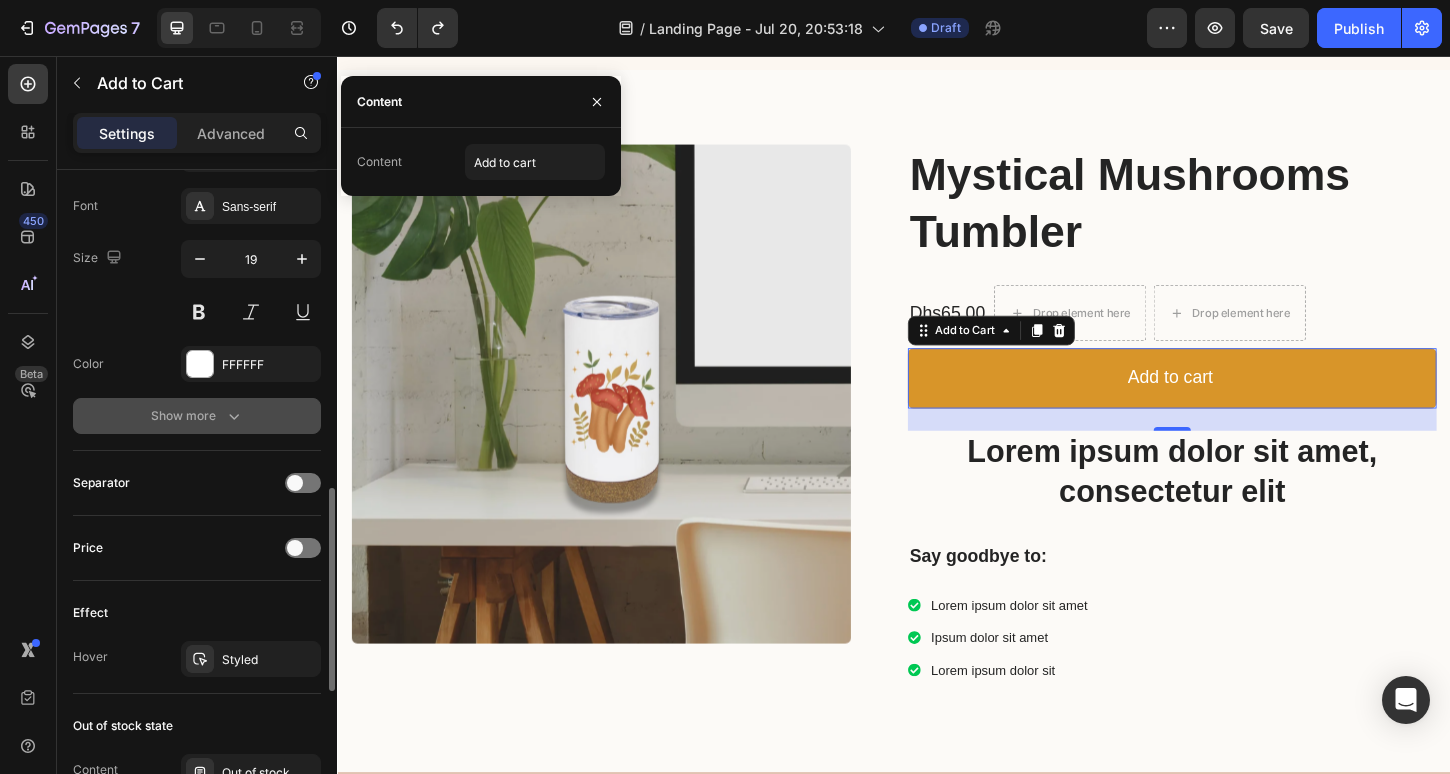click on "Show more" at bounding box center [197, 416] 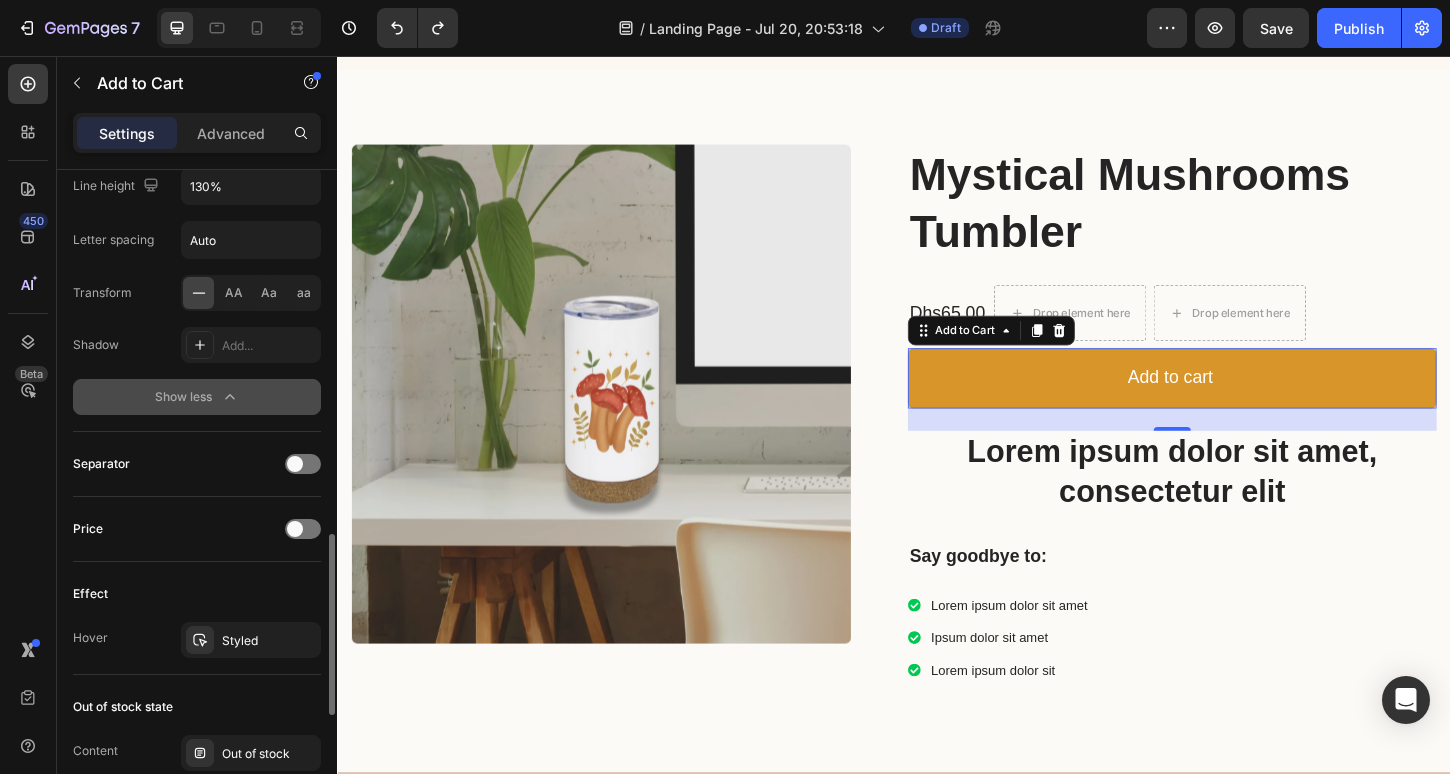 scroll, scrollTop: 1334, scrollLeft: 0, axis: vertical 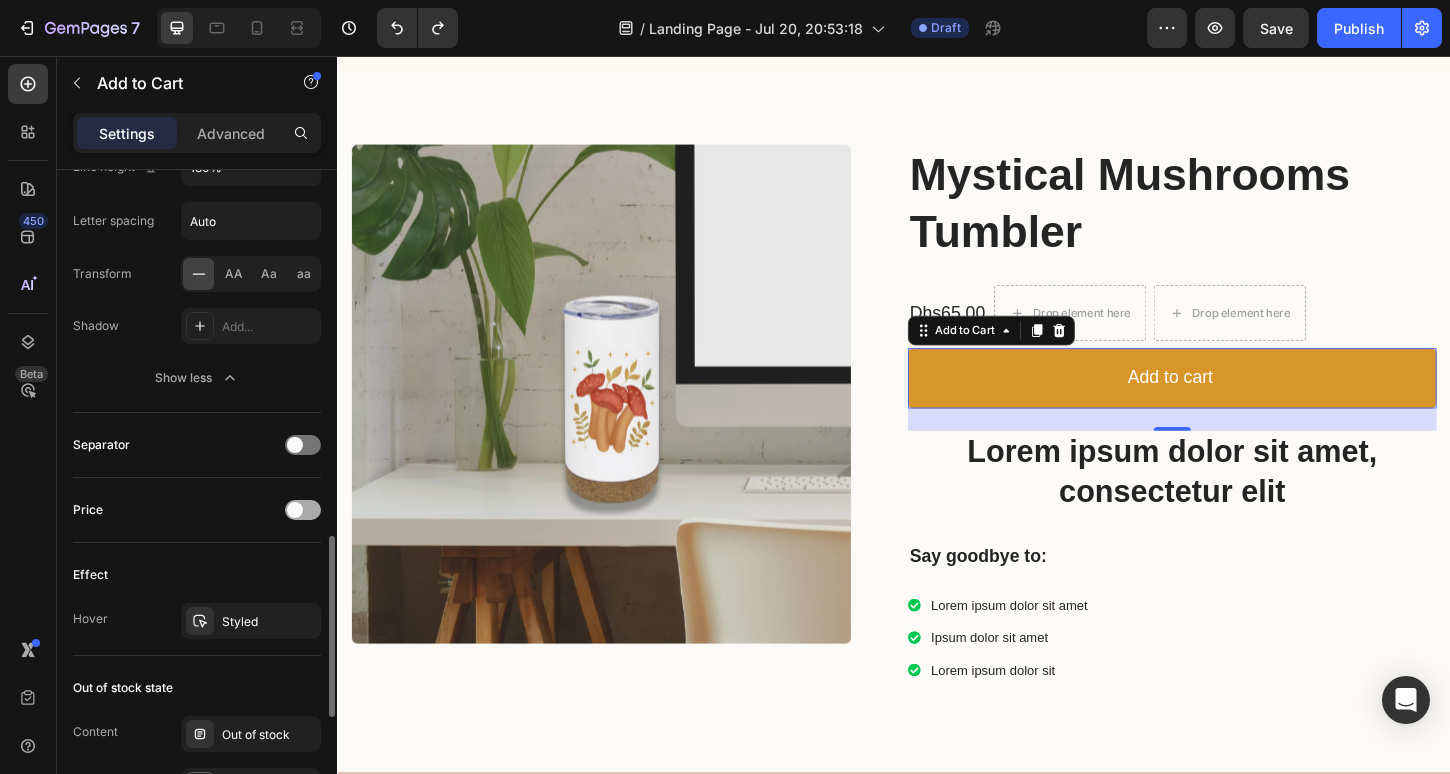 click at bounding box center [303, 510] 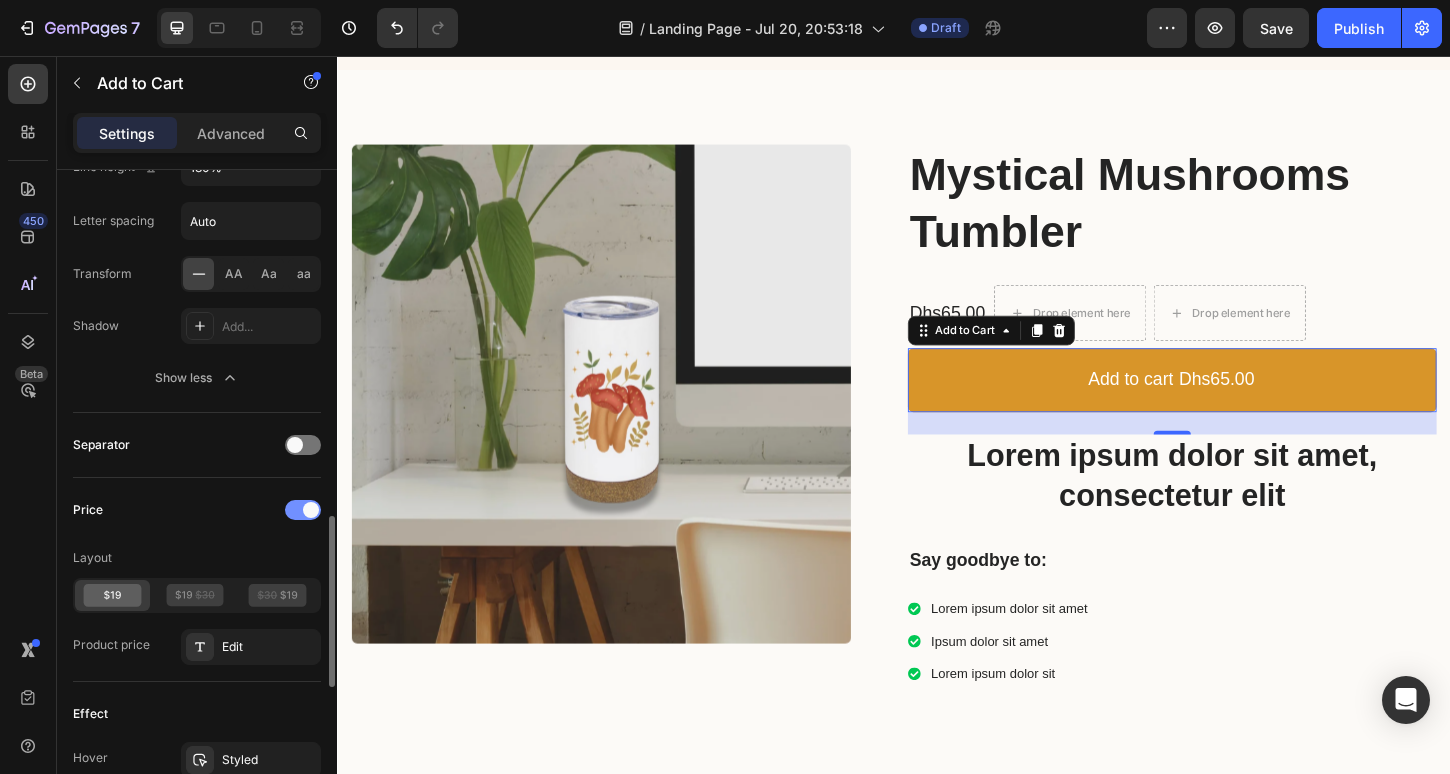 click at bounding box center (311, 510) 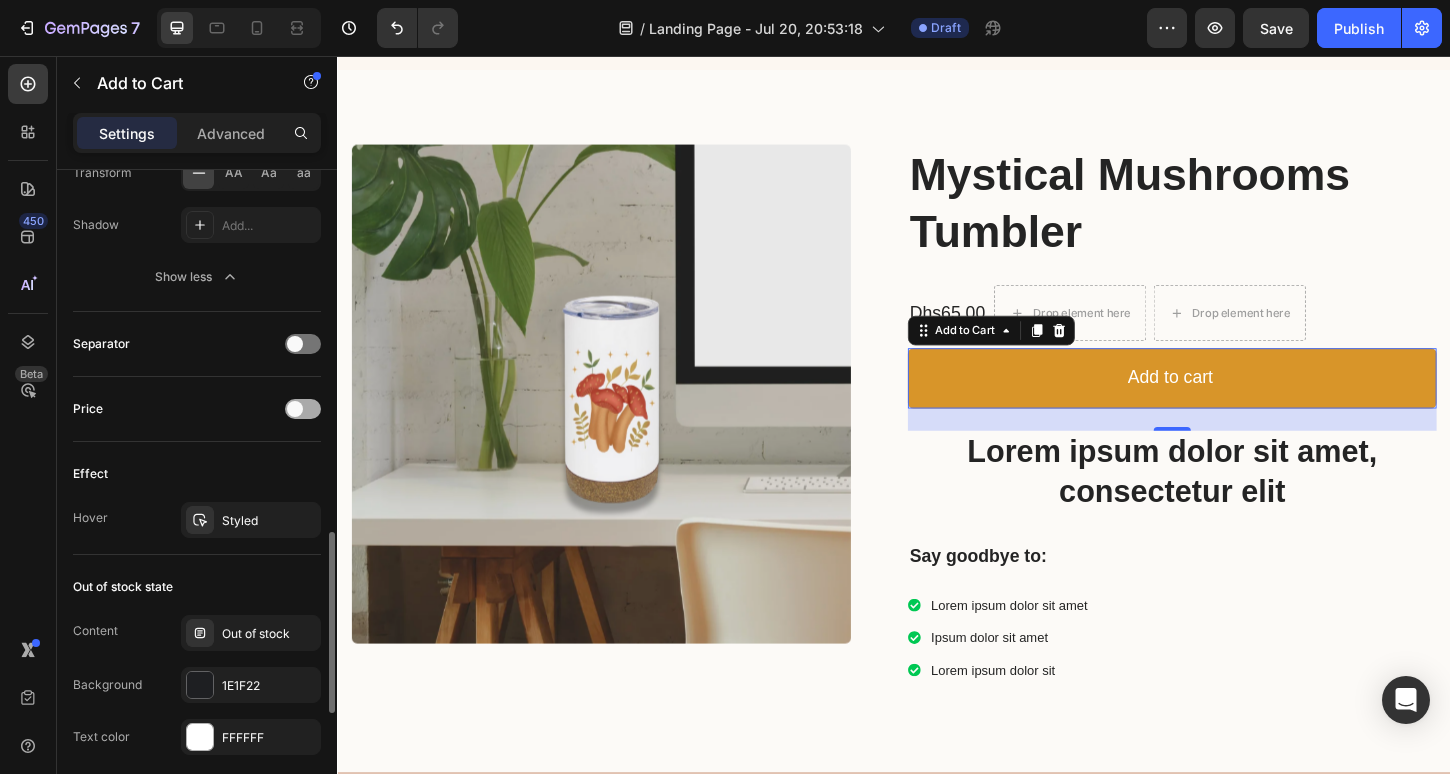 scroll, scrollTop: 1532, scrollLeft: 0, axis: vertical 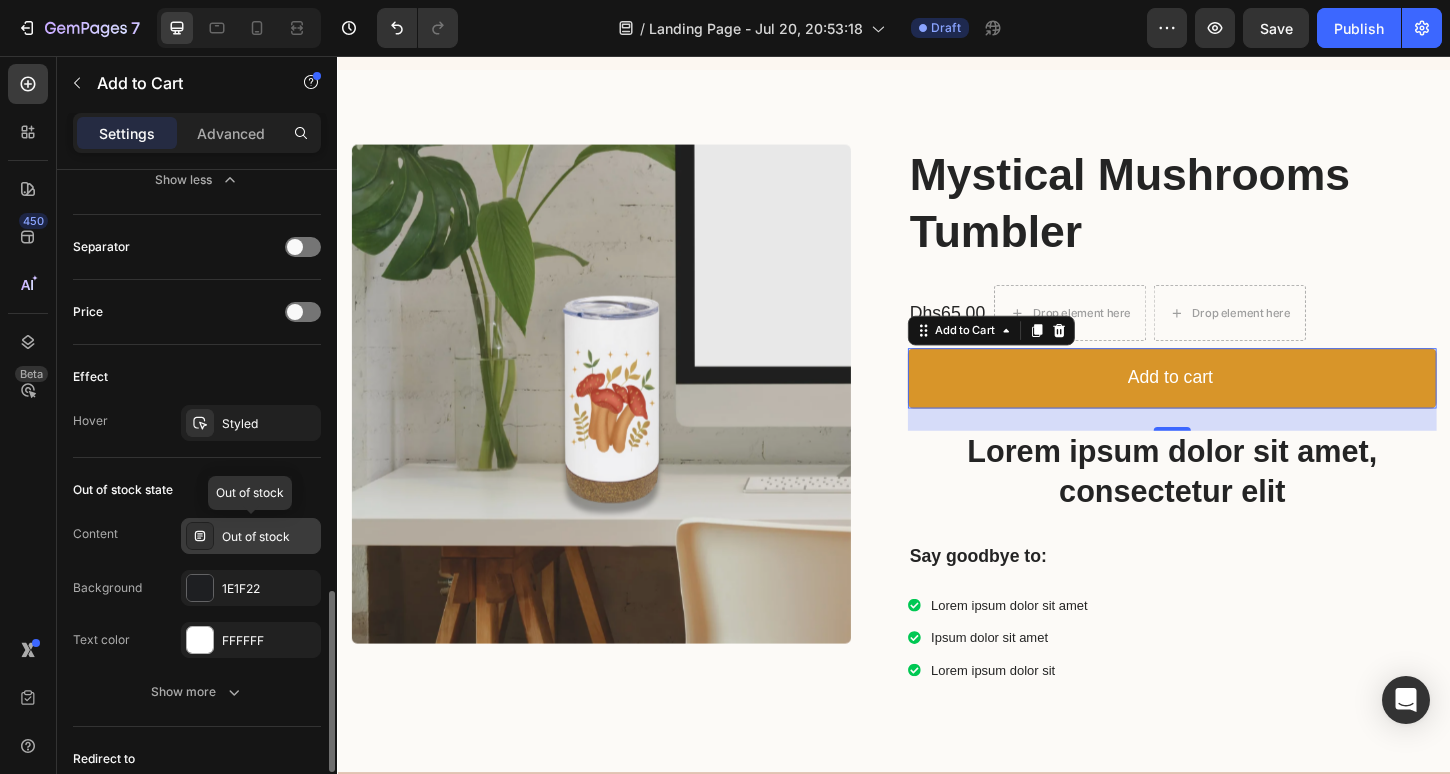 click on "Out of stock" at bounding box center [269, 537] 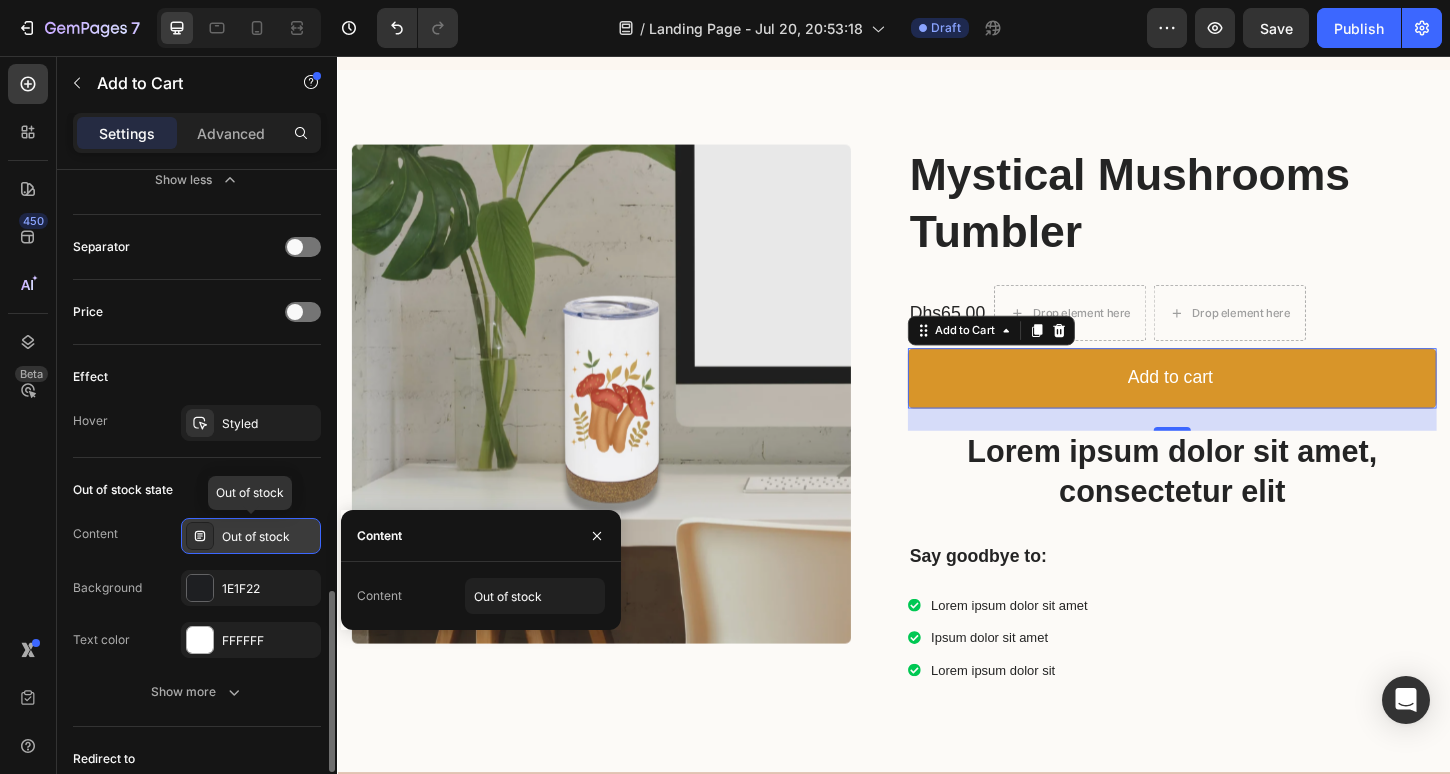 click on "Out of stock" at bounding box center (269, 537) 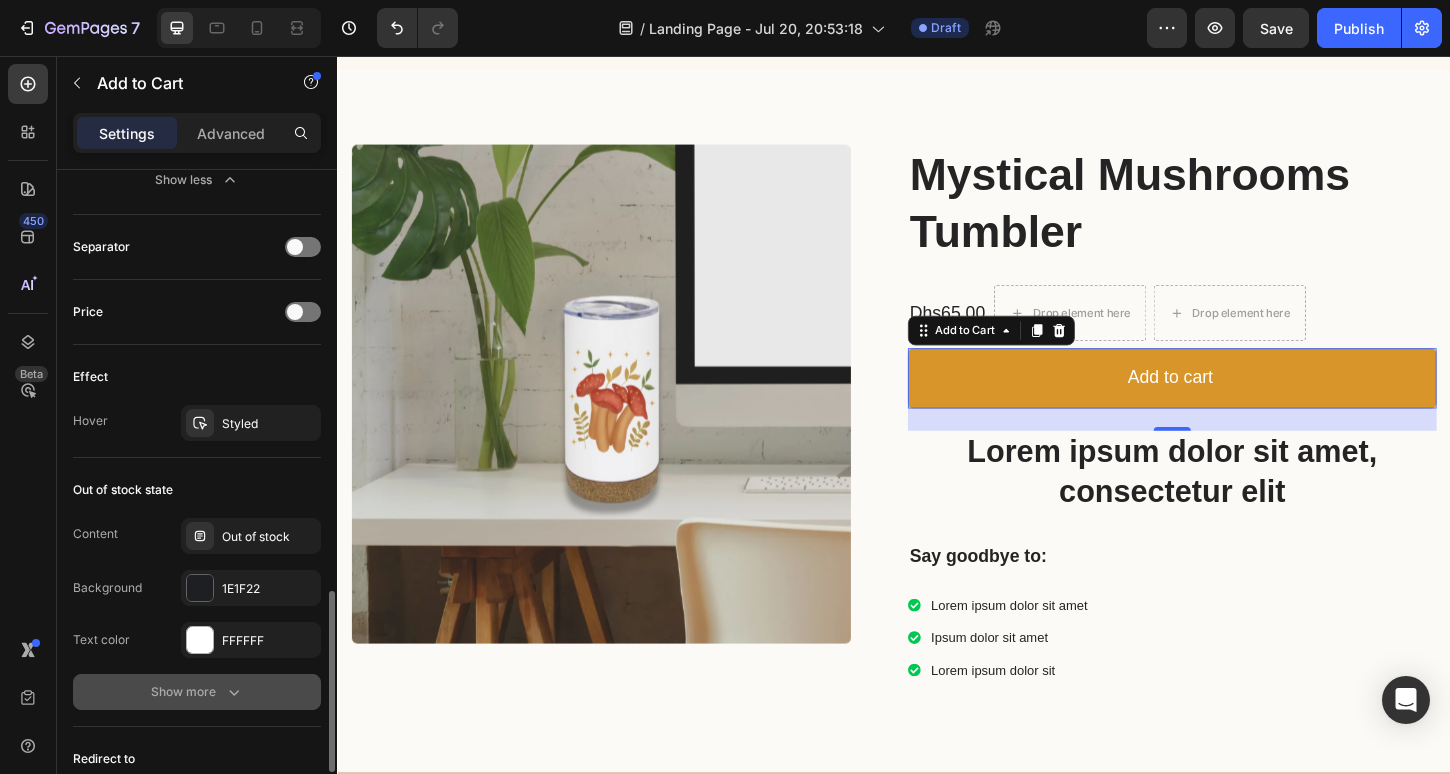 click 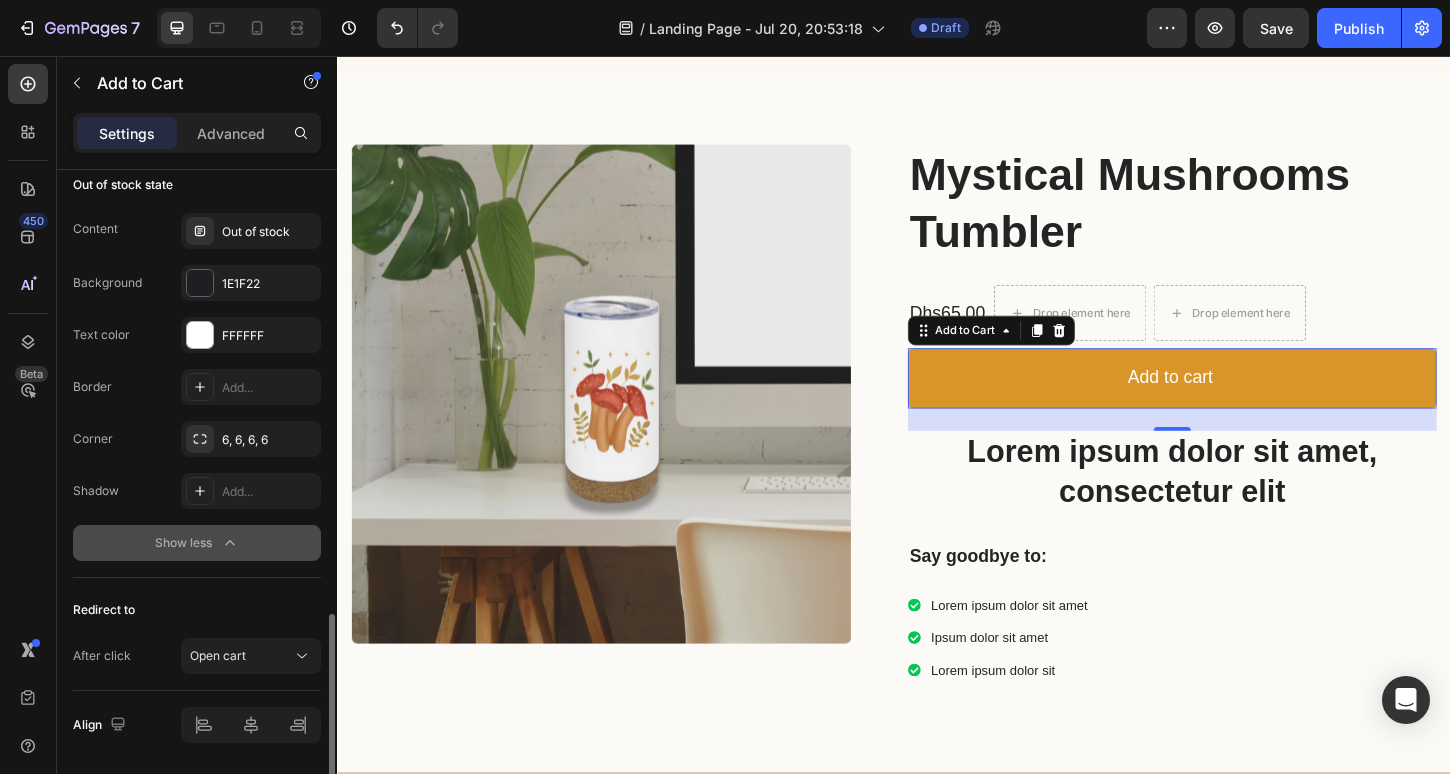 scroll, scrollTop: 1902, scrollLeft: 0, axis: vertical 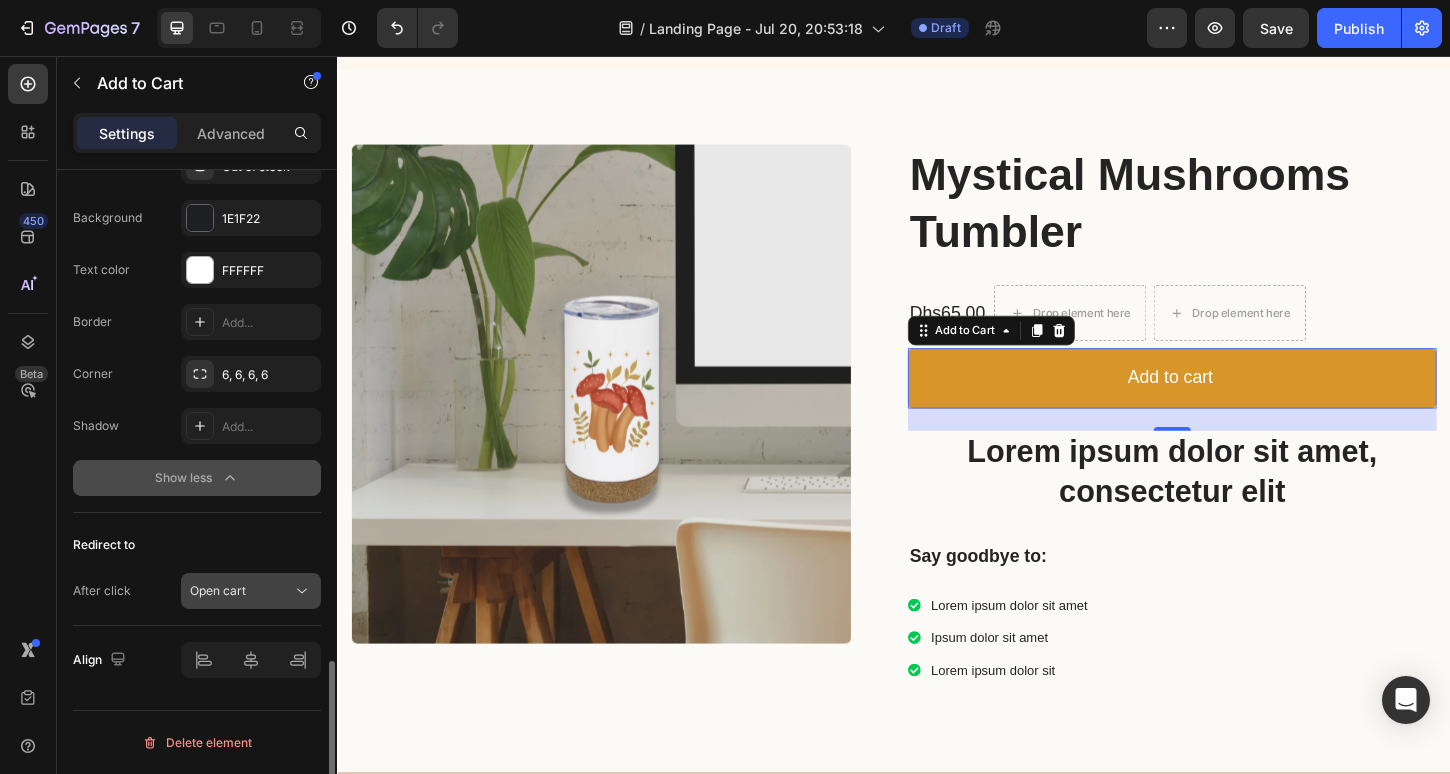 click on "Open cart" at bounding box center (241, 591) 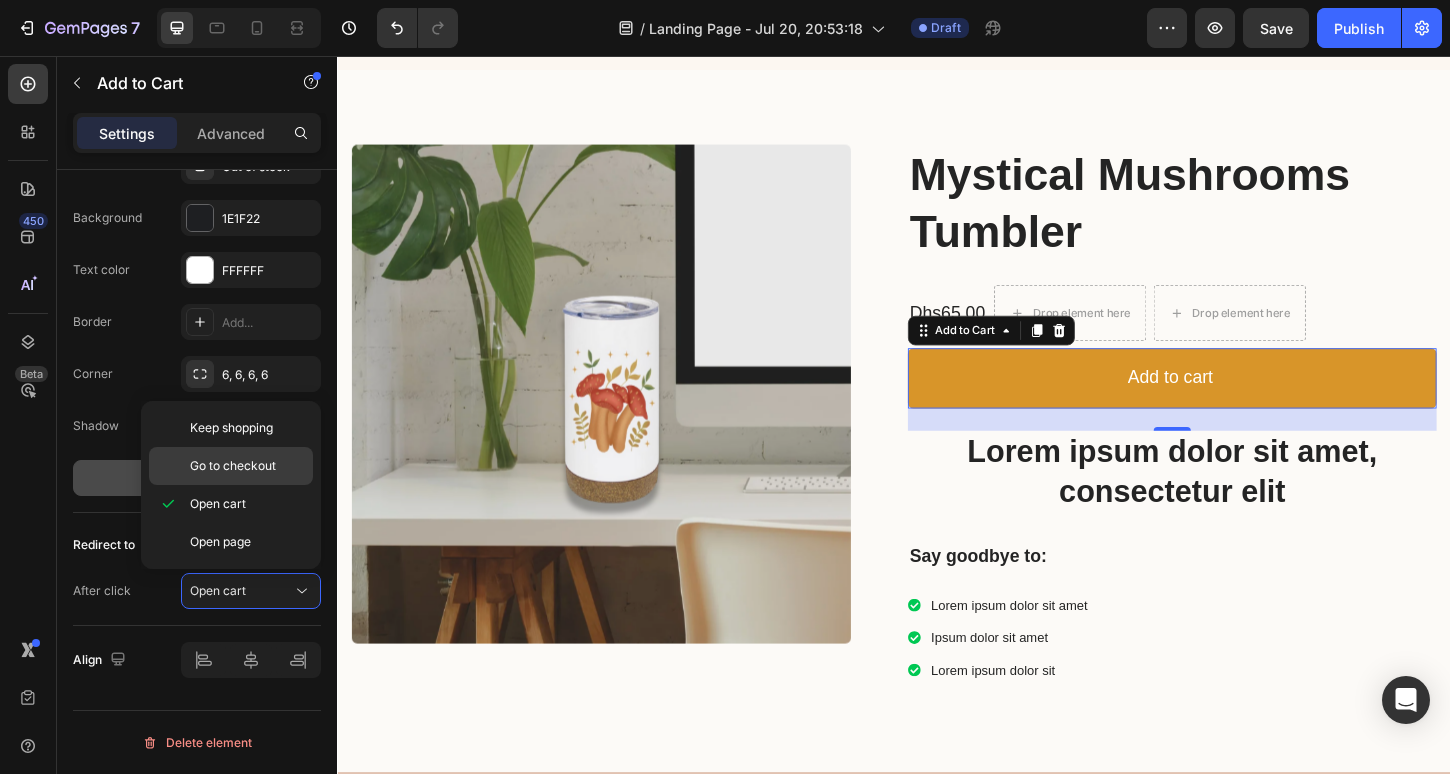 click on "Go to checkout" at bounding box center (233, 466) 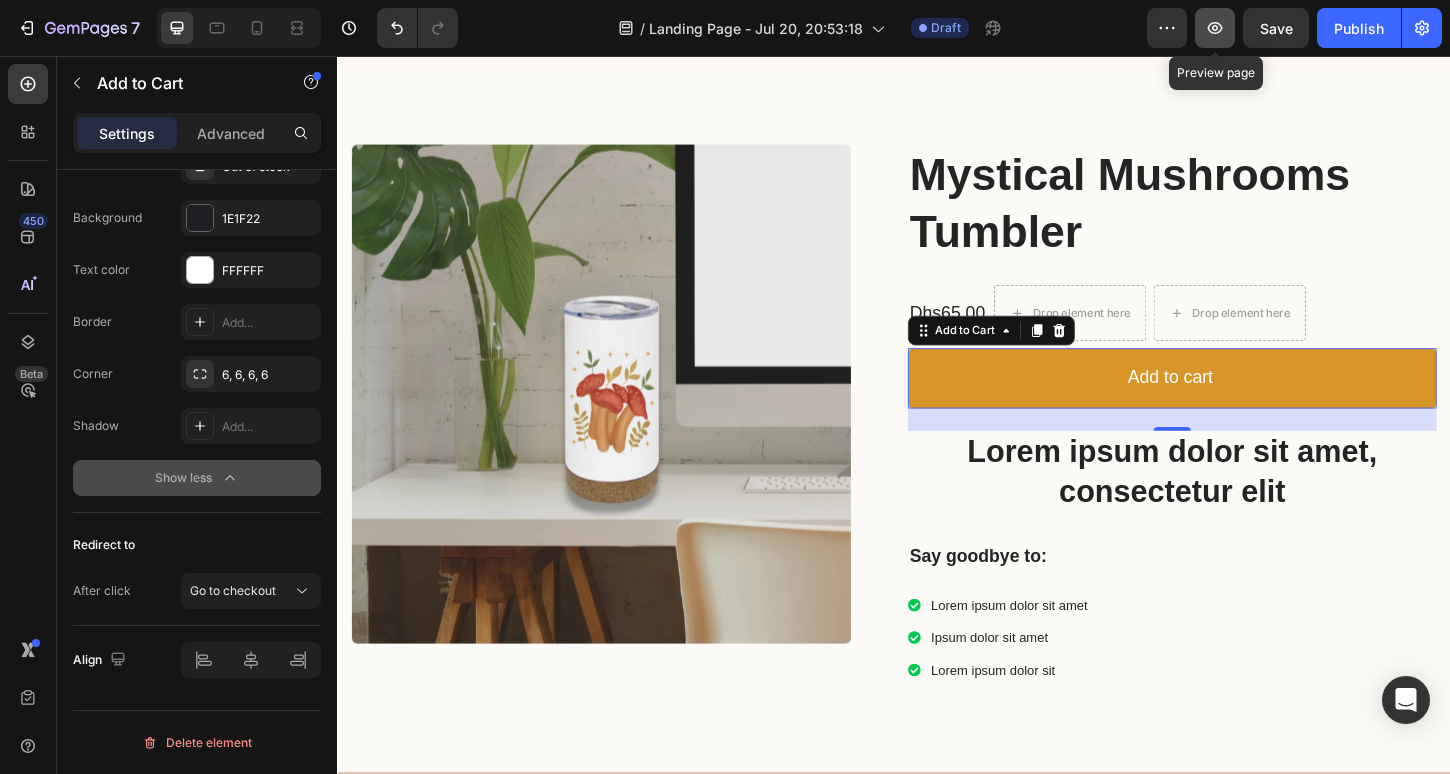 click 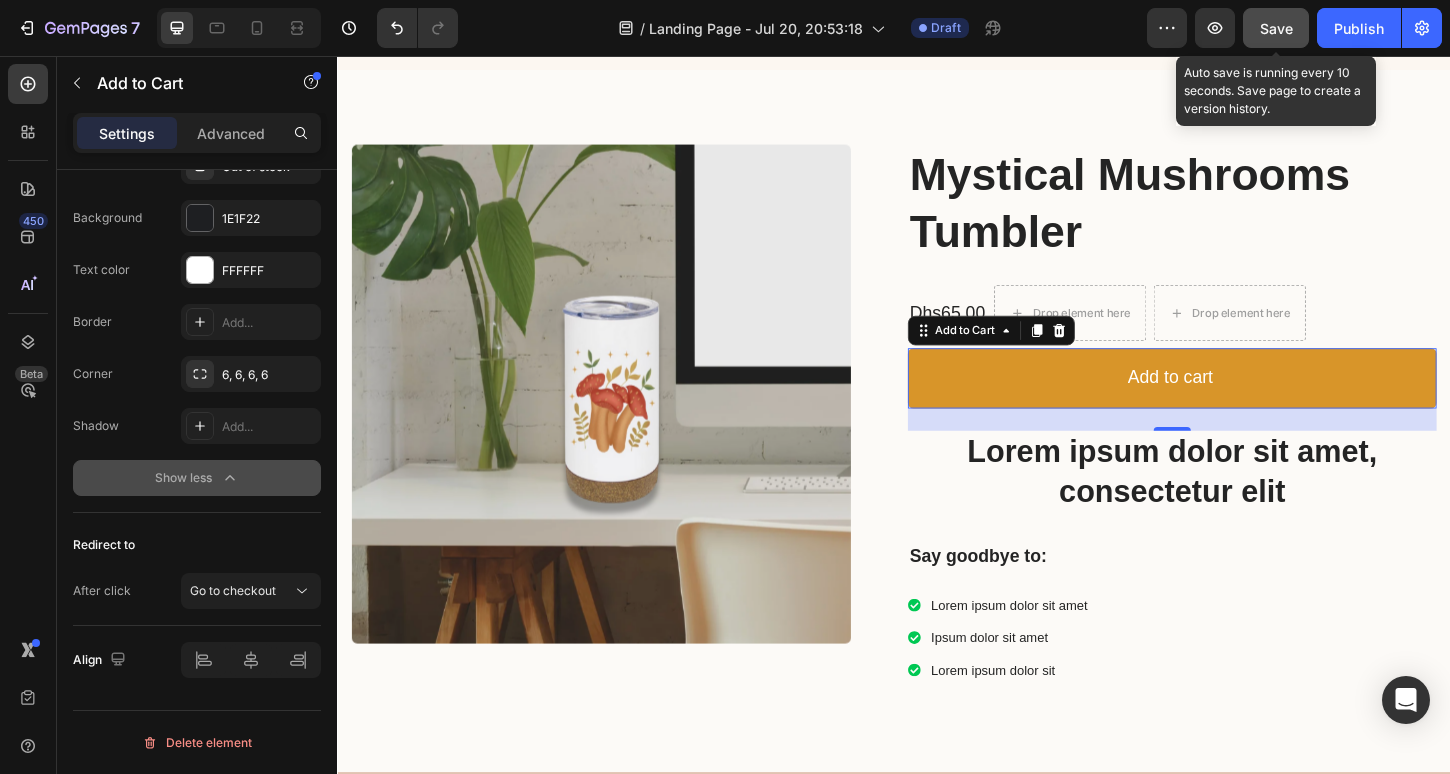 click on "Save" 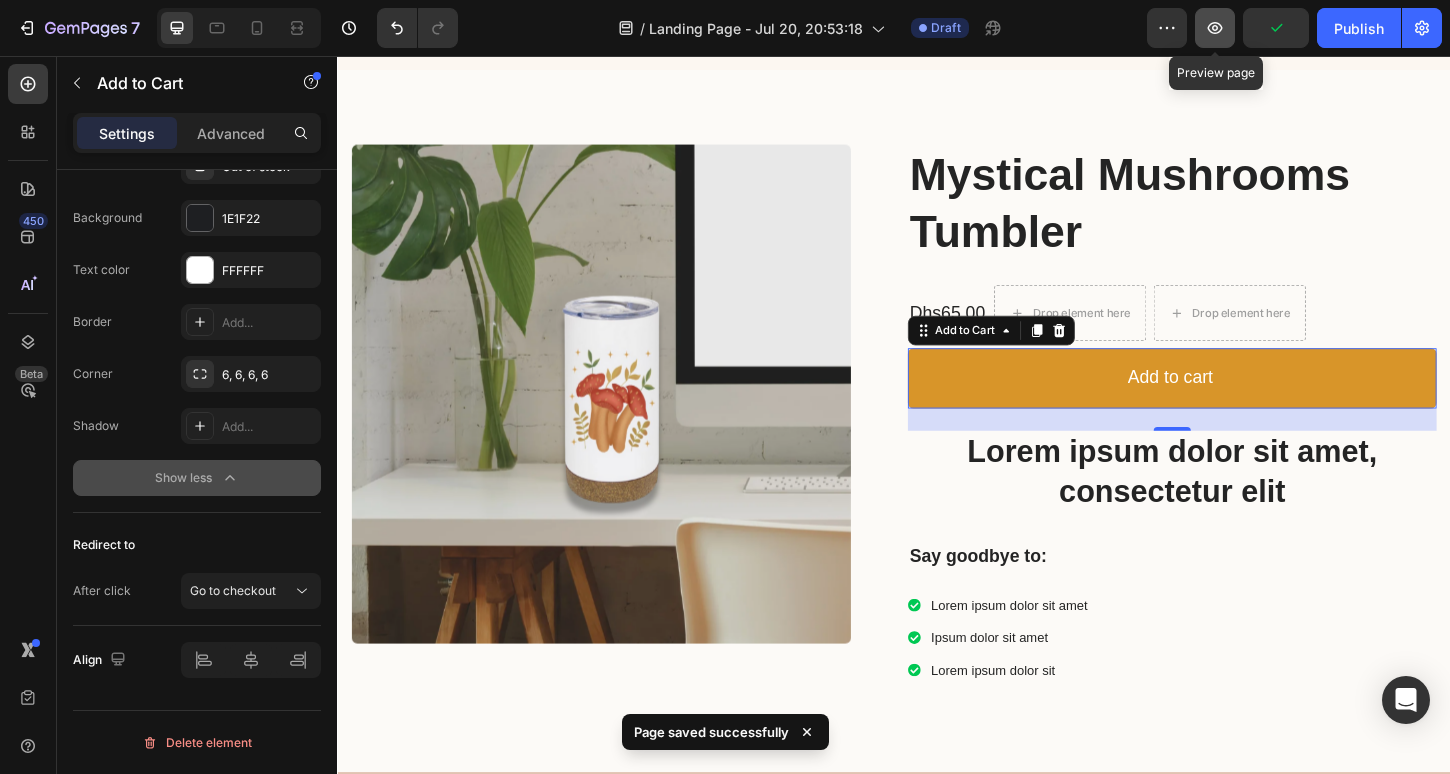 click 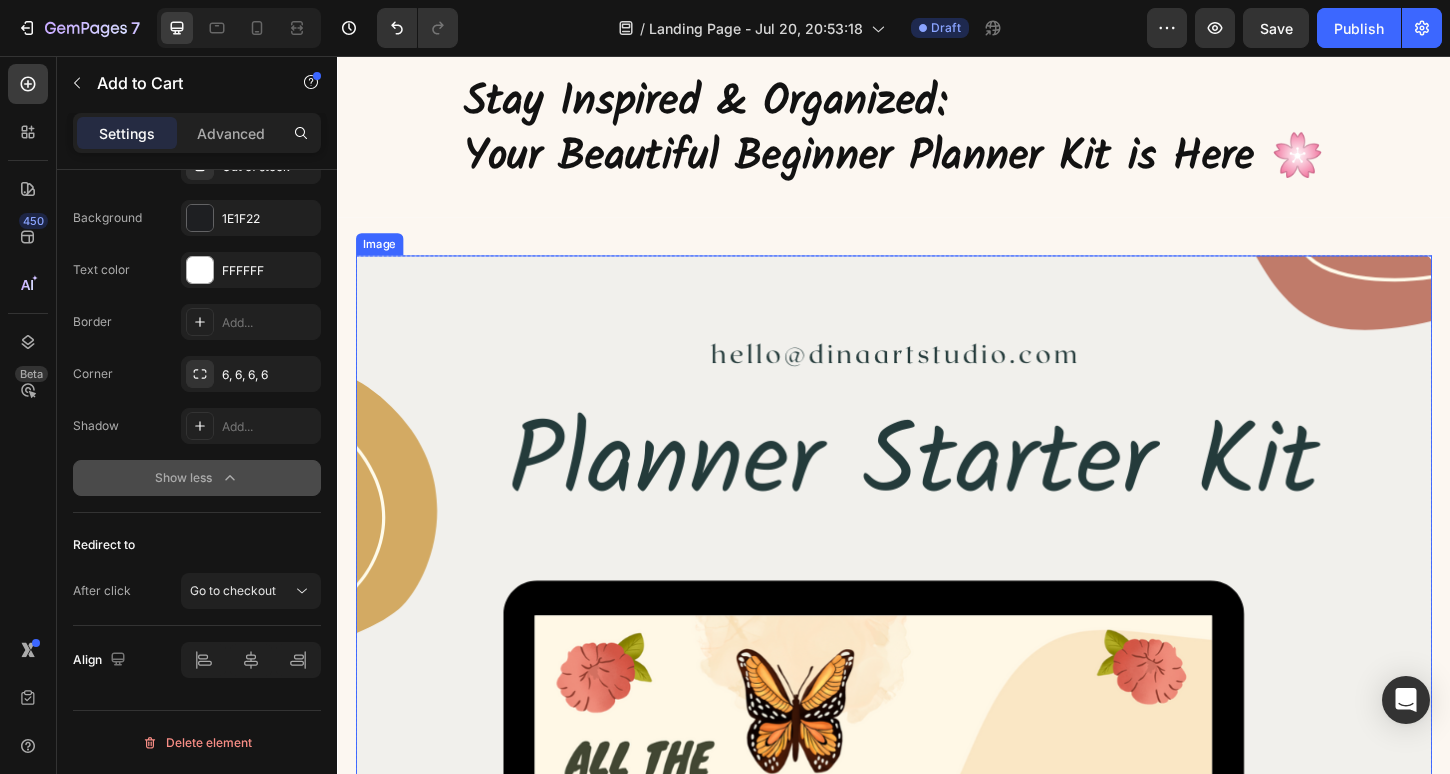 scroll, scrollTop: 64, scrollLeft: 0, axis: vertical 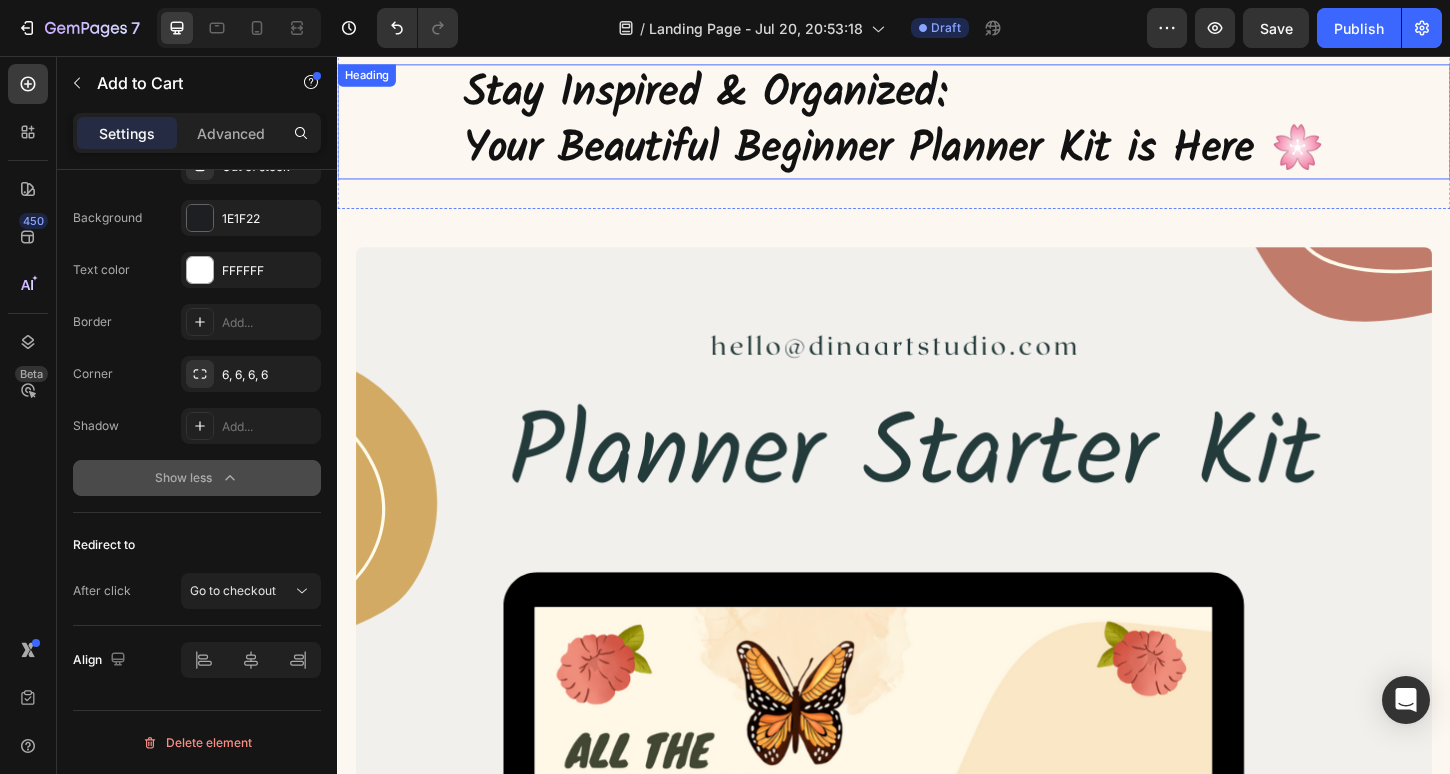 click on "Your Beautiful Beginner Planner Kit is Here 🌸" at bounding box center (937, 156) 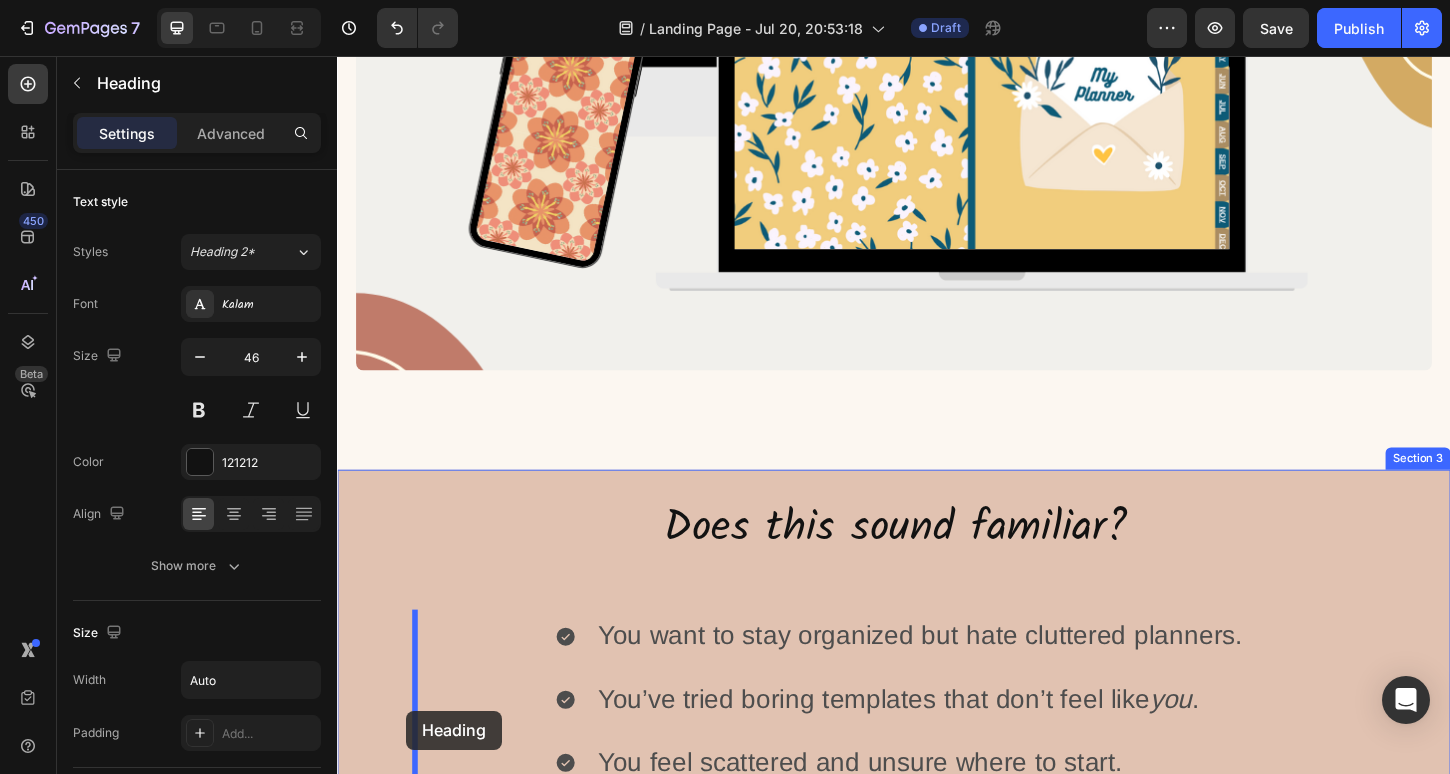 scroll, scrollTop: 1171, scrollLeft: 0, axis: vertical 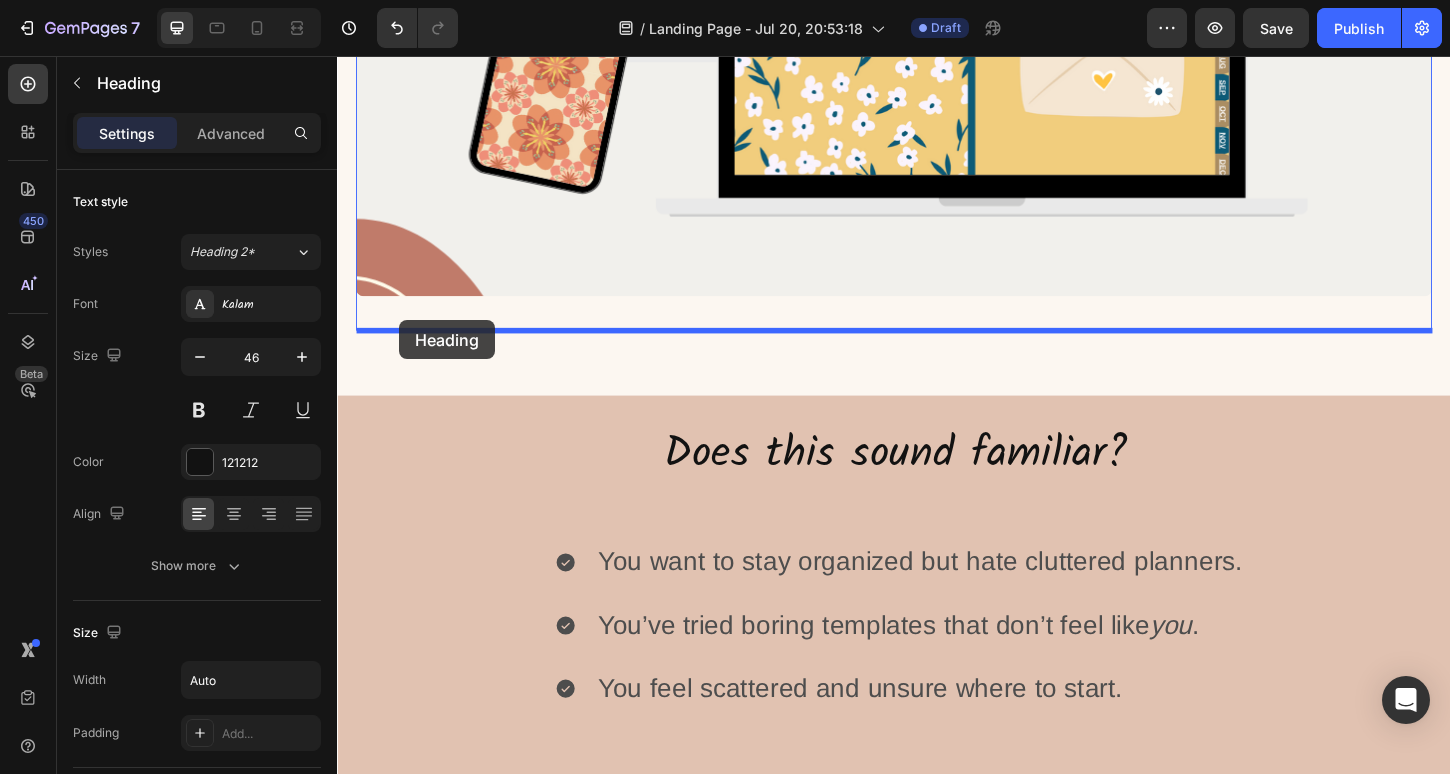 drag, startPoint x: 355, startPoint y: 96, endPoint x: 404, endPoint y: 341, distance: 249.85196 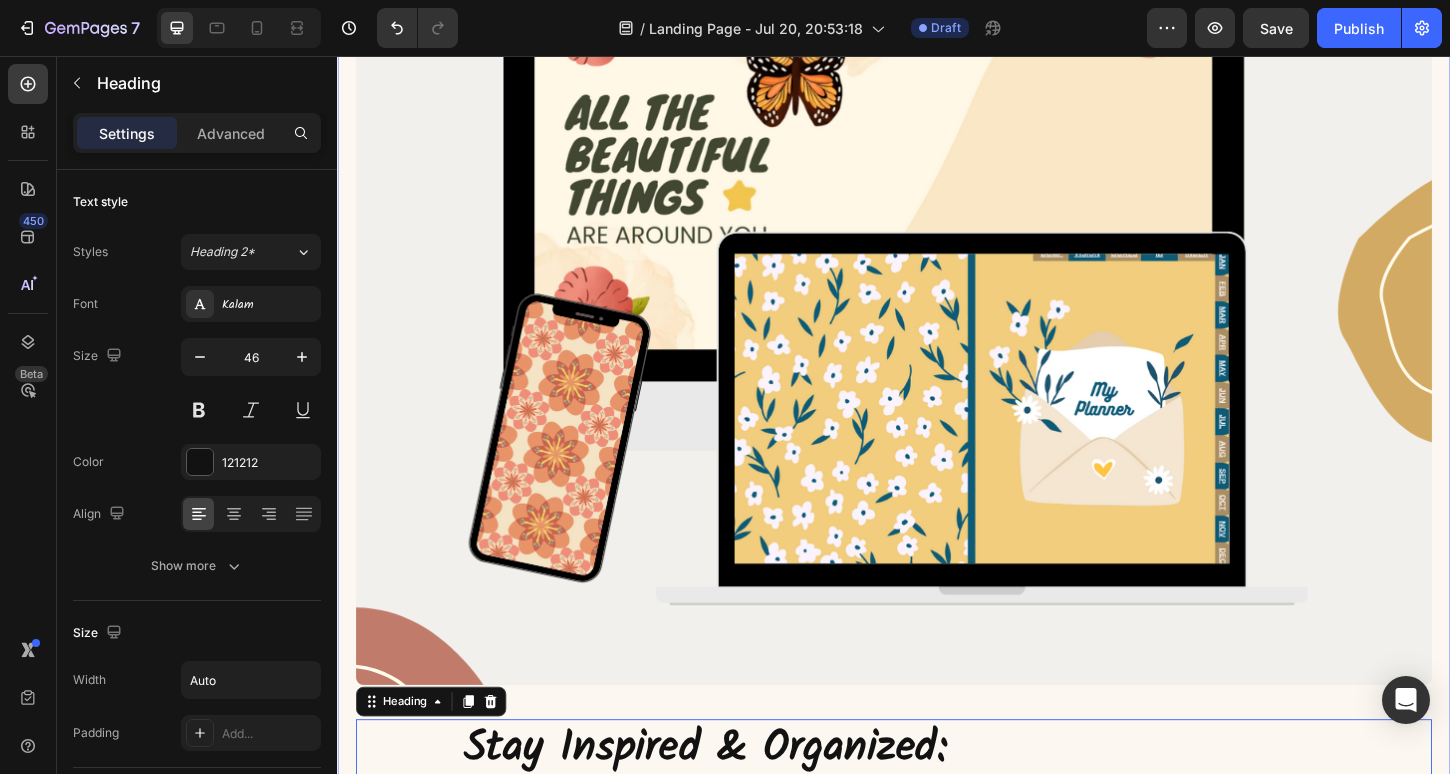 scroll, scrollTop: 0, scrollLeft: 0, axis: both 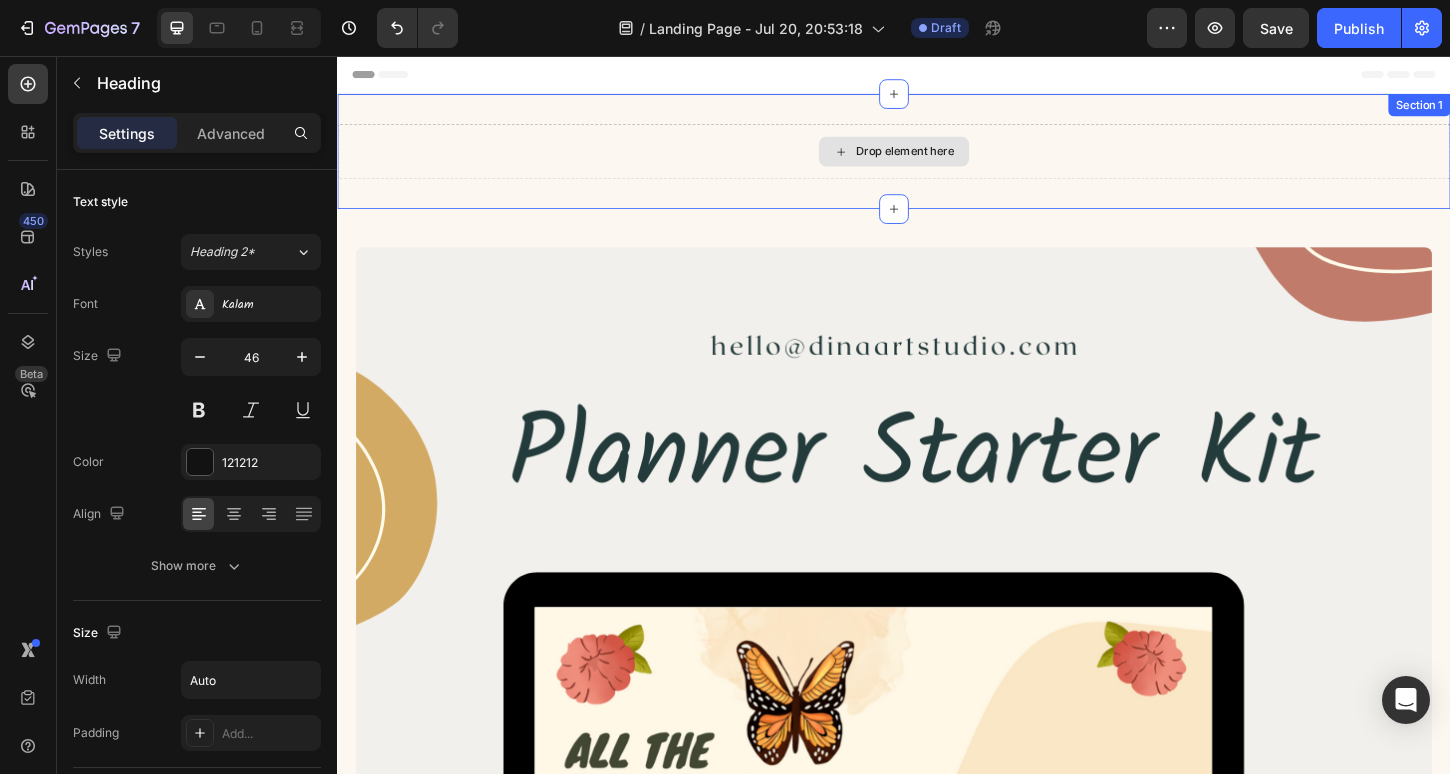 click on "Drop element here" at bounding box center [937, 159] 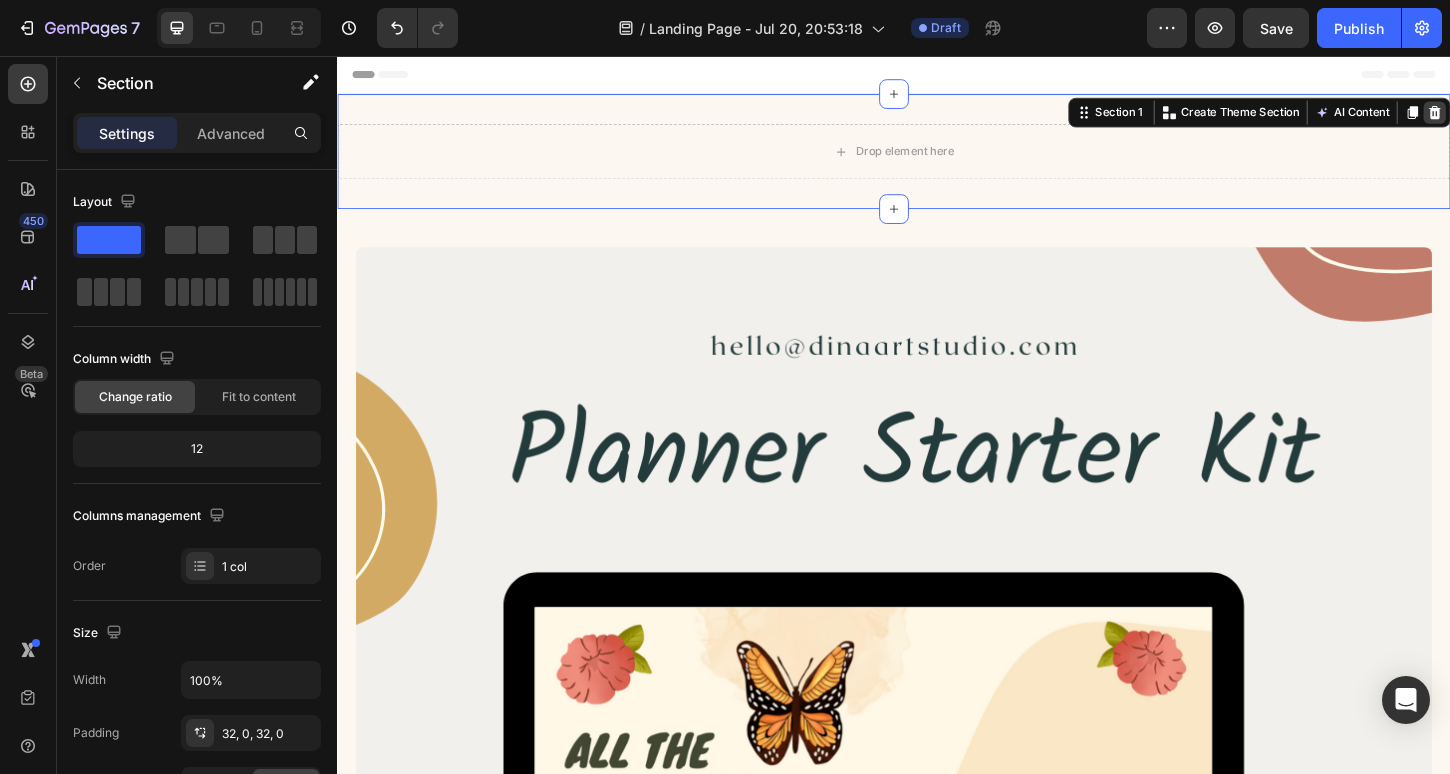 click 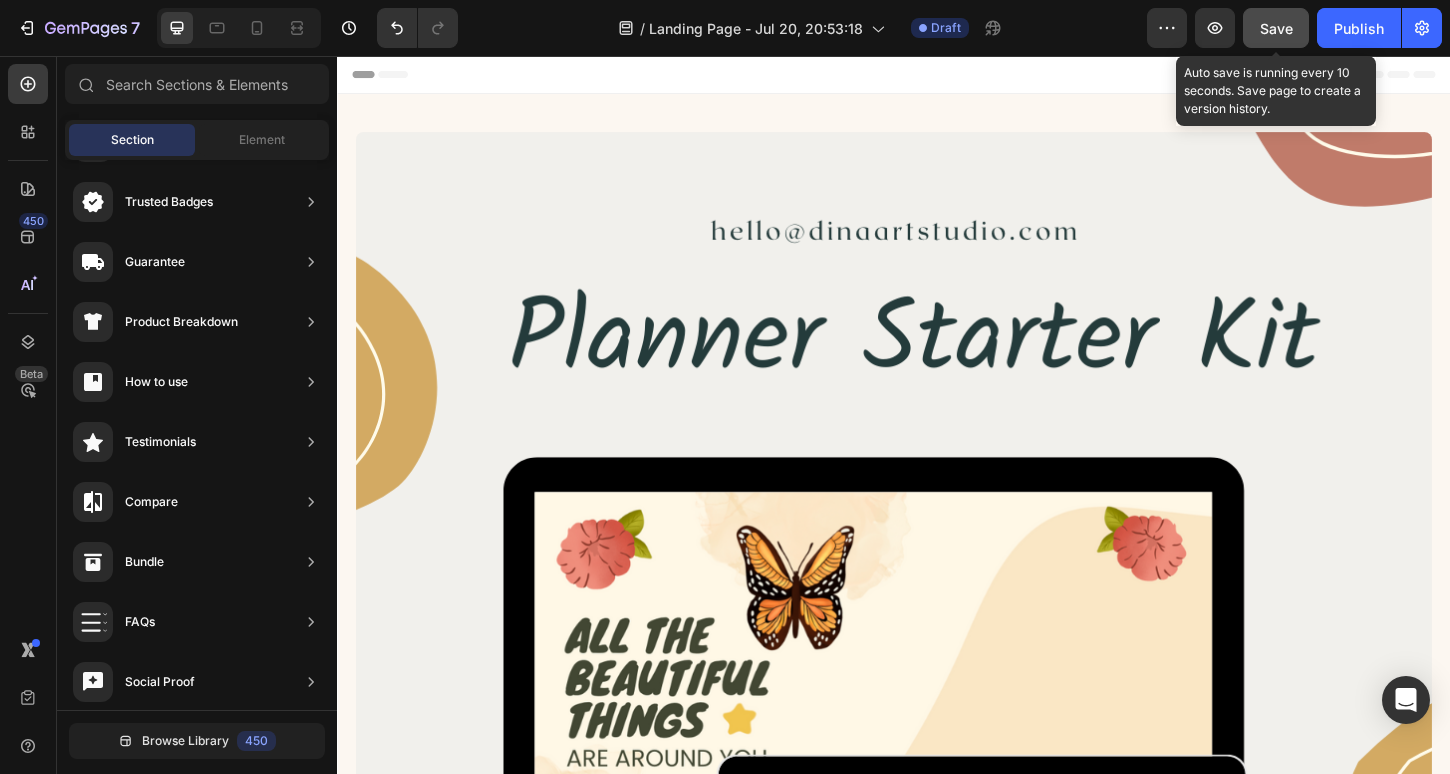 click on "Save" 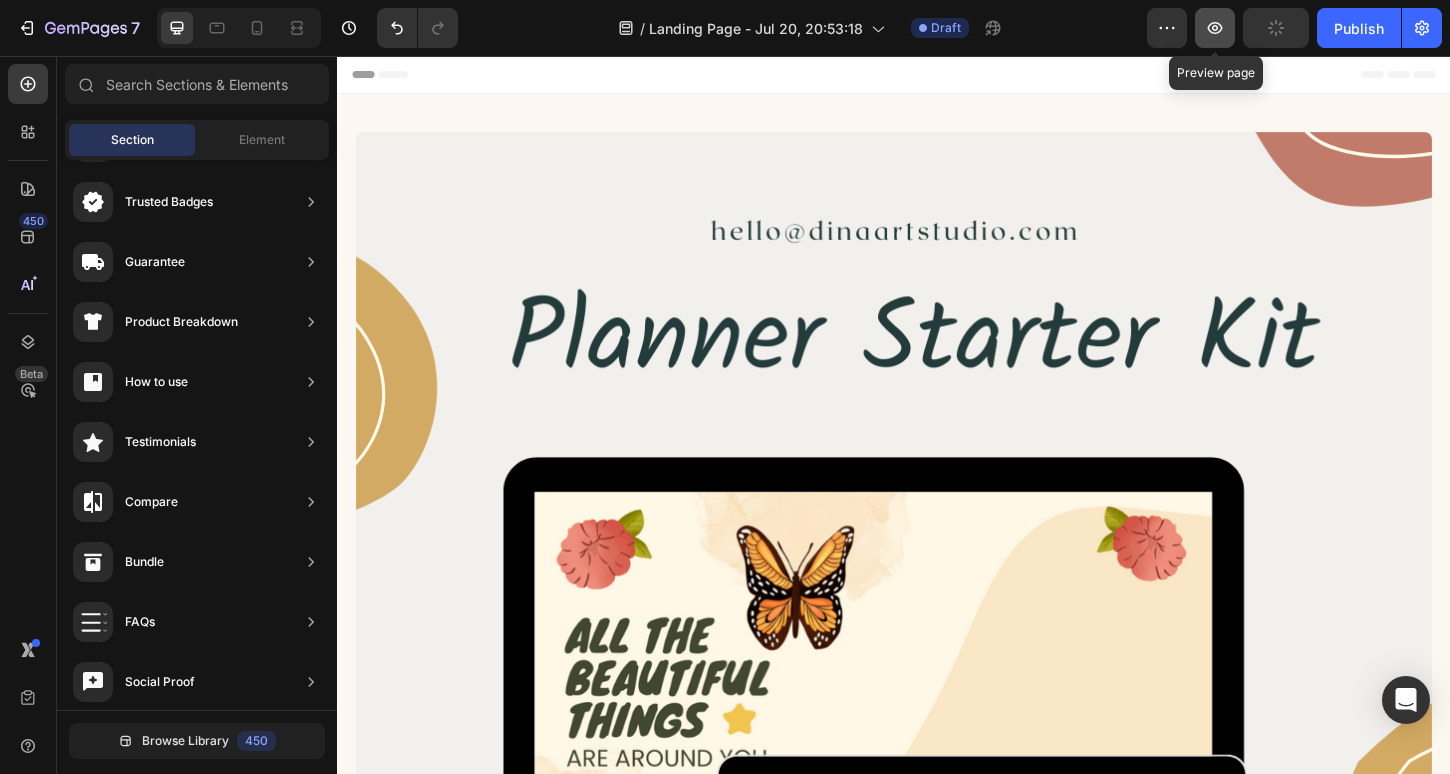 click 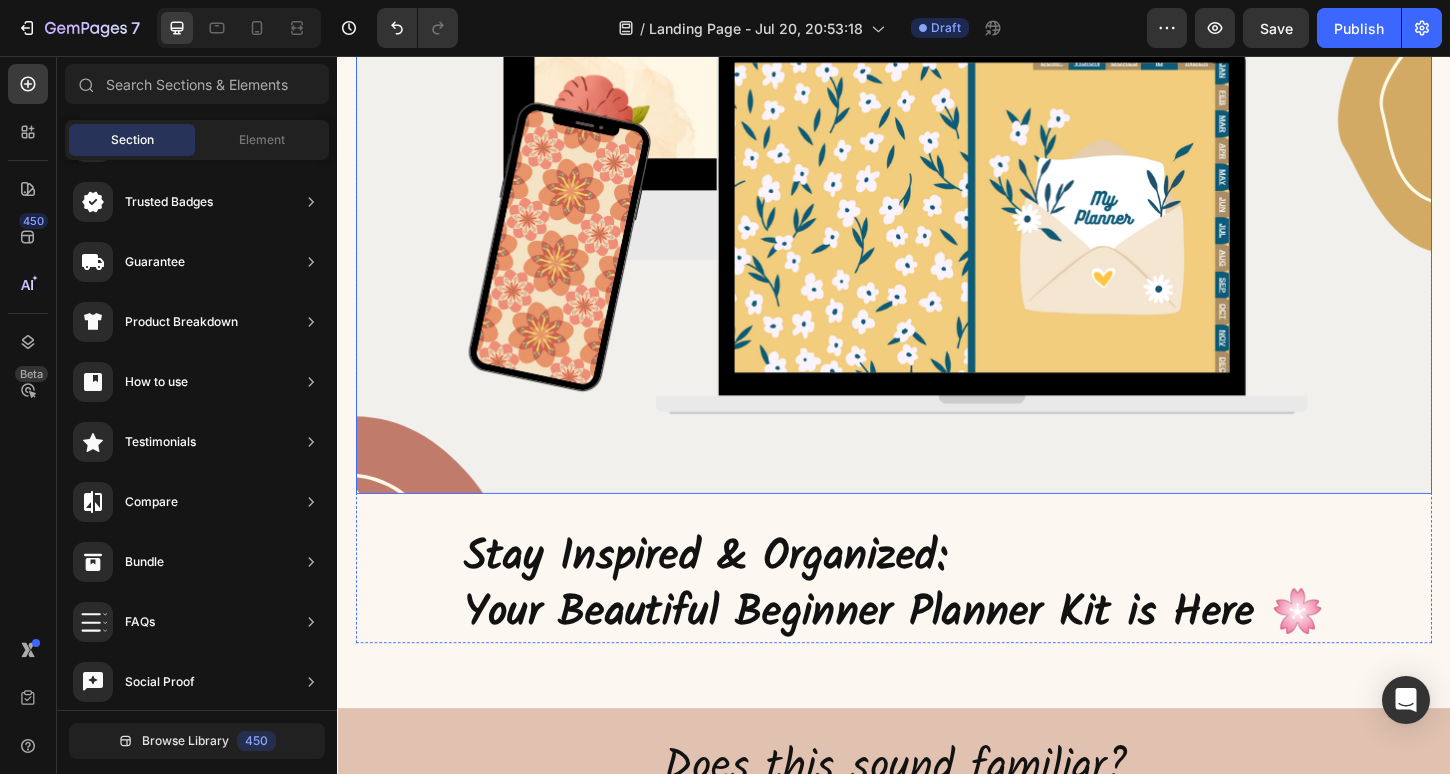 scroll, scrollTop: 823, scrollLeft: 0, axis: vertical 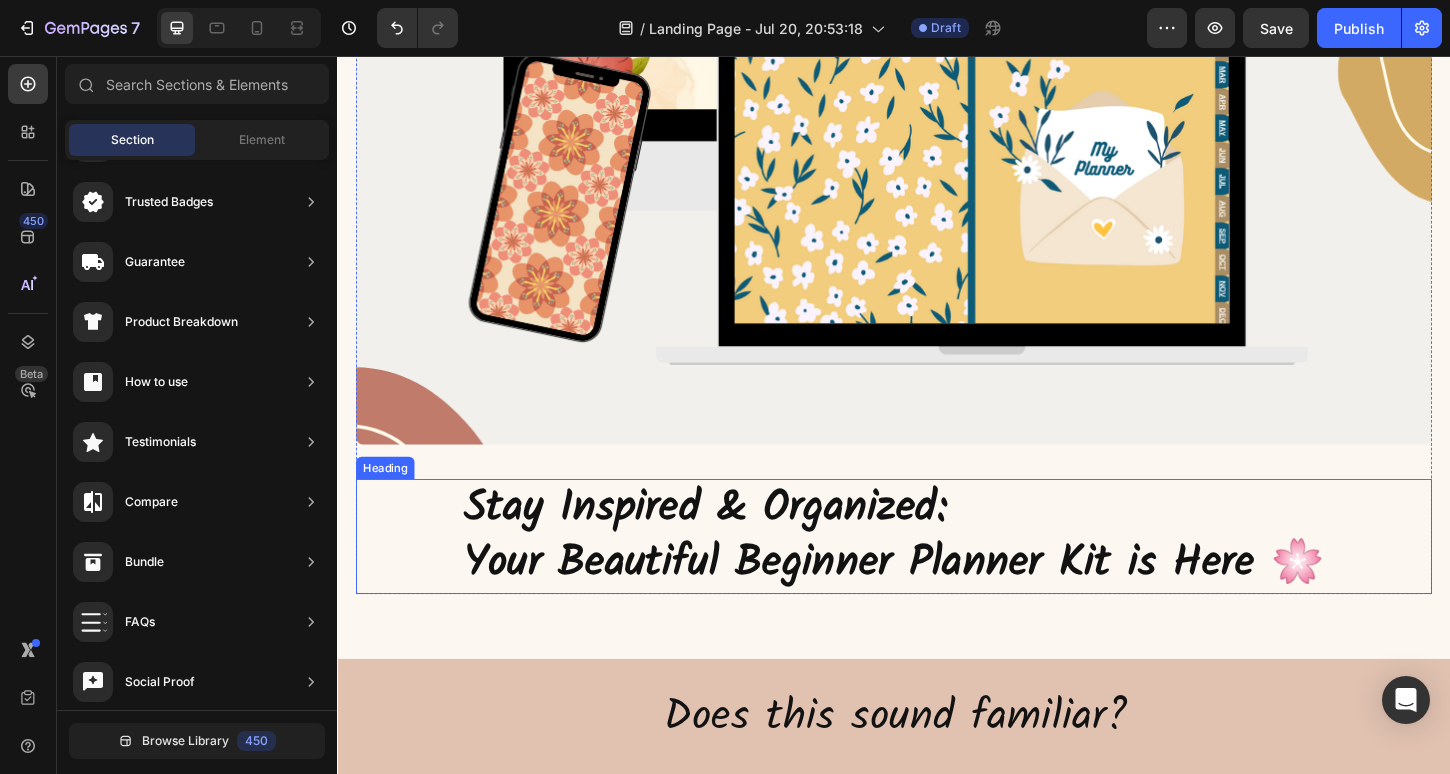 click on "Heading" at bounding box center [388, 500] 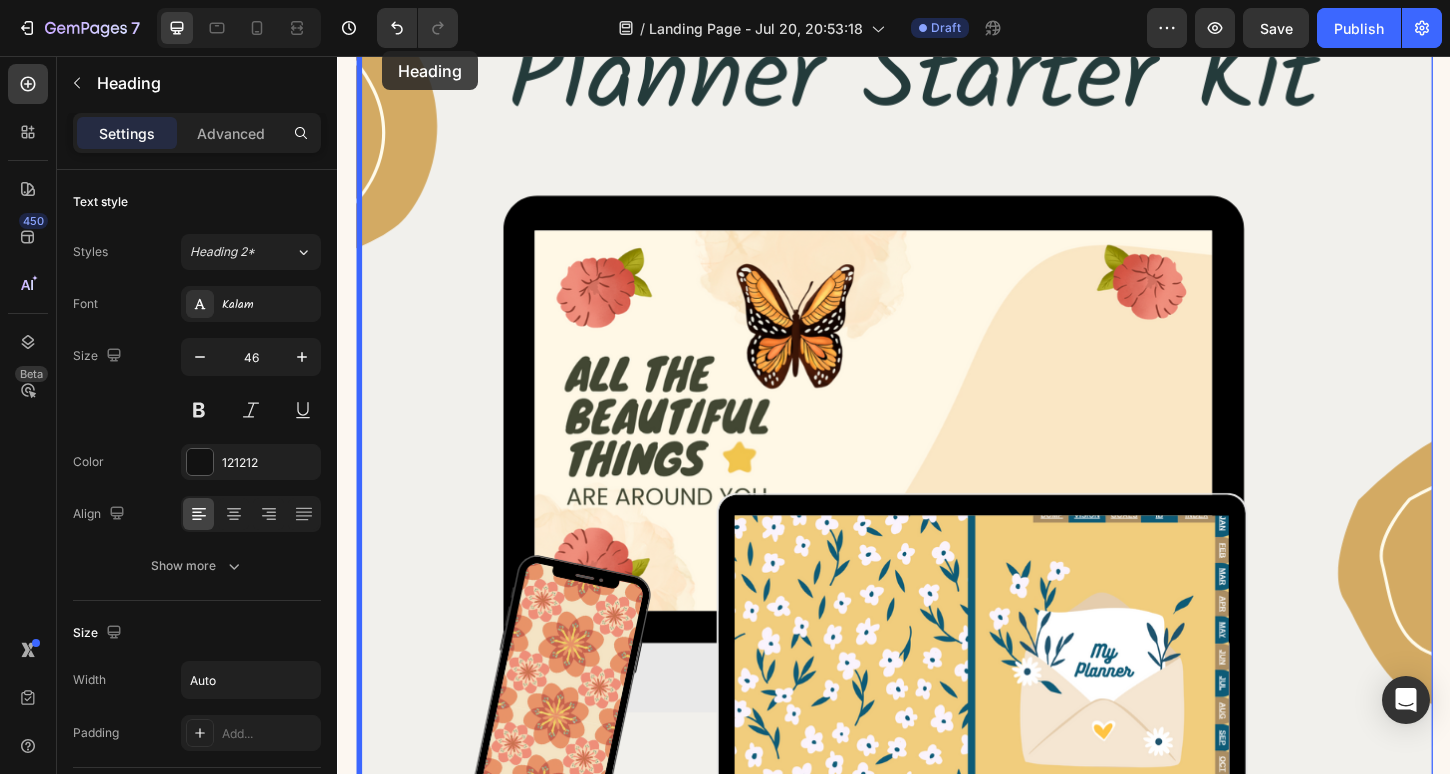 scroll, scrollTop: 0, scrollLeft: 0, axis: both 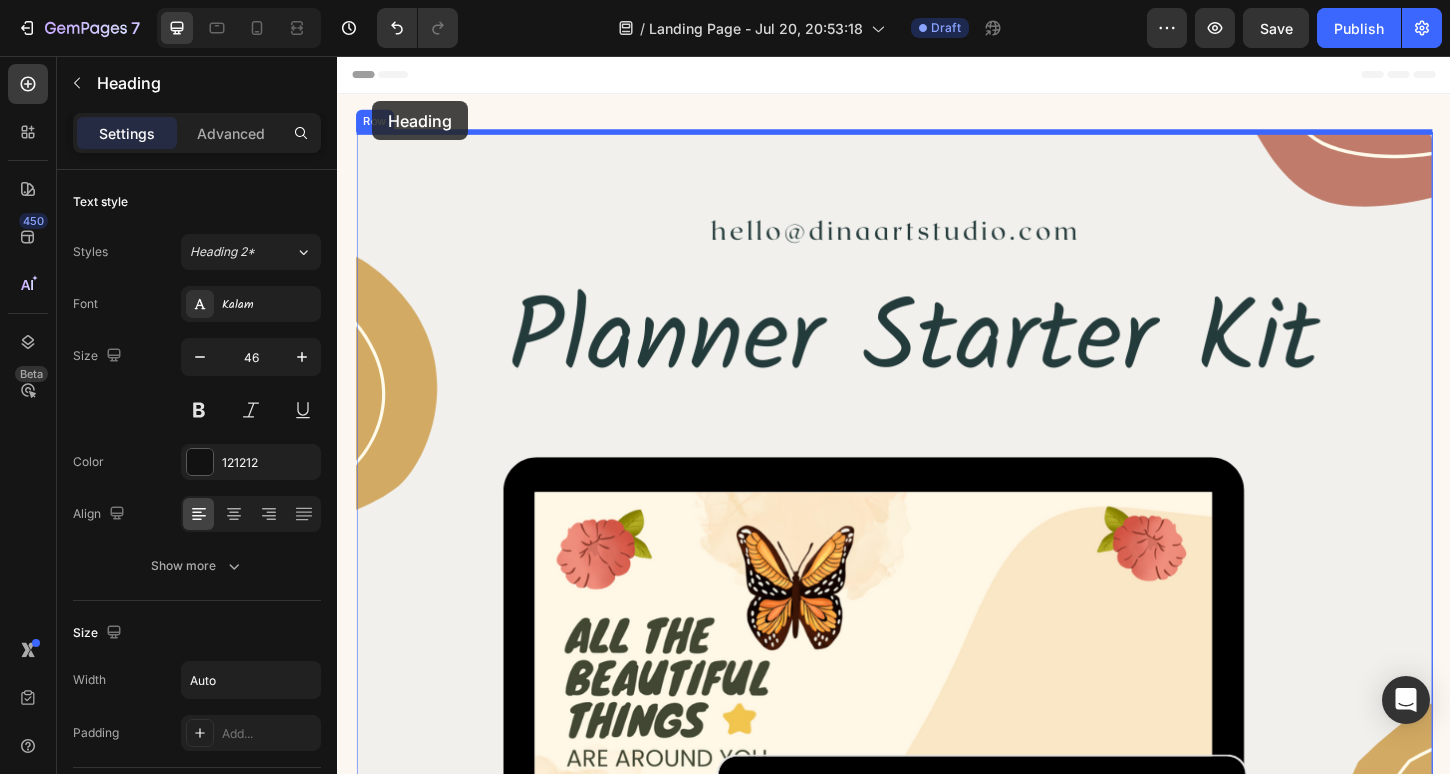 drag, startPoint x: 371, startPoint y: 497, endPoint x: 375, endPoint y: 105, distance: 392.02042 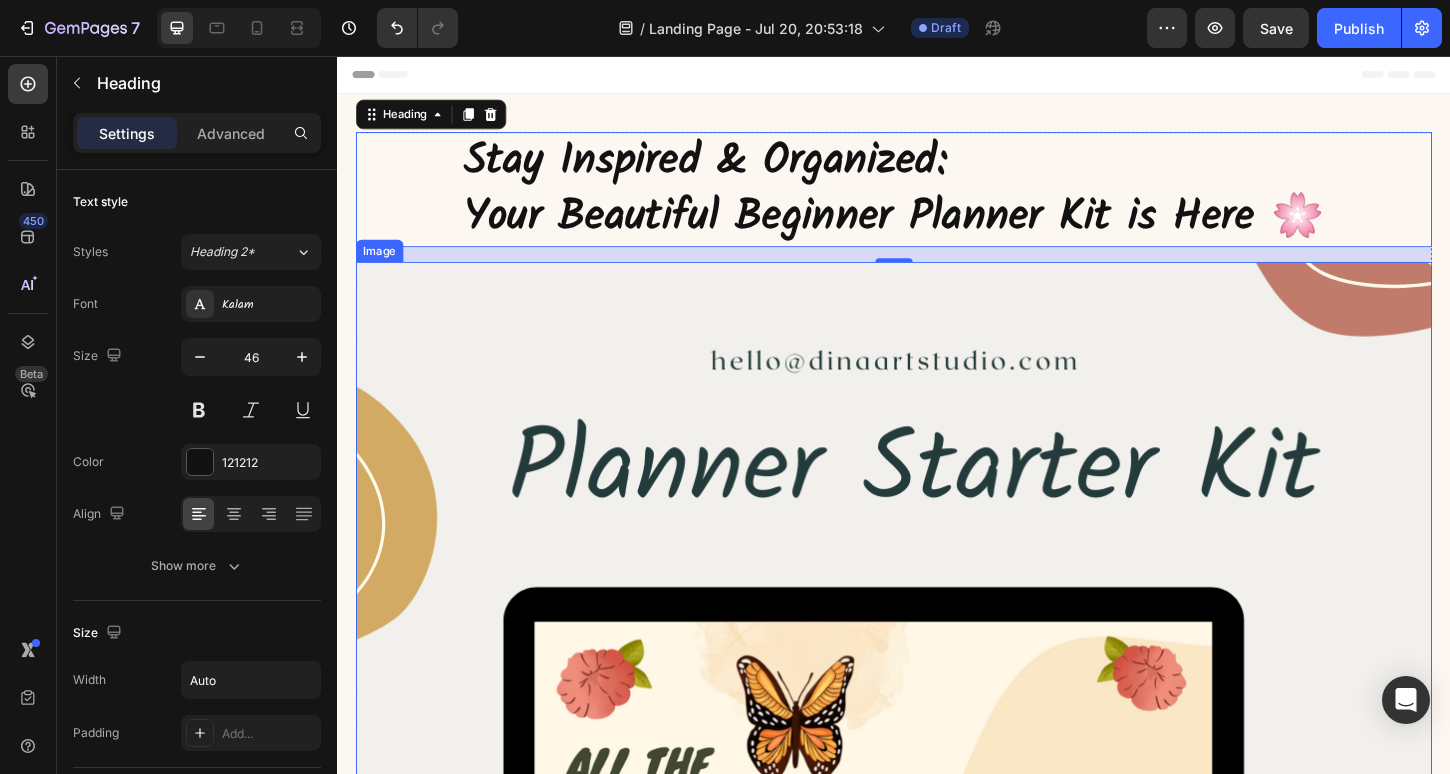click at bounding box center (937, 858) 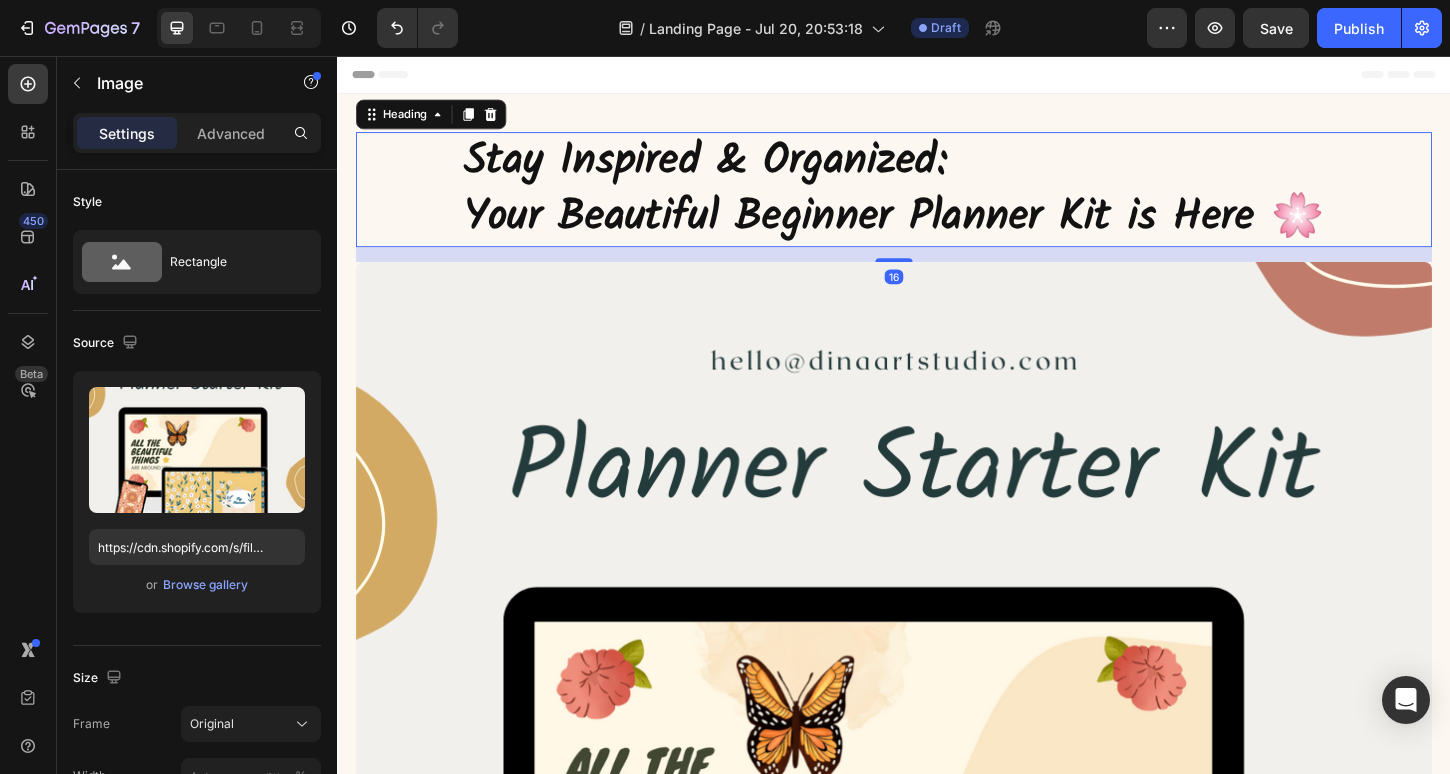 click on "Stay Inspired & Organized:" at bounding box center [733, 169] 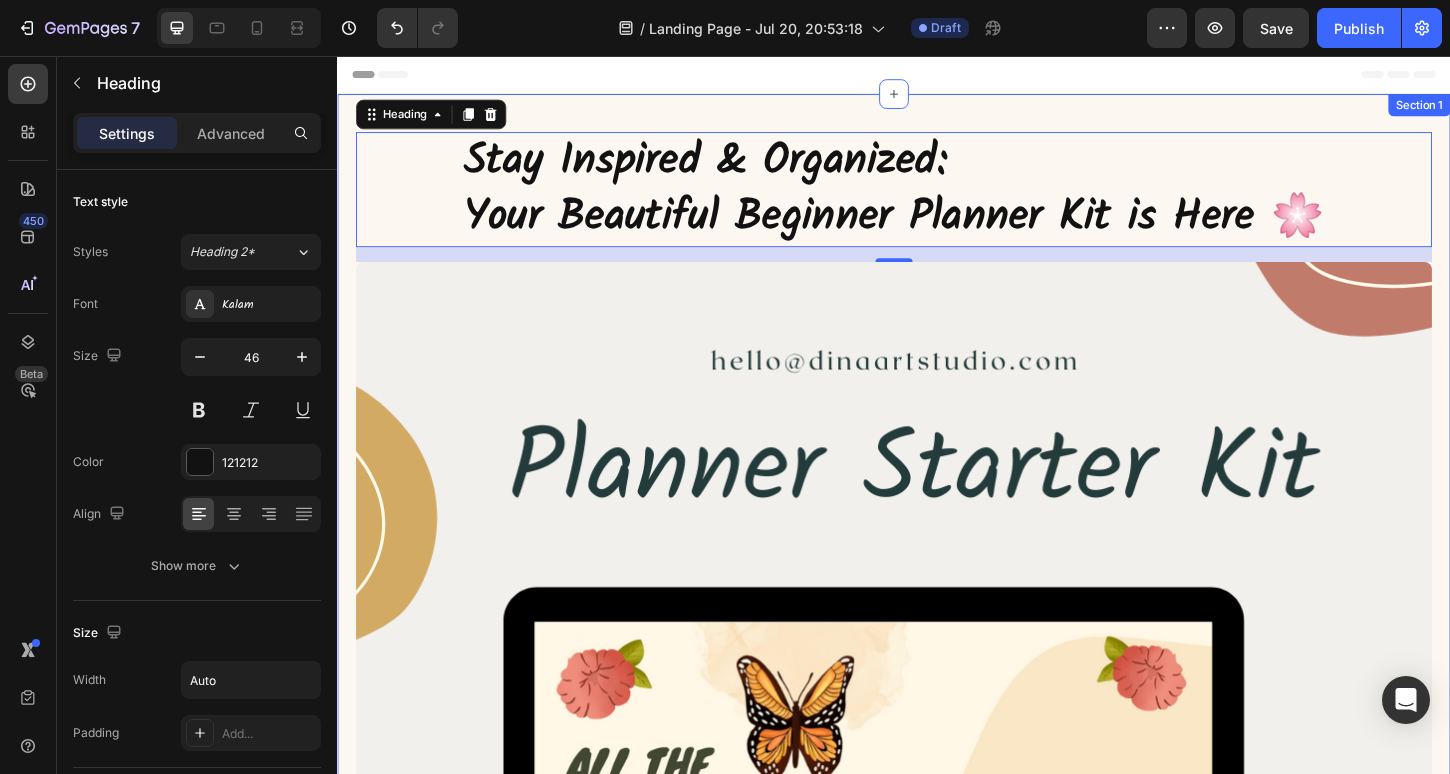 click on "Stay Inspired & Organized: Your Beautiful Beginner Planner Kit is Here 🌸 Heading   16 Image Row Section 1" at bounding box center [937, 821] 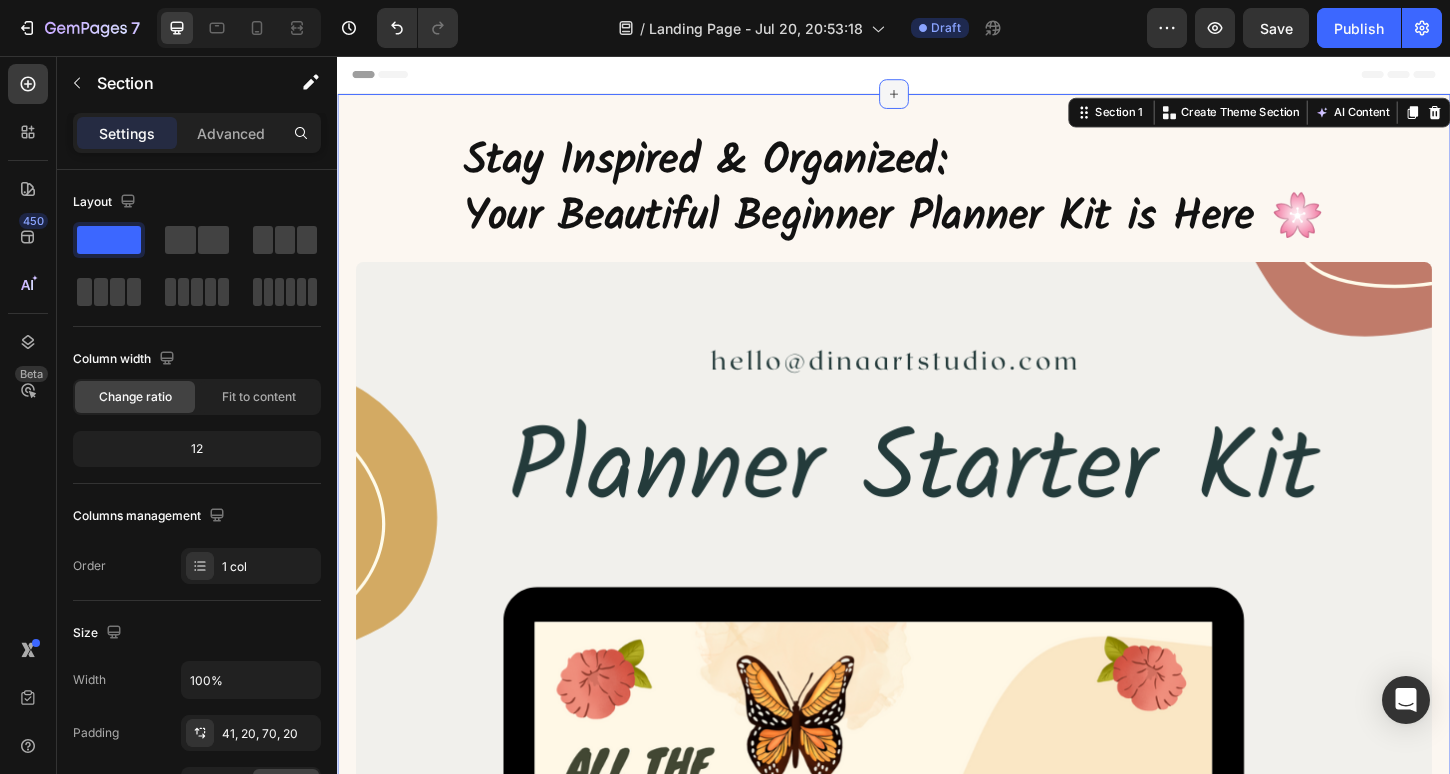 click at bounding box center [937, 97] 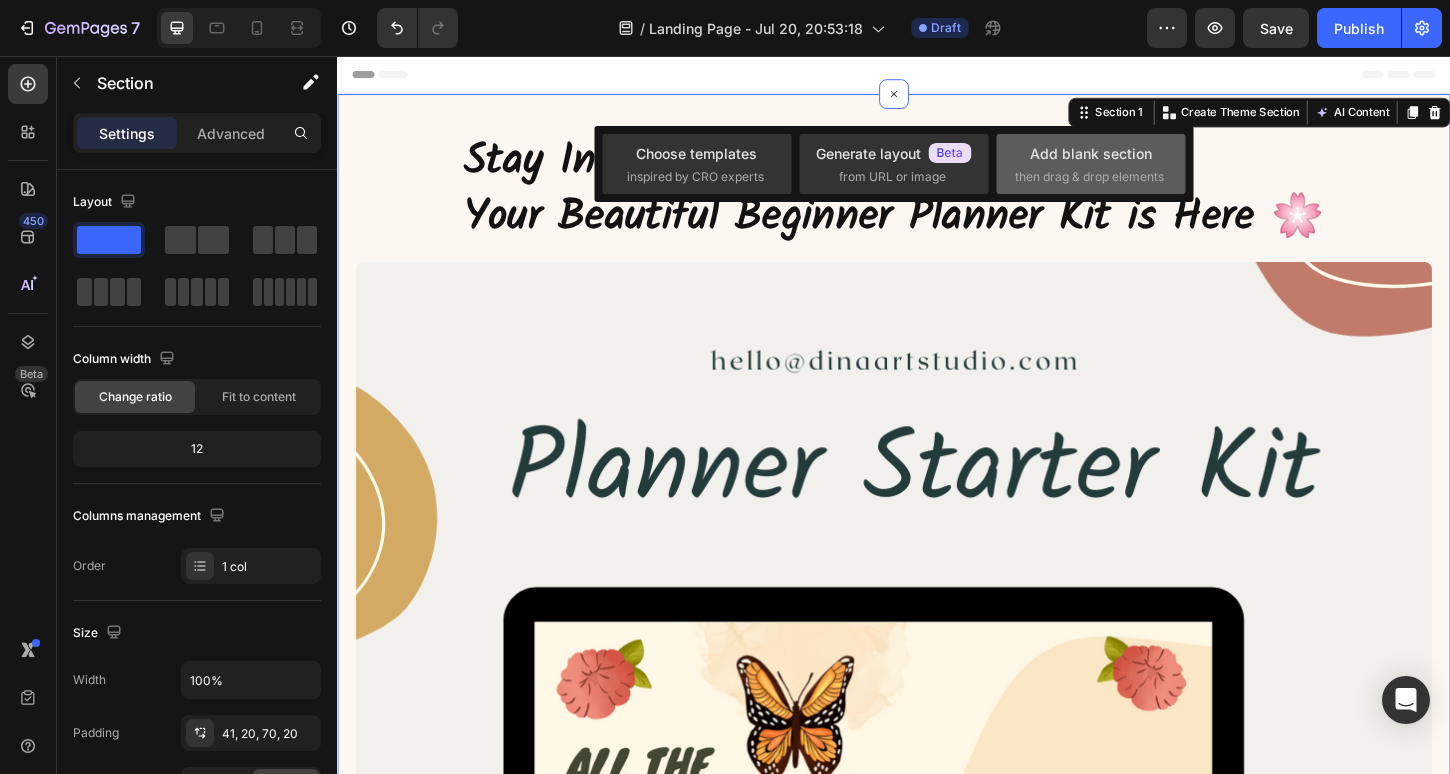 click on "Add blank section" at bounding box center (1091, 153) 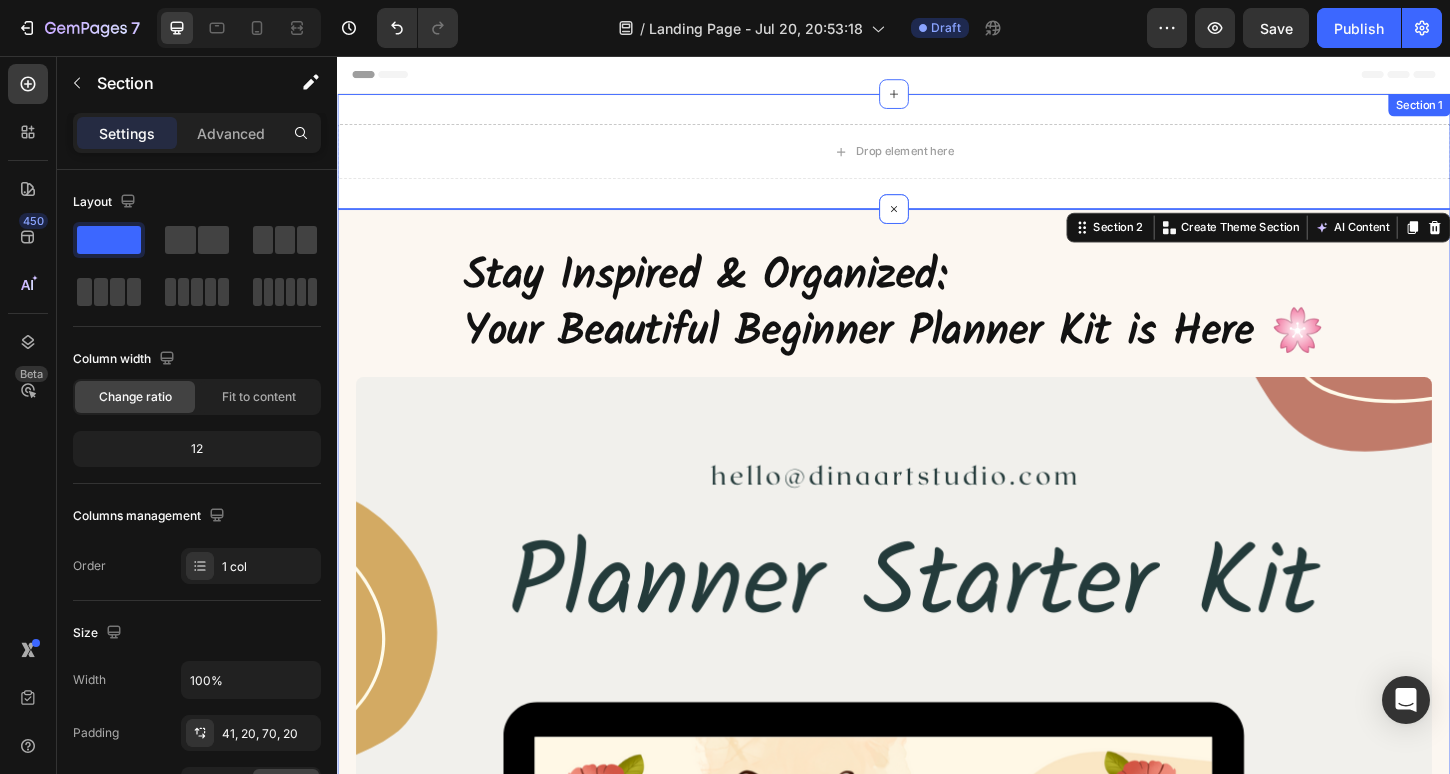 click on "Drop element here" at bounding box center [937, 159] 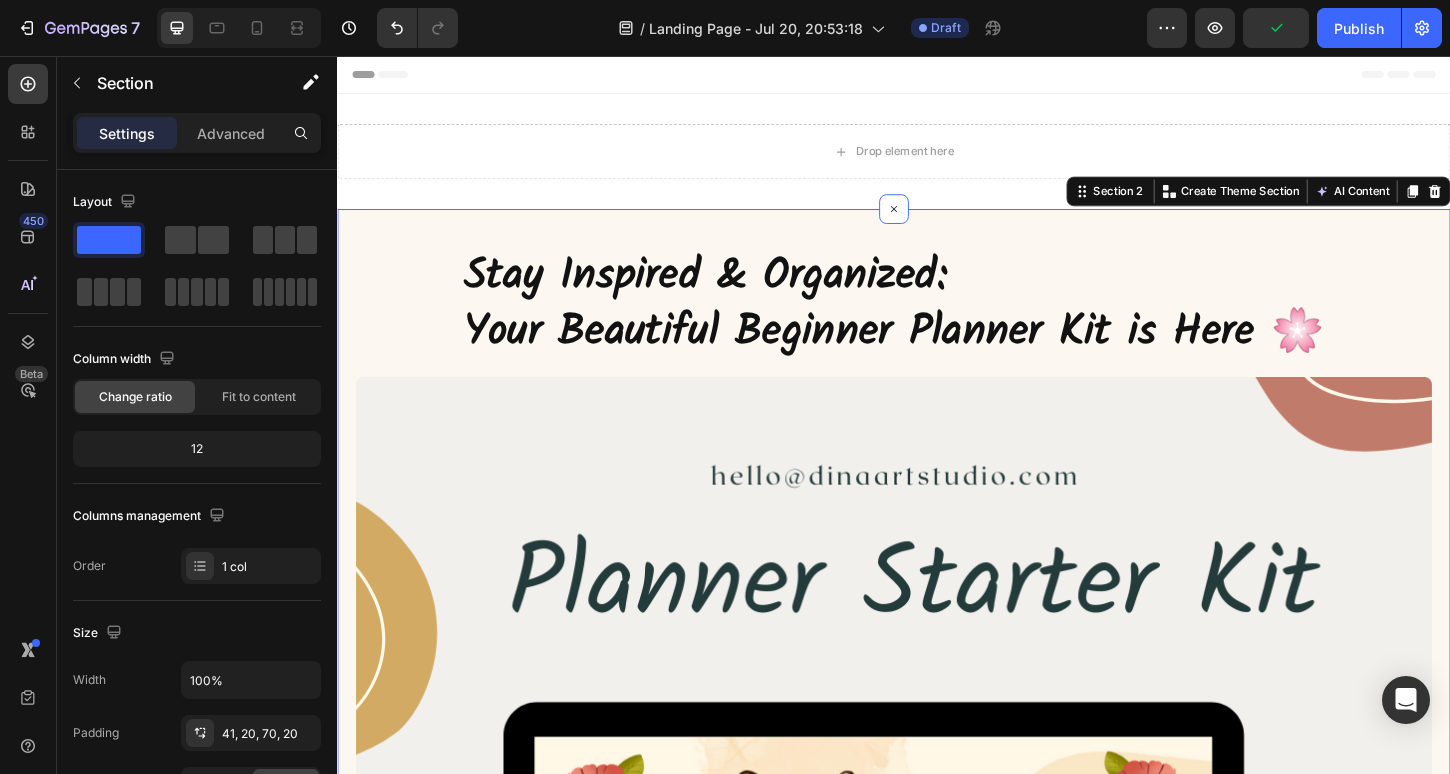 click on "Stay Inspired & Organized: Your Beautiful Beginner Planner Kit is Here 🌸 Heading Image Row Section 2   You can create reusable sections Create Theme Section AI Content Write with GemAI What would you like to describe here? Tone and Voice Persuasive Product Mystical Mushrooms Tumbler Show more Generate" at bounding box center [937, 945] 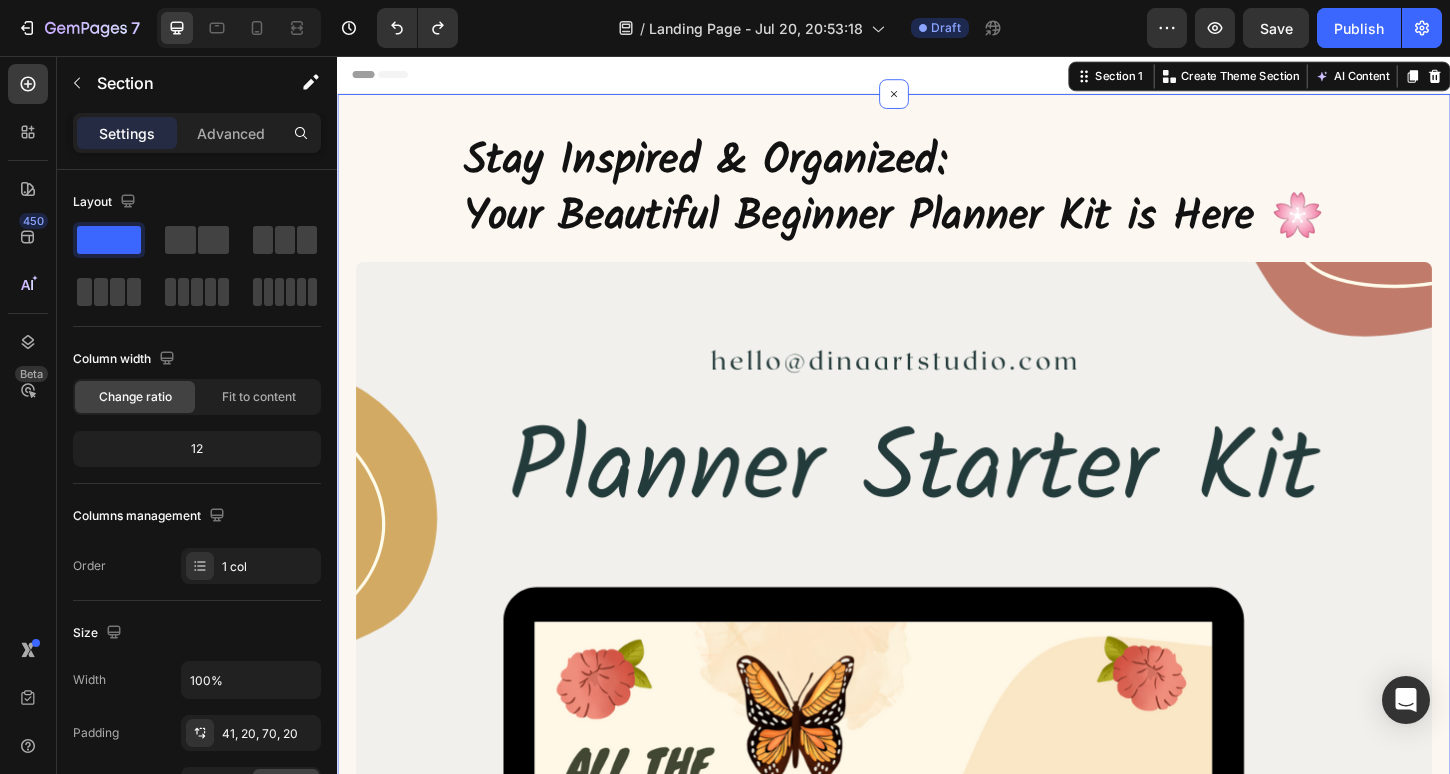 click on "Stay Inspired & Organized: Your Beautiful Beginner Planner Kit is Here 🌸 Heading Image Row Section 1   You can create reusable sections Create Theme Section AI Content Write with GemAI What would you like to describe here? Tone and Voice Persuasive Product Mystical Mushrooms Tumbler Show more Generate" at bounding box center (937, 821) 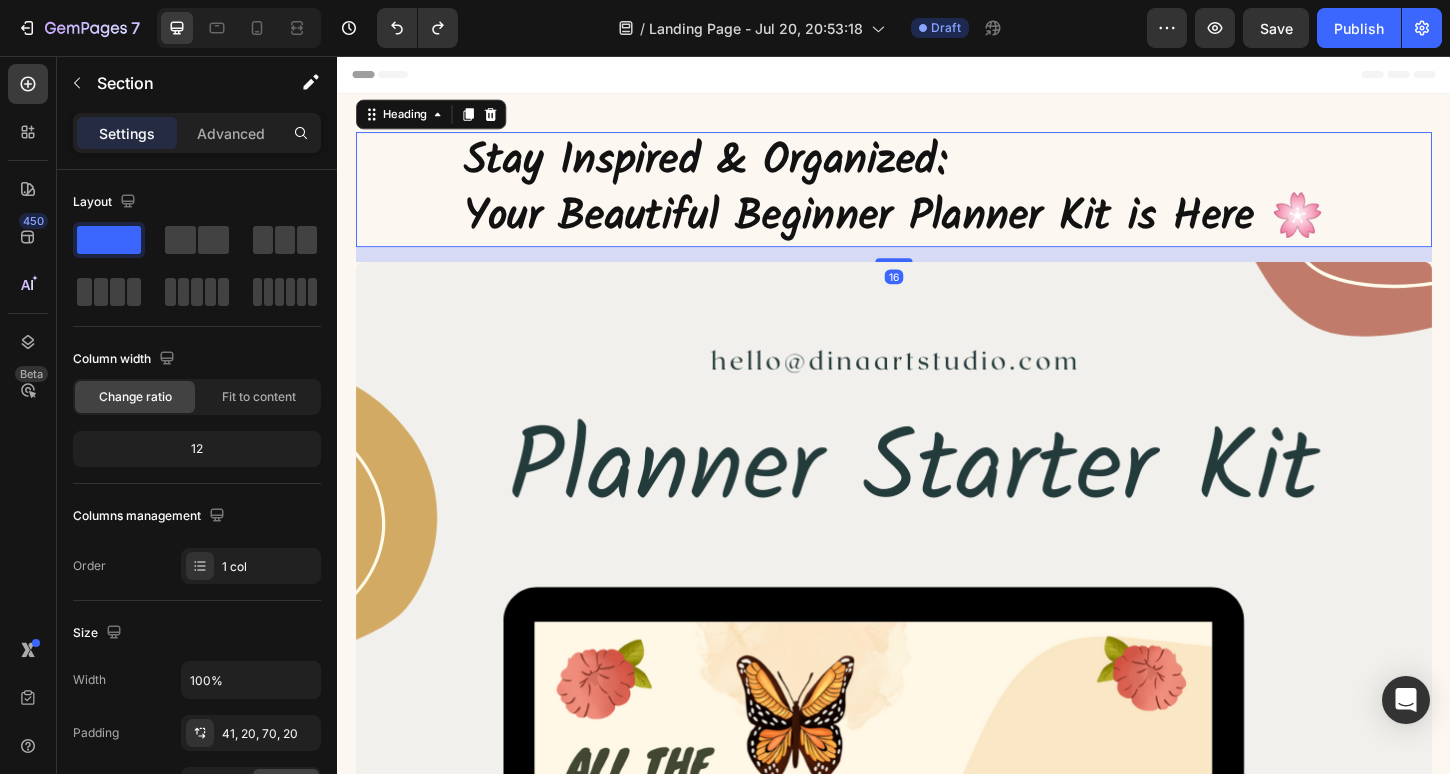 click on "Stay Inspired & Organized:" at bounding box center [733, 169] 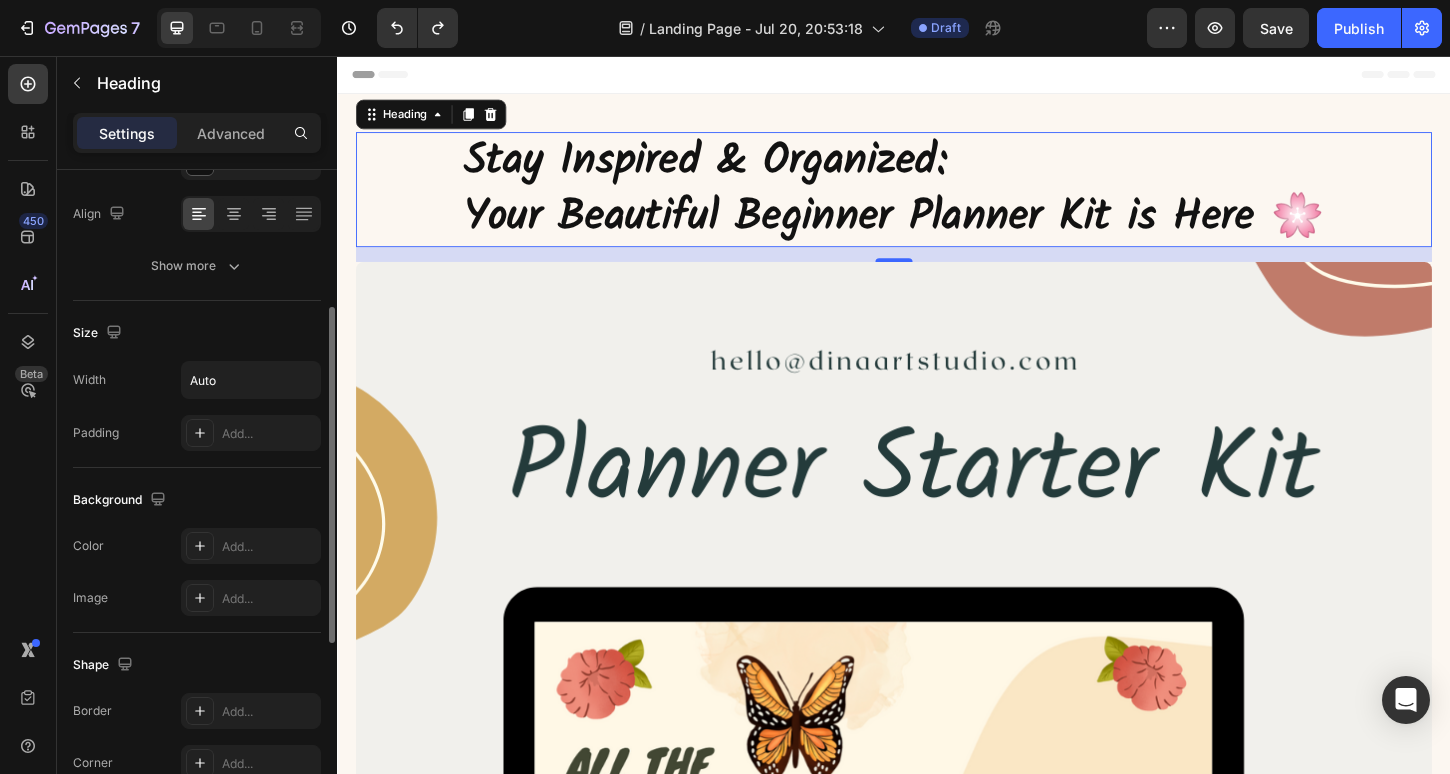 scroll, scrollTop: 301, scrollLeft: 0, axis: vertical 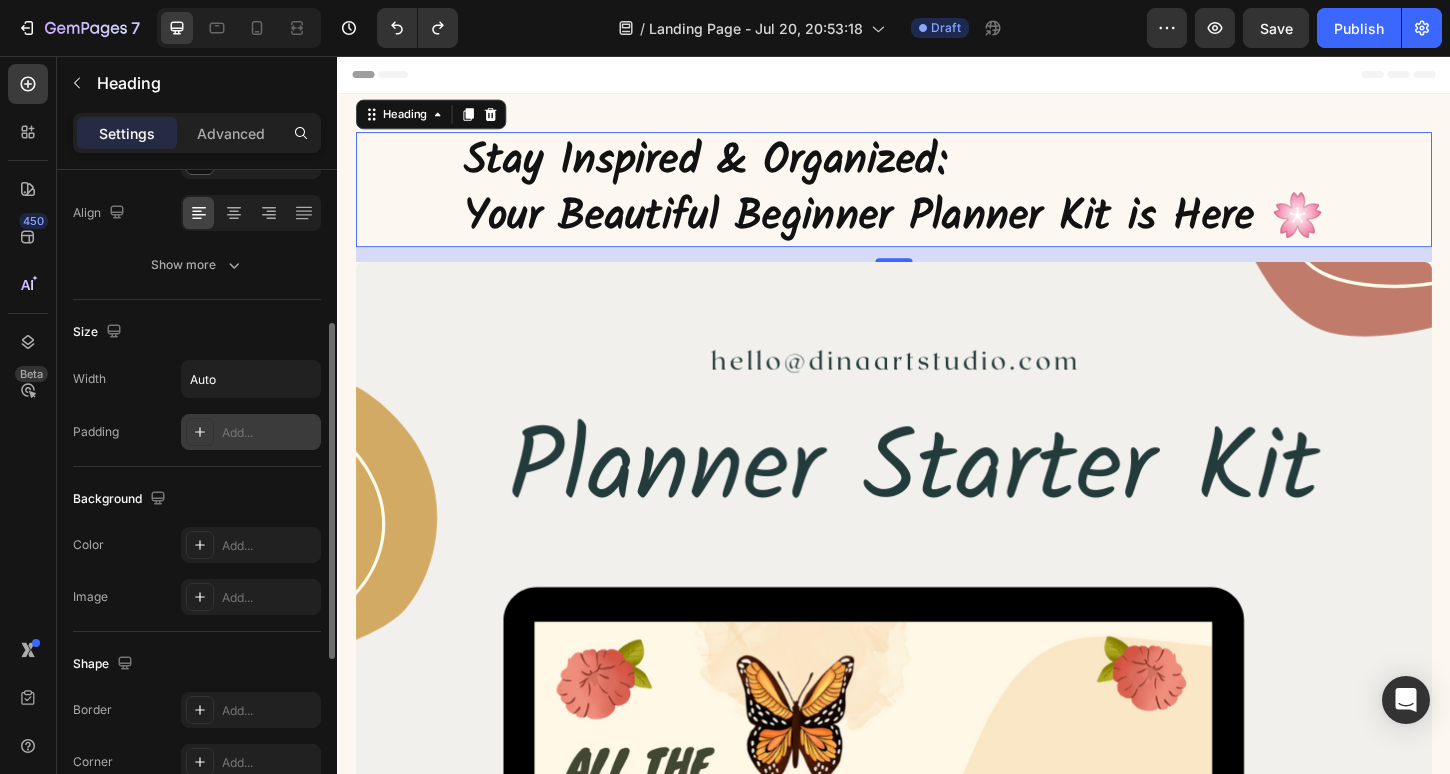 click at bounding box center (200, 432) 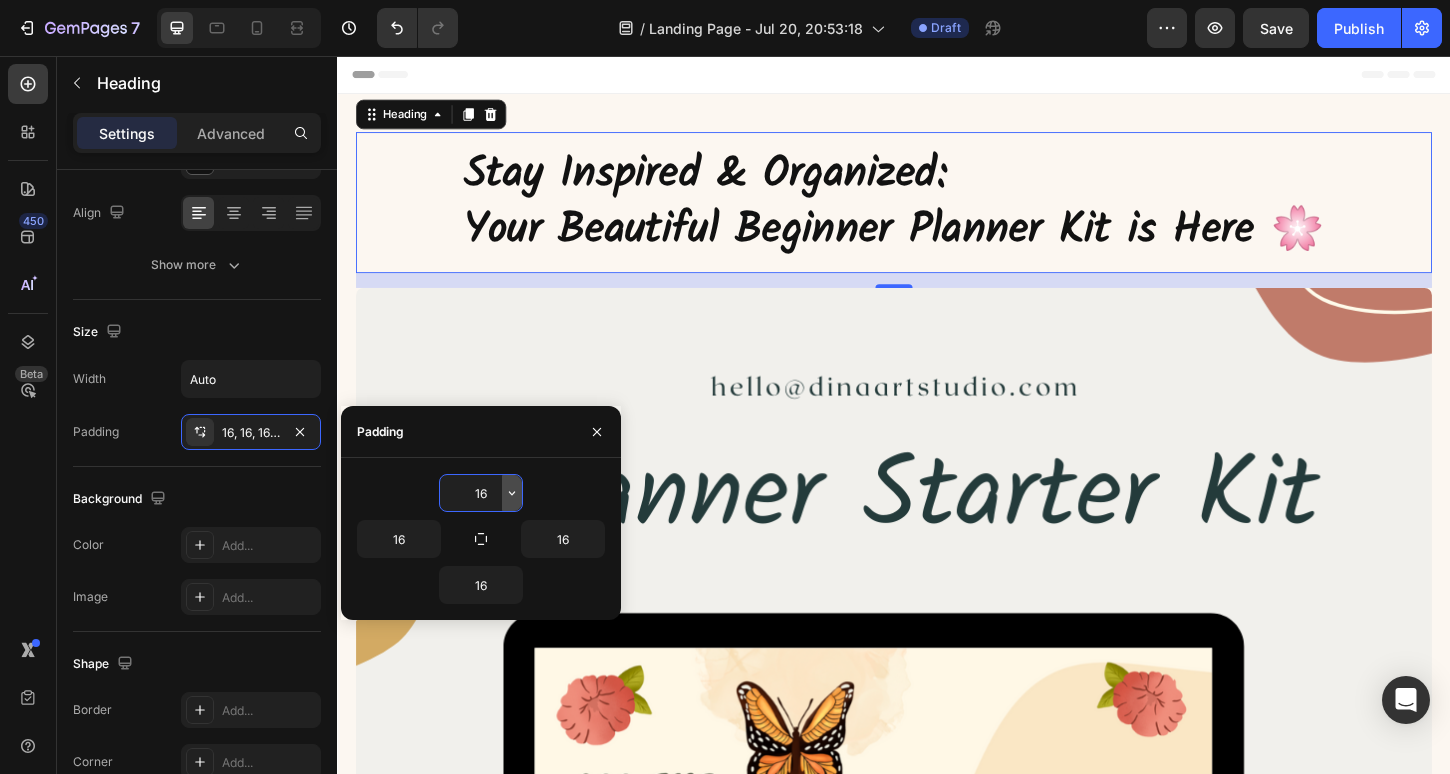 click 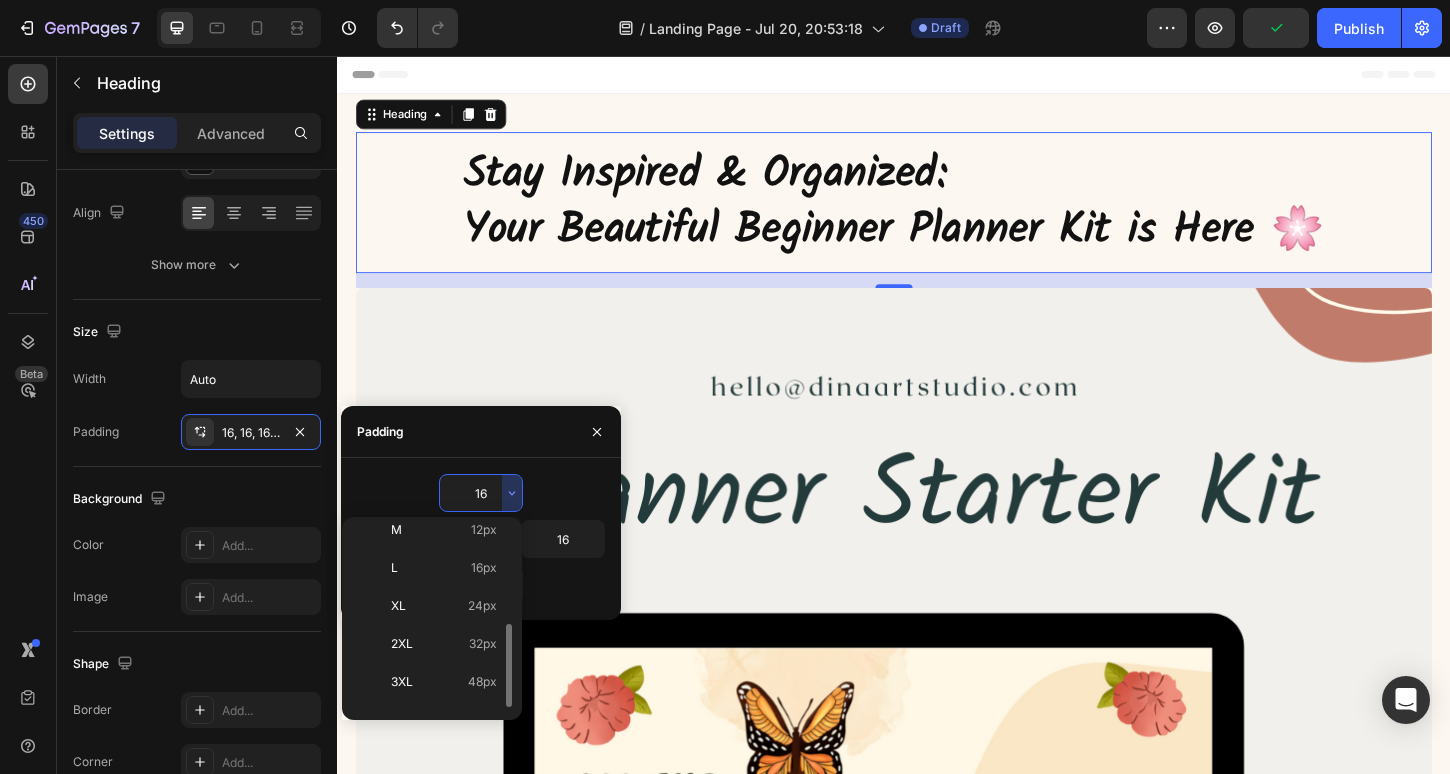 scroll, scrollTop: 215, scrollLeft: 0, axis: vertical 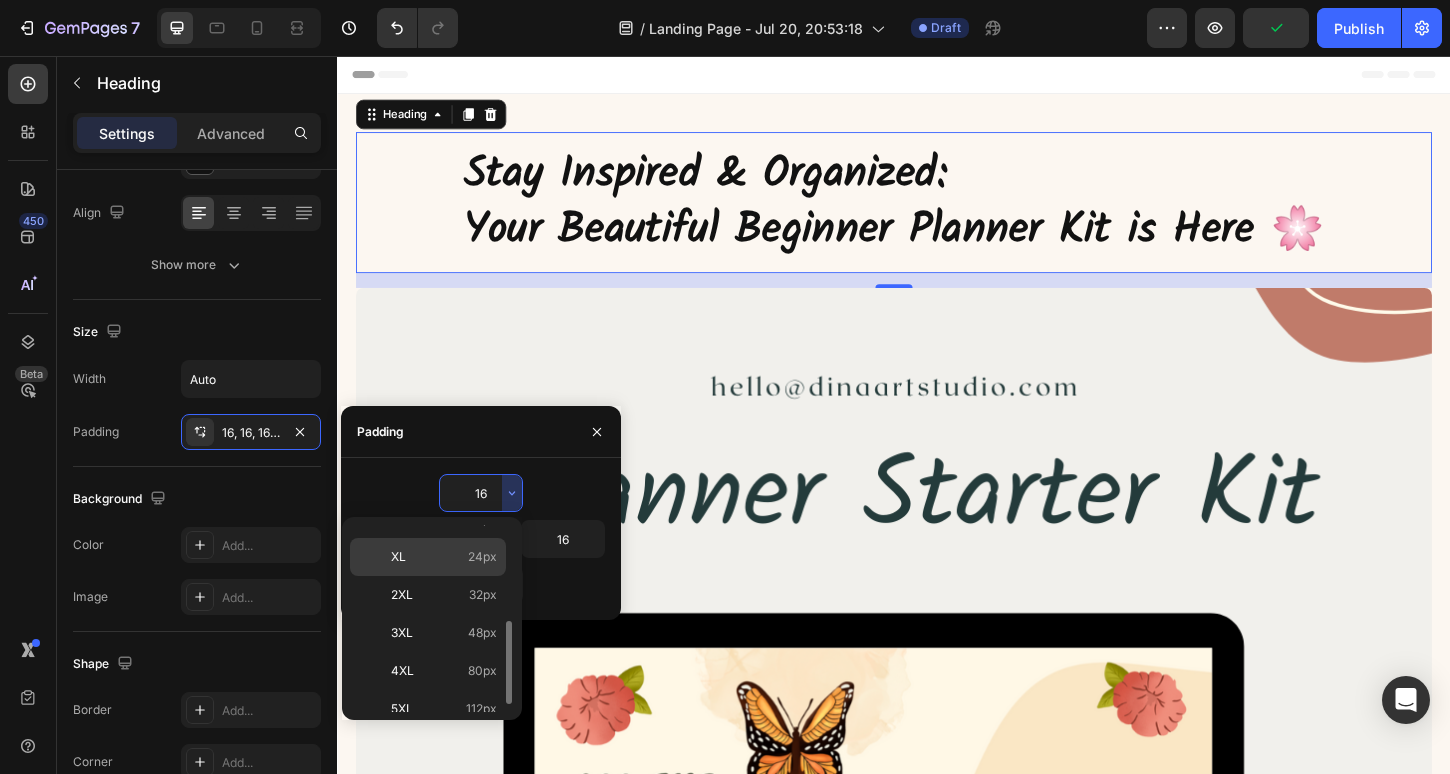 click on "24px" at bounding box center [482, 557] 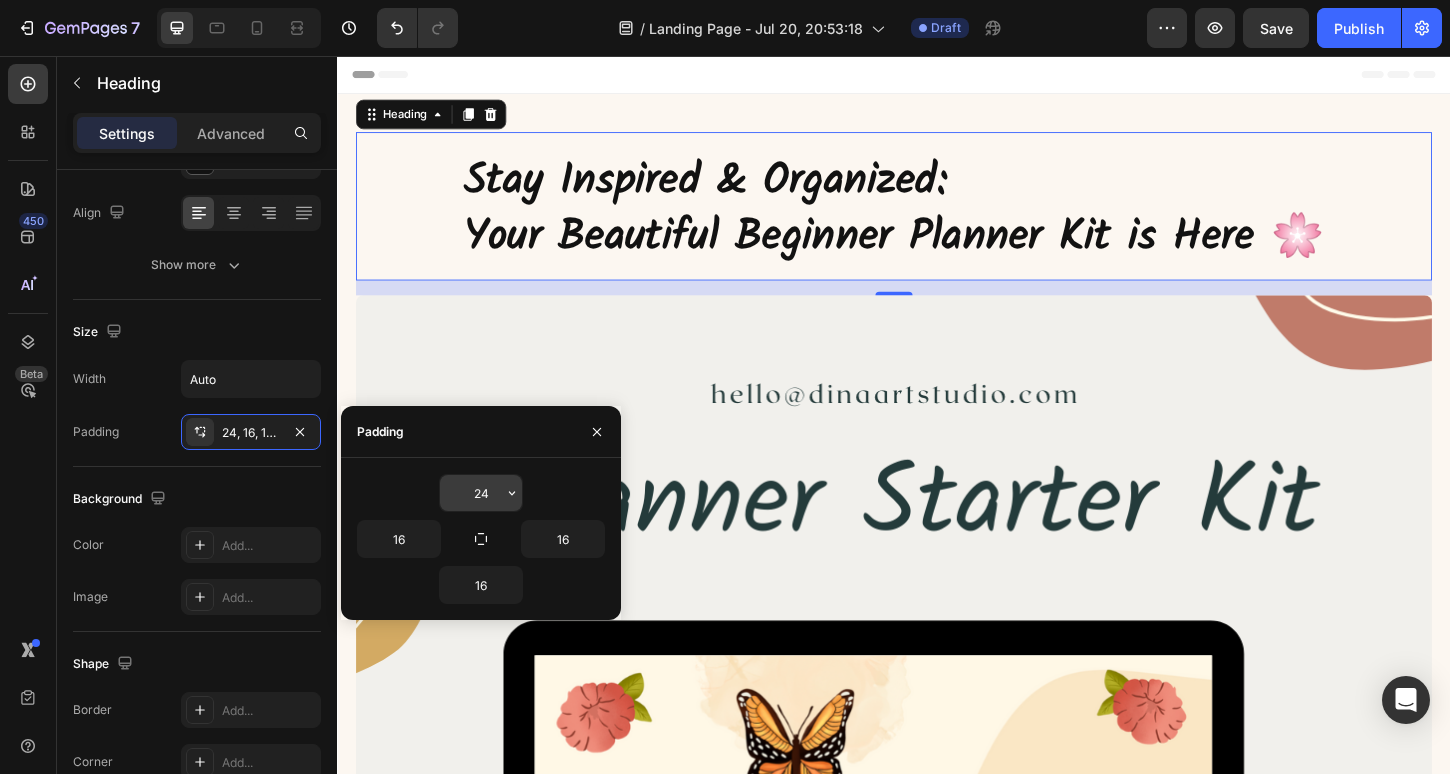 click on "24" at bounding box center (481, 493) 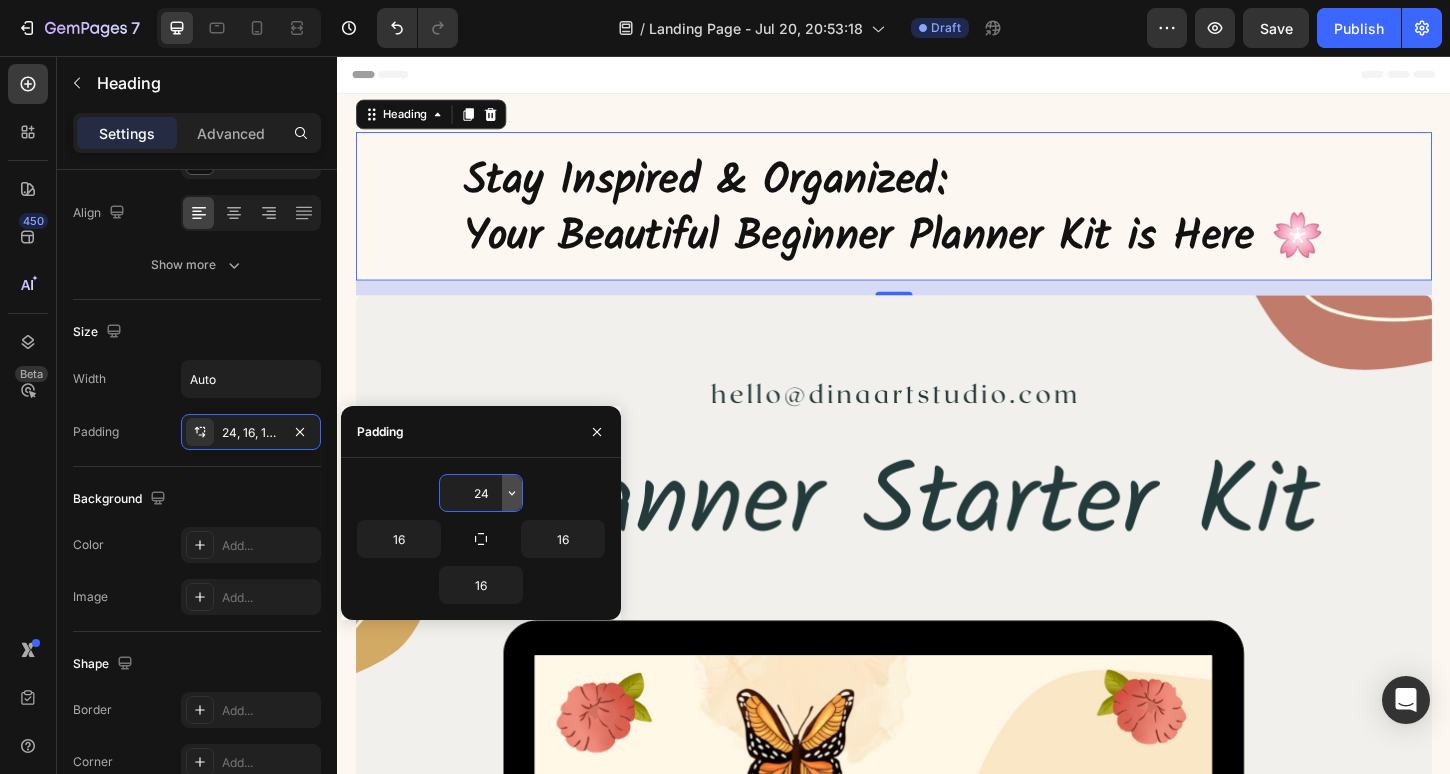 click 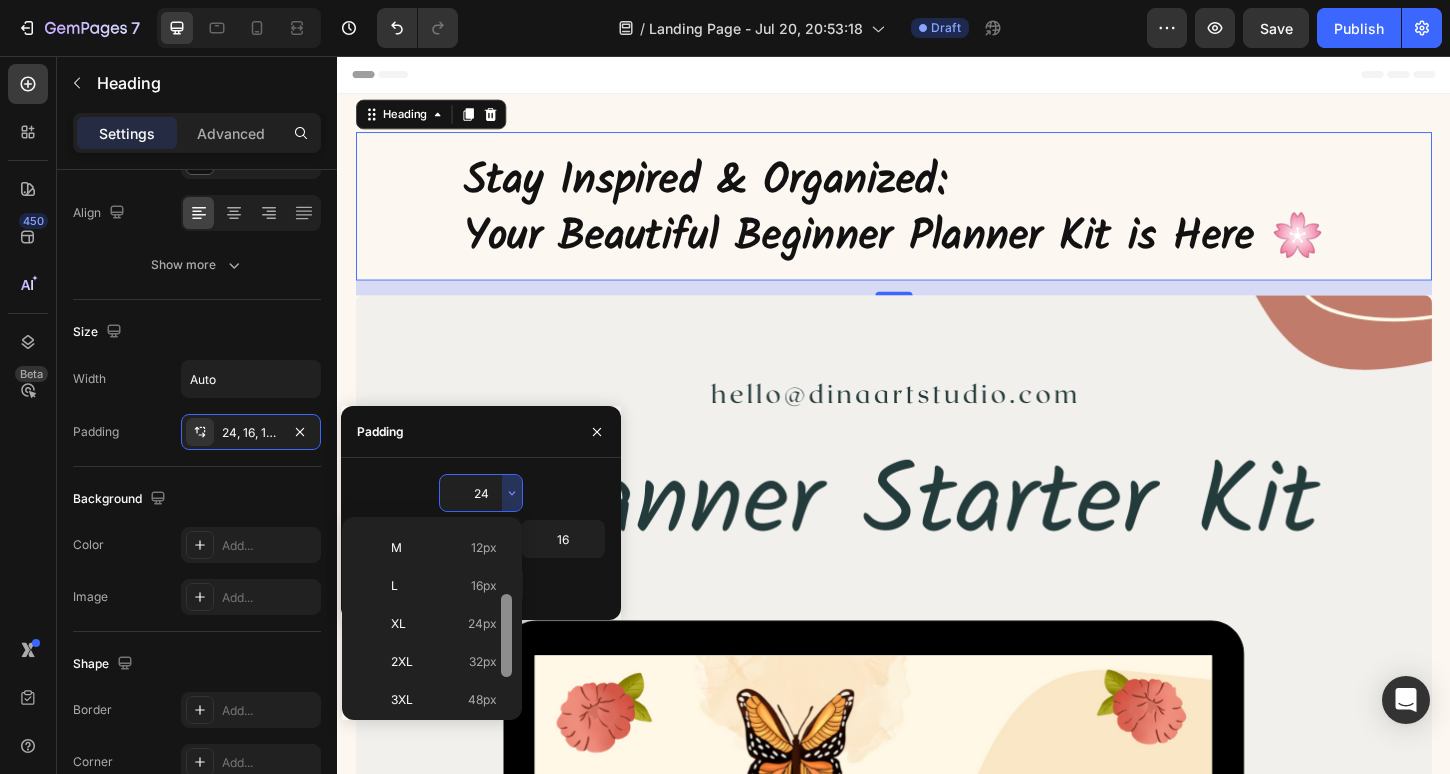 scroll, scrollTop: 150, scrollLeft: 0, axis: vertical 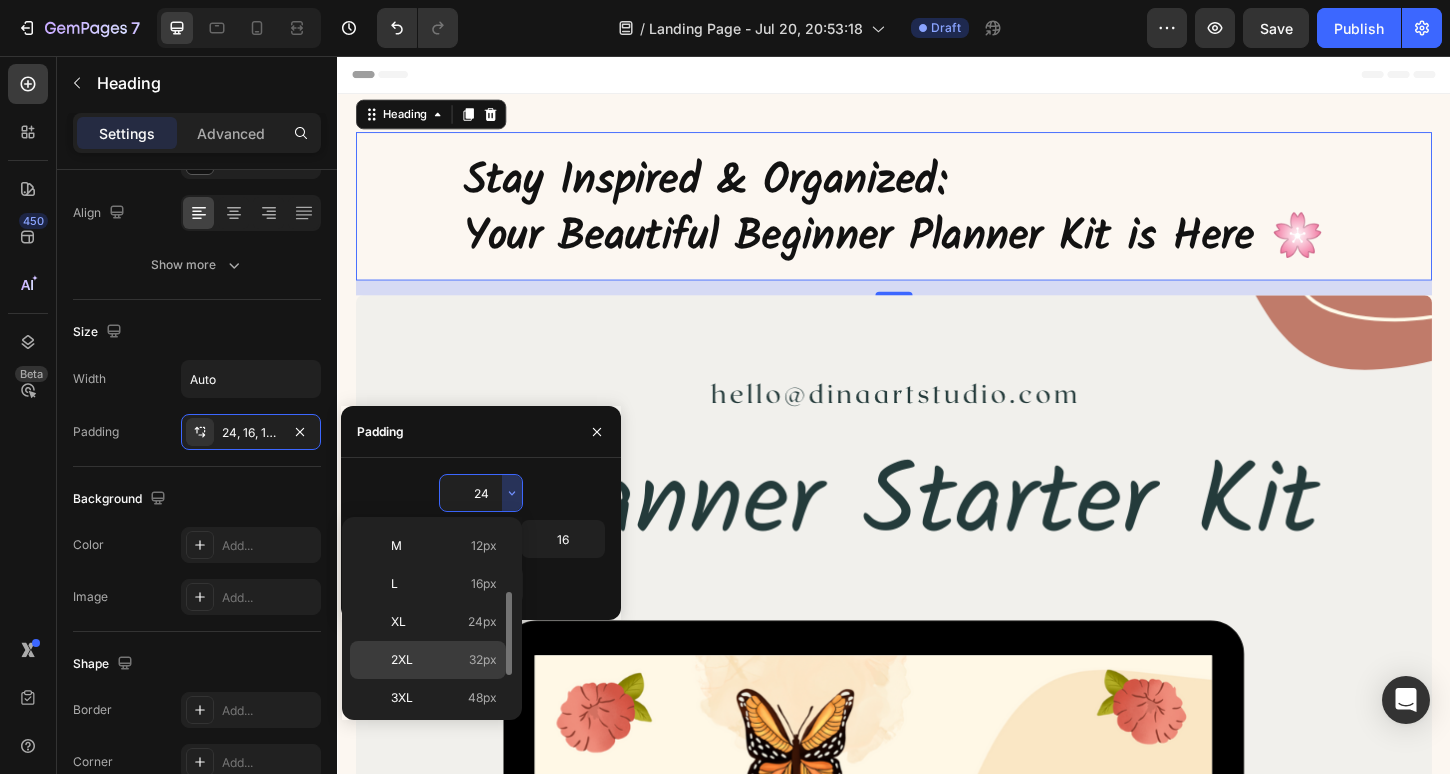 click on "2XL 32px" 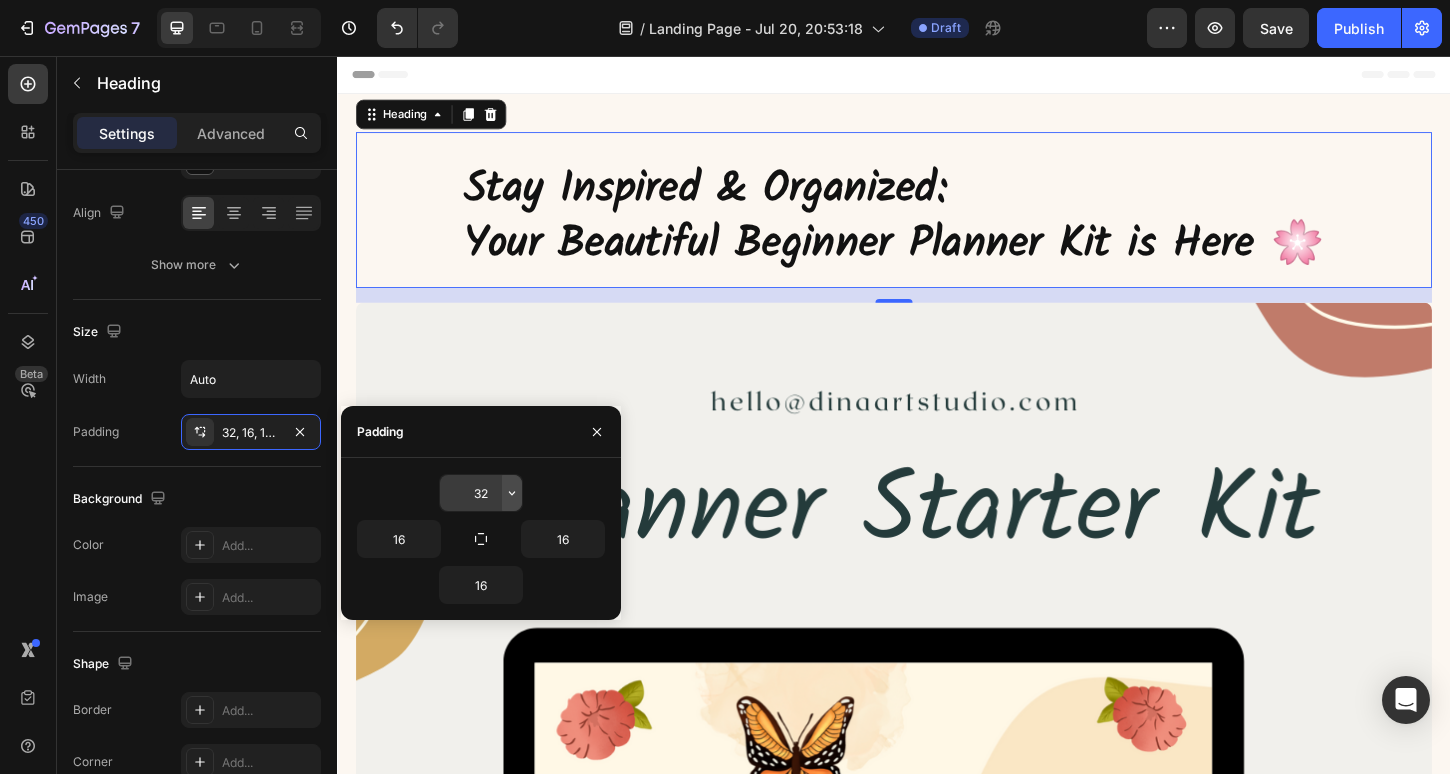 click 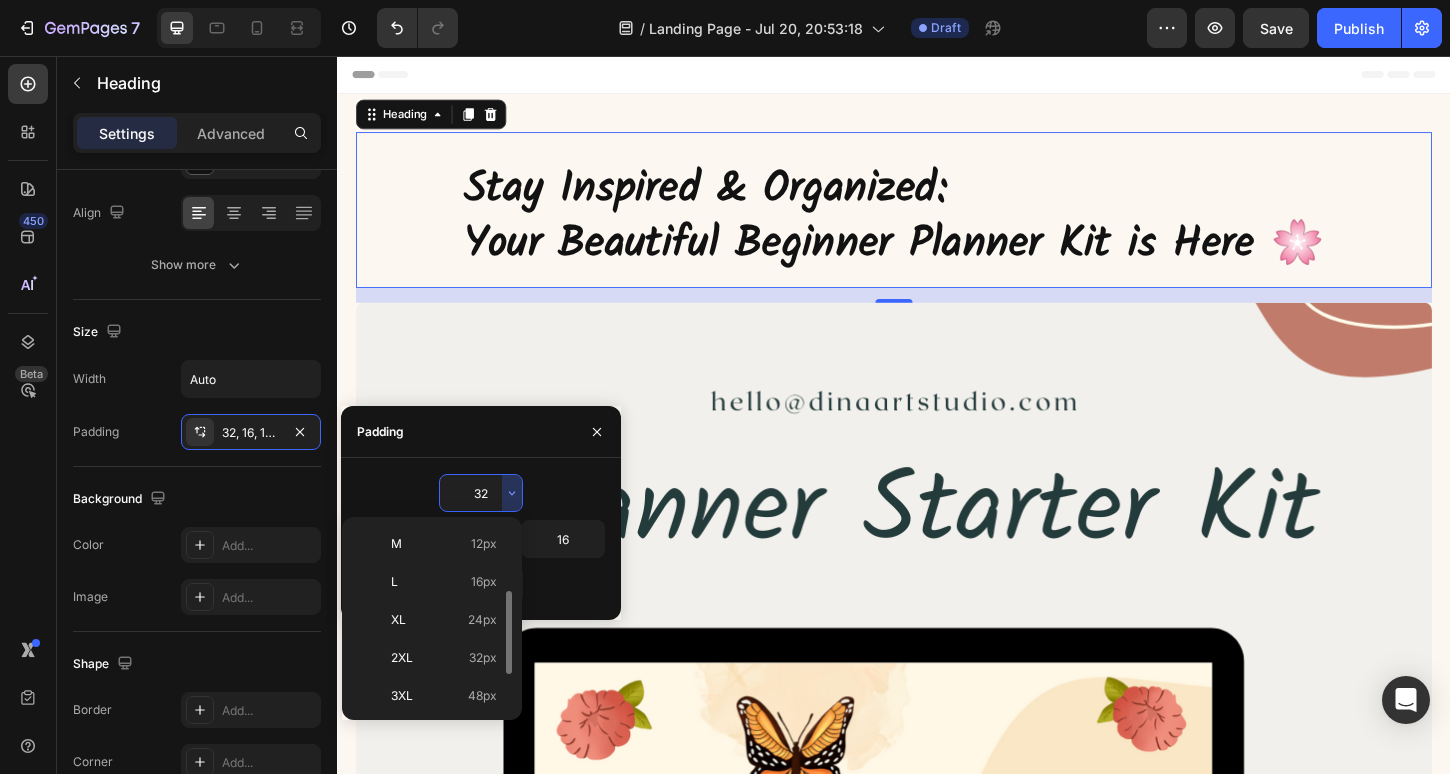 scroll, scrollTop: 156, scrollLeft: 0, axis: vertical 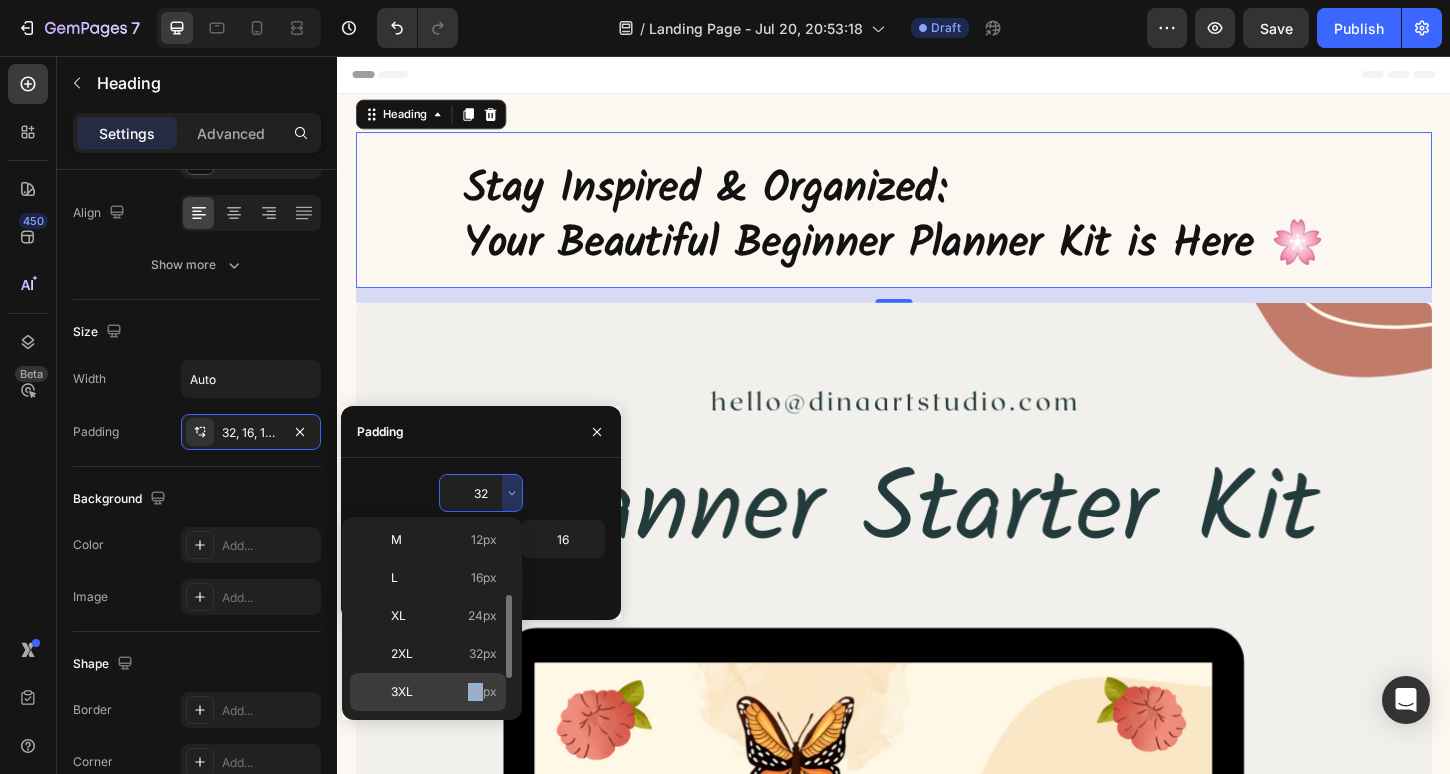 click on "48px" at bounding box center [482, 692] 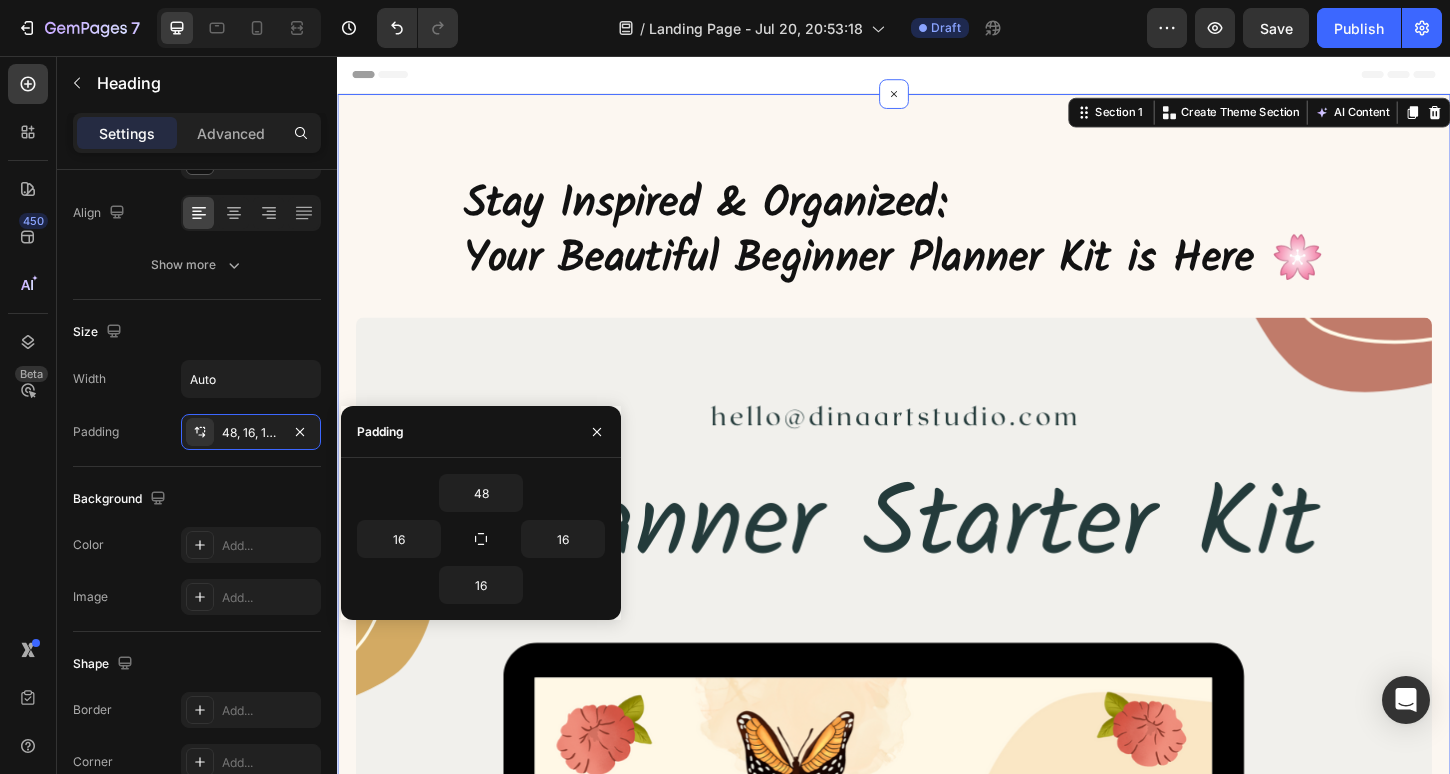 click on "Stay Inspired & Organized: Your Beautiful Beginner Planner Kit is Here 🌸 Heading Image Row Section 1   You can create reusable sections Create Theme Section AI Content Write with GemAI What would you like to describe here? Tone and Voice Persuasive Product Mystical Mushrooms Tumbler Show more Generate" at bounding box center (937, 851) 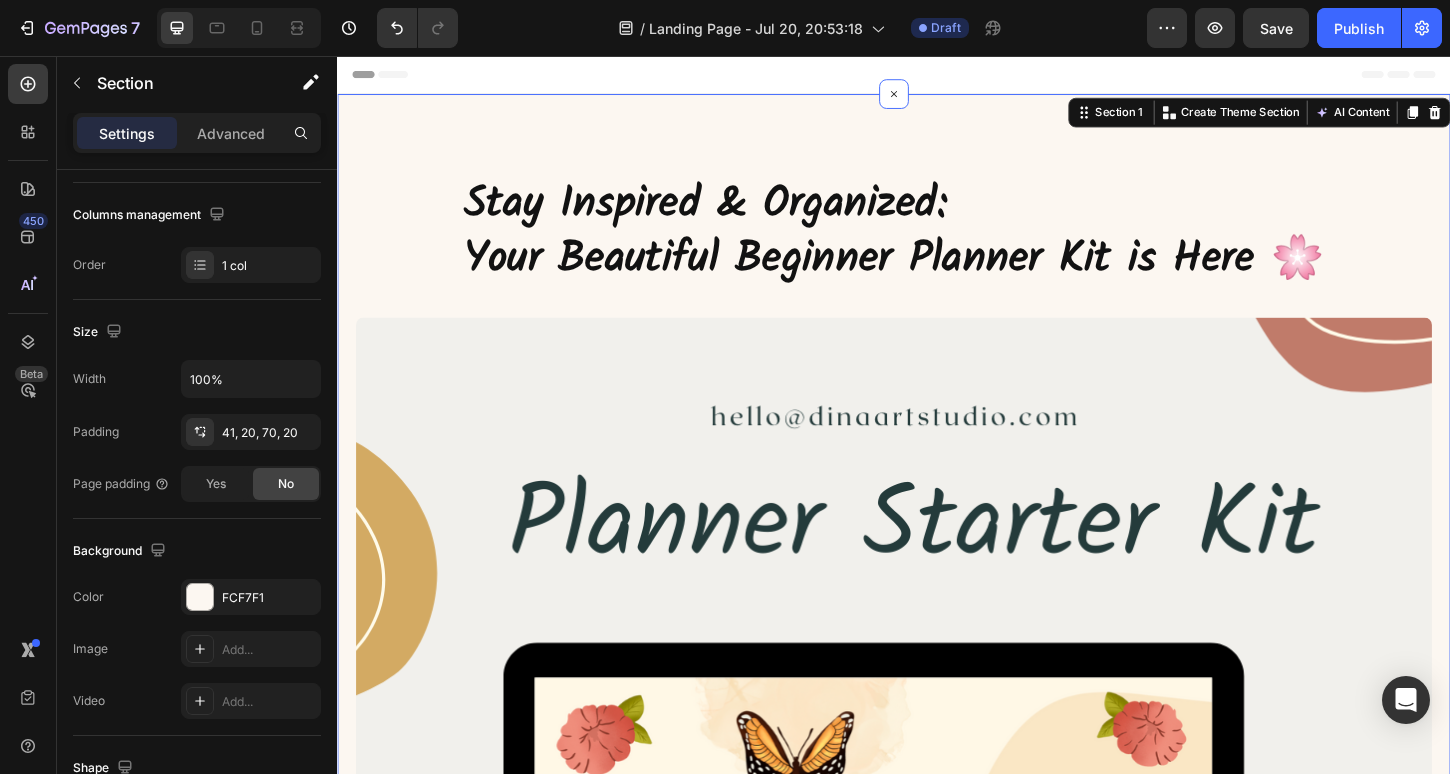 scroll, scrollTop: 0, scrollLeft: 0, axis: both 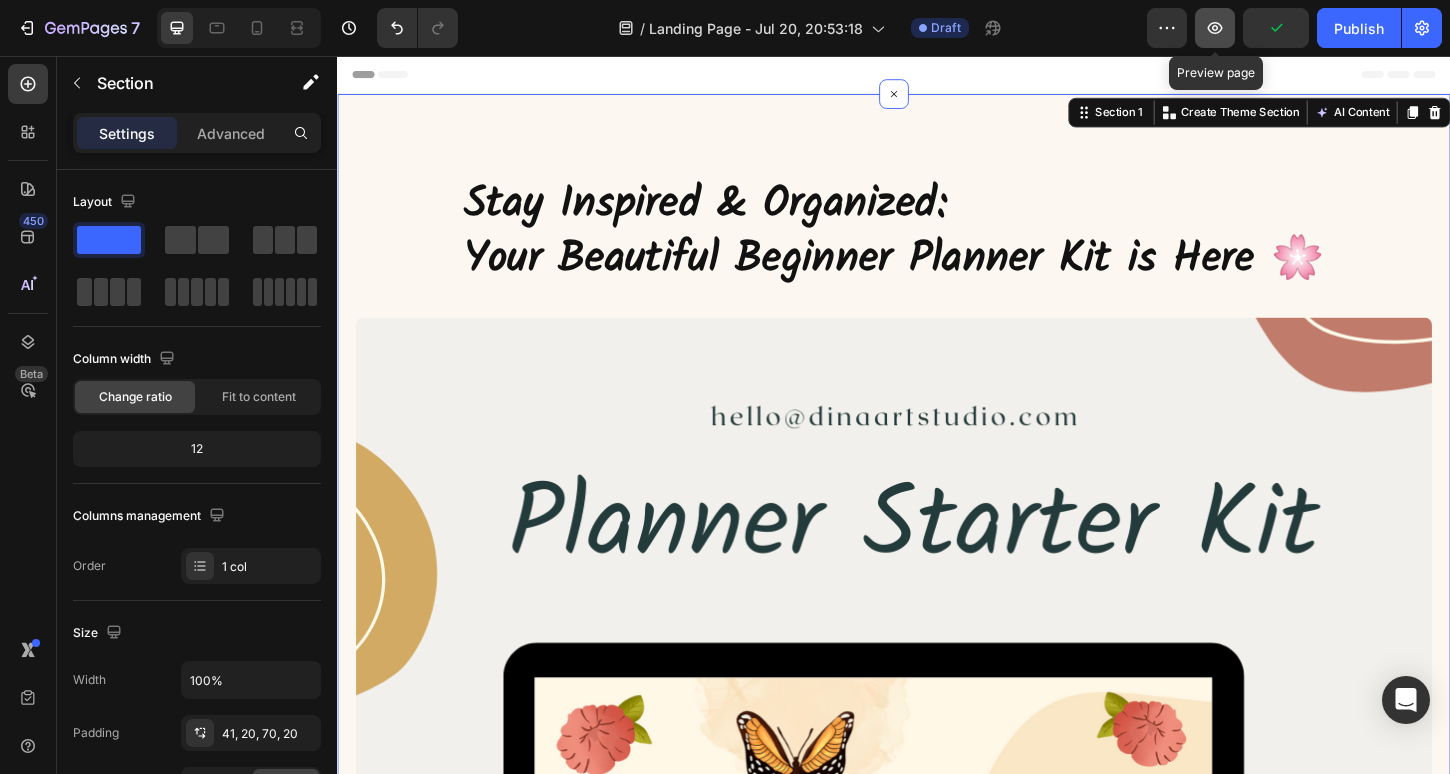 click 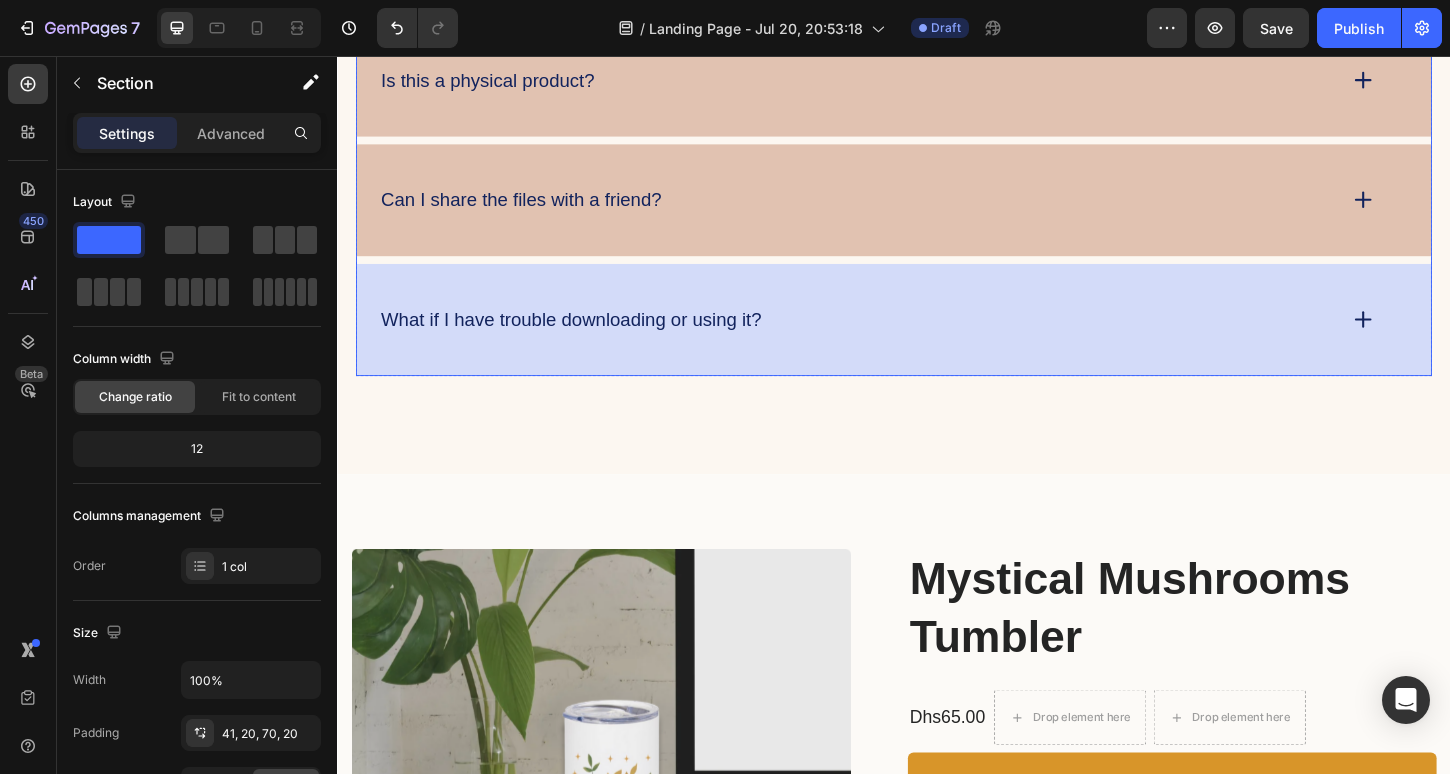 scroll, scrollTop: 4991, scrollLeft: 0, axis: vertical 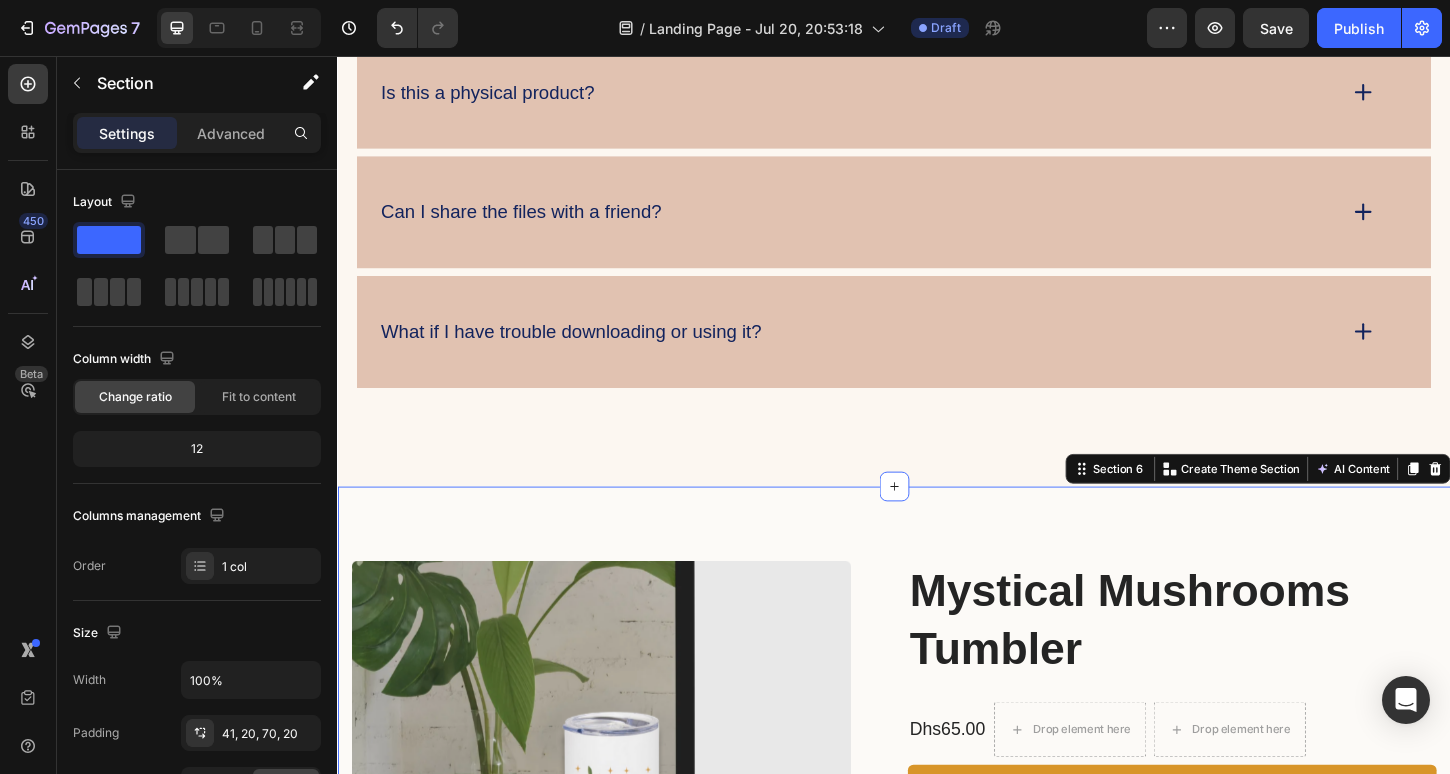 click on "Product Images Mystical Mushrooms Tumbler Product Title Dhs65.00 Product Price Product Price
Drop element here
Drop element here Row Add to cart Add to Cart Lorem ipsum dolor sit amet, consectetur elit Text Block Say goodbye to: Text Block Lorem ipsum dolor sit amet Ipsum dolor sit amet Lorem ipsum dolor sit Item List Row Product Section 6   You can create reusable sections Create Theme Section AI Content Write with GemAI What would you like to describe here? Tone and Voice Persuasive Product Mystical Mushrooms Tumbler Show more Generate" at bounding box center (937, 898) 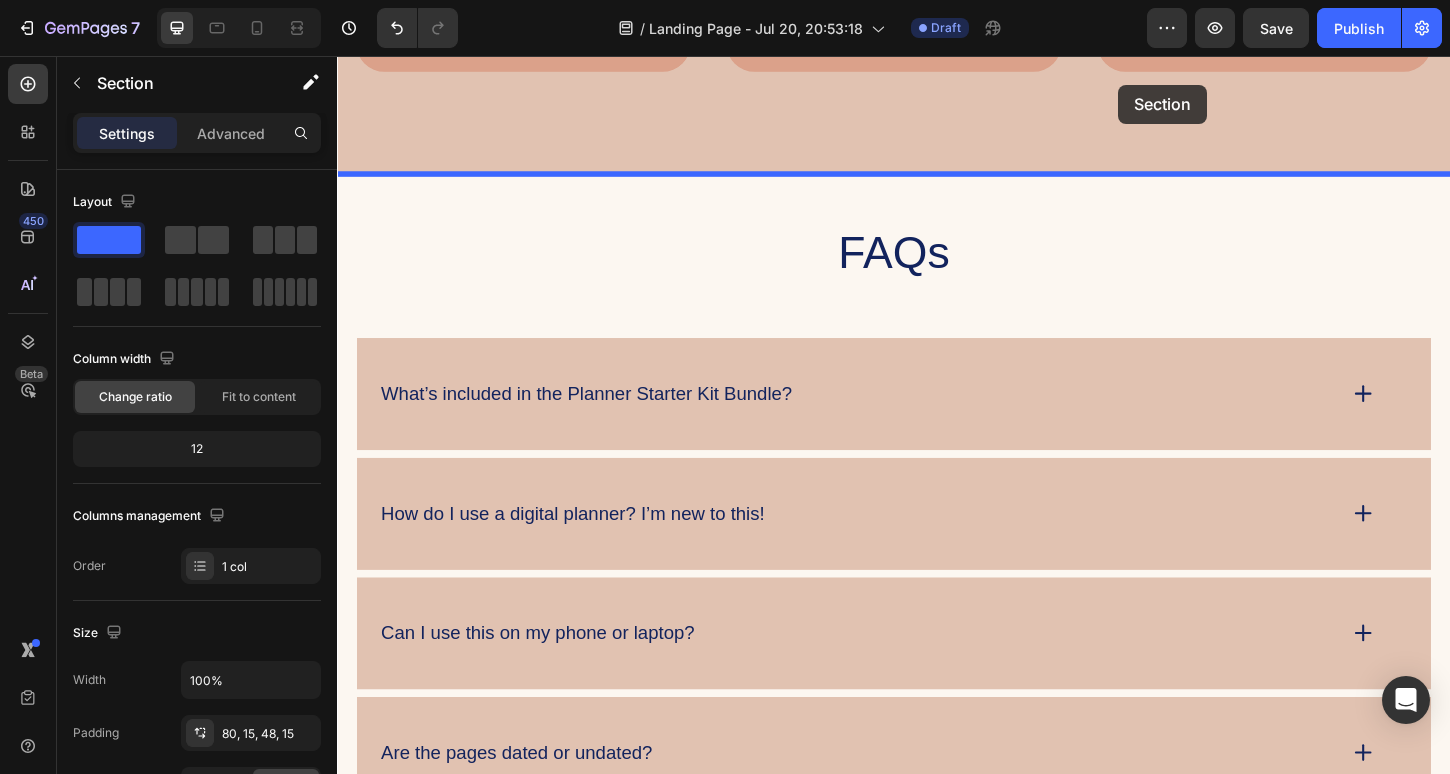 scroll, scrollTop: 3886, scrollLeft: 0, axis: vertical 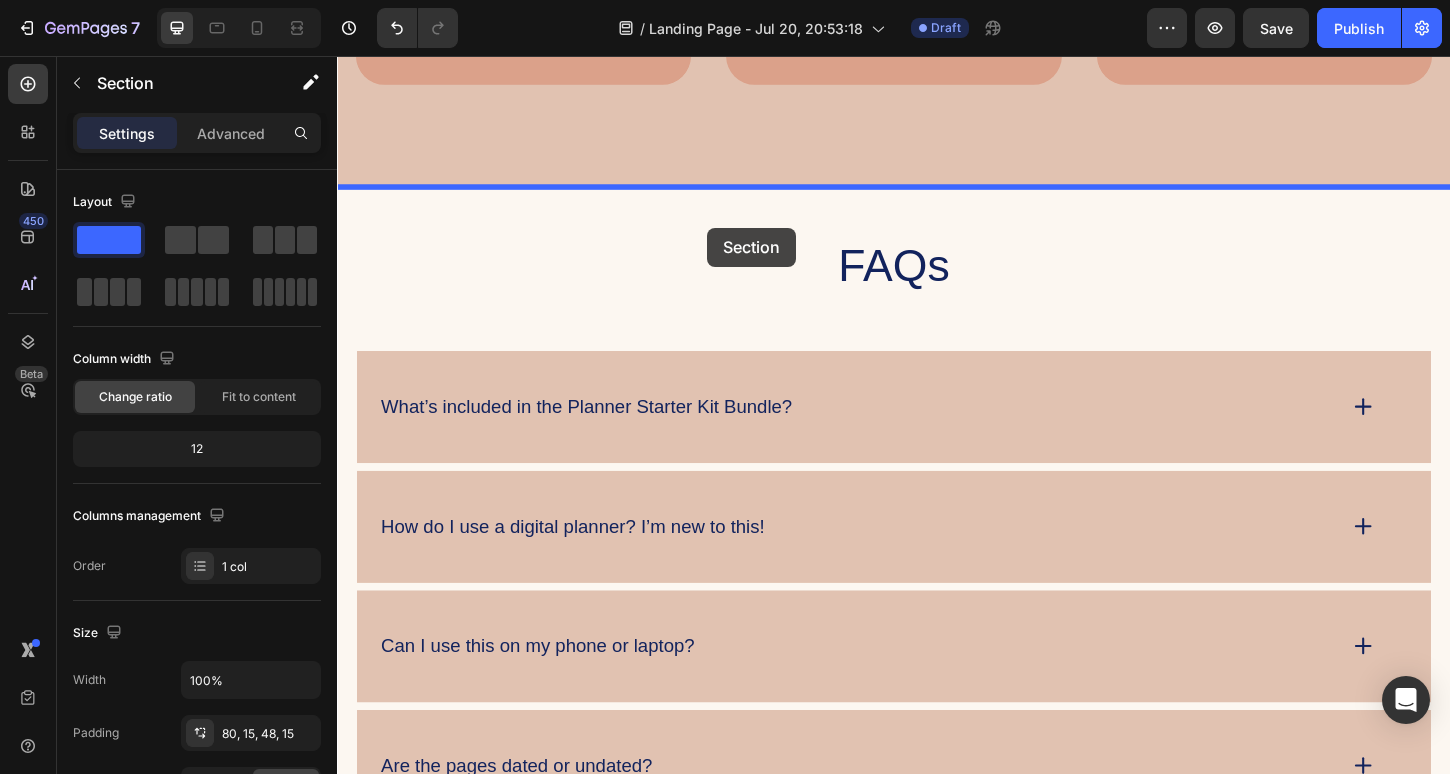 drag, startPoint x: 1144, startPoint y: 501, endPoint x: 739, endPoint y: 235, distance: 484.54205 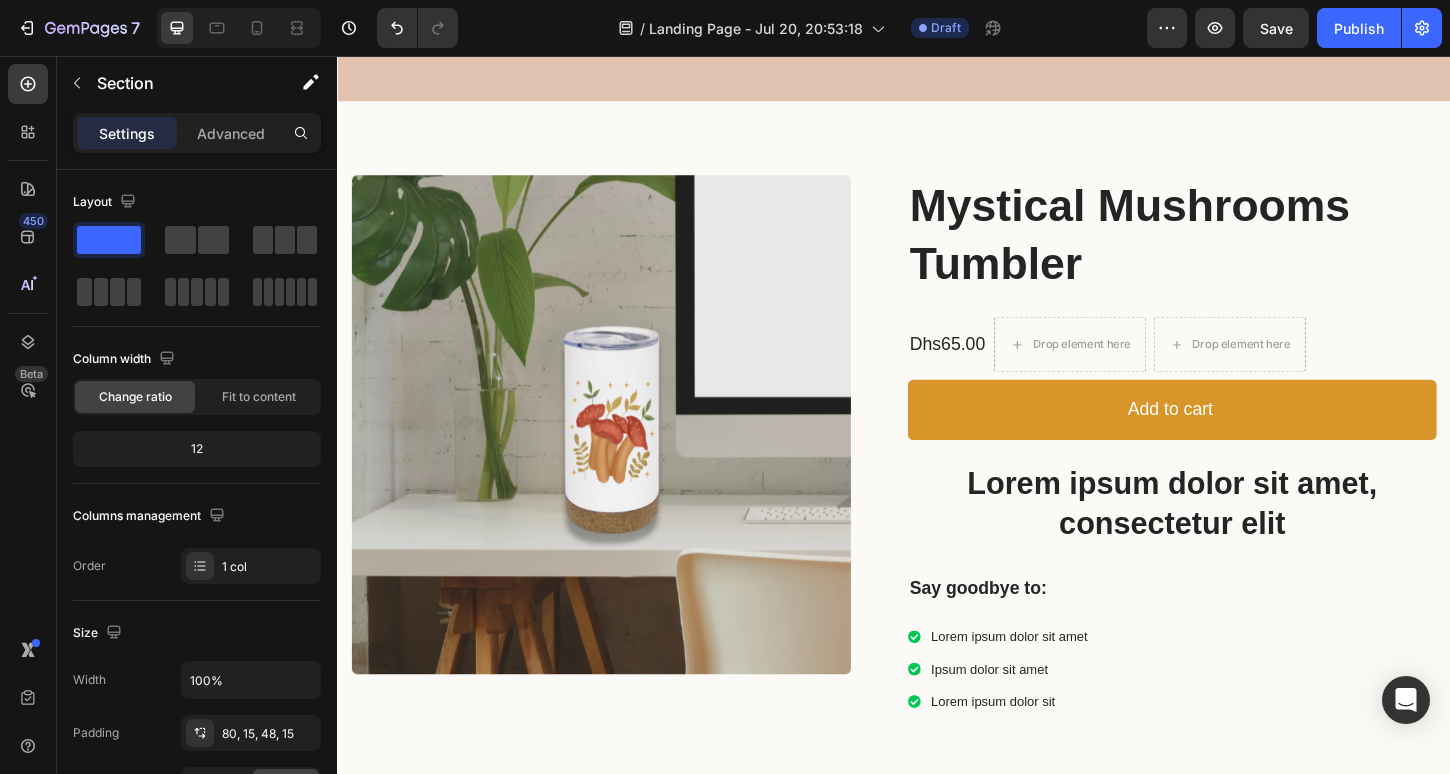 scroll, scrollTop: 3709, scrollLeft: 0, axis: vertical 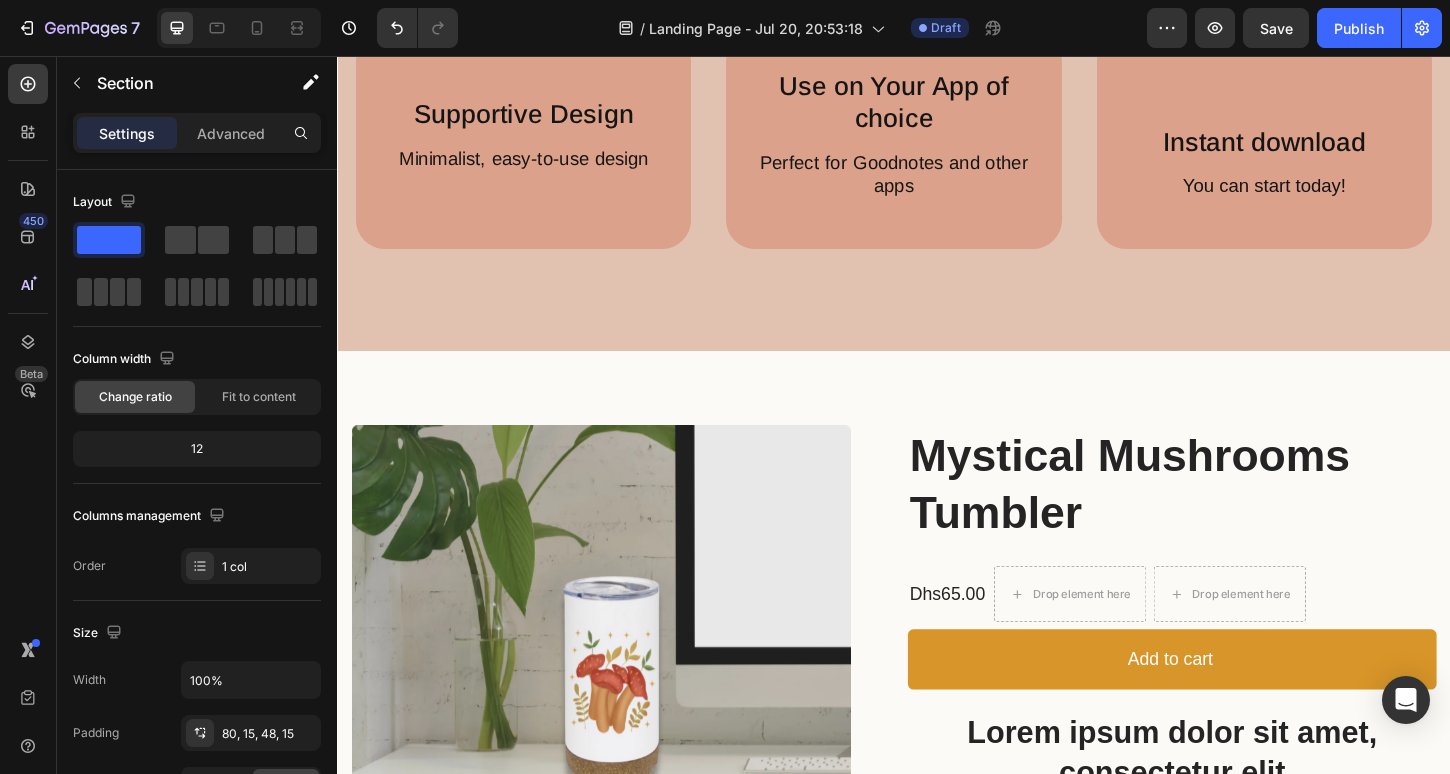 click on "Product Images Mystical Mushrooms Tumbler Product Title Dhs65.00 Product Price Product Price
Drop element here
Drop element here Row Add to cart Add to Cart Lorem ipsum dolor sit amet, consectetur elit Text Block Say goodbye to: Text Block Lorem ipsum dolor sit amet Ipsum dolor sit amet Lorem ipsum dolor sit Item List Row Product Section 5" at bounding box center [937, 752] 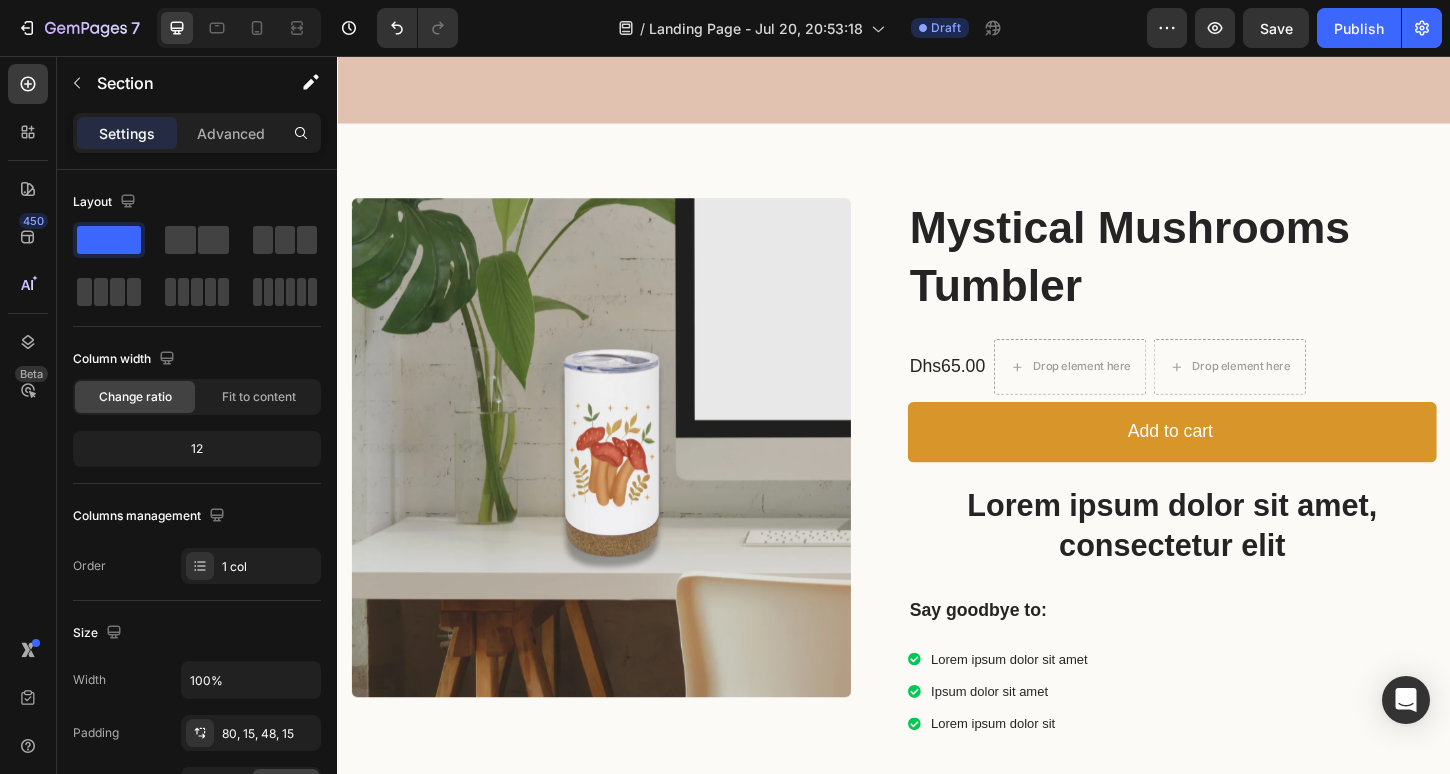 scroll, scrollTop: 3953, scrollLeft: 0, axis: vertical 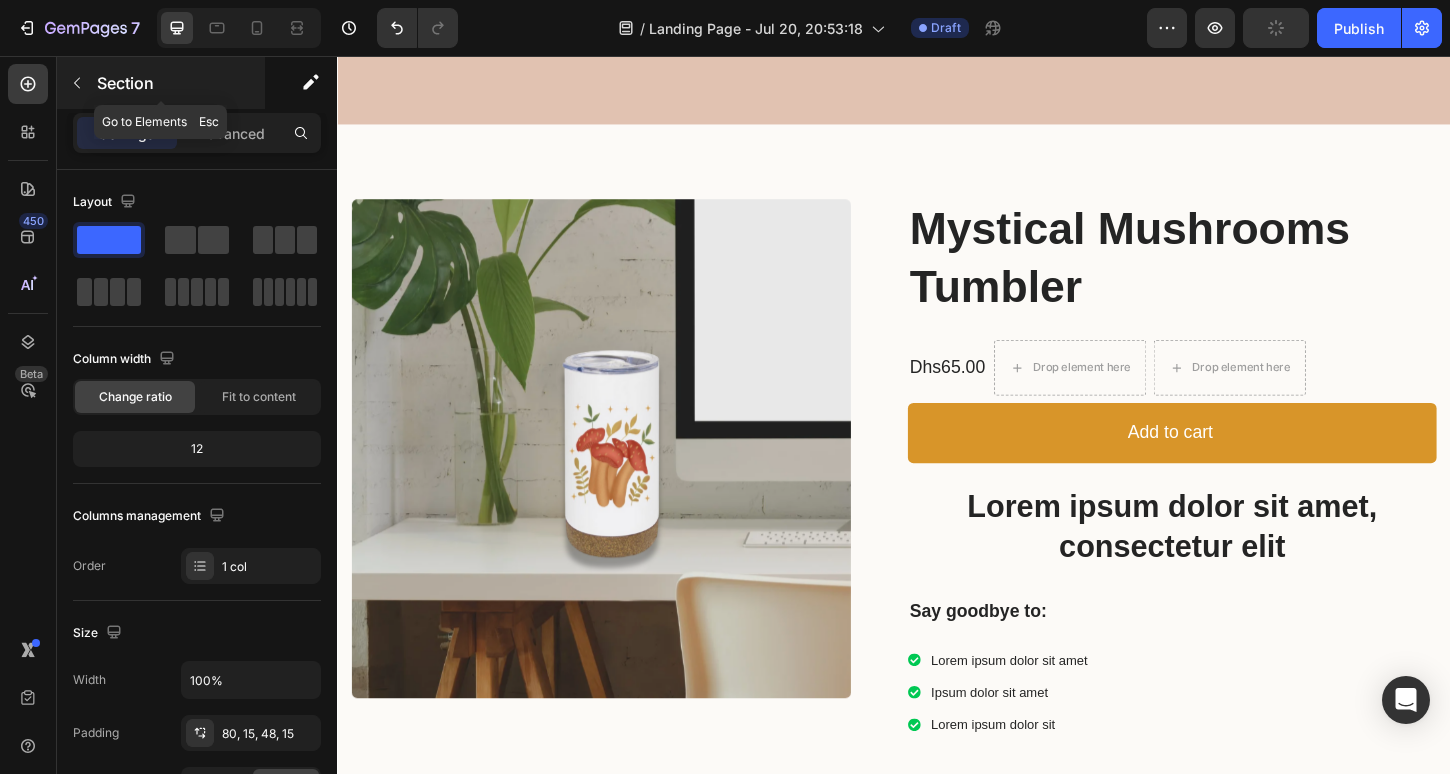 click on "Section" at bounding box center [179, 83] 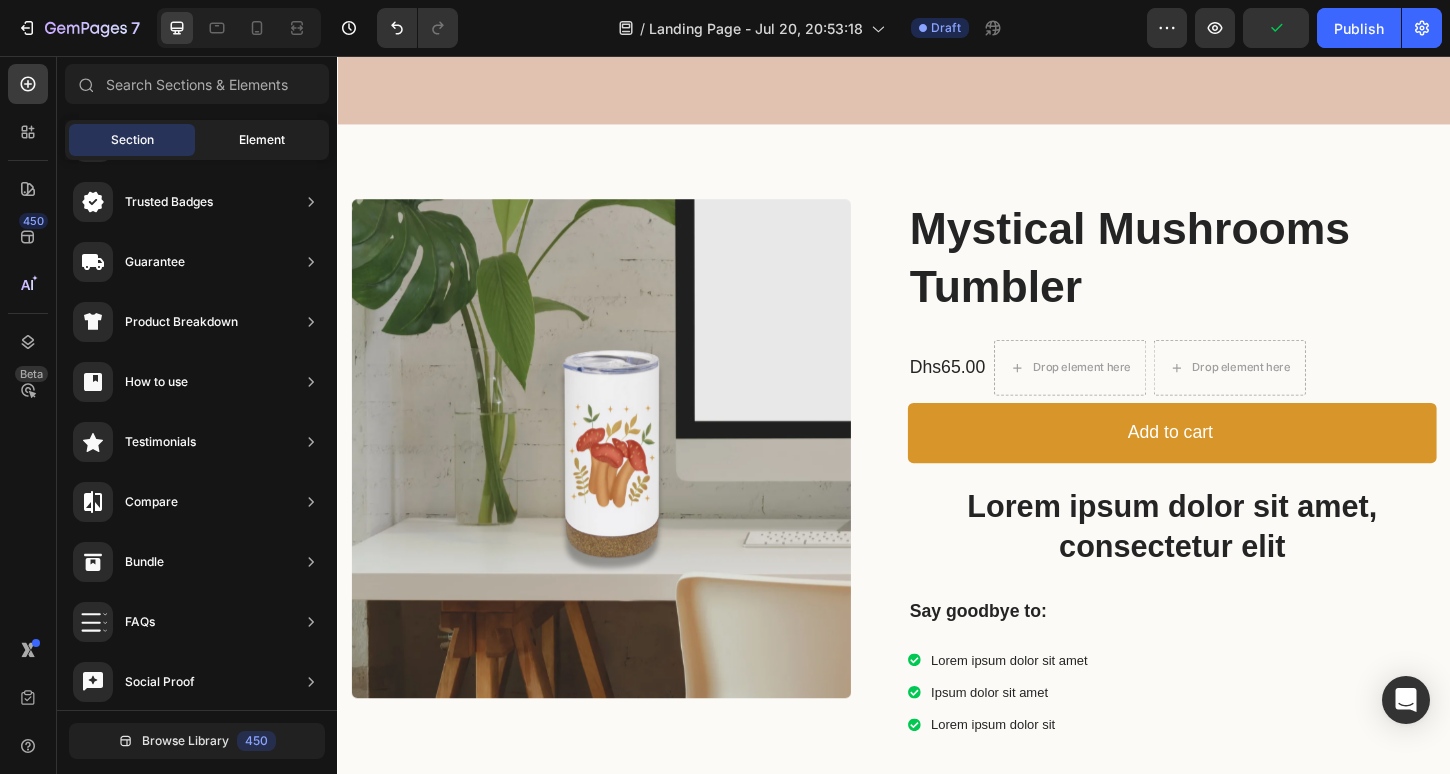 click on "Element" at bounding box center [262, 140] 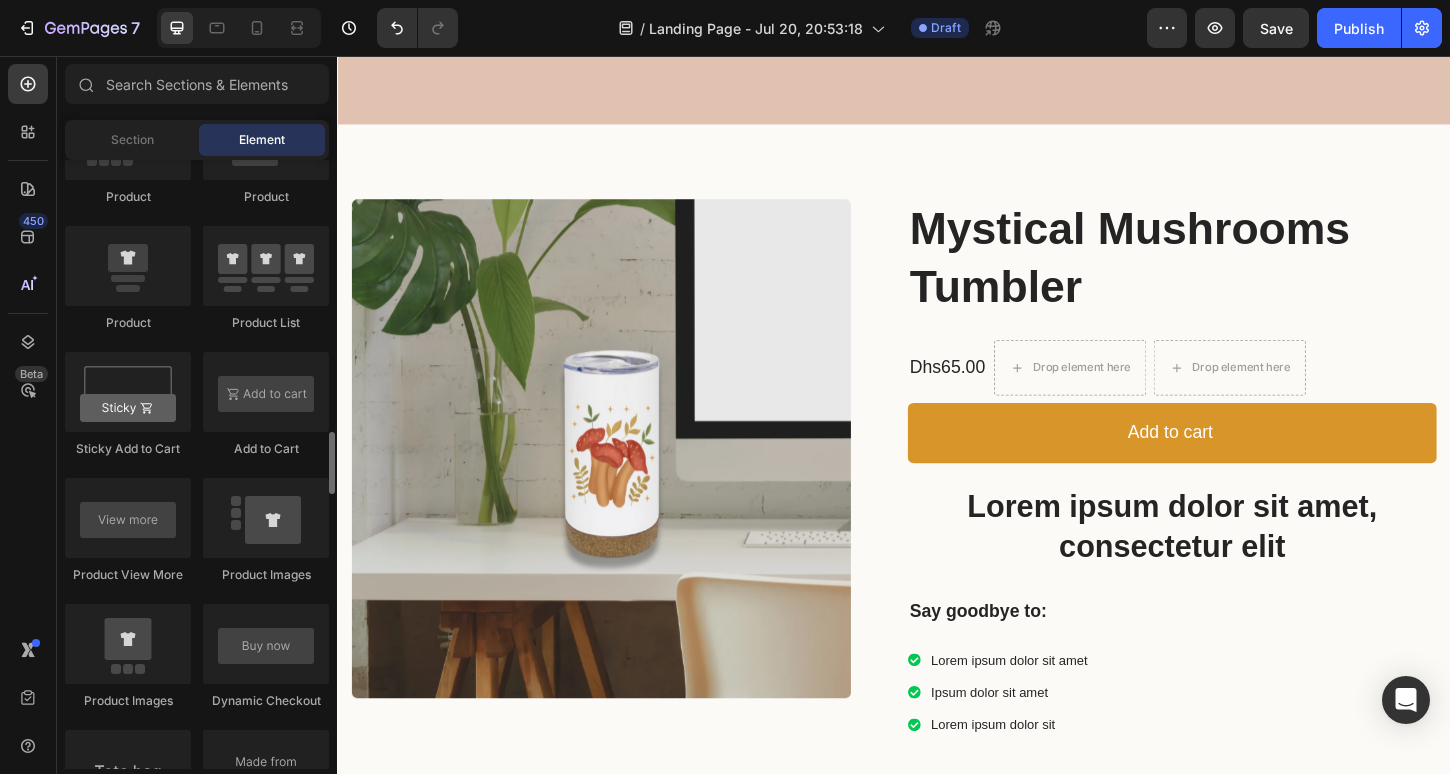 scroll, scrollTop: 2654, scrollLeft: 0, axis: vertical 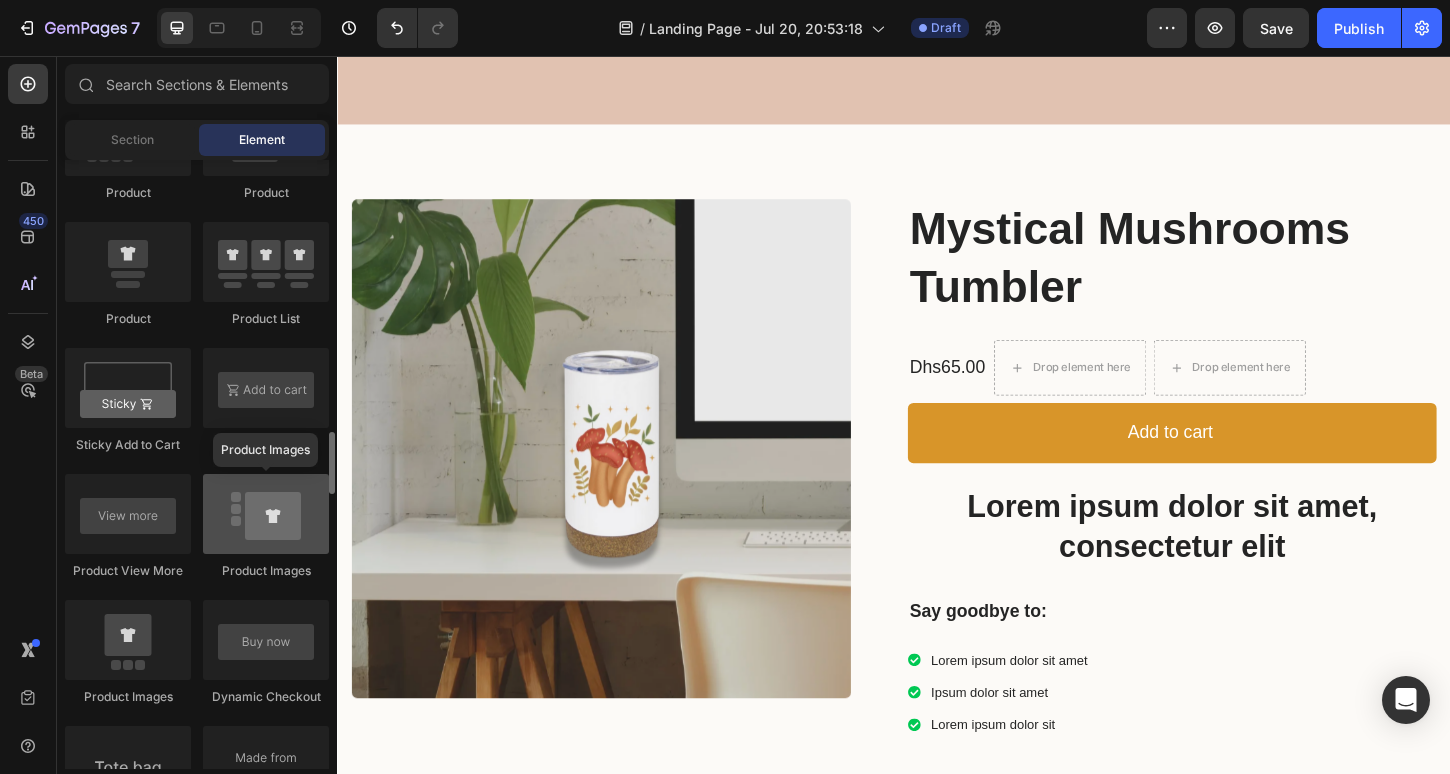 click at bounding box center [266, 514] 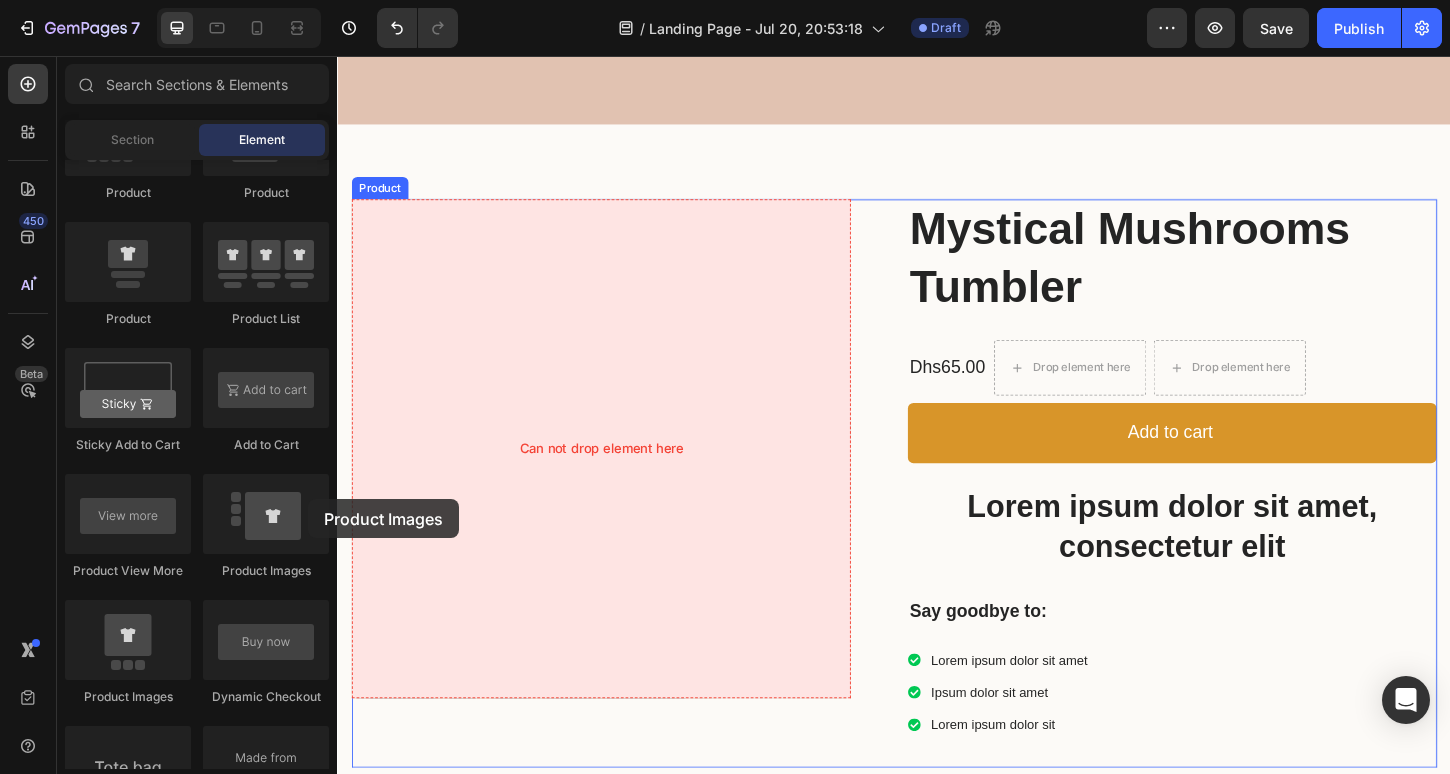 drag, startPoint x: 631, startPoint y: 563, endPoint x: 448, endPoint y: 438, distance: 221.61679 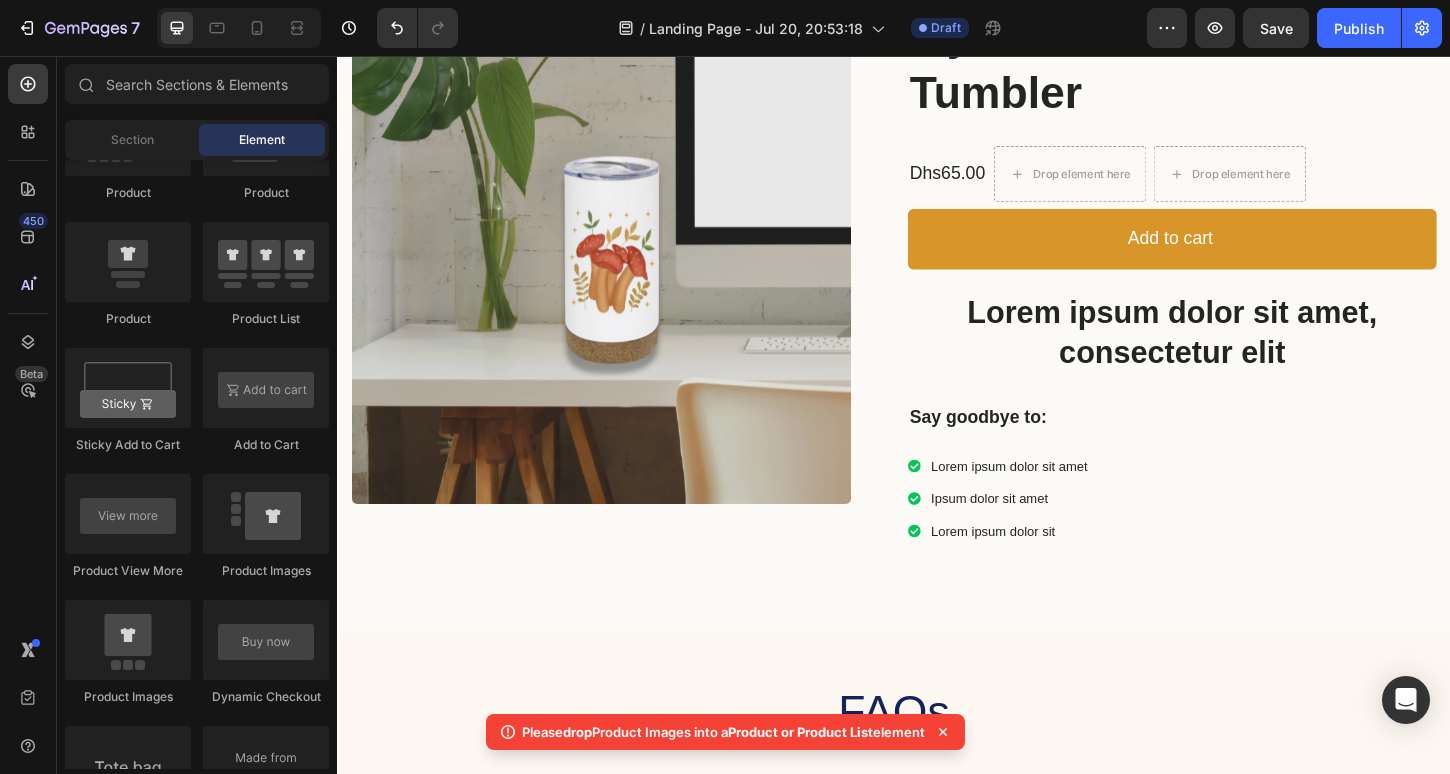 scroll, scrollTop: 4165, scrollLeft: 0, axis: vertical 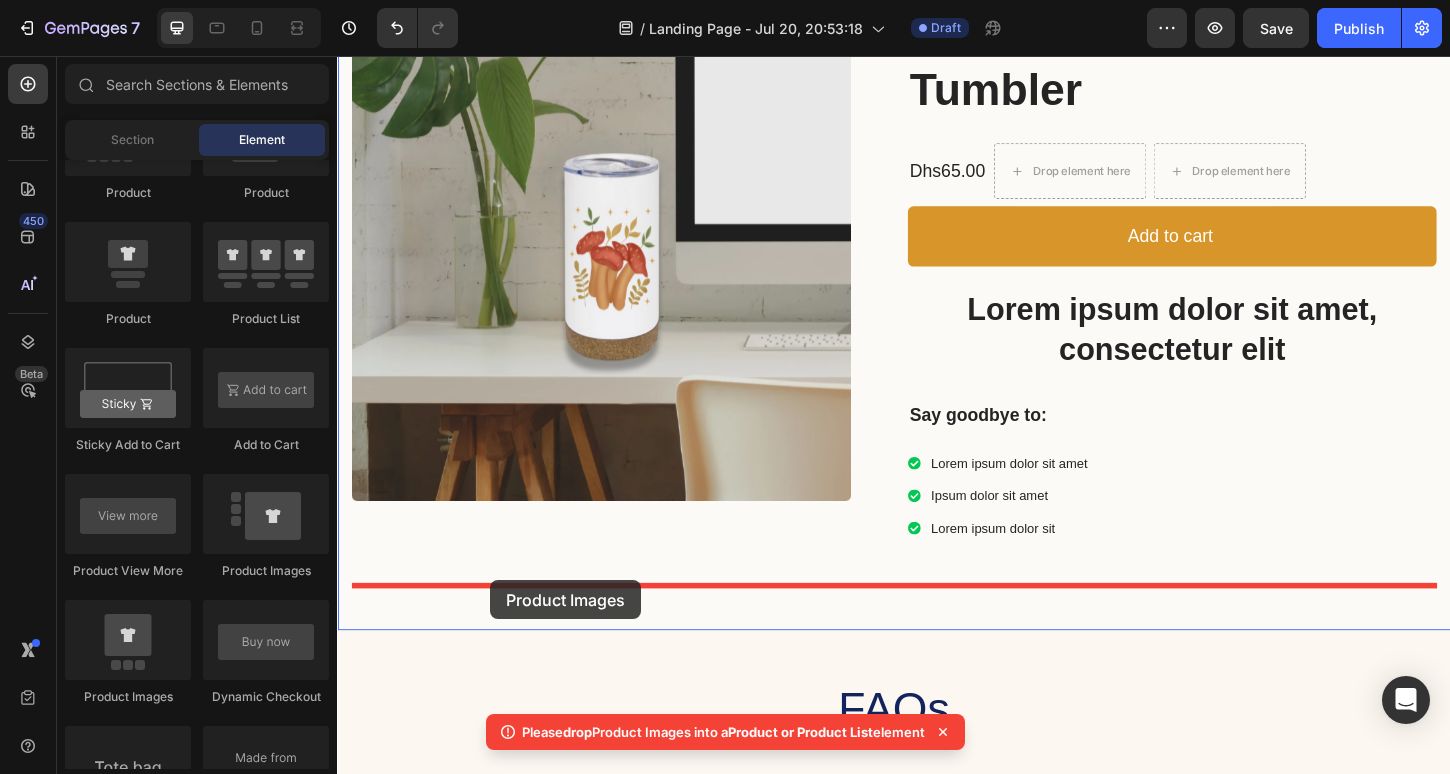 drag, startPoint x: 585, startPoint y: 598, endPoint x: 502, endPoint y: 621, distance: 86.127815 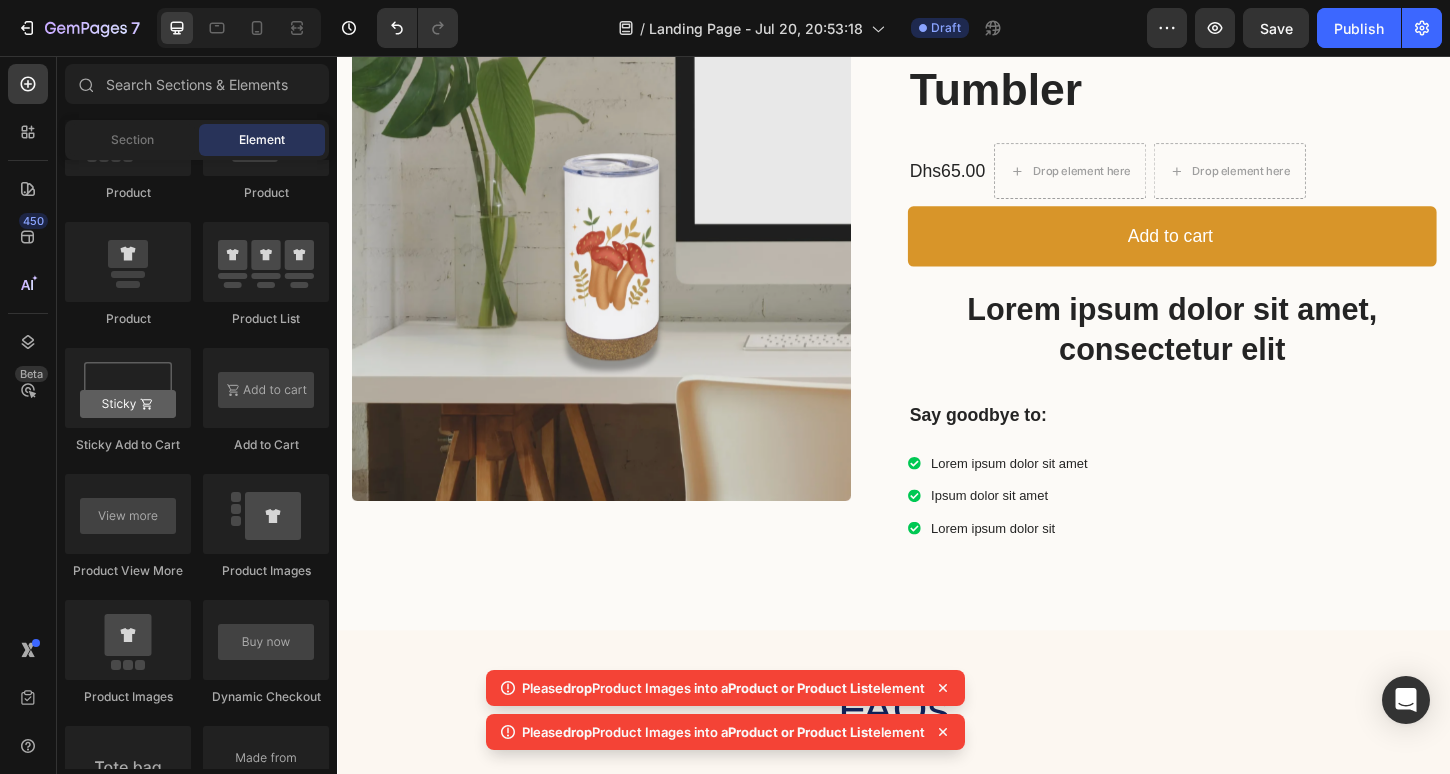 scroll, scrollTop: 4463, scrollLeft: 0, axis: vertical 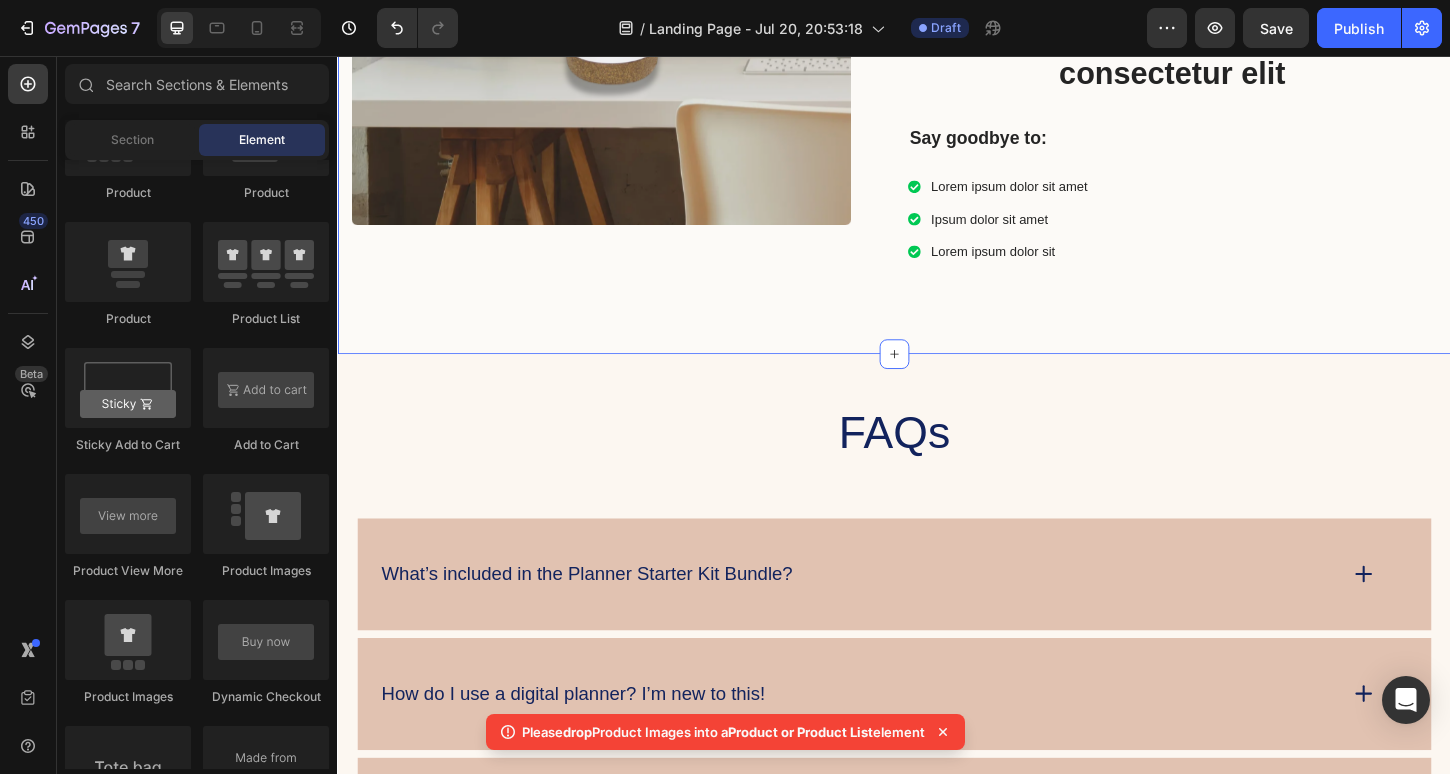 click on "Product Images Mystical Mushrooms Tumbler Product Title Dhs65.00 Product Price Product Price
Drop element here
Drop element here Row Add to cart Add to Cart Lorem ipsum dolor sit amet, consectetur elit Text Block Say goodbye to: Text Block Lorem ipsum dolor sit amet Ipsum dolor sit amet Lorem ipsum dolor sit Item List Row Product" at bounding box center (937, 14) 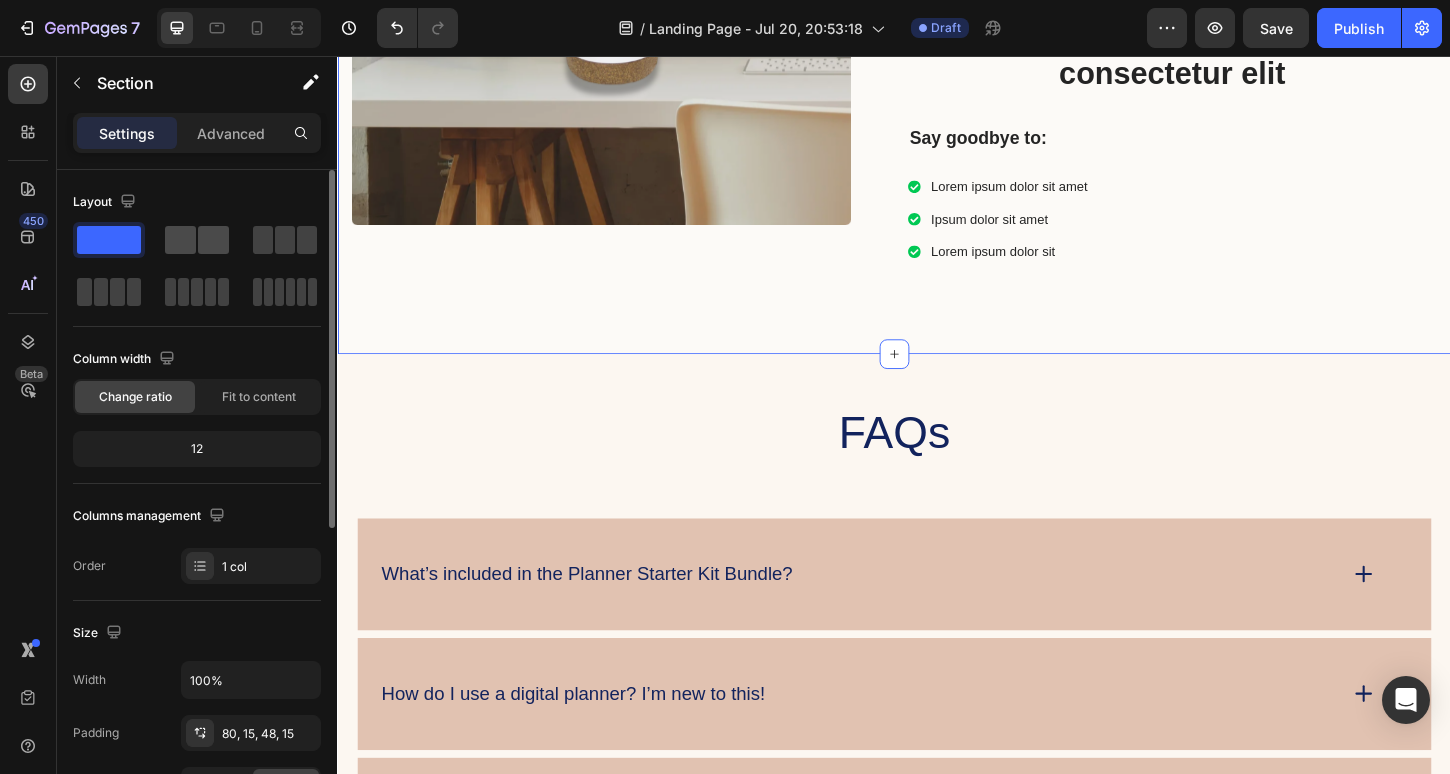 click 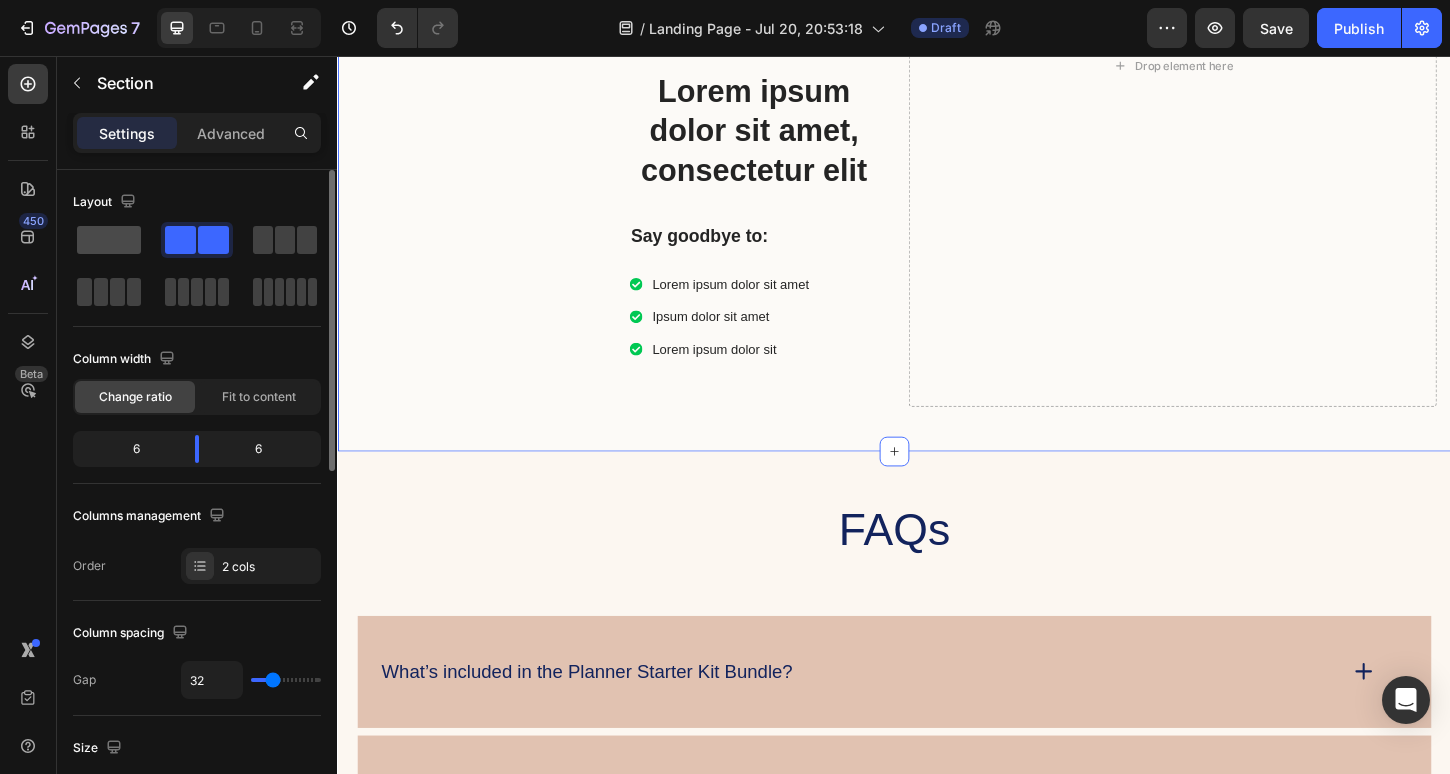 click 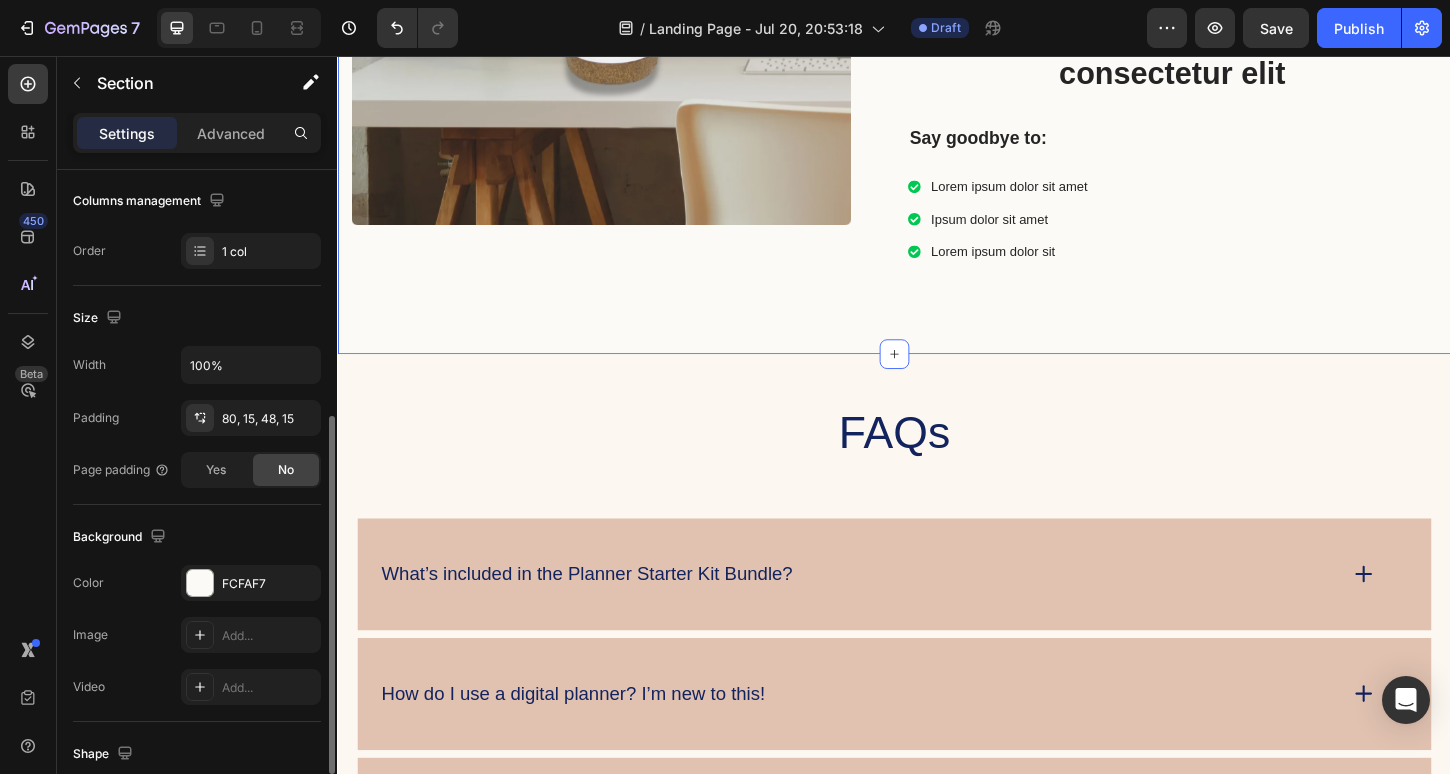 scroll, scrollTop: 364, scrollLeft: 0, axis: vertical 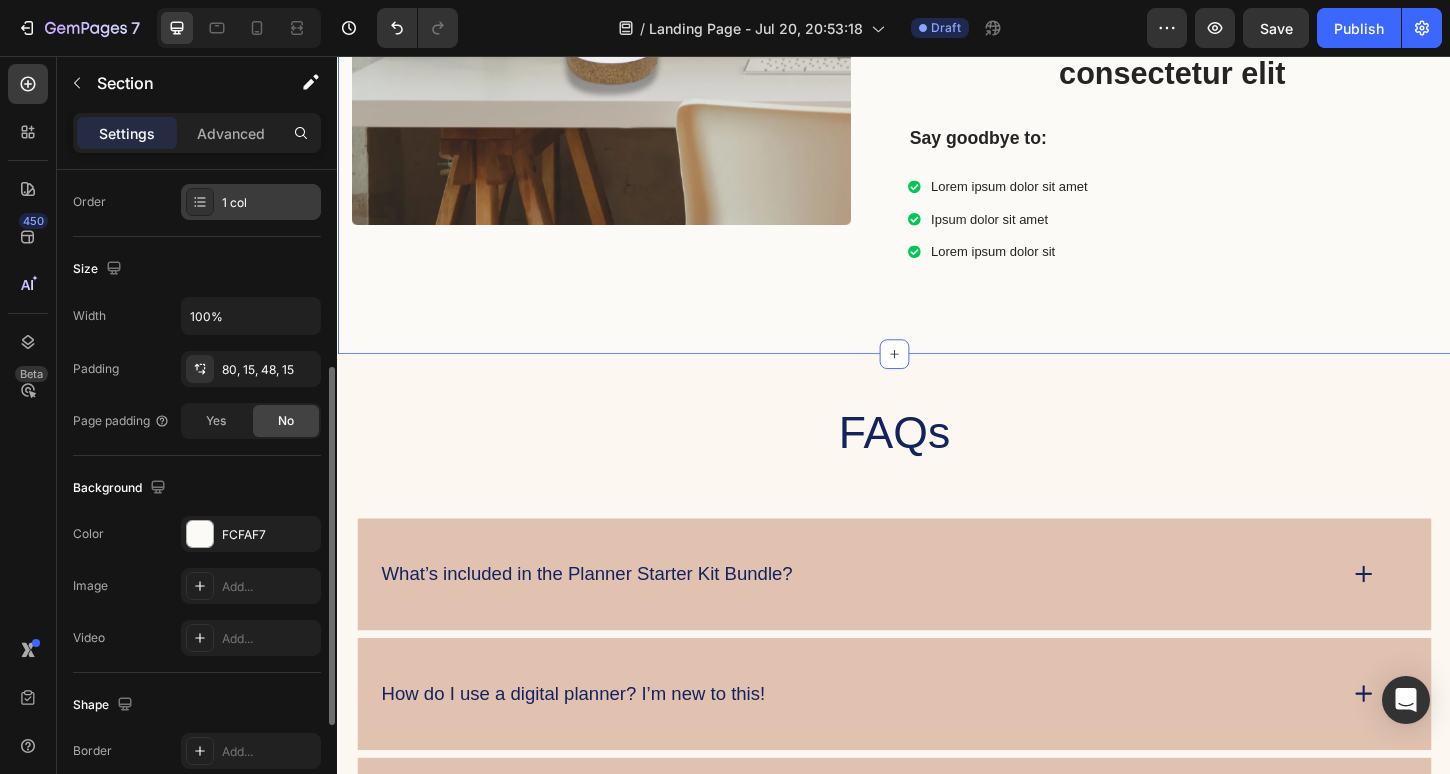click 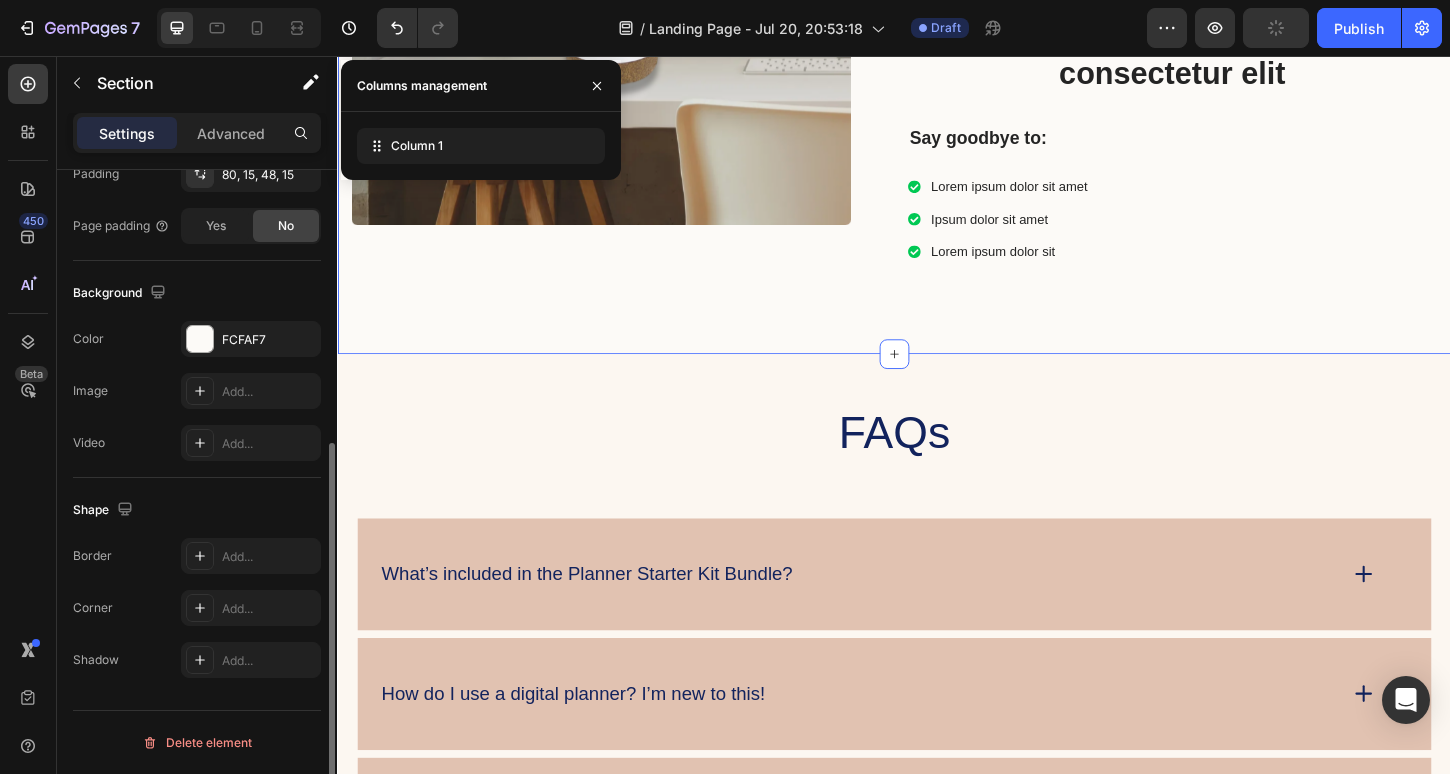 scroll, scrollTop: 0, scrollLeft: 0, axis: both 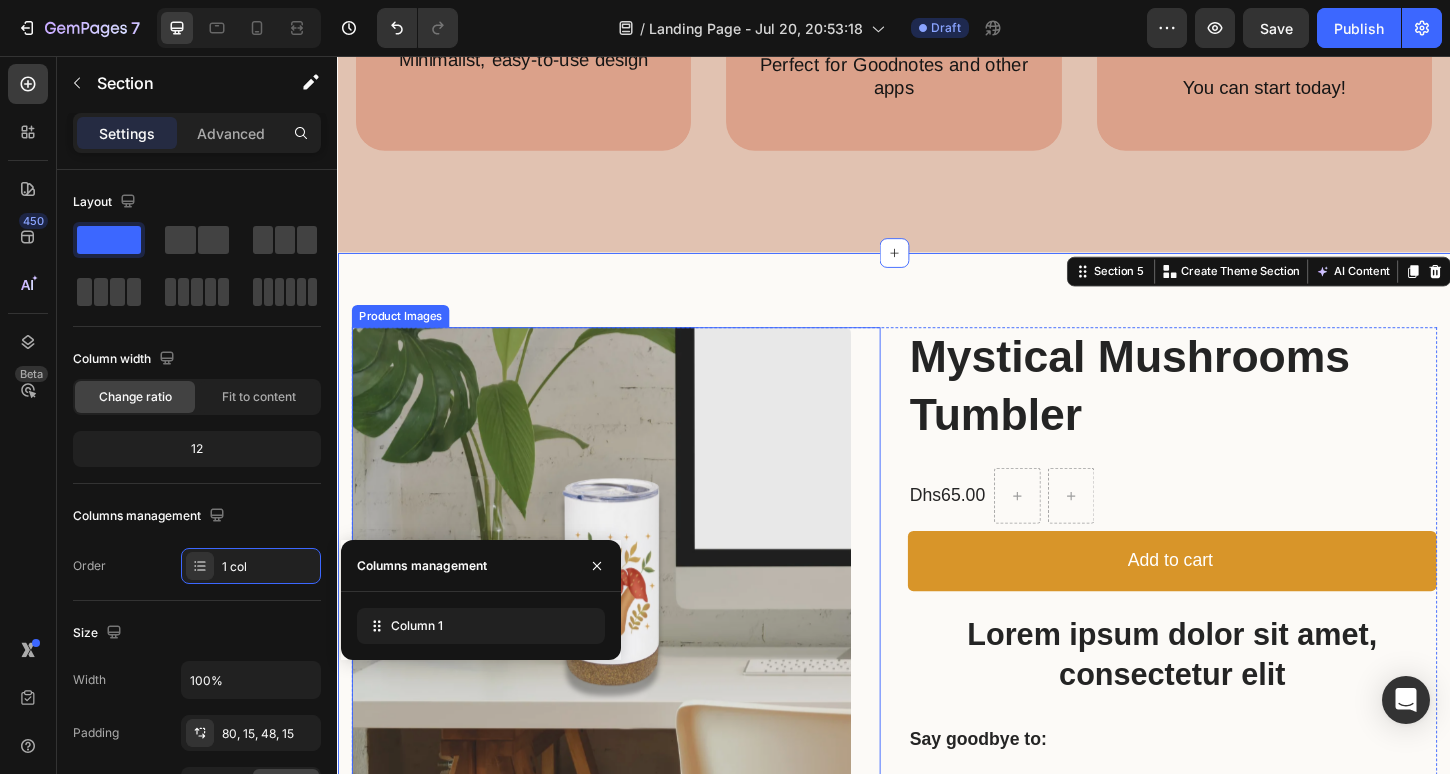 click at bounding box center [621, 617] 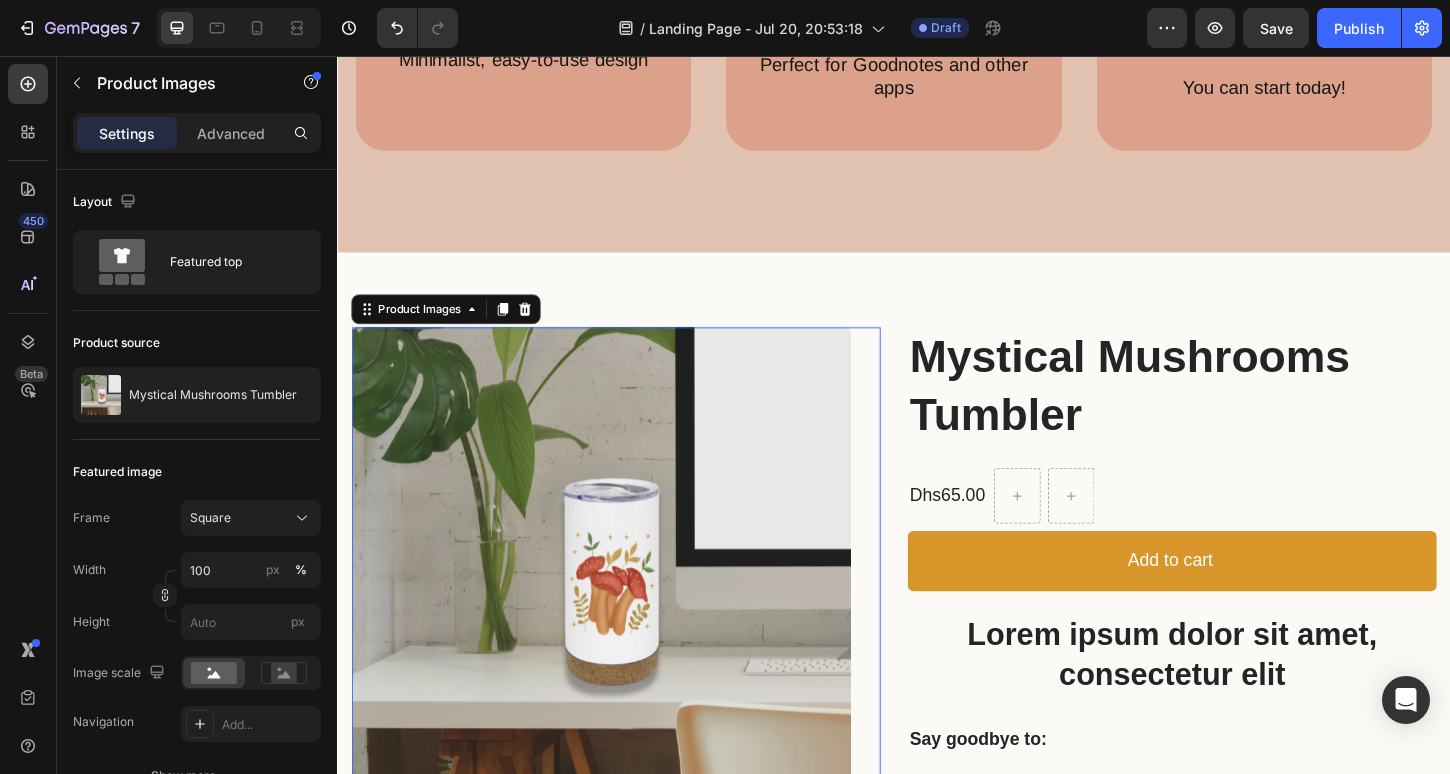 click 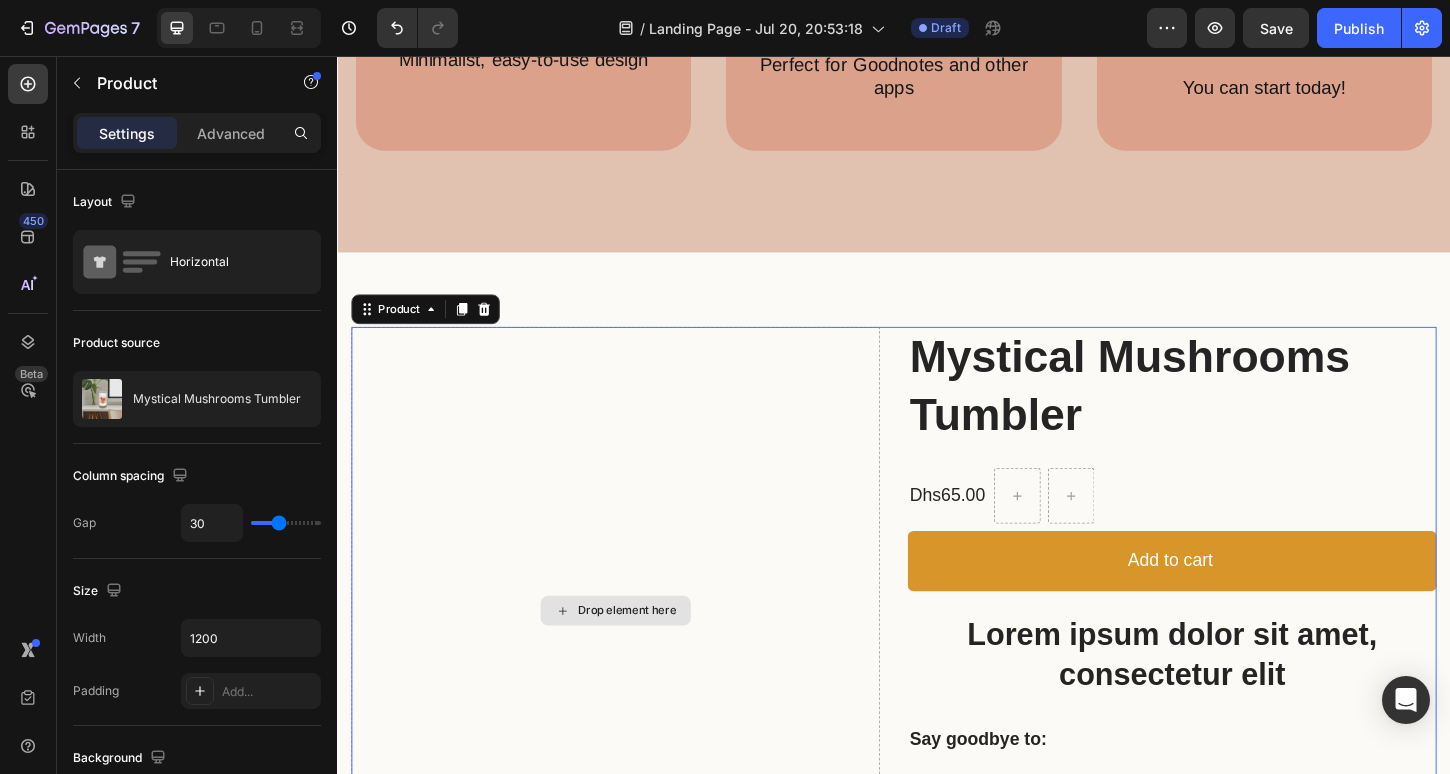 click on "Drop element here" at bounding box center [637, 654] 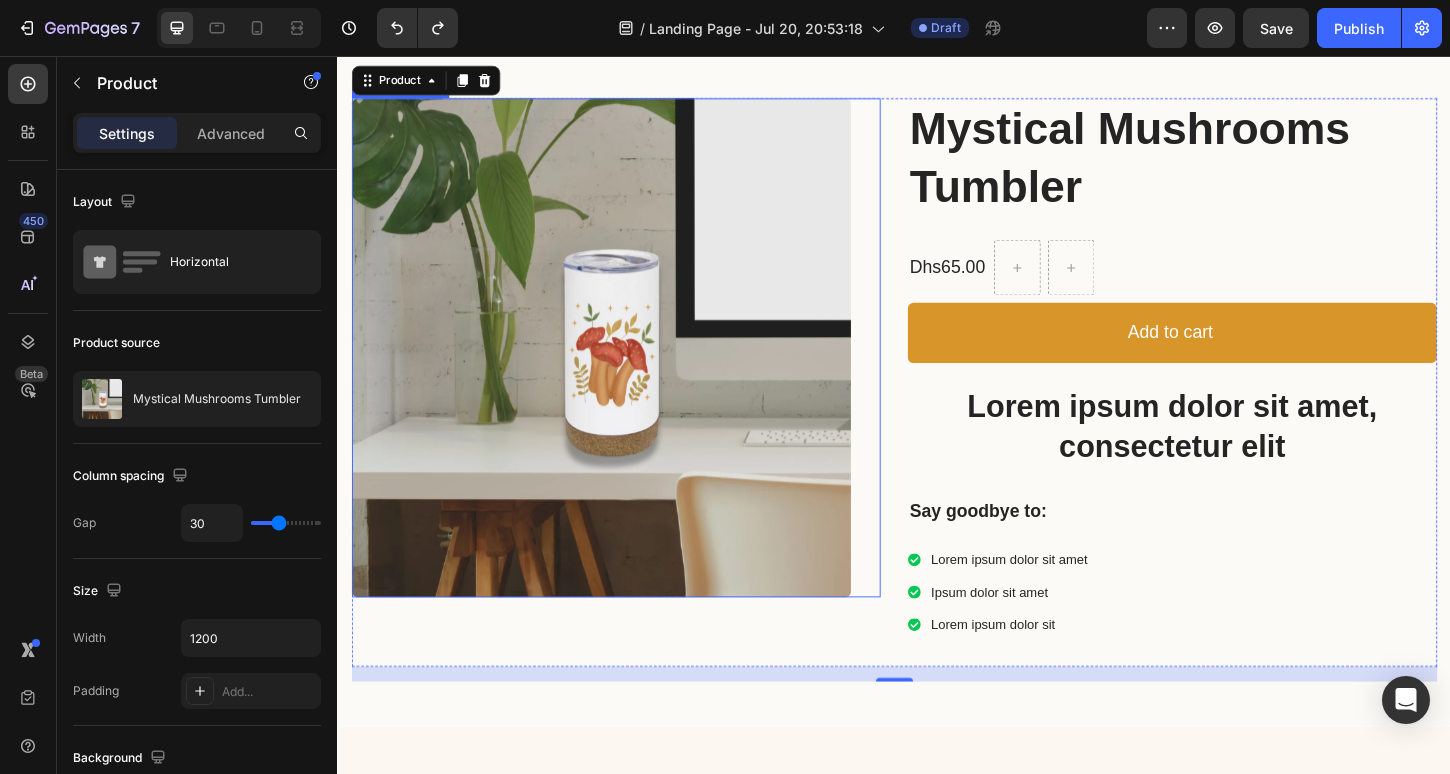 scroll, scrollTop: 4110, scrollLeft: 0, axis: vertical 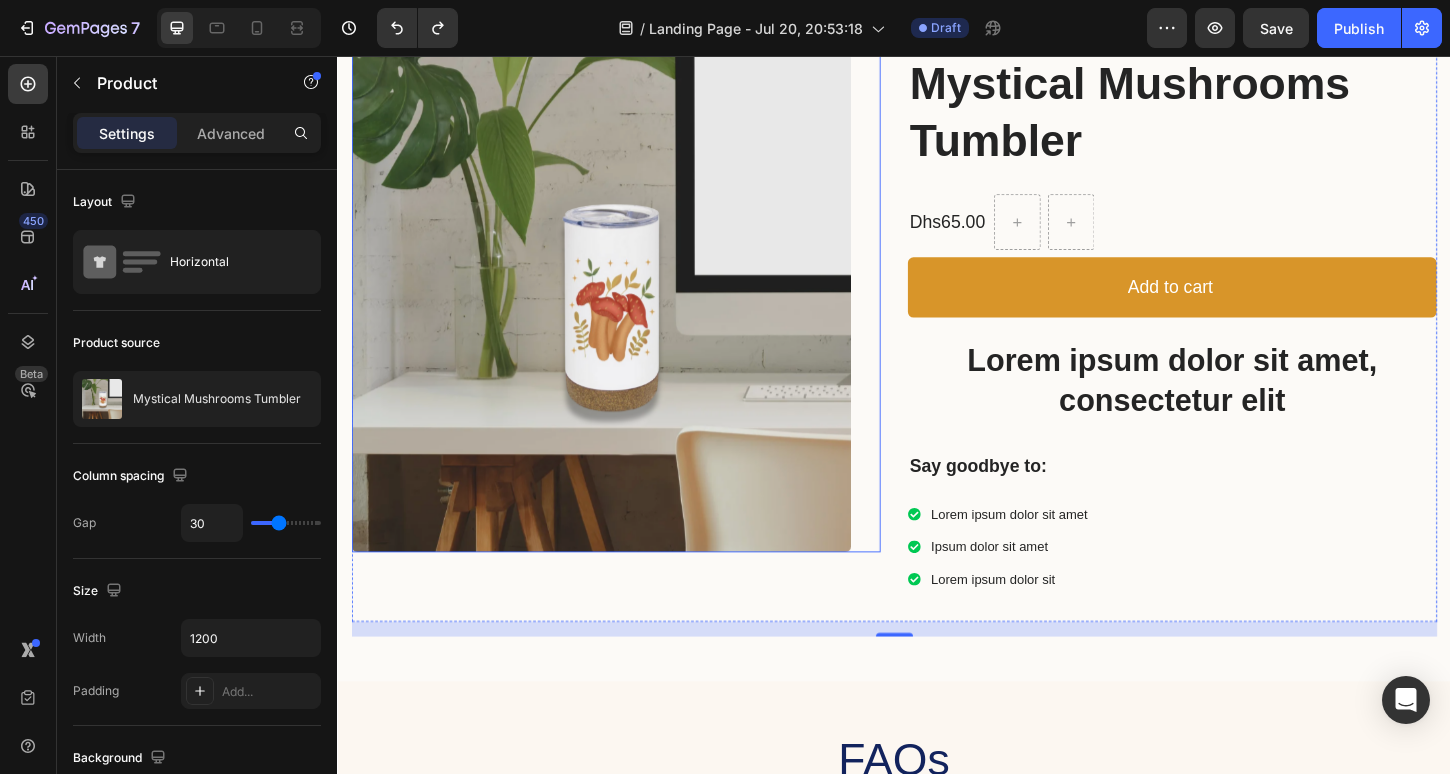 click at bounding box center (621, 322) 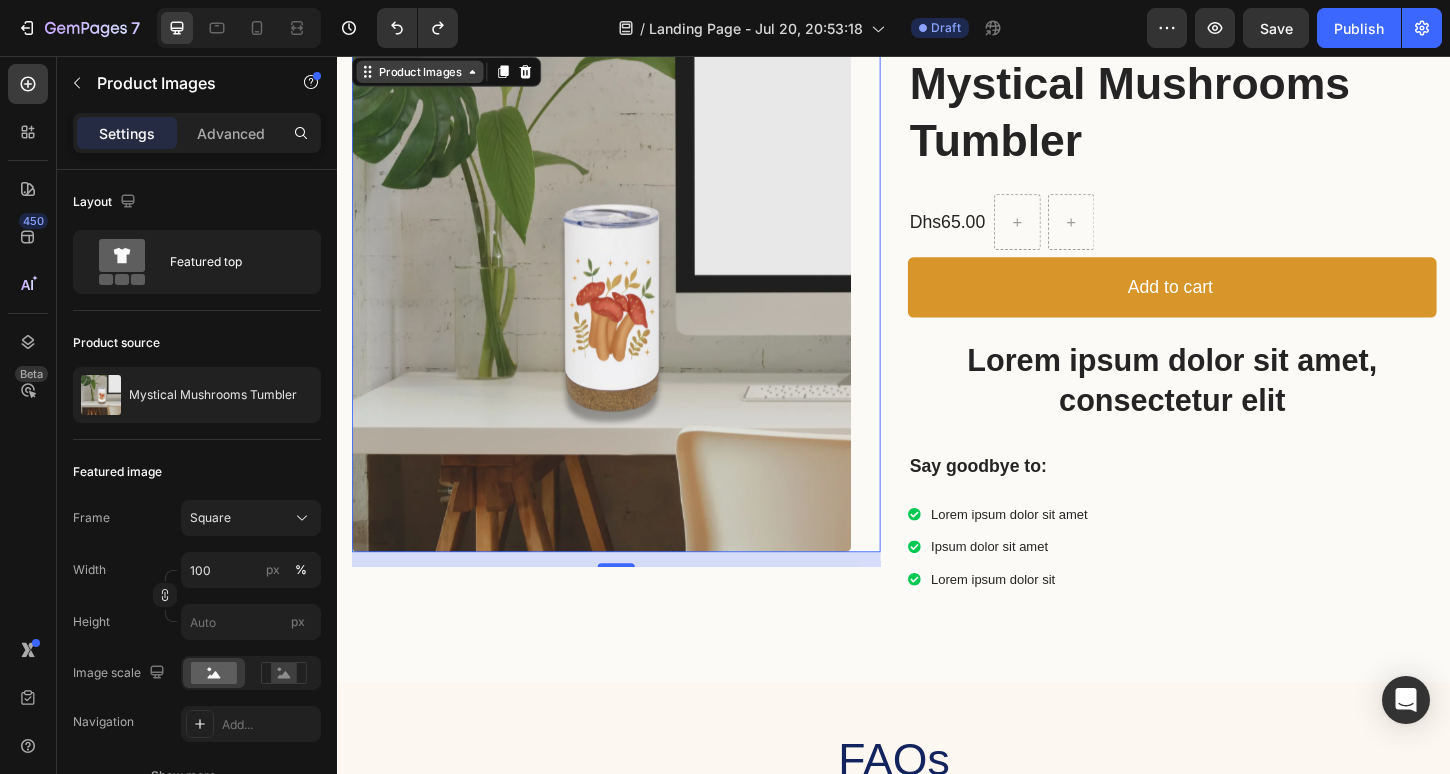 click 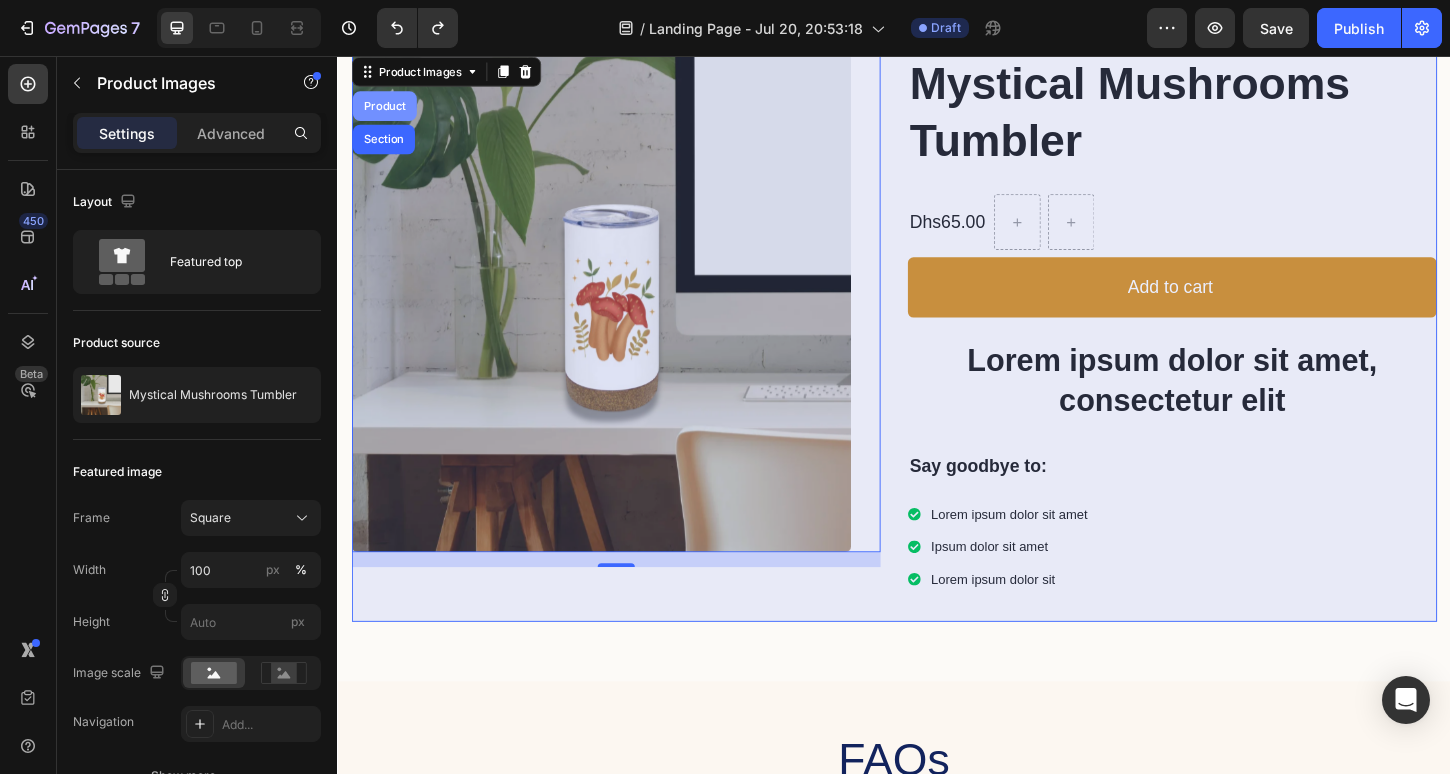 click on "Product" at bounding box center [387, 110] 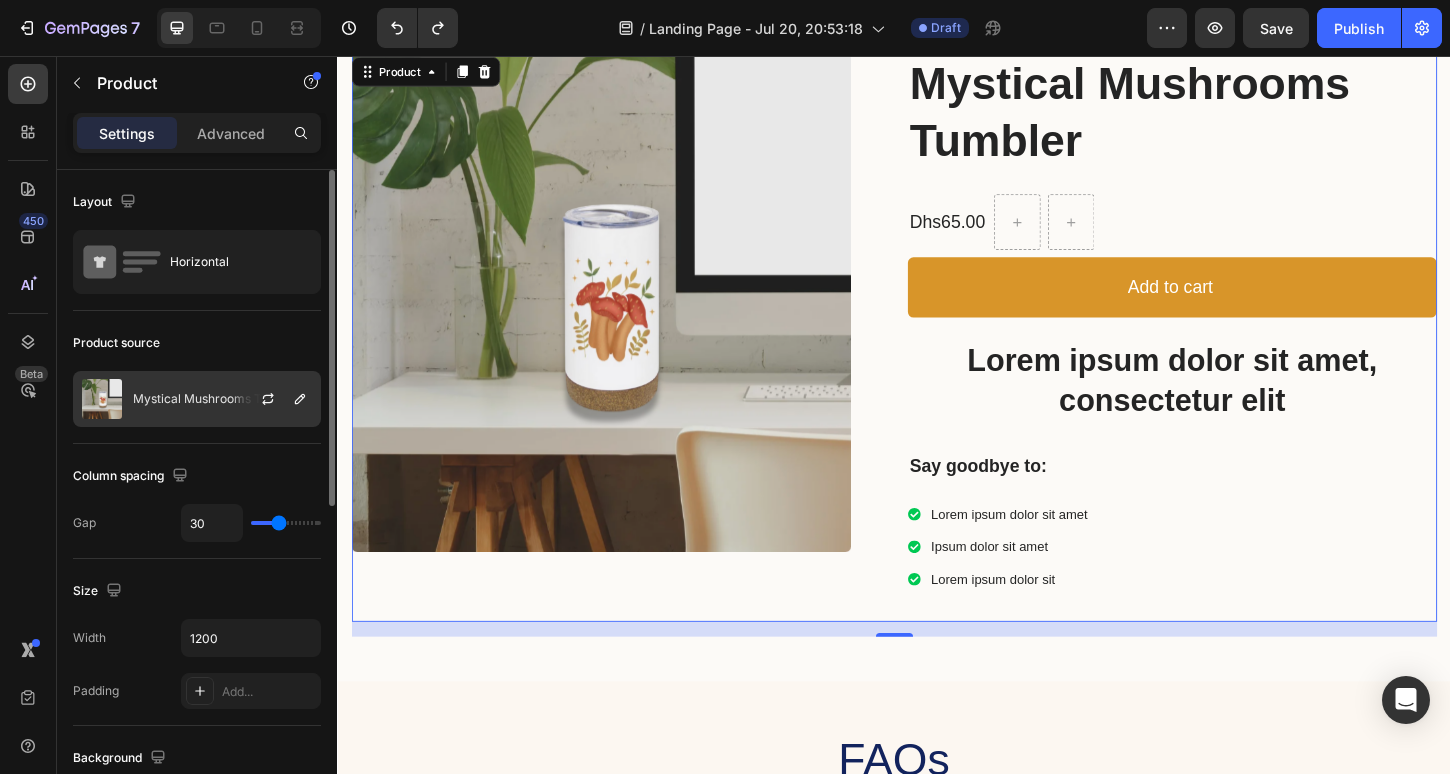 click on "Mystical Mushrooms Tumbler" 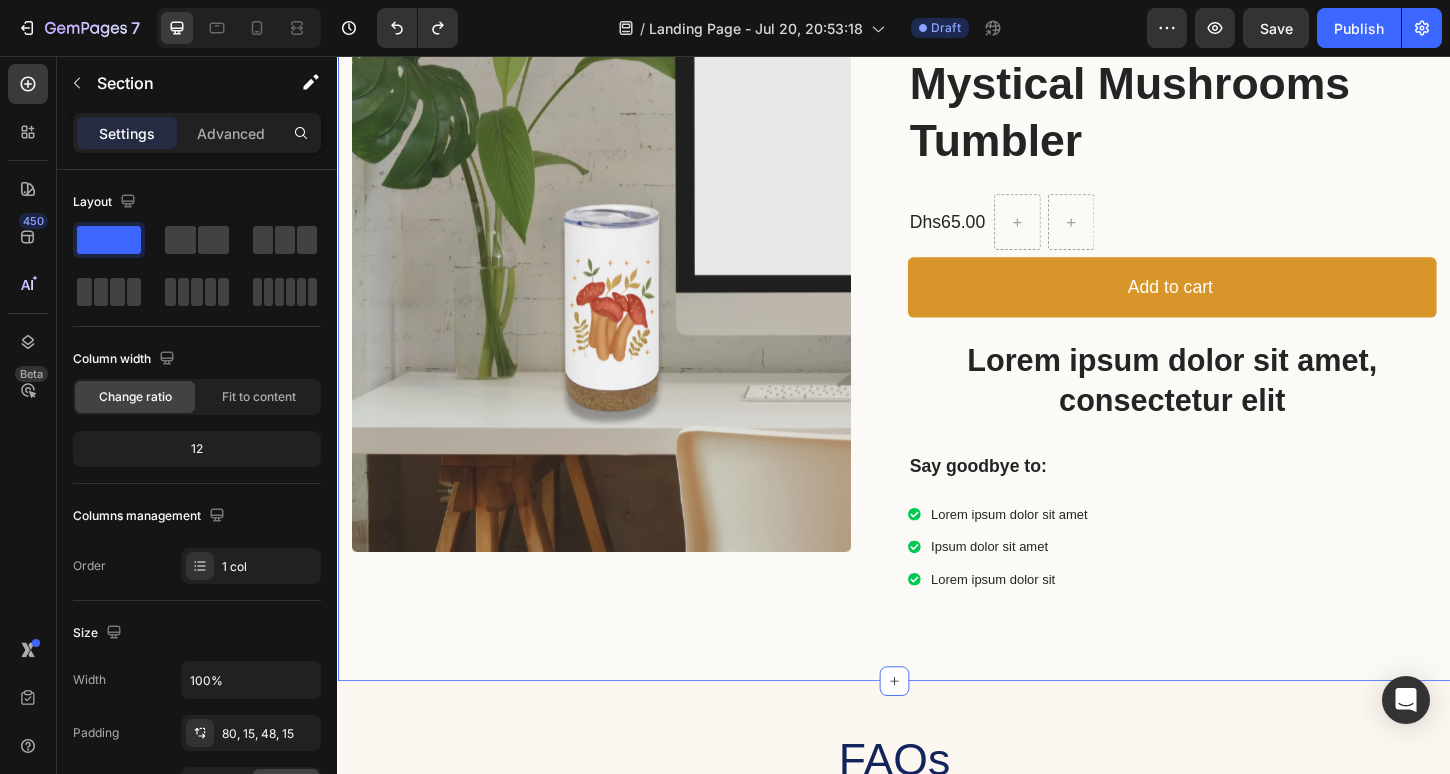 click on "Product Images Mystical Mushrooms Tumbler Product Title Dhs65.00 Product Price Product Price
Row Add to cart Add to Cart Lorem ipsum dolor sit amet, consectetur elit Text Block Say goodbye to: Text Block Lorem ipsum dolor sit amet Ipsum dolor sit amet Lorem ipsum dolor sit Item List Row Product Section 5   You can create reusable sections Create Theme Section AI Content Write with GemAI What would you like to describe here? Tone and Voice Persuasive Product Mystical Mushrooms Tumbler Show more Generate" at bounding box center [937, 351] 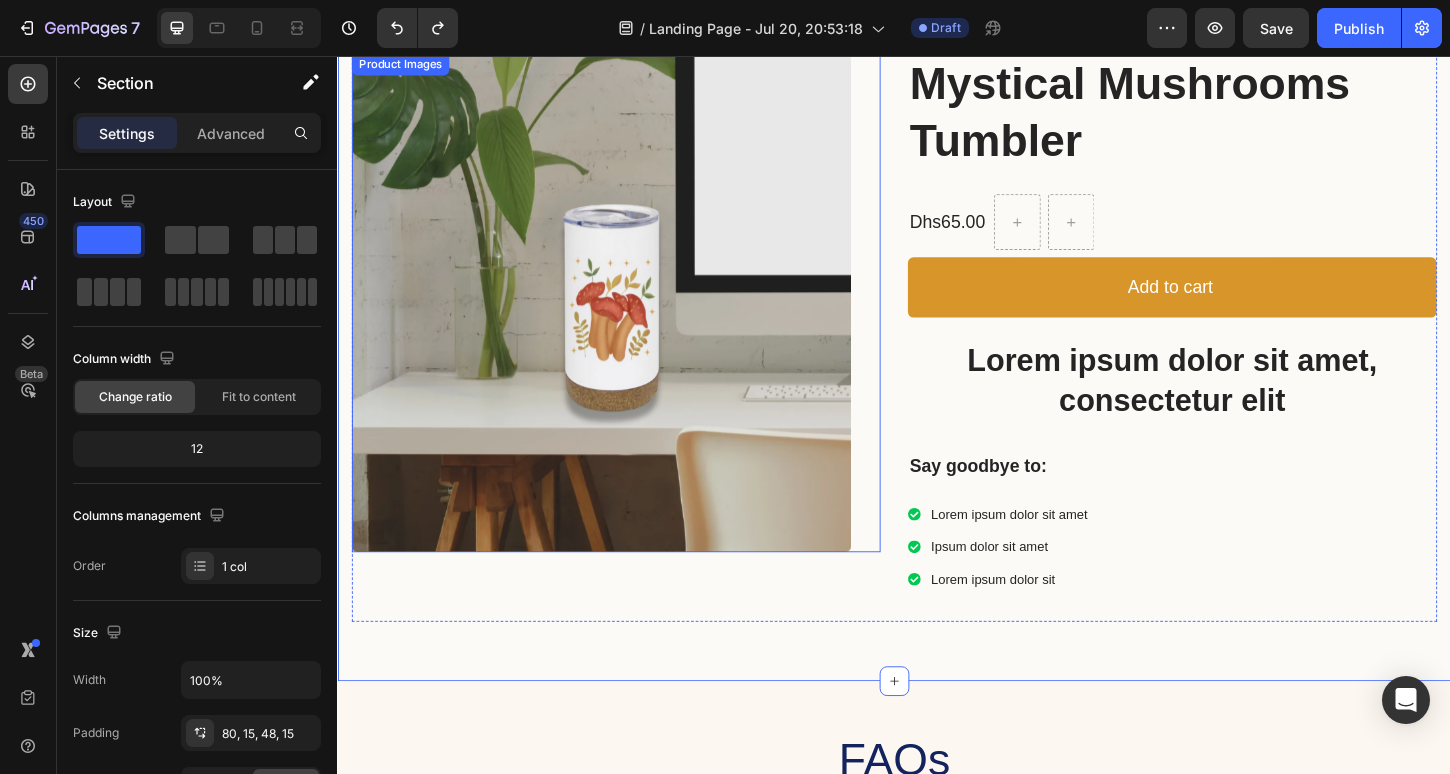 click at bounding box center (621, 322) 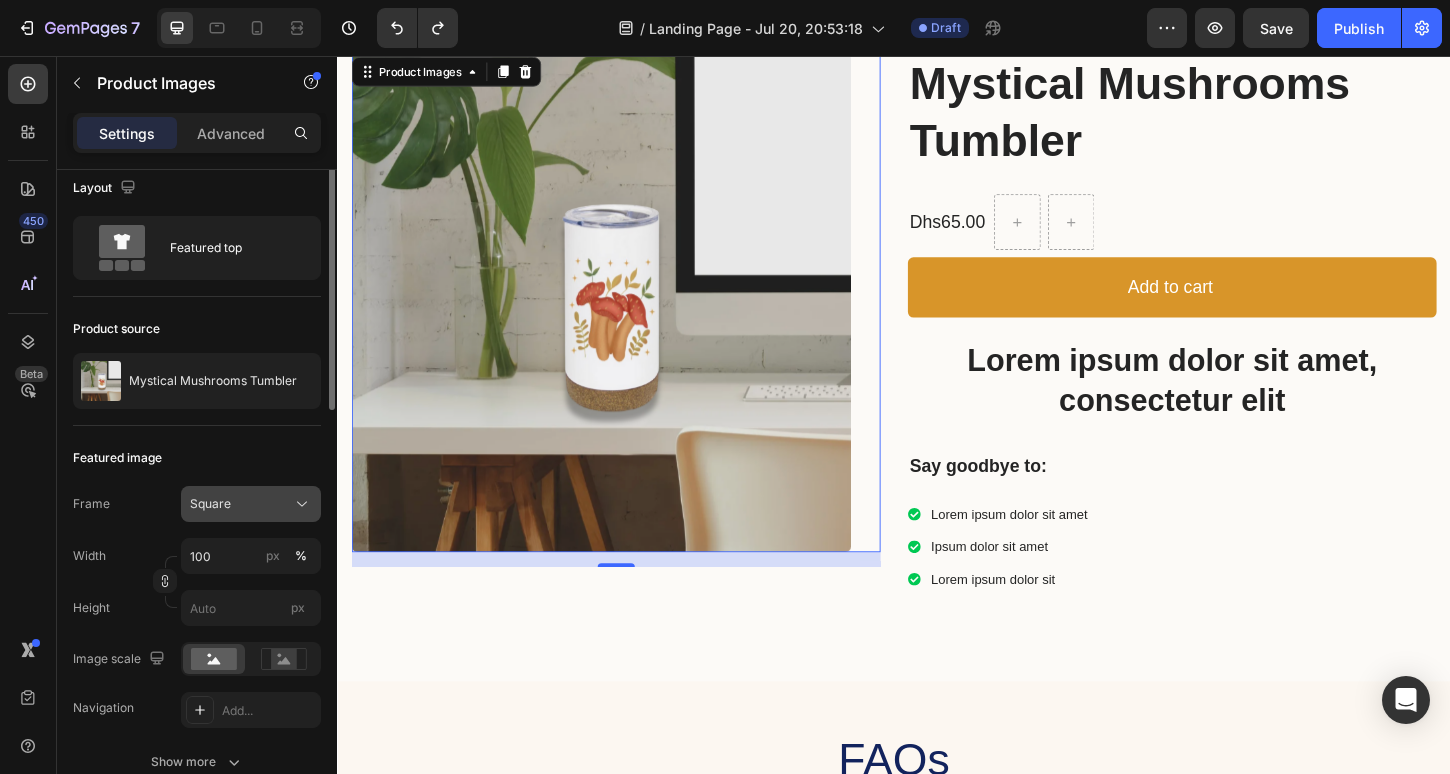 scroll, scrollTop: 0, scrollLeft: 0, axis: both 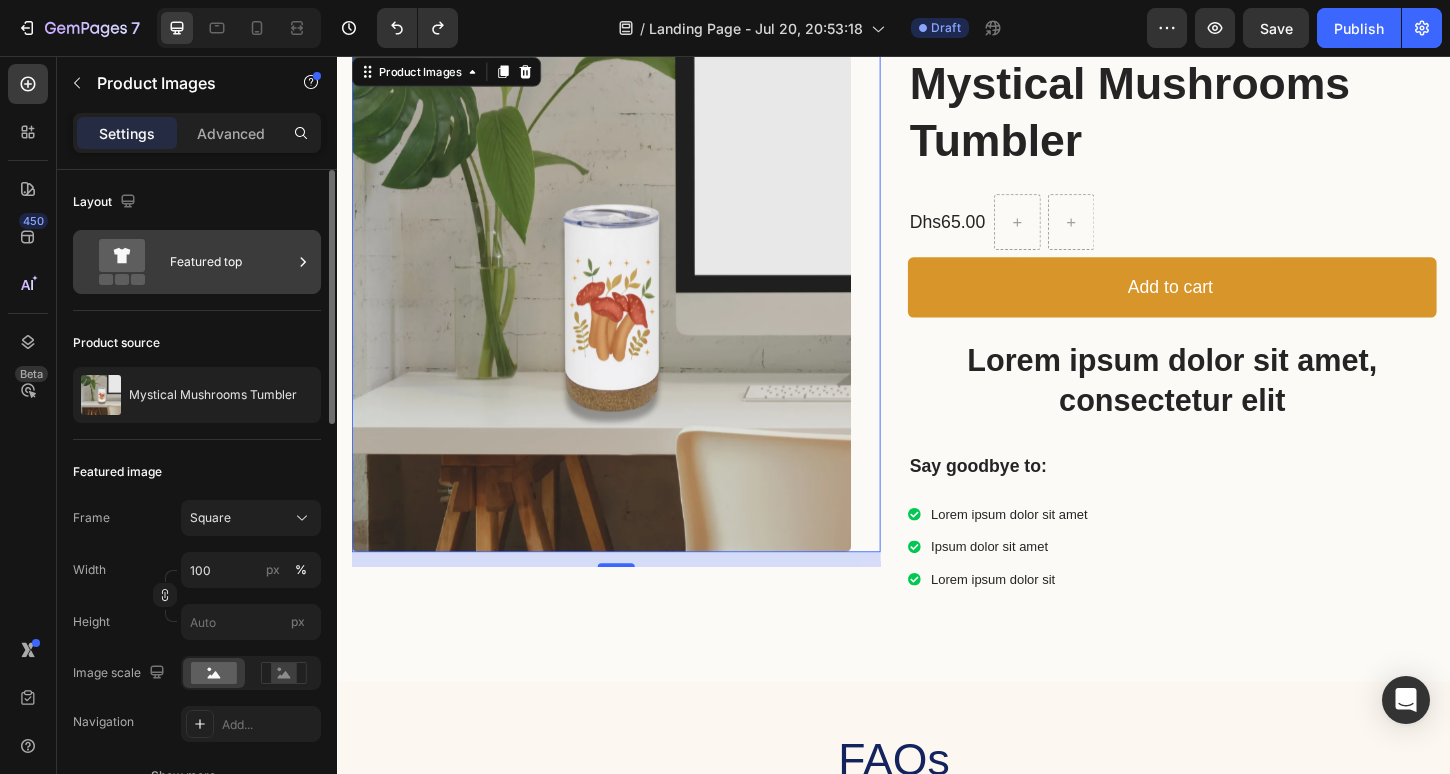 click on "Featured top" at bounding box center [231, 262] 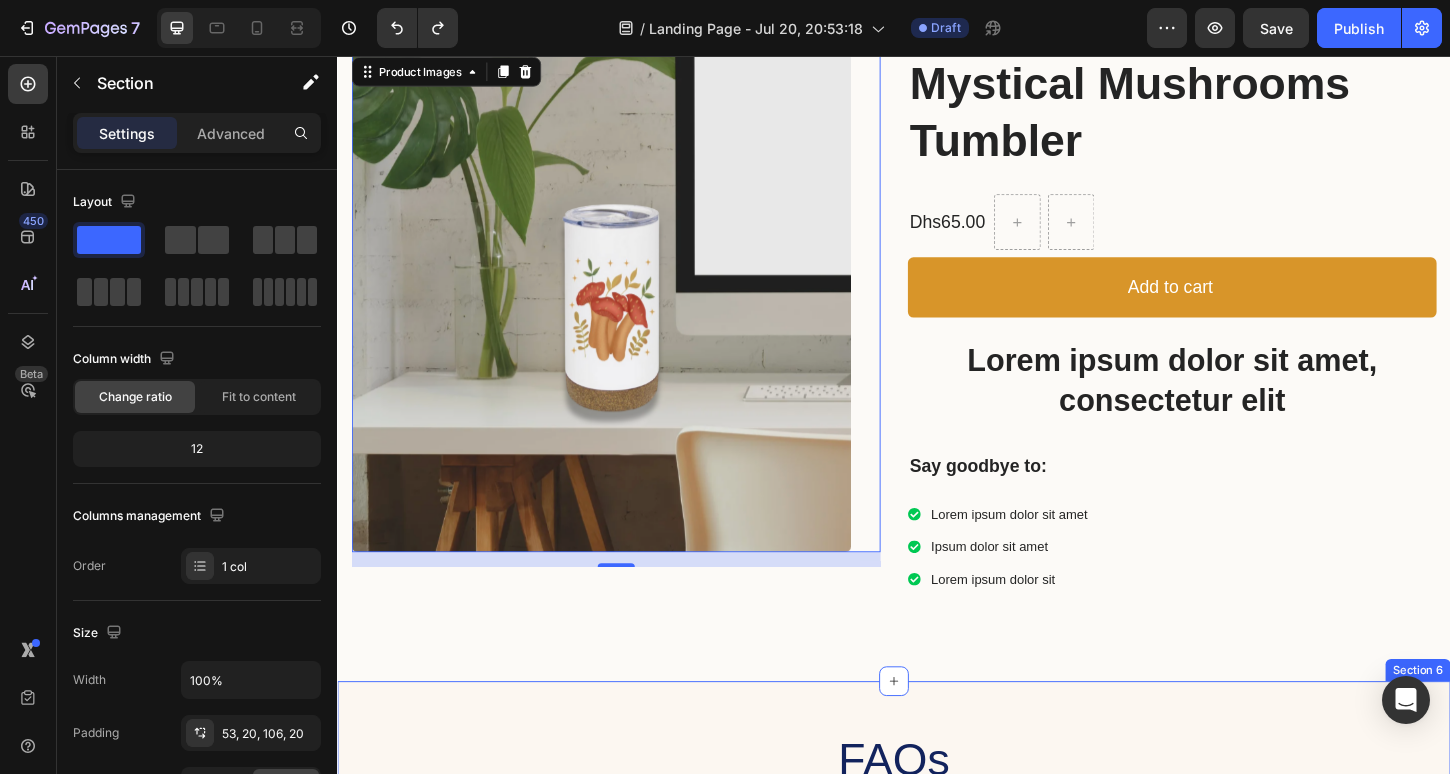 click on "FAQs Heading
What’s included in the Planner Starter Kit Bundle?
How do I use a digital planner? I’m new to this!
Can I use this on my phone or laptop?
Are the pages dated or undated?
Can I print the planner? Accordion
Can I reuse the stickers and pages?
Is this a physical product?
Can I share the files with a friend?
What if I have trouble downloading or using it? Accordion Row Section 6" at bounding box center (937, 1444) 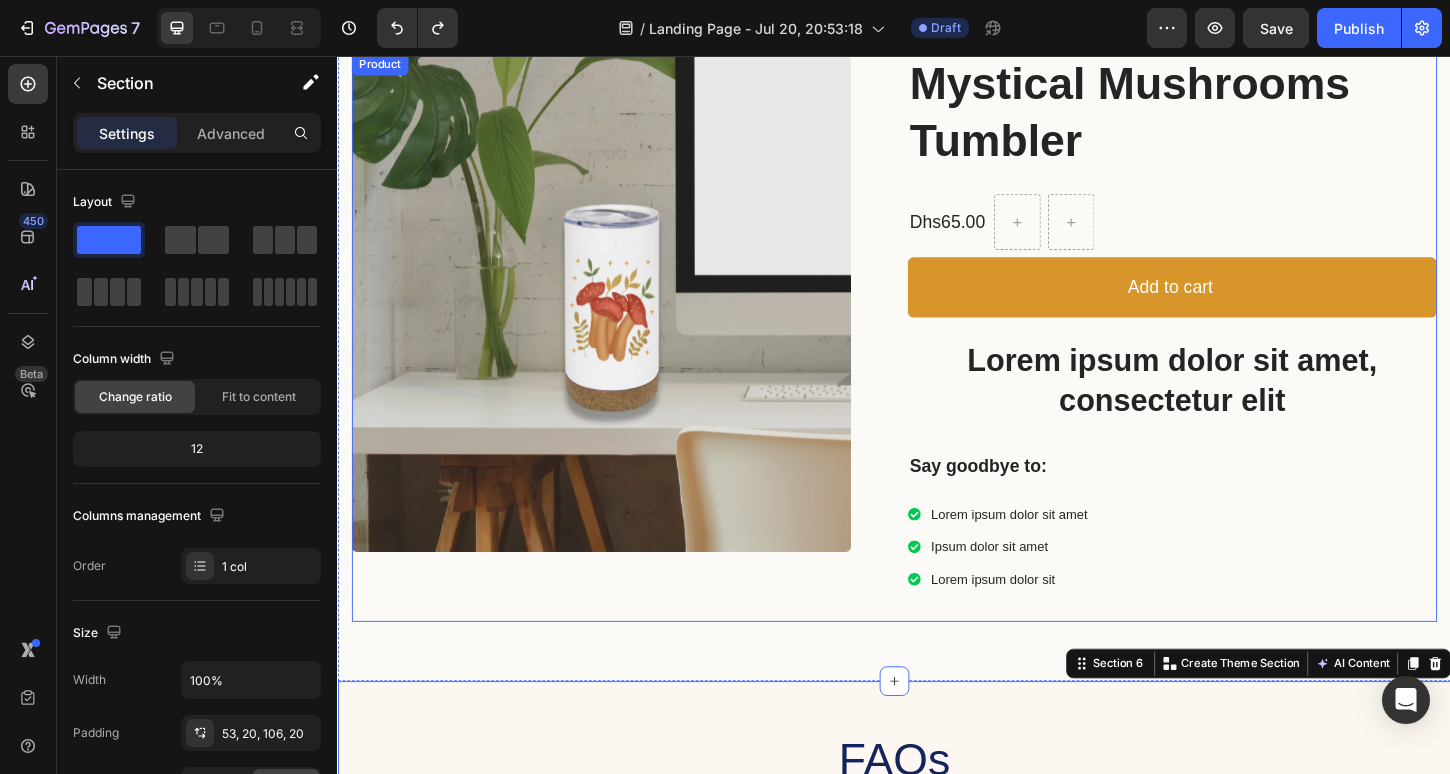 click at bounding box center (621, 322) 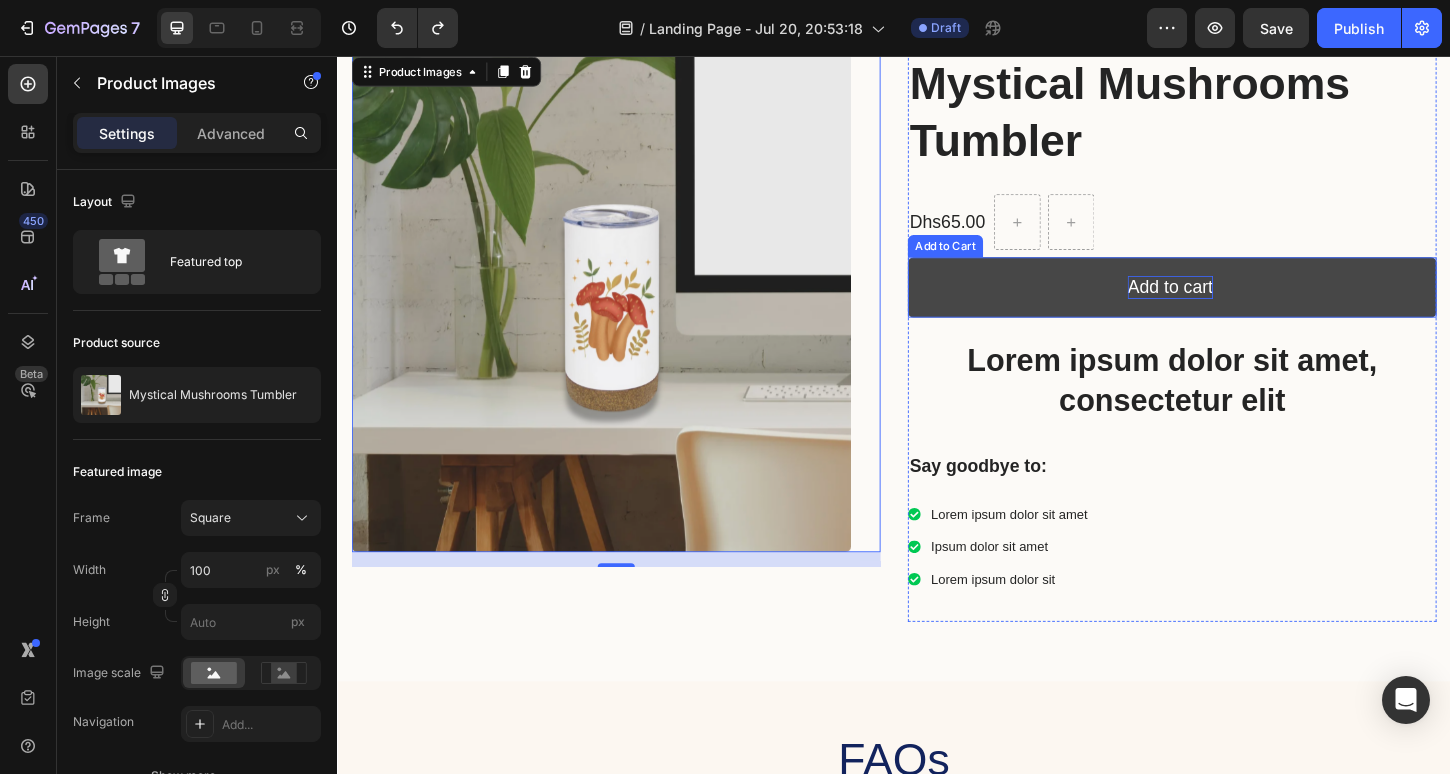 click on "Add to cart" at bounding box center [1235, 305] 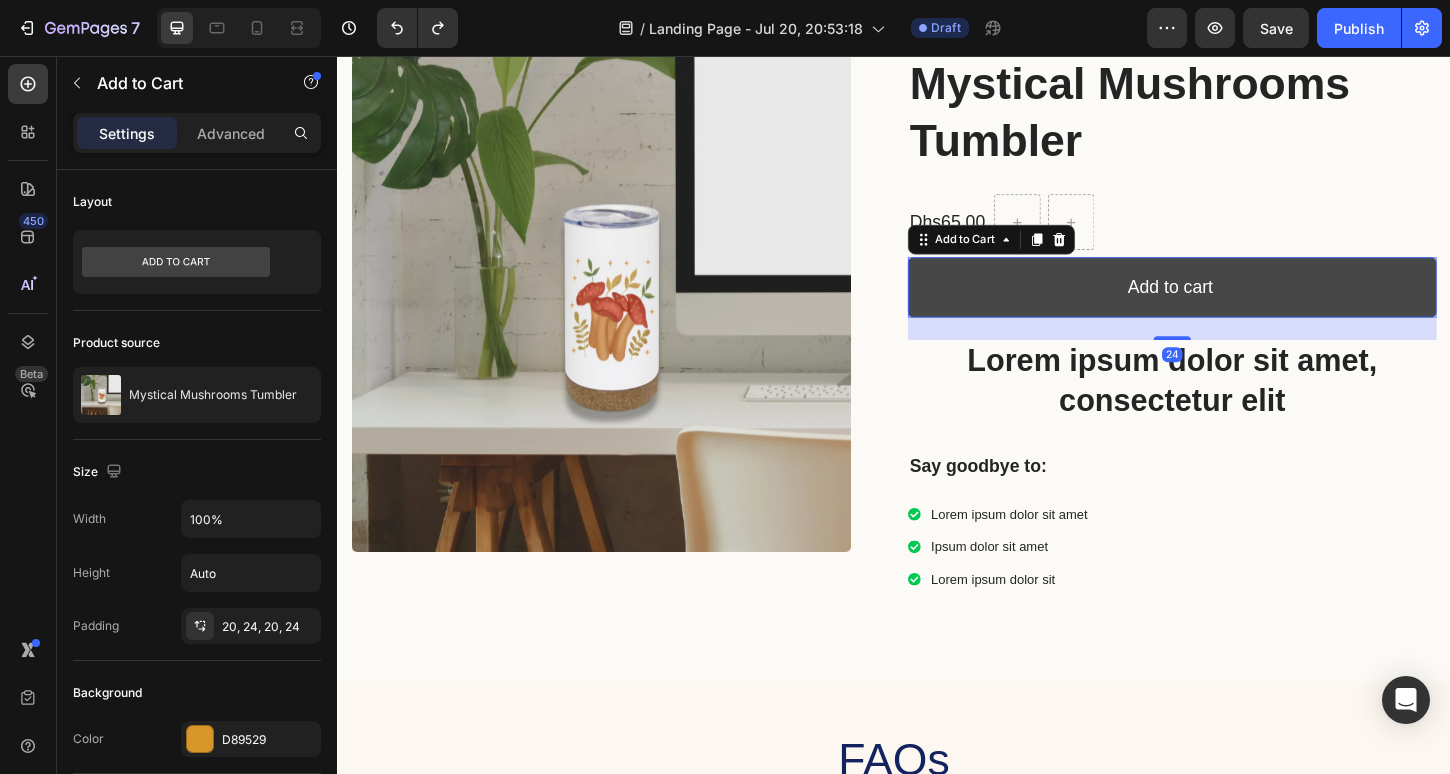 click on "Add to cart" at bounding box center (1237, 305) 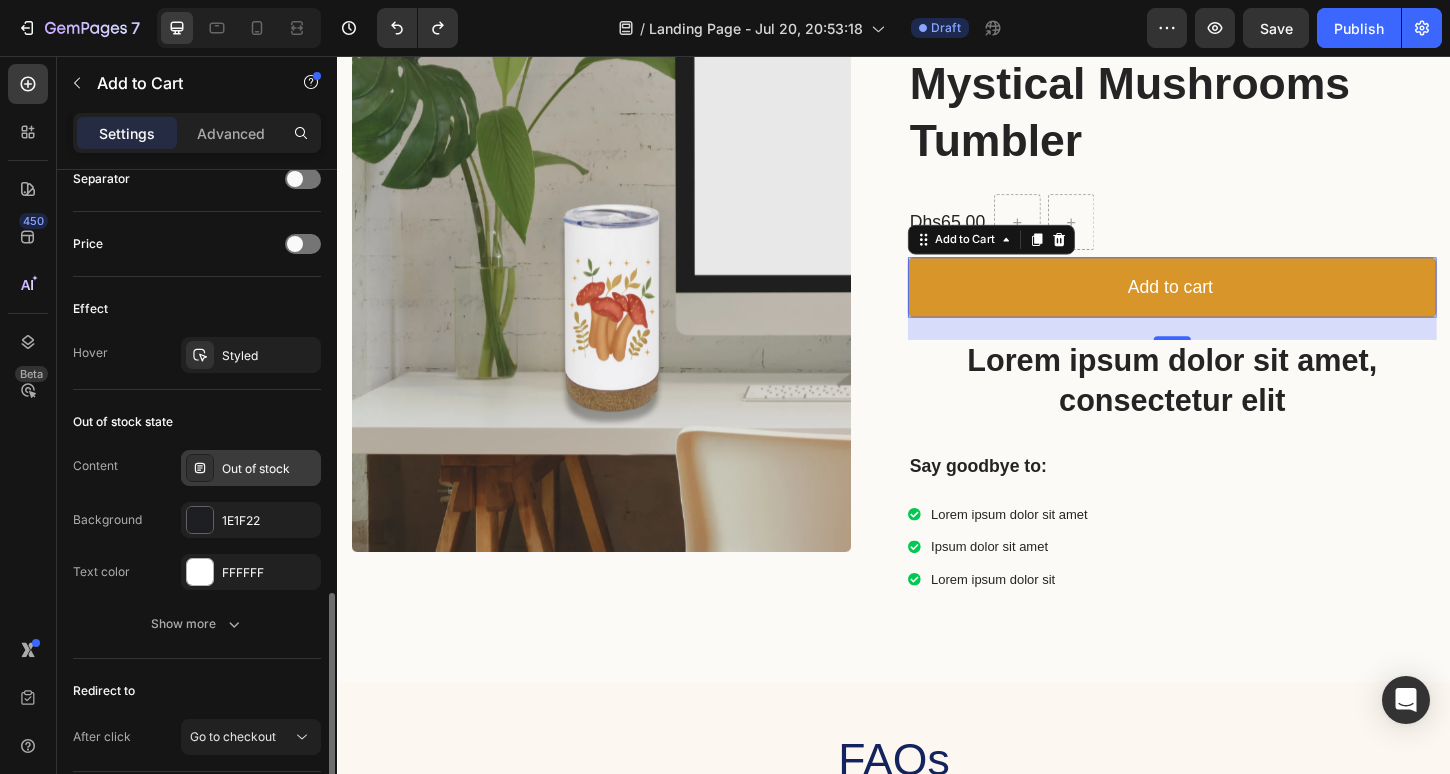 scroll, scrollTop: 1482, scrollLeft: 0, axis: vertical 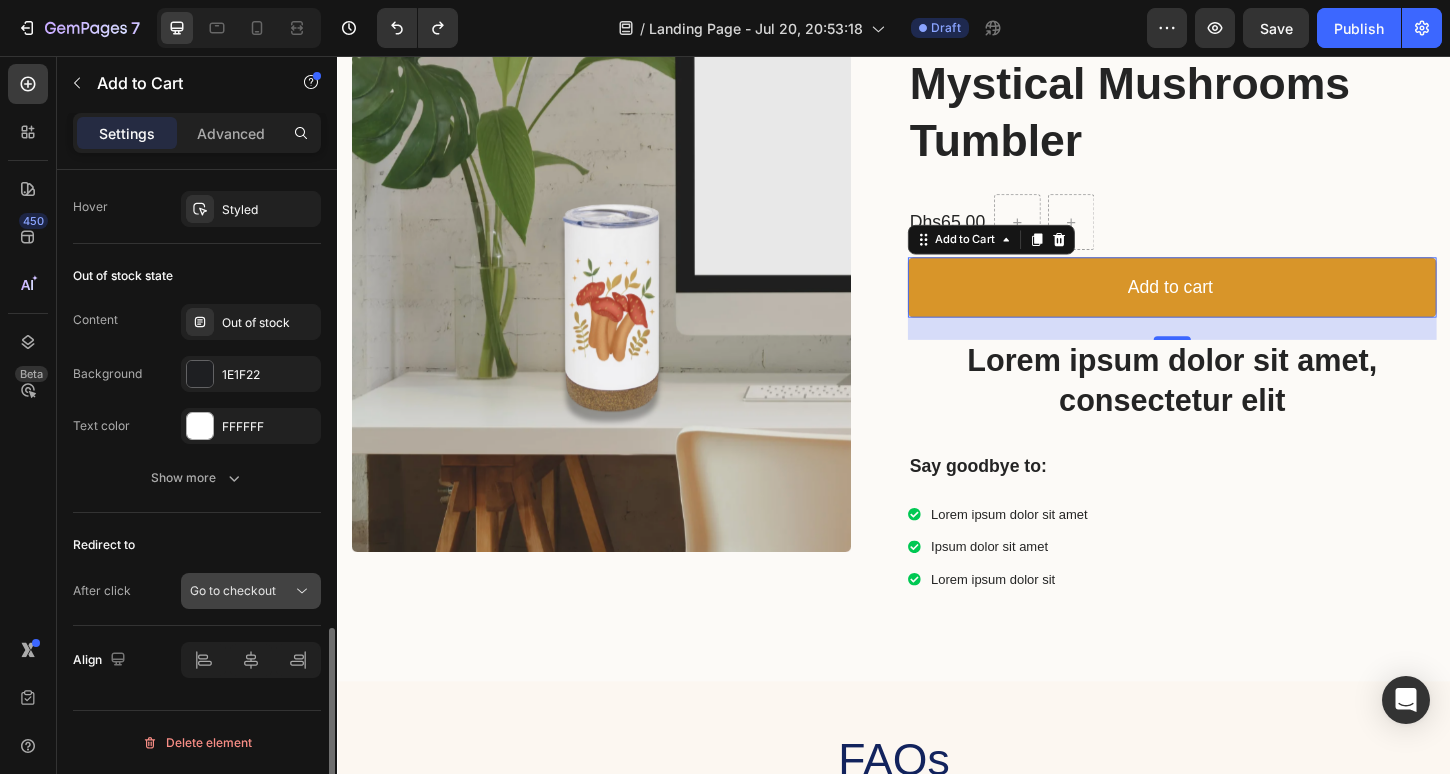 click on "Go to checkout" at bounding box center [233, 590] 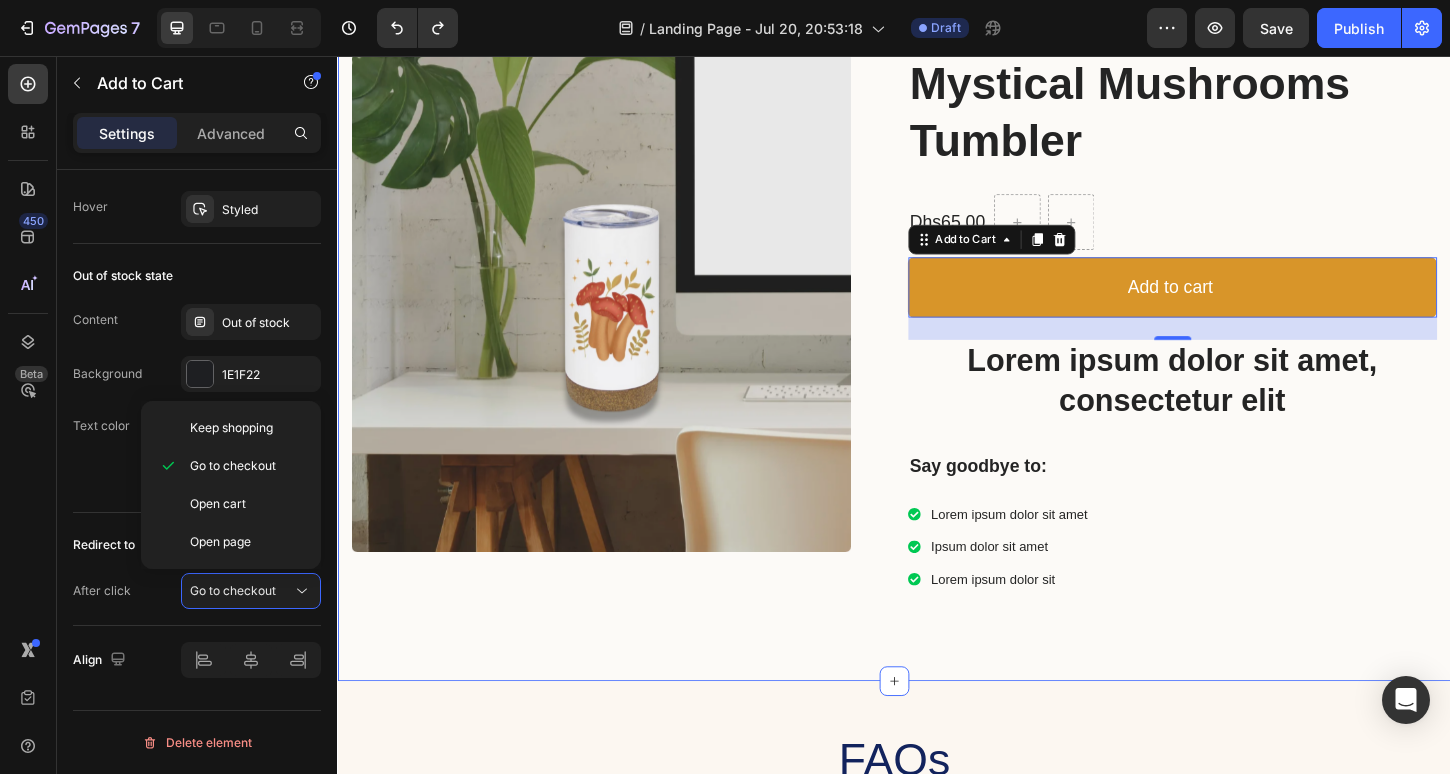 click on "Product Images Mystical Mushrooms Tumbler Product Title Dhs65.00 Product Price Product Price
Row Add to cart Add to Cart   24 Lorem ipsum dolor sit amet, consectetur elit Text Block Say goodbye to: Text Block Lorem ipsum dolor sit amet Ipsum dolor sit amet Lorem ipsum dolor sit Item List Row Product Section 5" at bounding box center (937, 351) 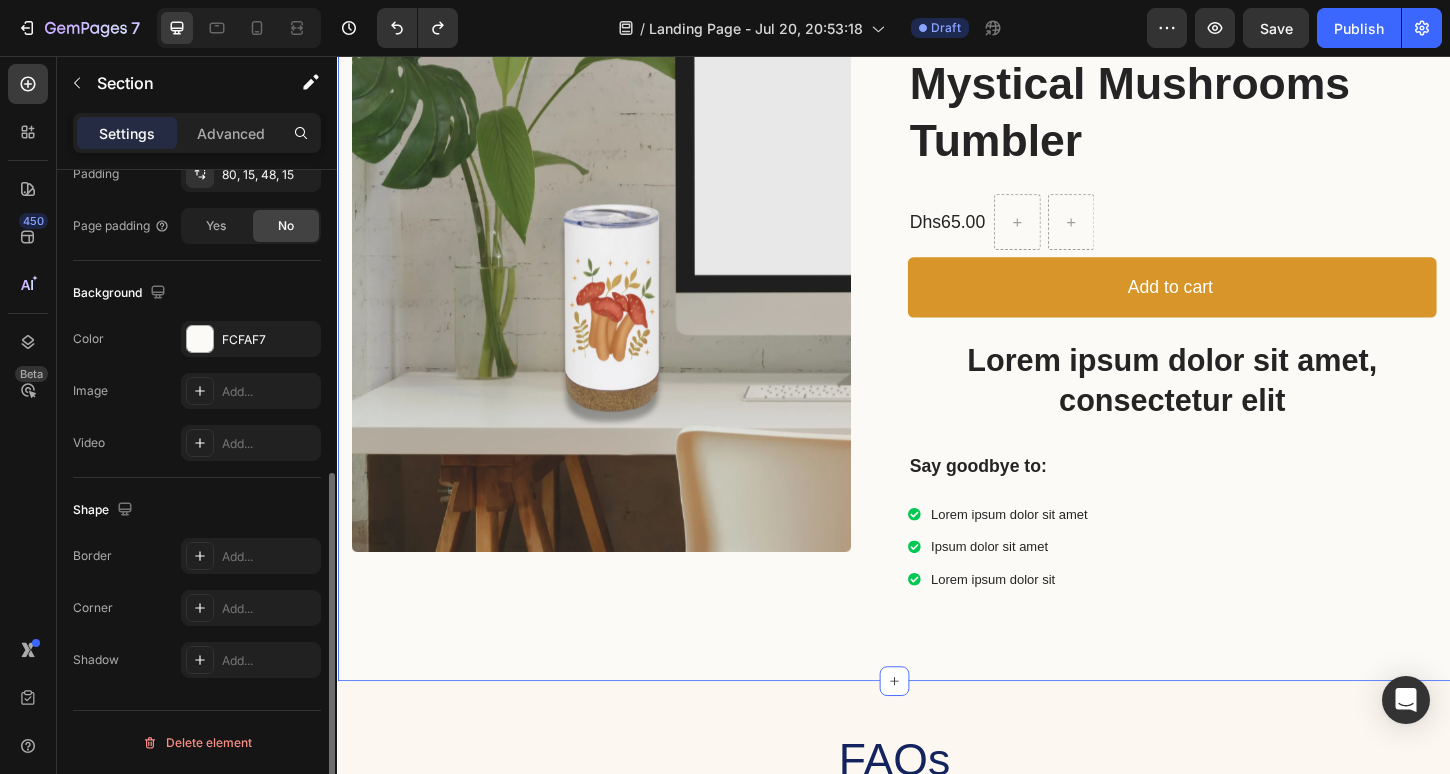 scroll, scrollTop: 0, scrollLeft: 0, axis: both 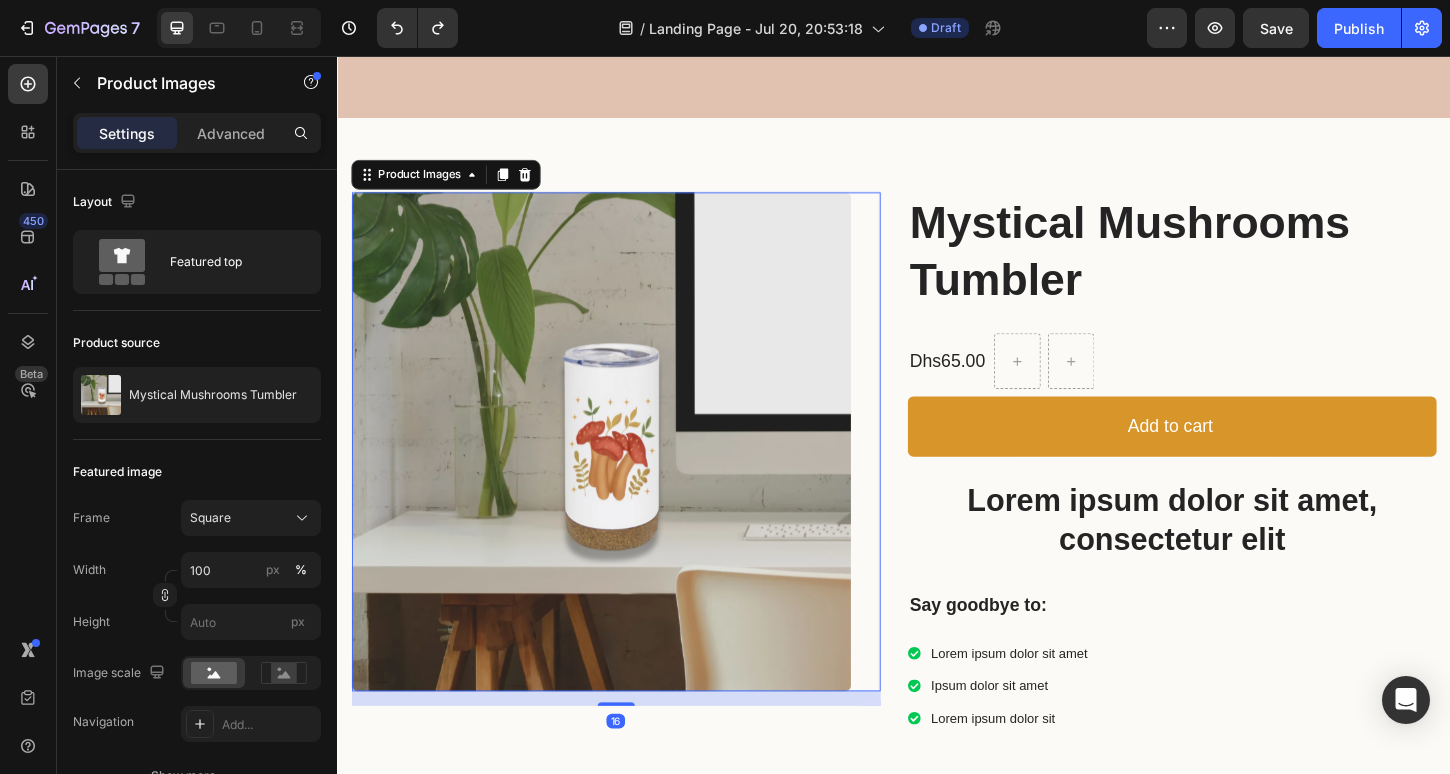 click at bounding box center [621, 472] 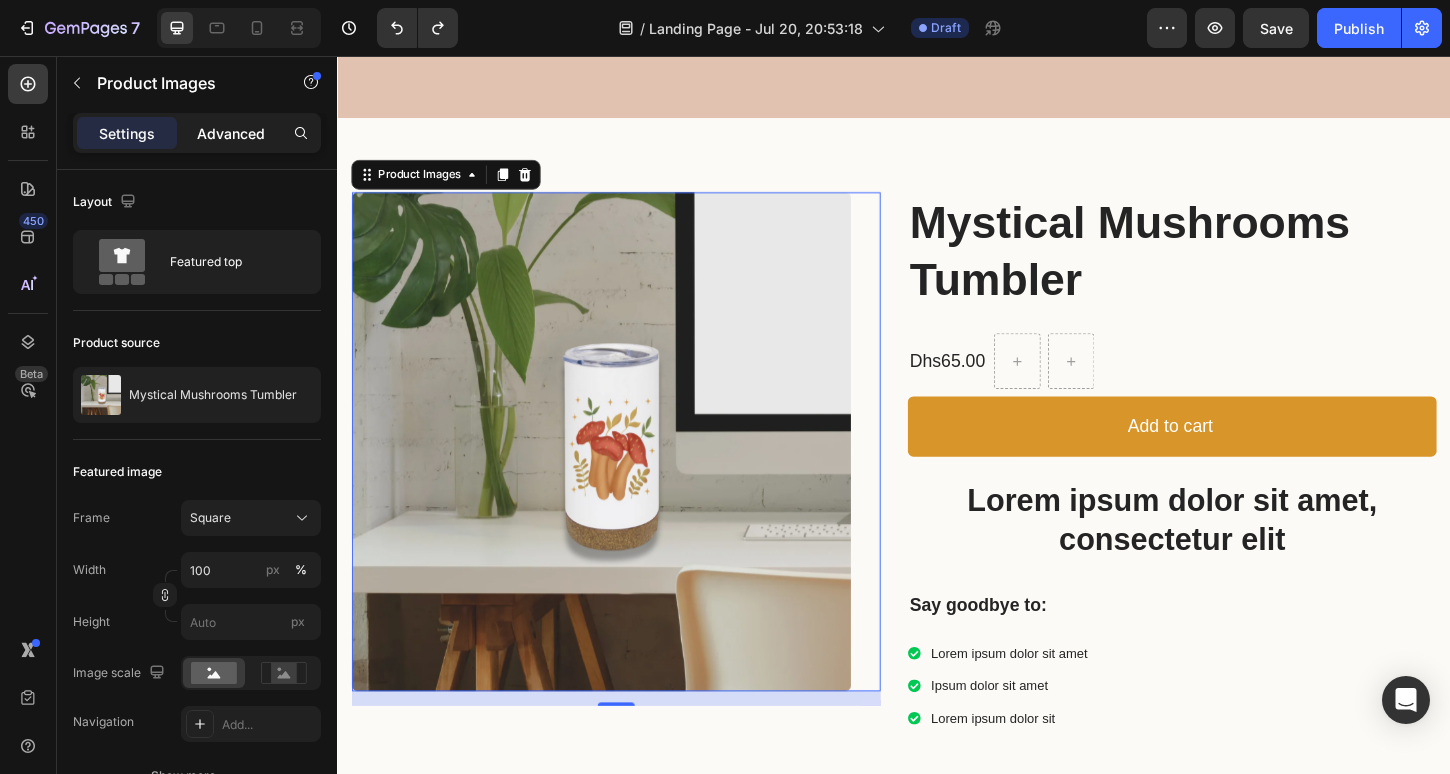 click on "Advanced" at bounding box center (231, 133) 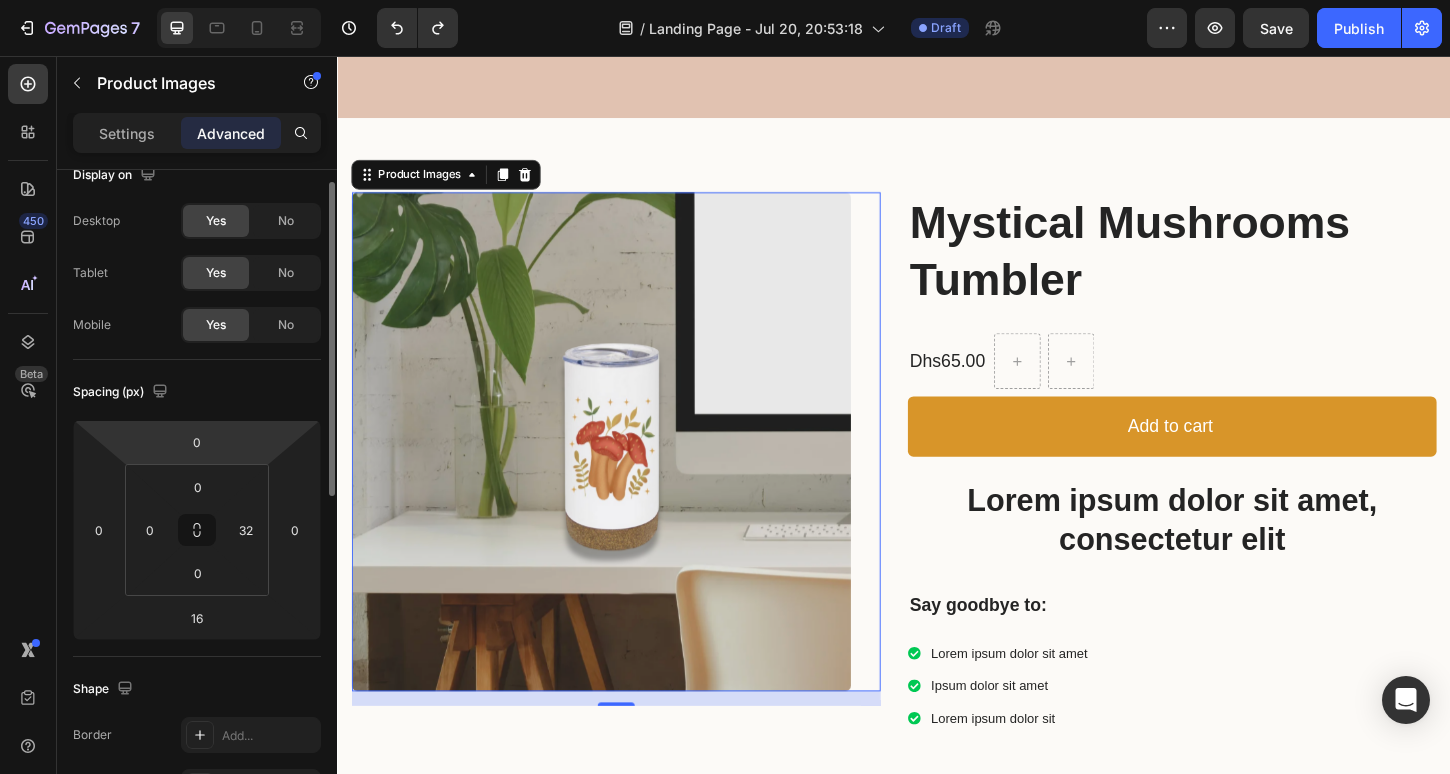scroll, scrollTop: 0, scrollLeft: 0, axis: both 